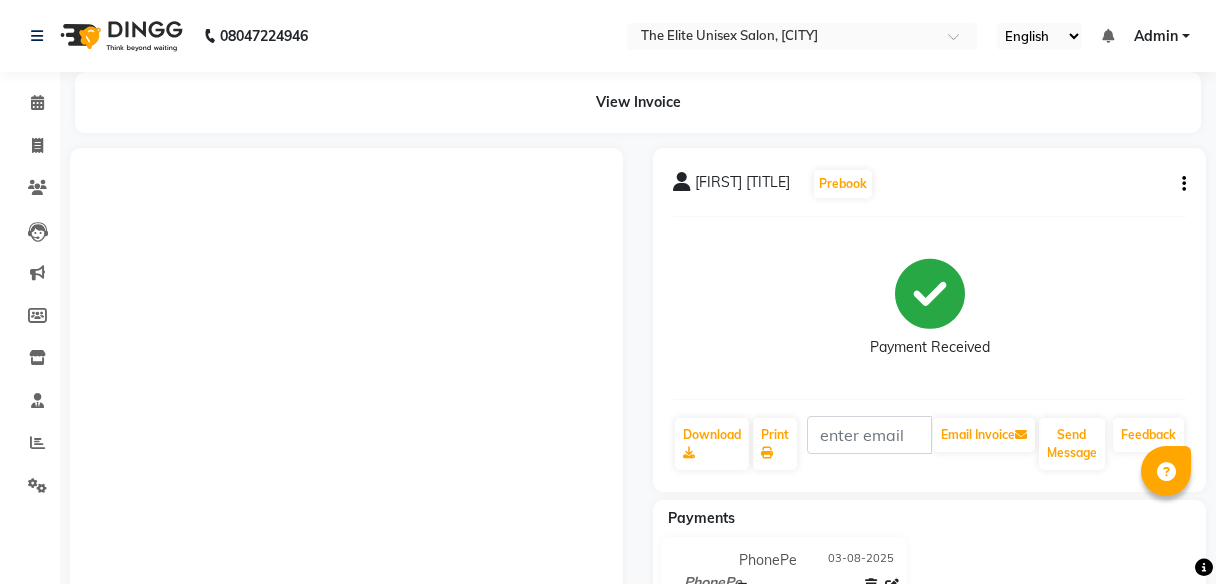 scroll, scrollTop: 0, scrollLeft: 0, axis: both 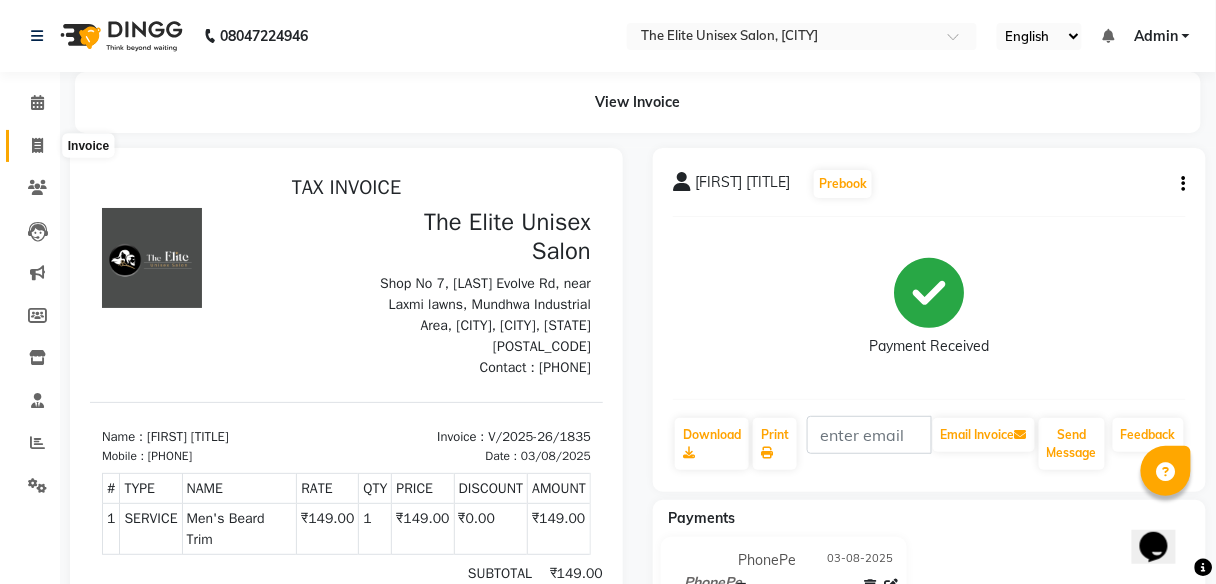 click 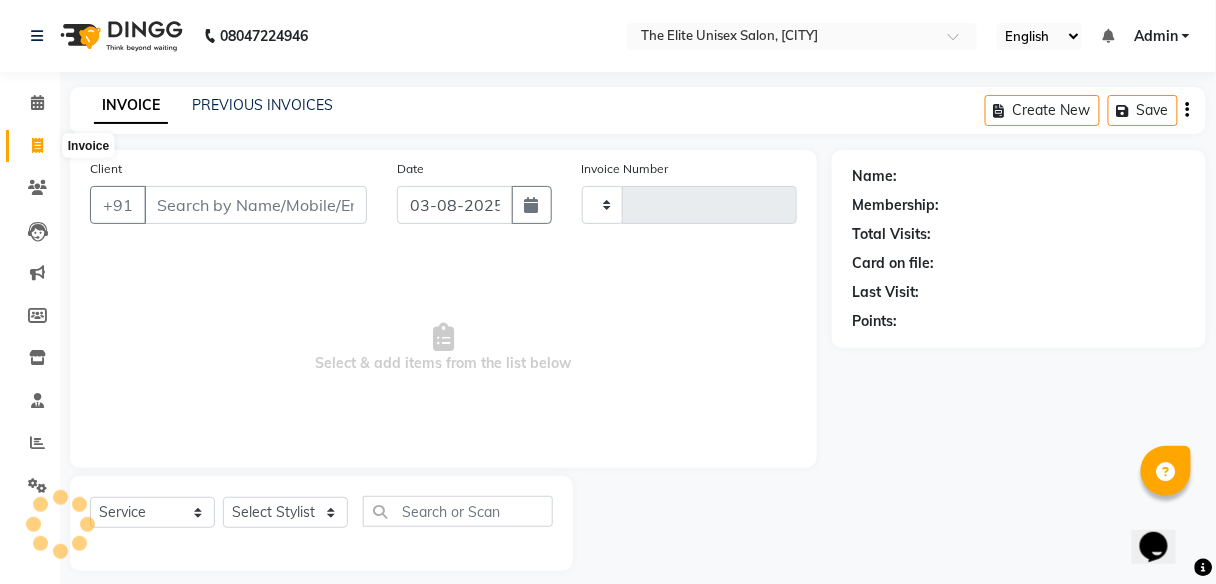 type on "1836" 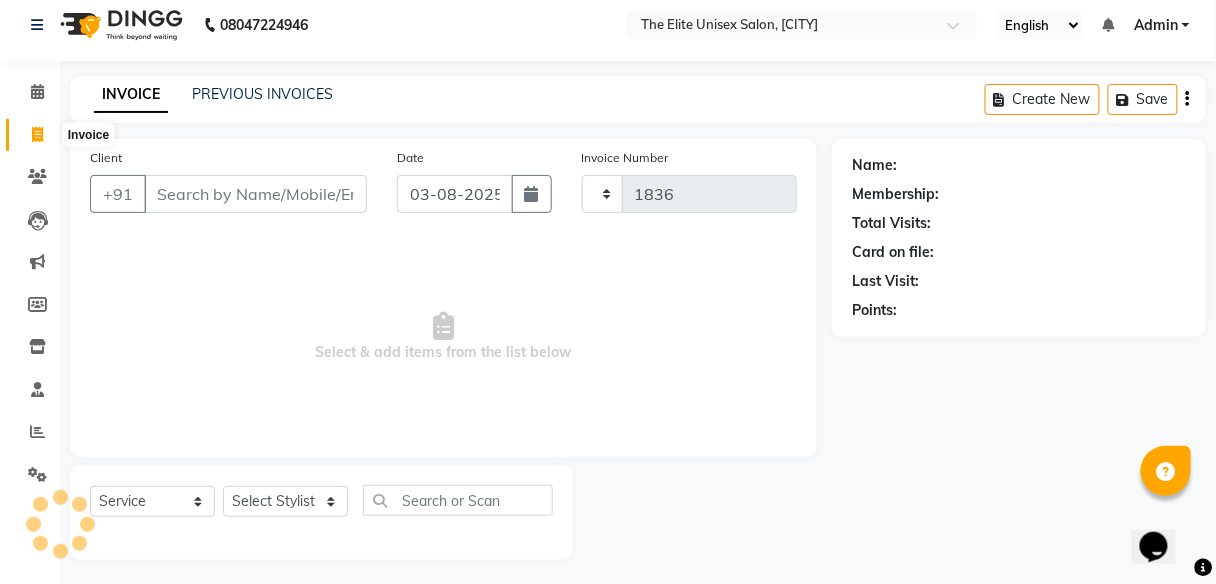 select on "7086" 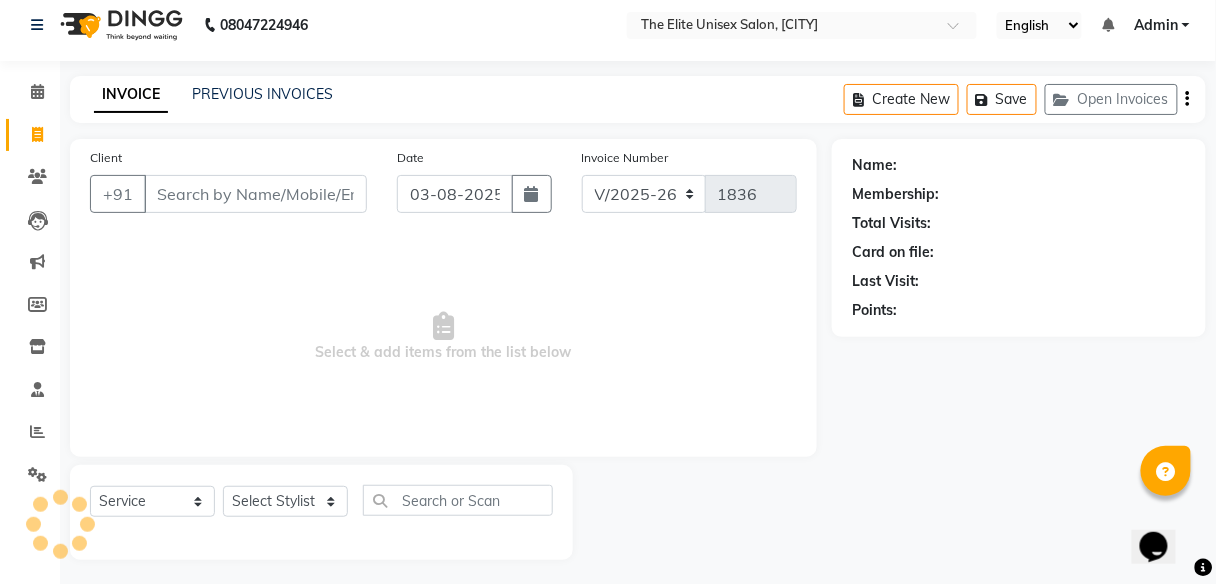 scroll, scrollTop: 16, scrollLeft: 0, axis: vertical 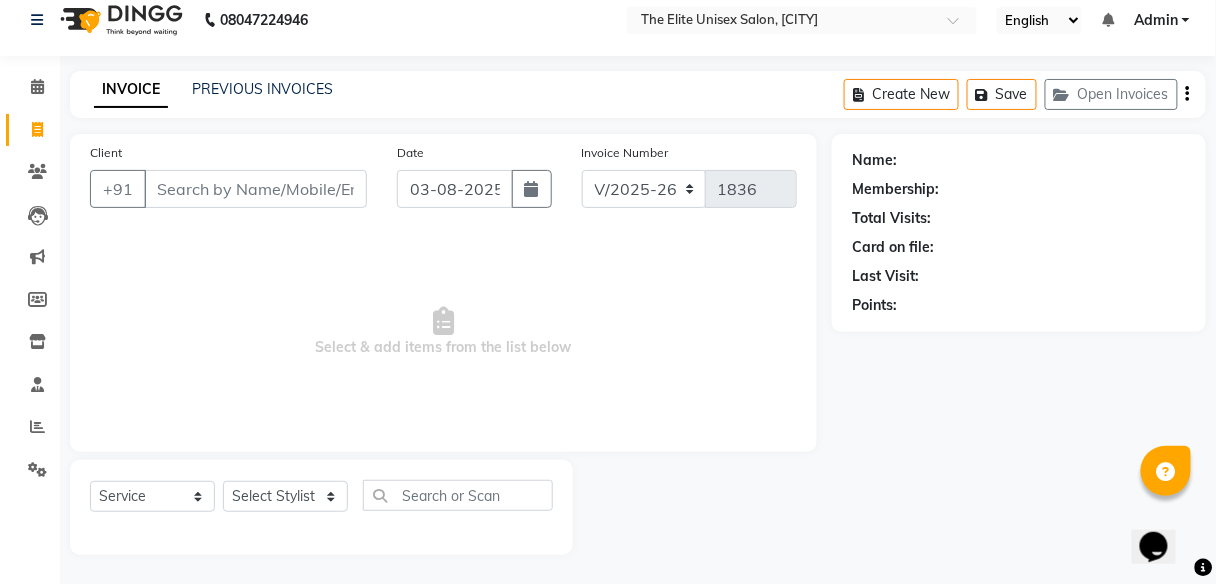 click on "Client" at bounding box center (255, 189) 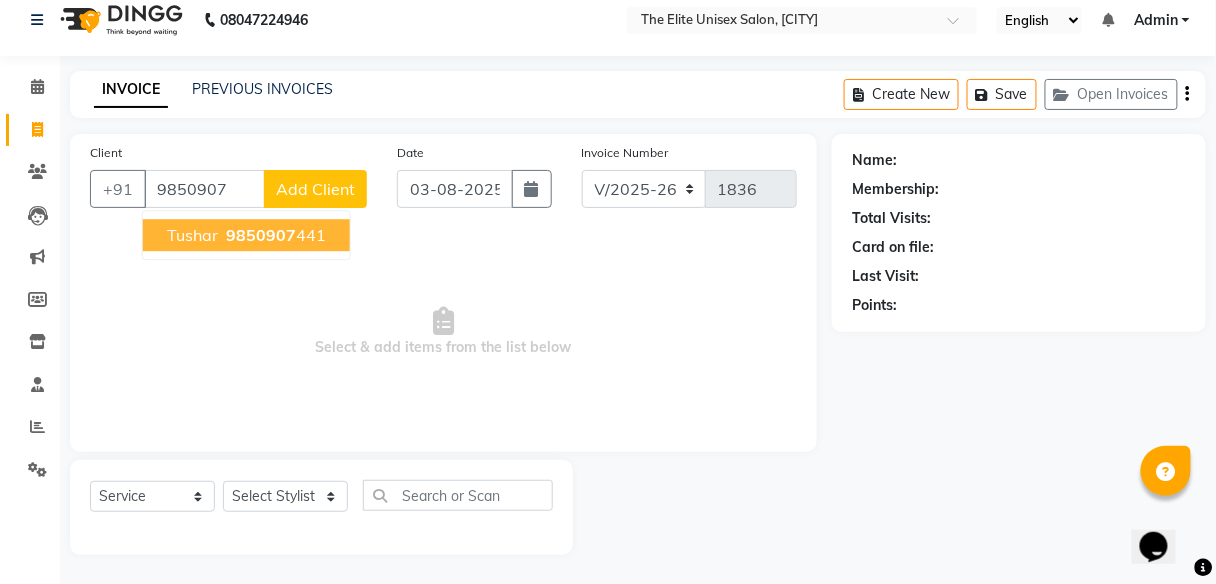 click on "[PHONE]" at bounding box center [274, 235] 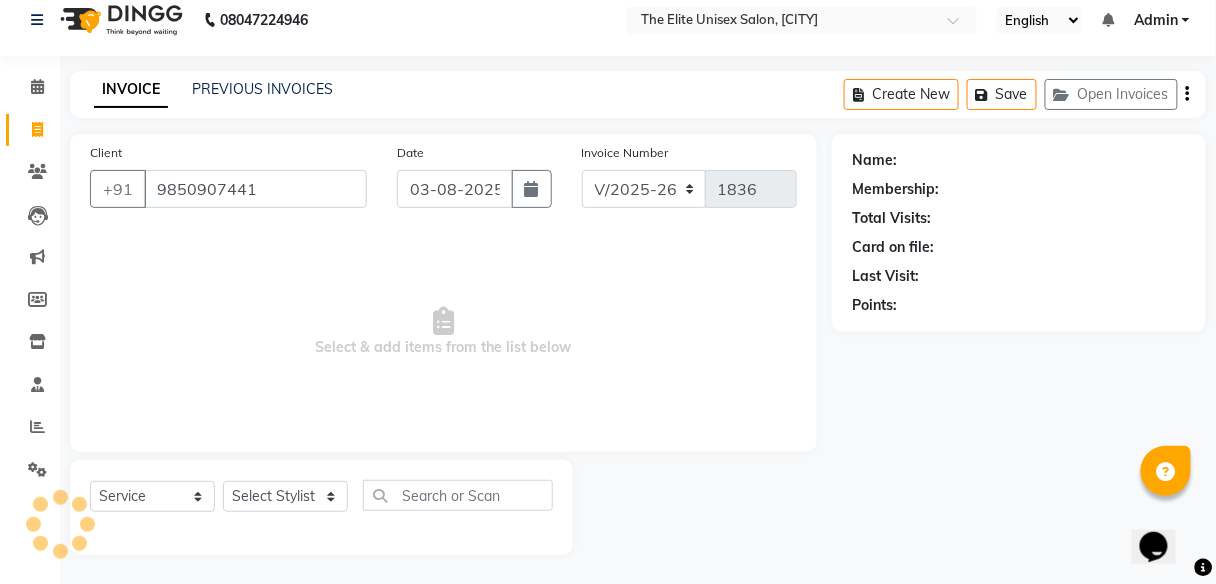type on "9850907441" 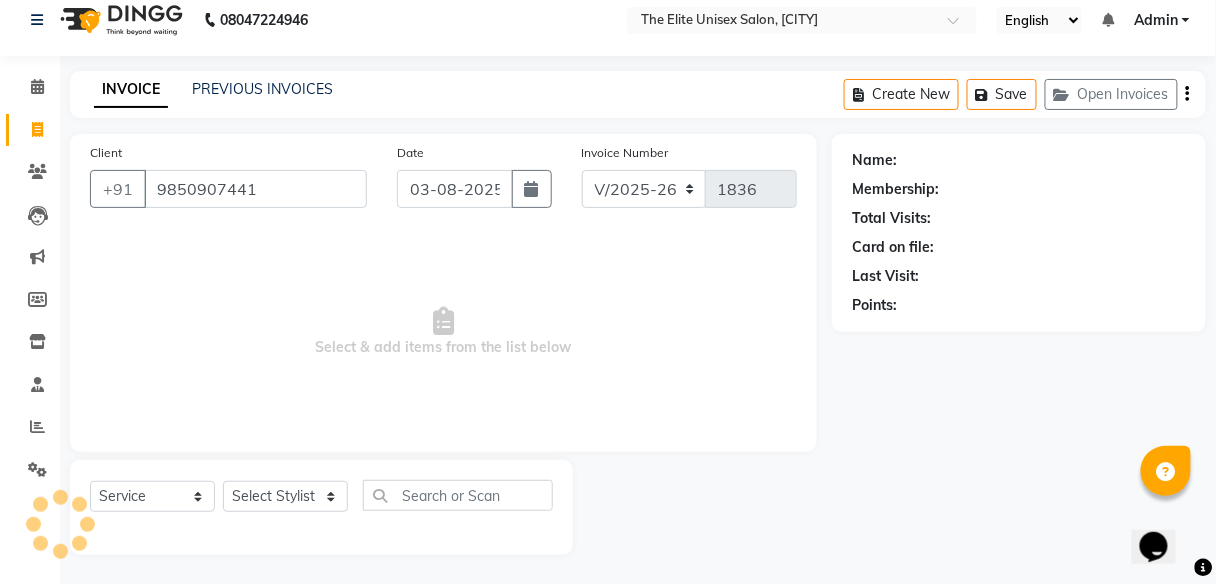 select on "1: Object" 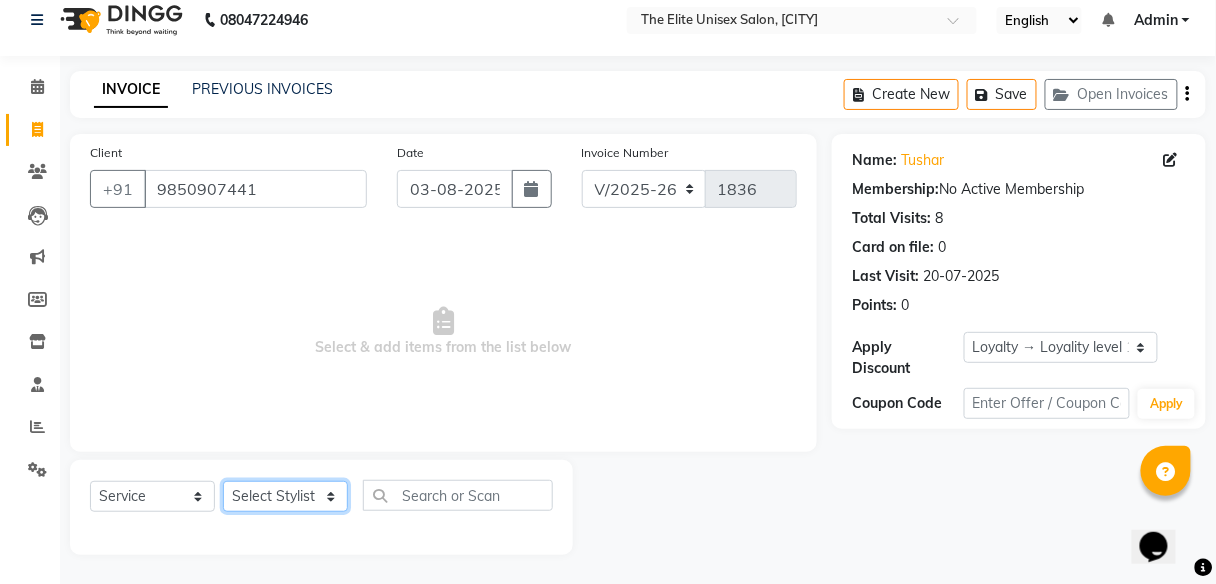 click on "Select Stylist [FIRST] [FIRST]  [FIRST] [FIRST] [FIRST] [FIRST]" 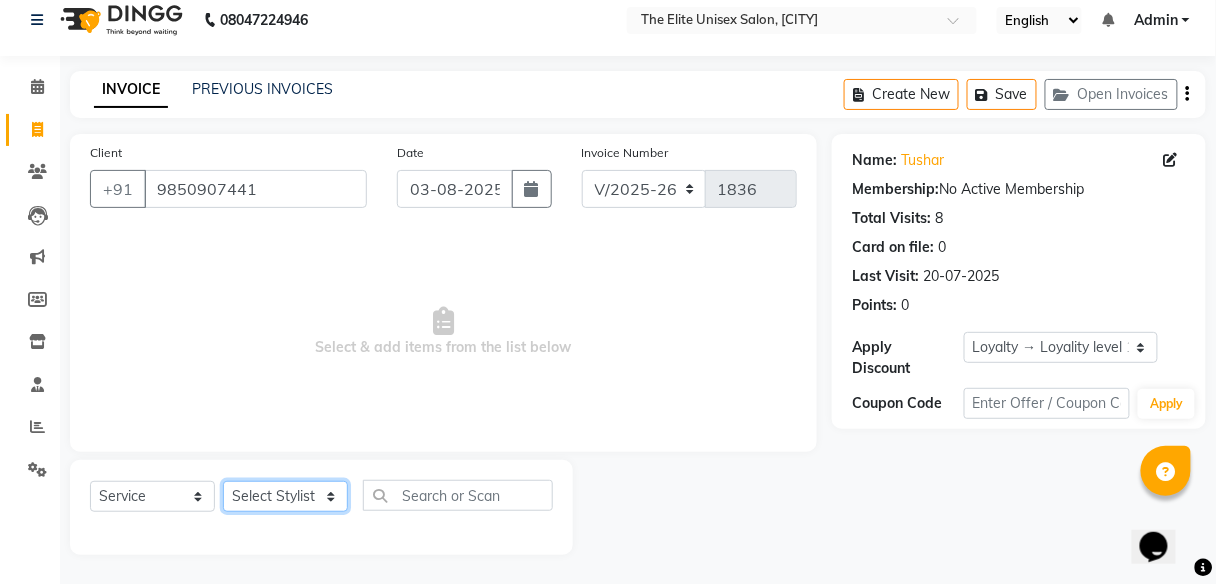 select on "59553" 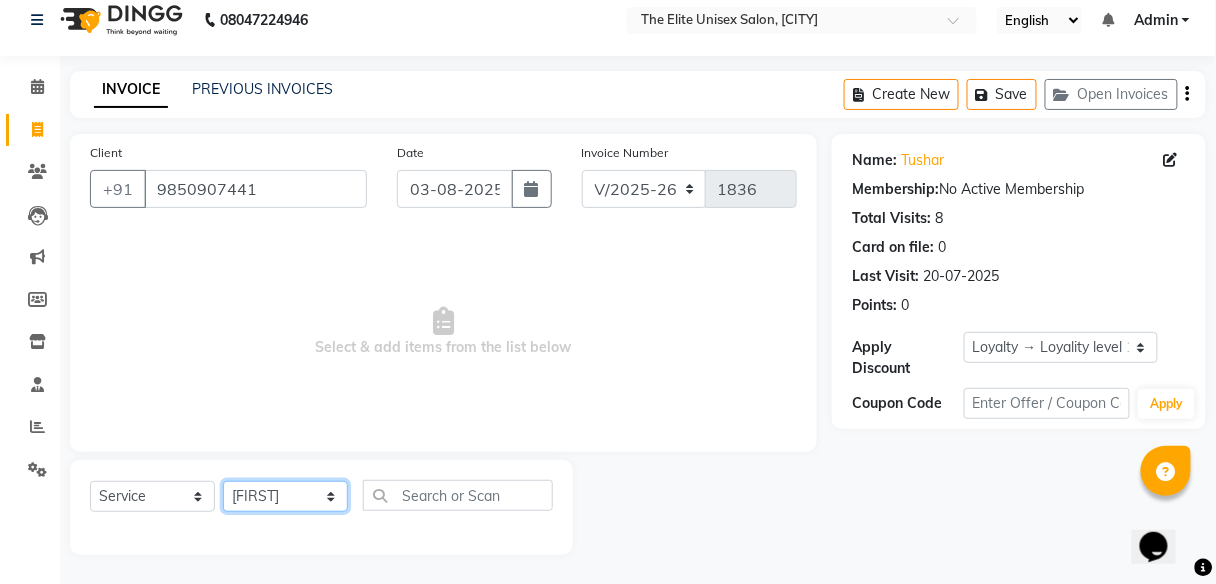 click on "Select Stylist [FIRST] [FIRST]  [FIRST] [FIRST] [FIRST] [FIRST]" 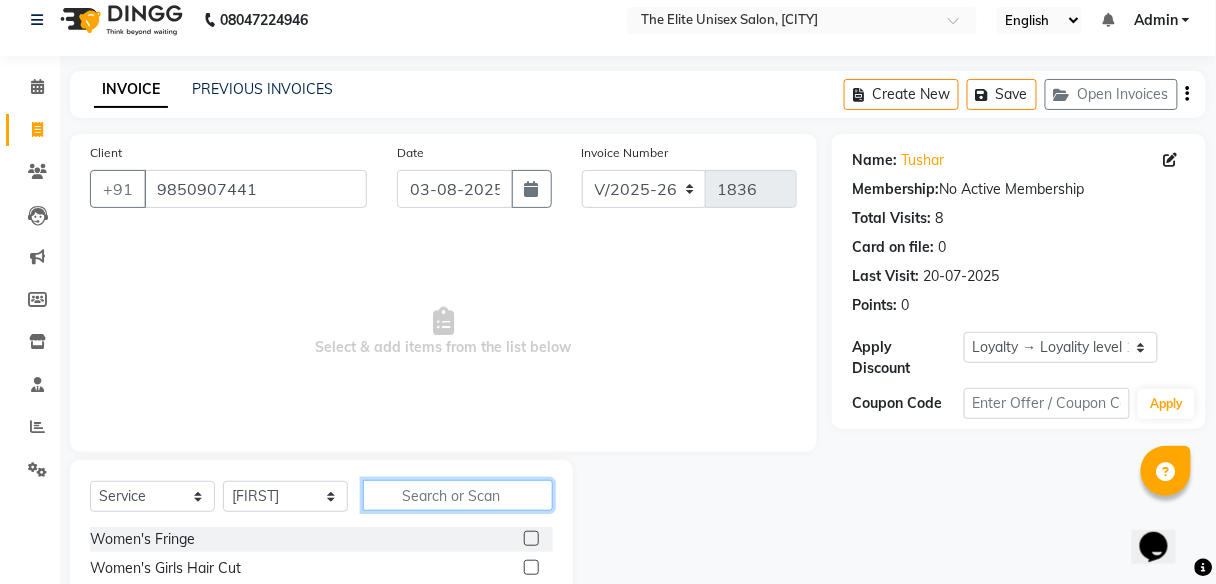 click 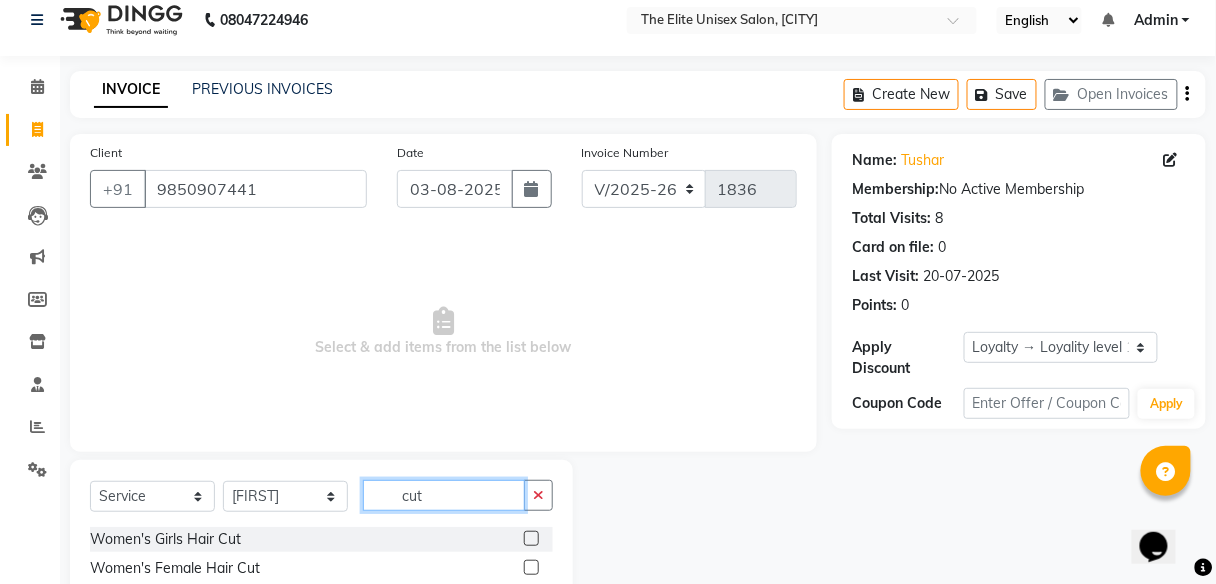 scroll, scrollTop: 161, scrollLeft: 0, axis: vertical 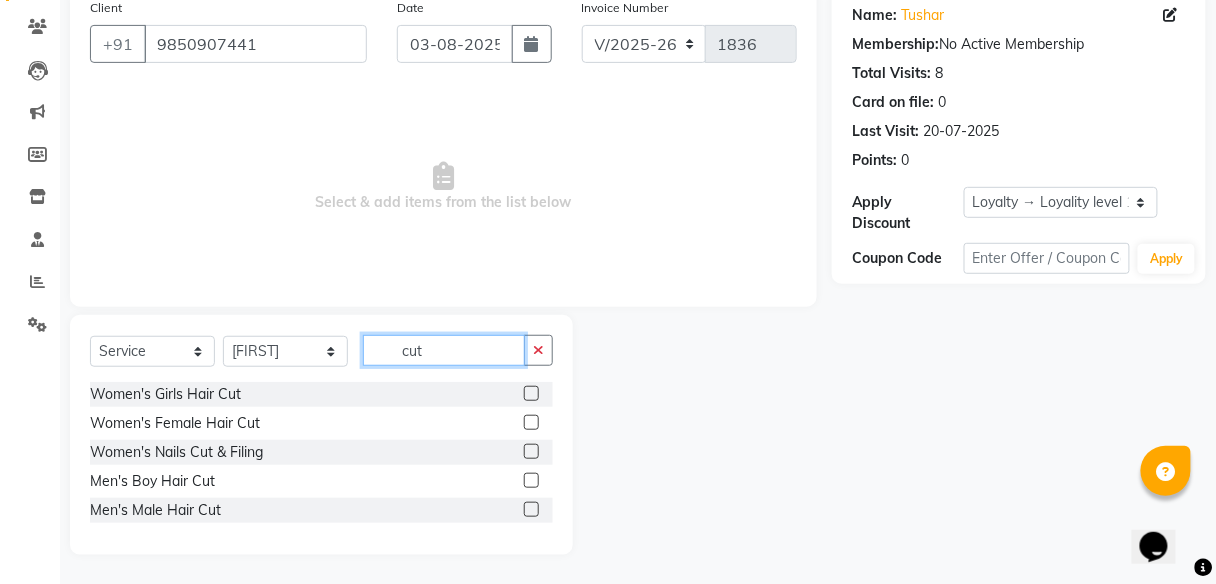 type on "cut" 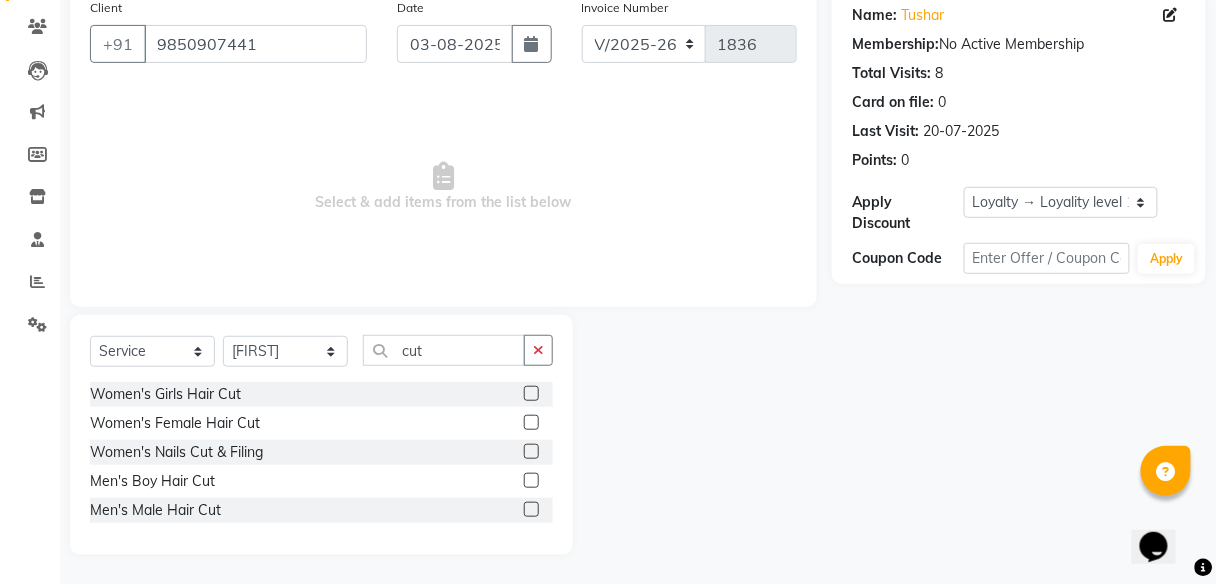 click 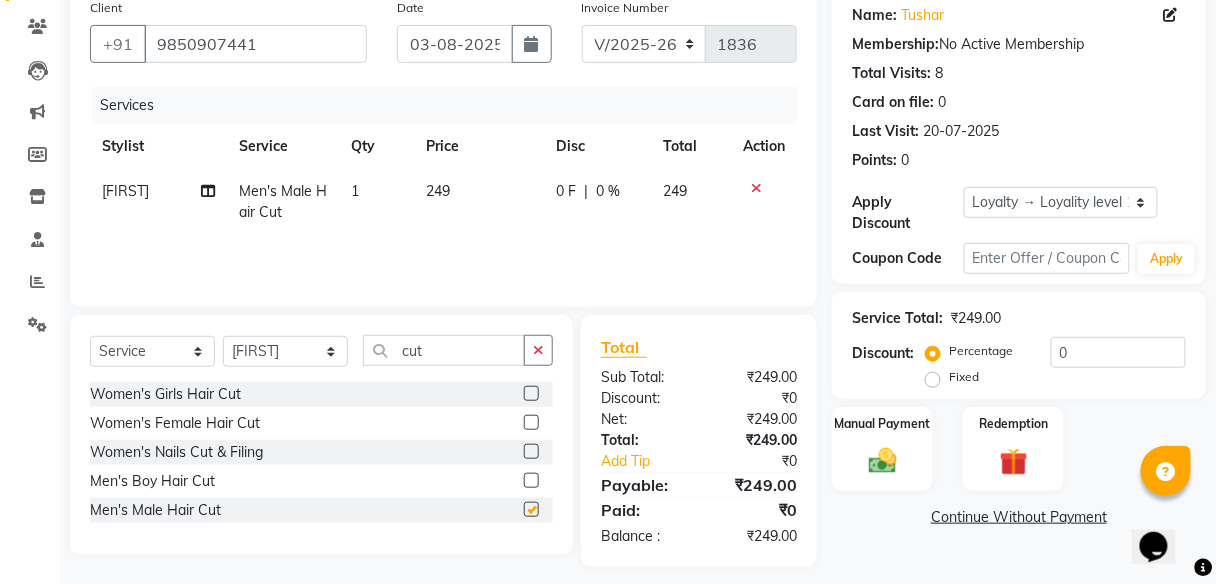 checkbox on "false" 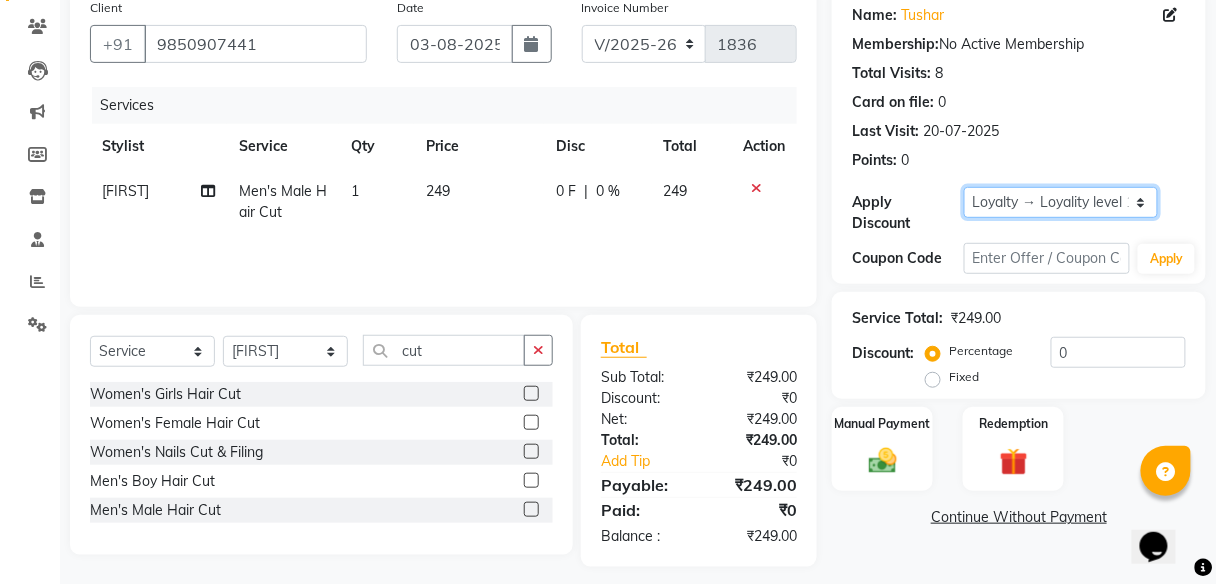 click on "Select  Loyalty → Loyality level 1" 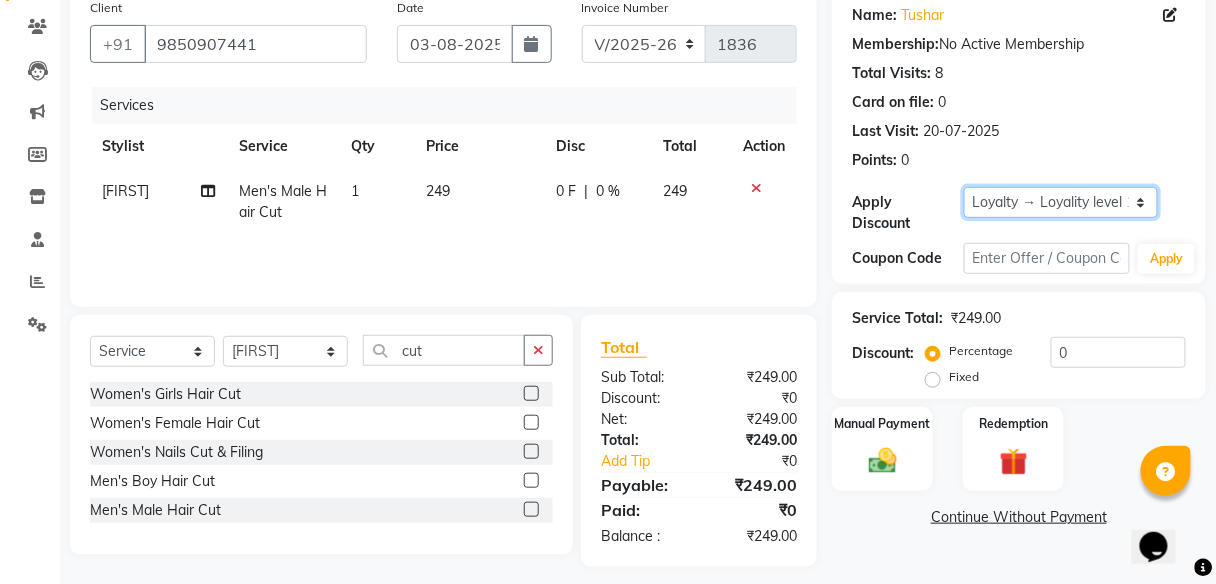select on "0:" 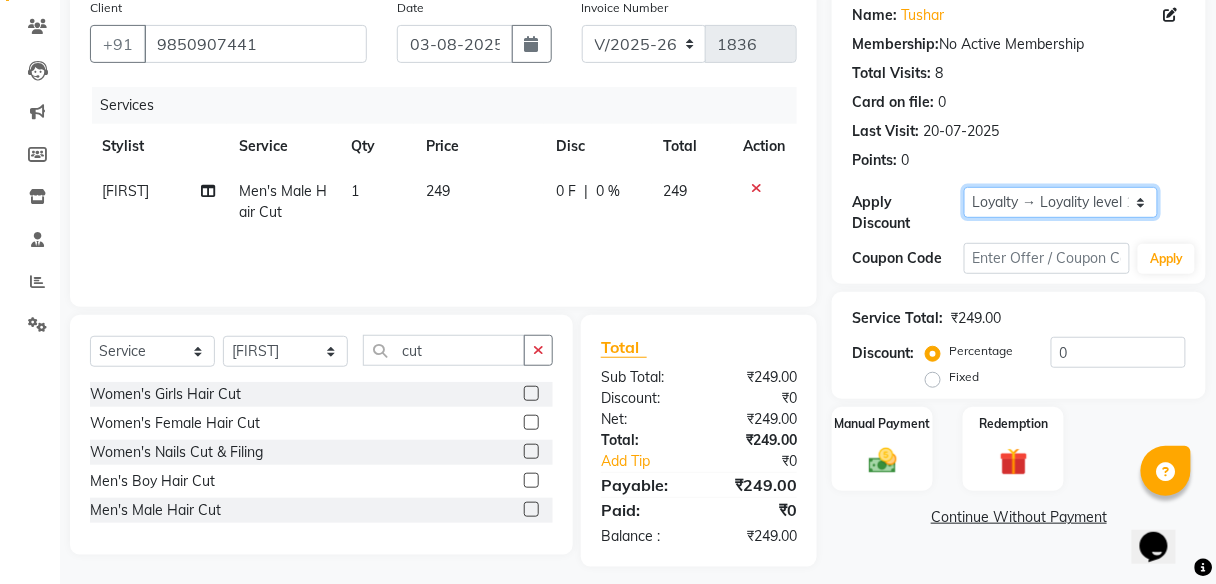 click on "Select  Loyalty → Loyality level 1" 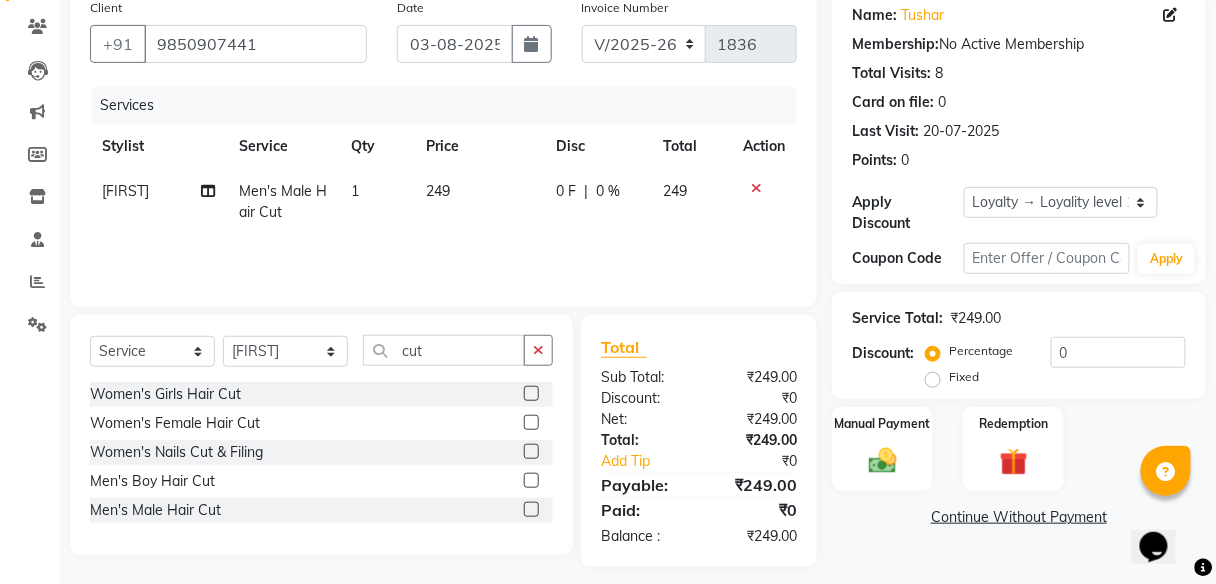 click on "0 F" 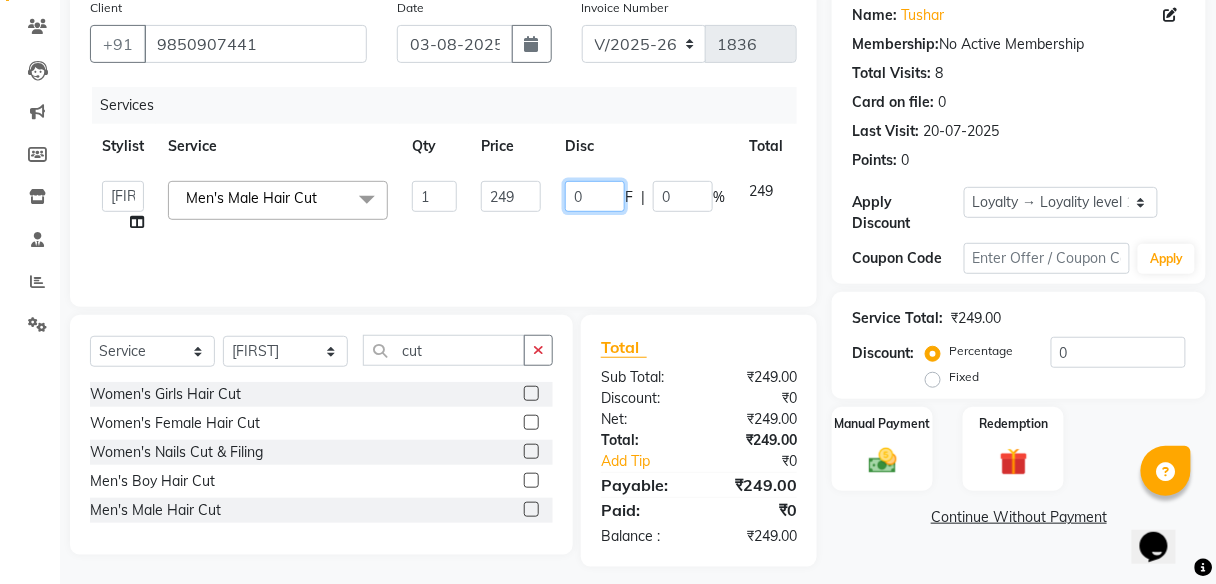 click on "0" 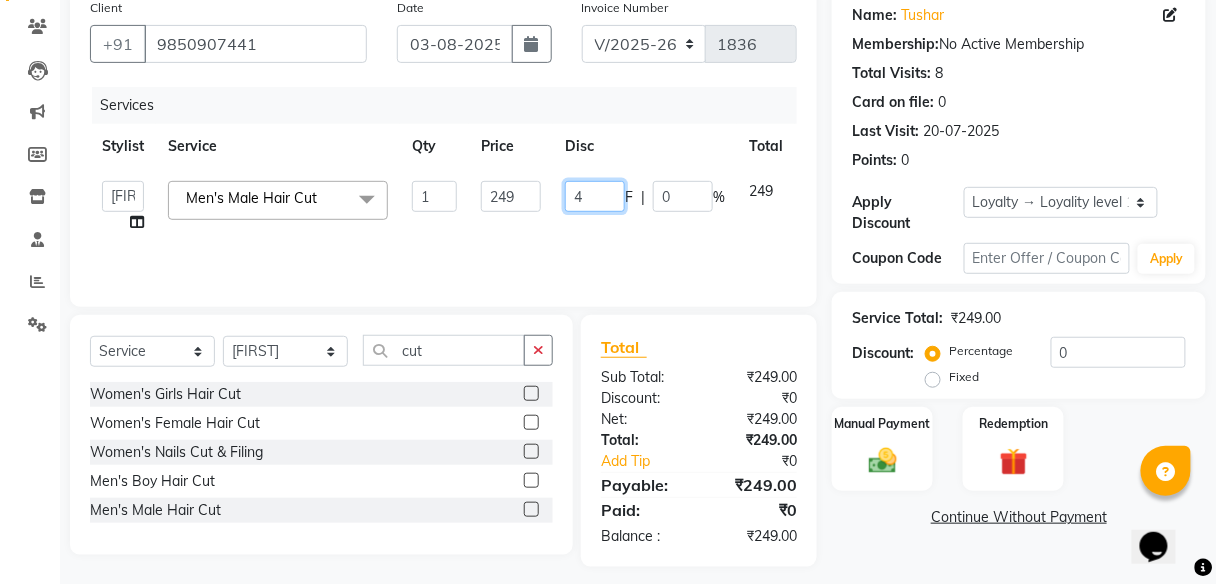 type on "49" 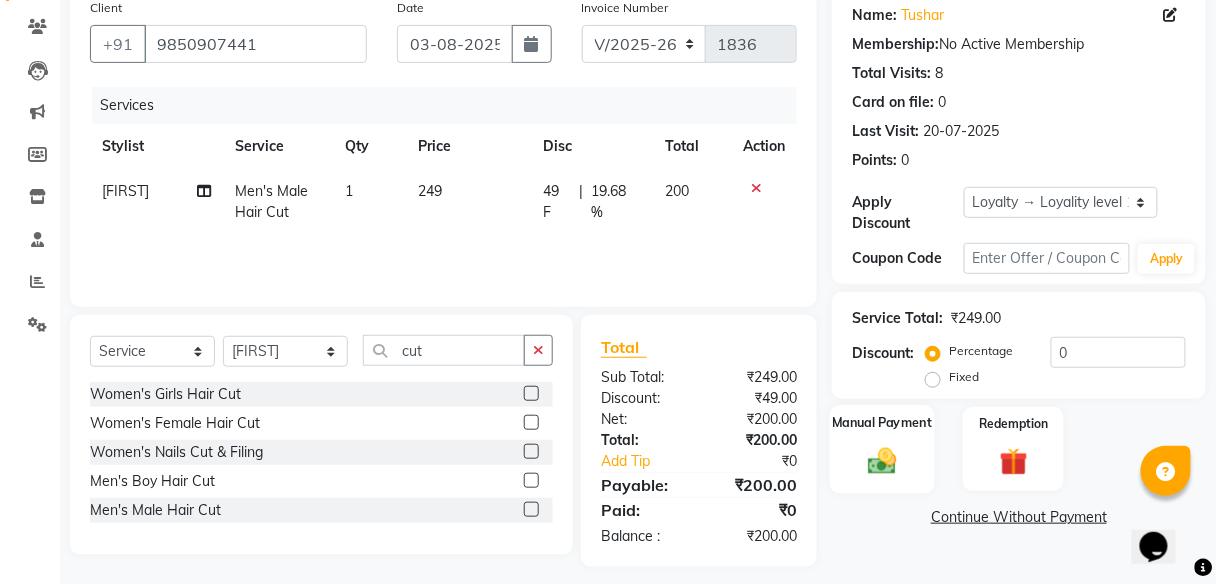 click 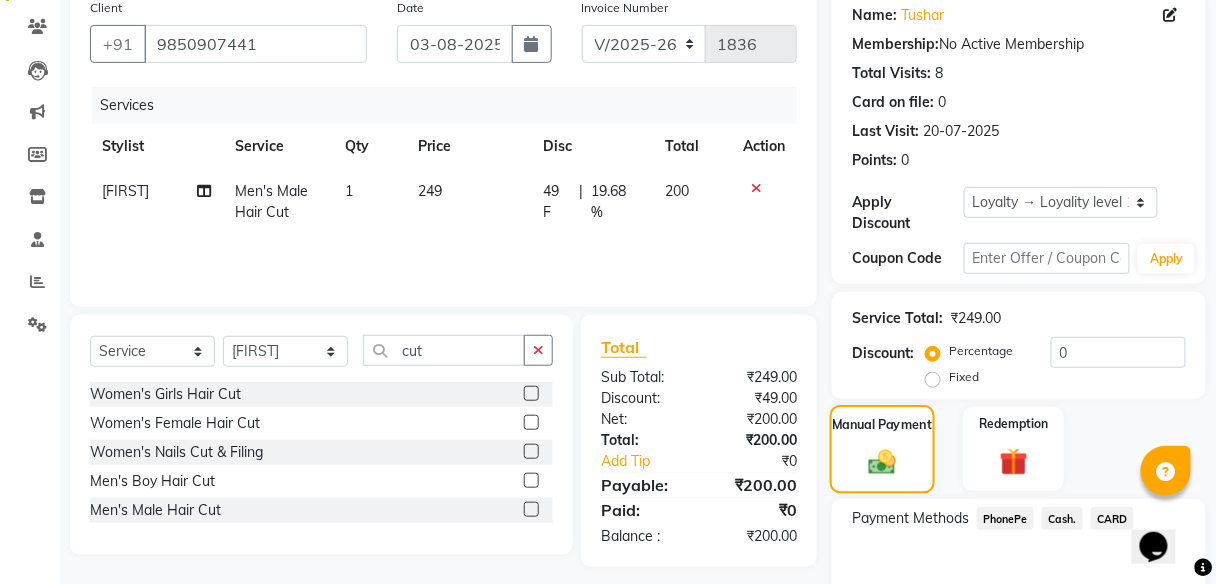 scroll, scrollTop: 267, scrollLeft: 0, axis: vertical 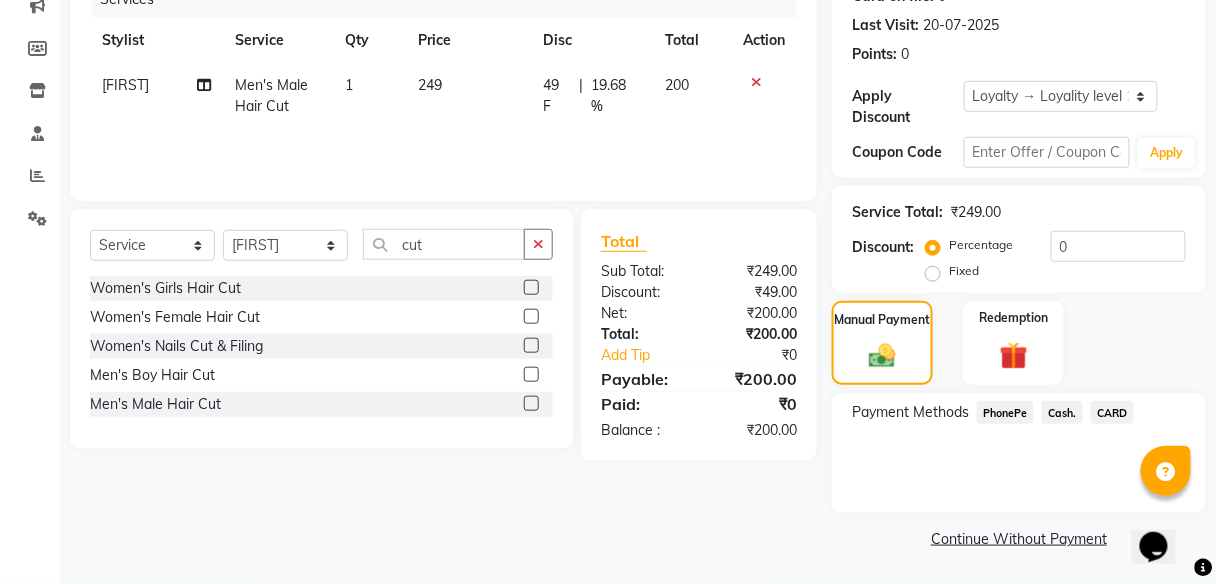 click on "PhonePe" 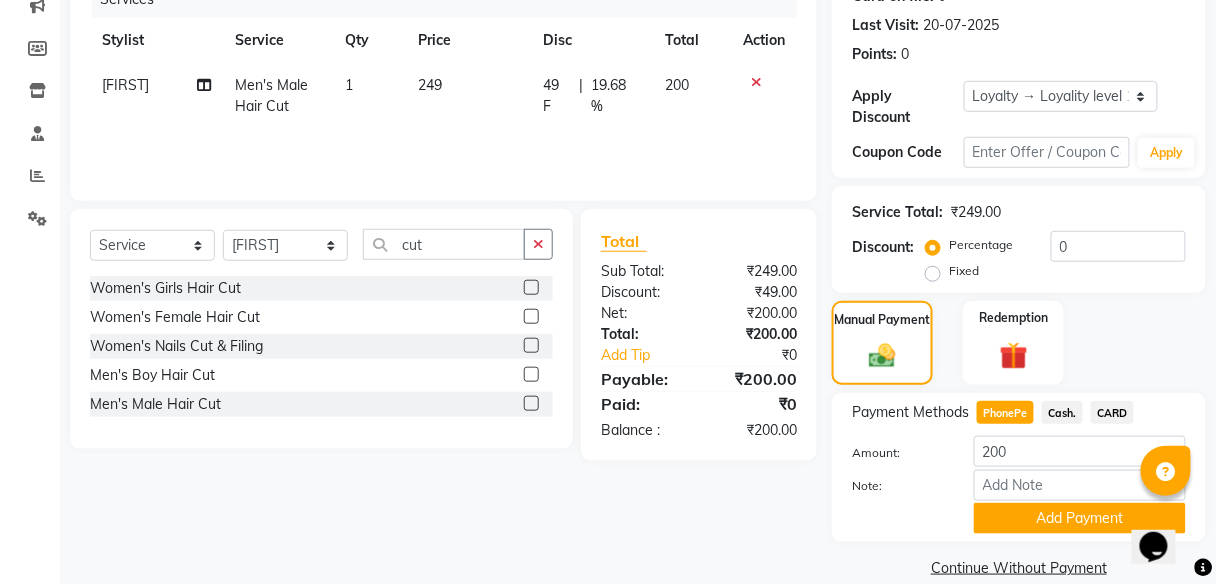 scroll, scrollTop: 295, scrollLeft: 0, axis: vertical 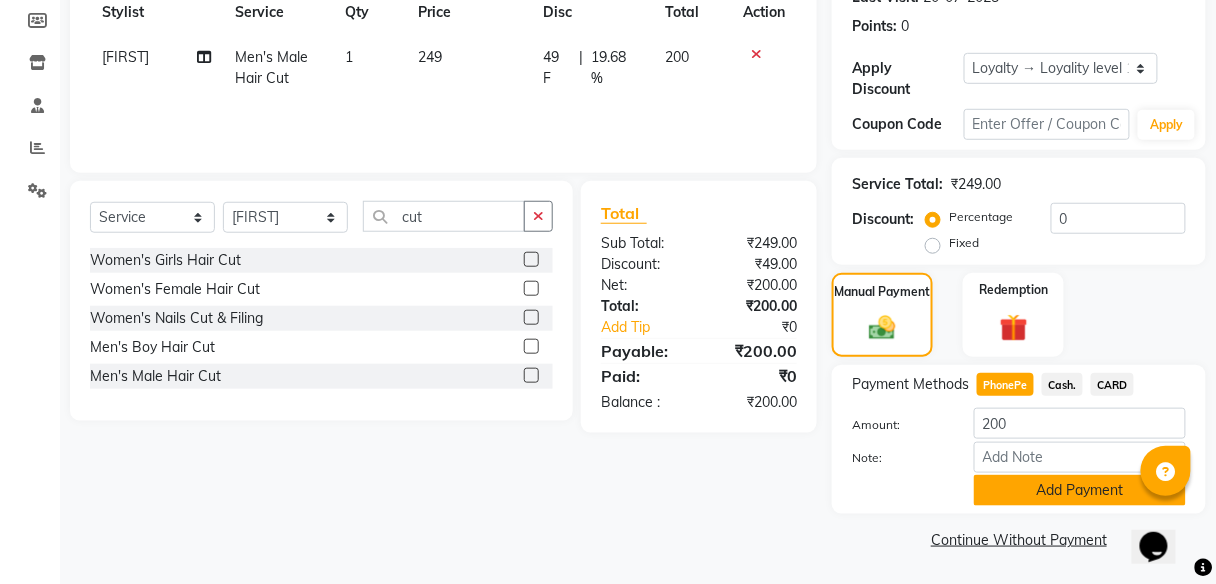 click on "Add Payment" 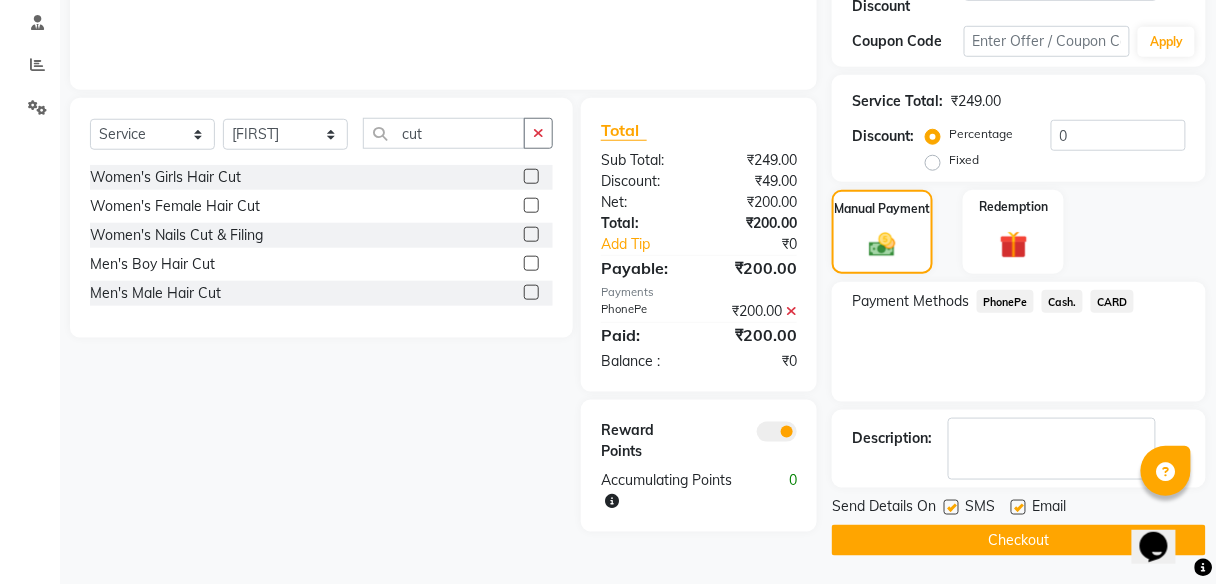 scroll, scrollTop: 376, scrollLeft: 0, axis: vertical 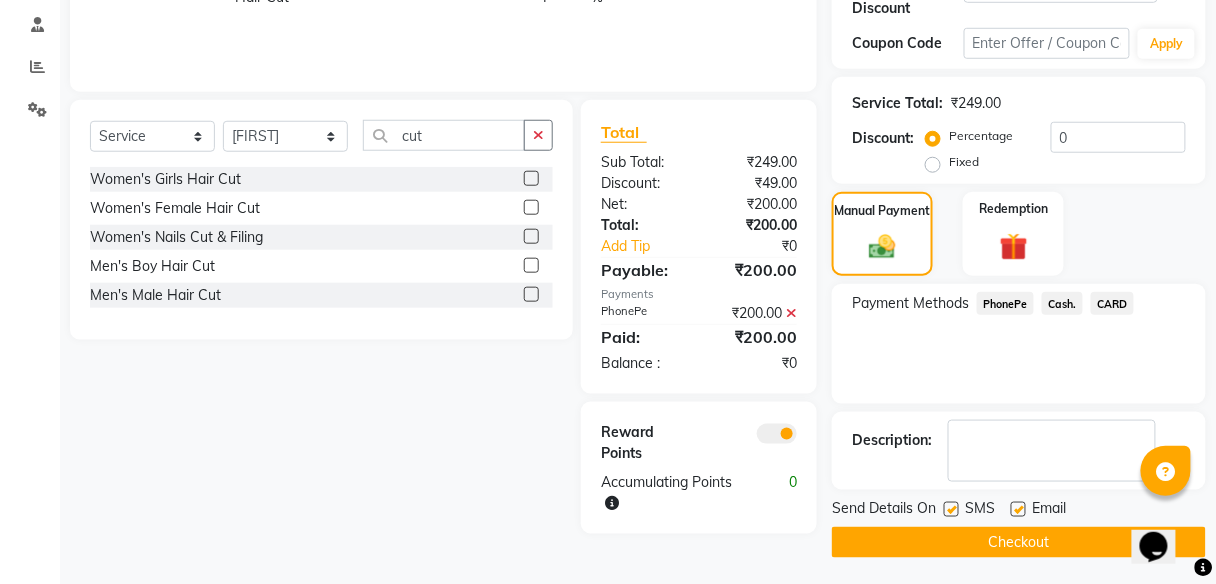 click on "Checkout" 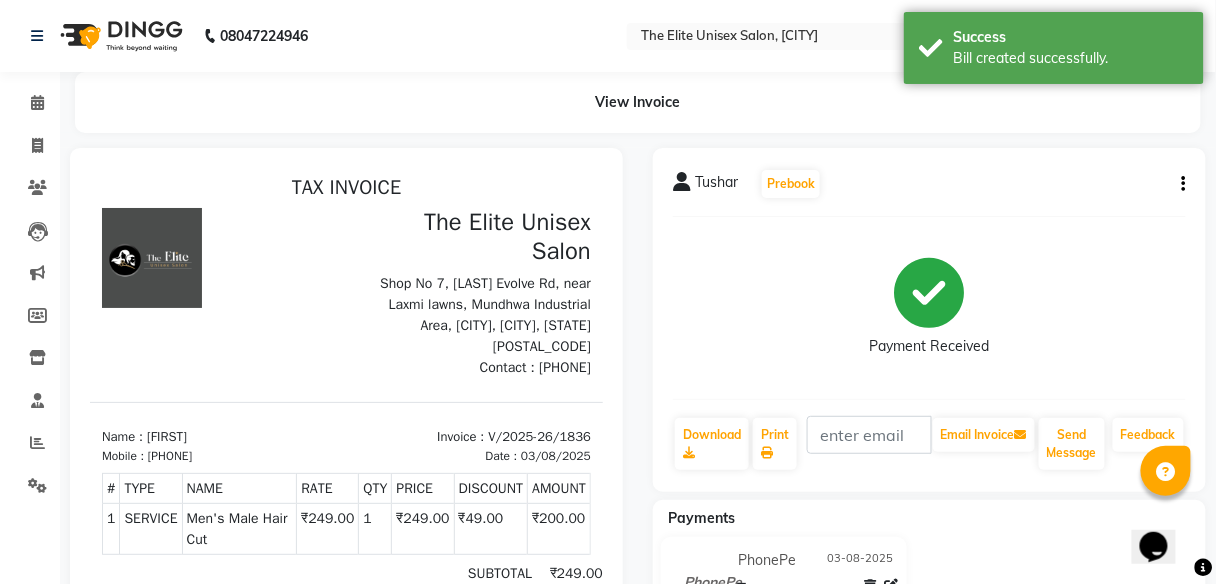 scroll, scrollTop: 0, scrollLeft: 0, axis: both 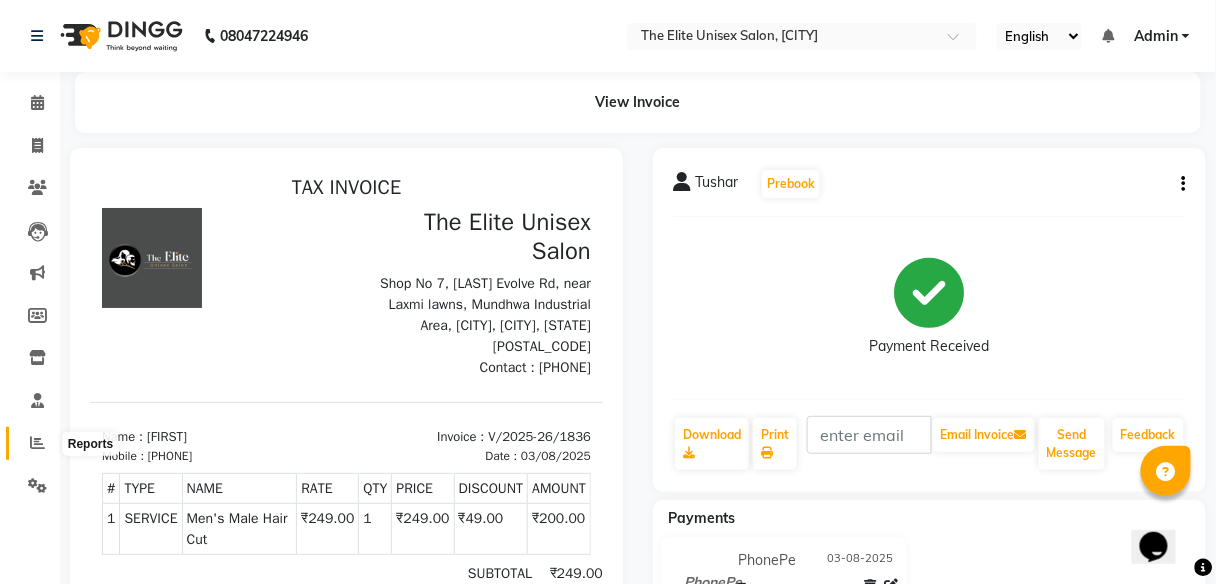 click 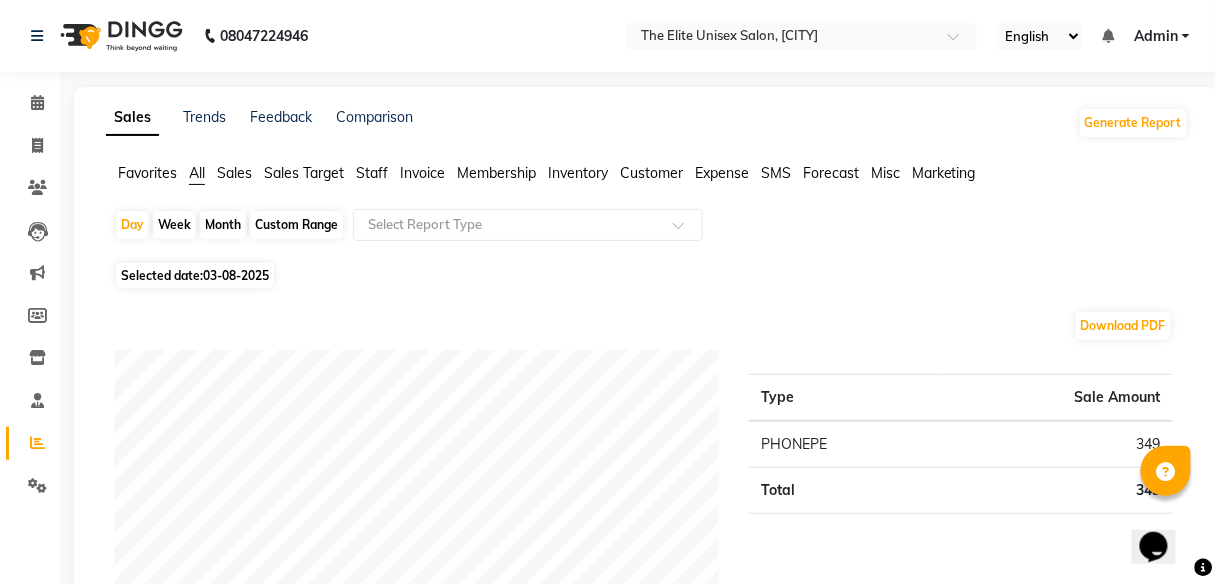 click on "Staff" 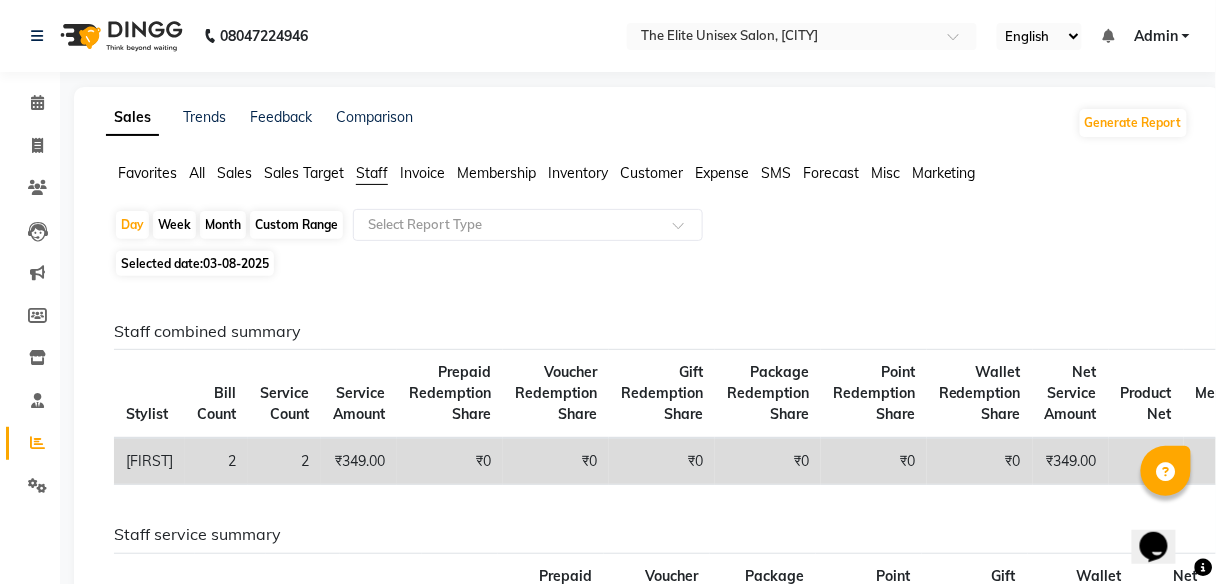 click on "Month" 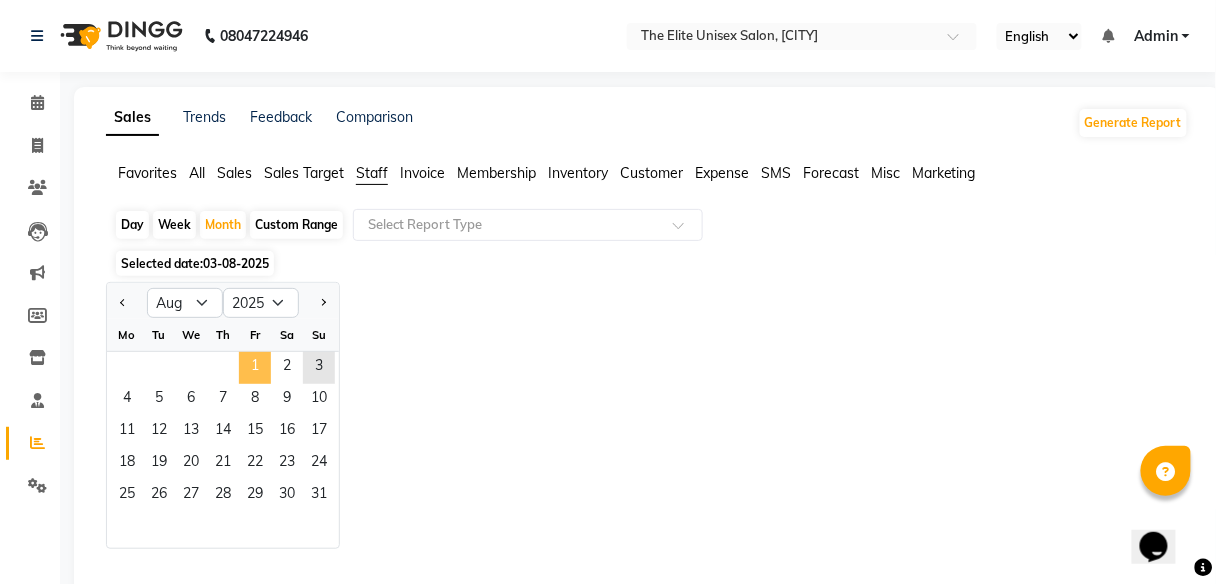 click on "1" 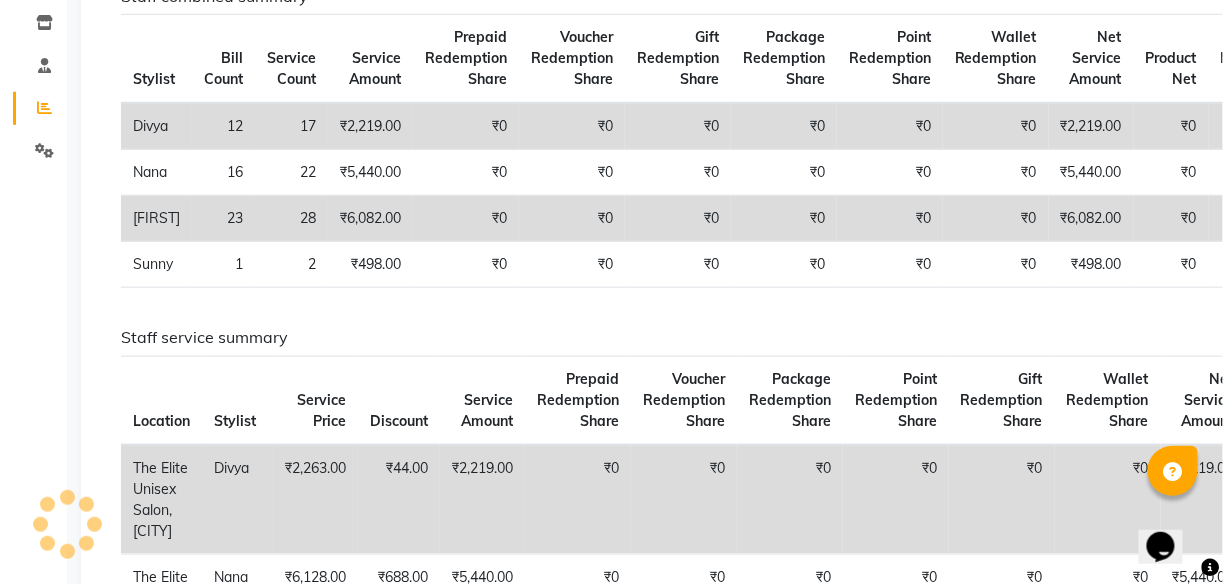 scroll, scrollTop: 0, scrollLeft: 0, axis: both 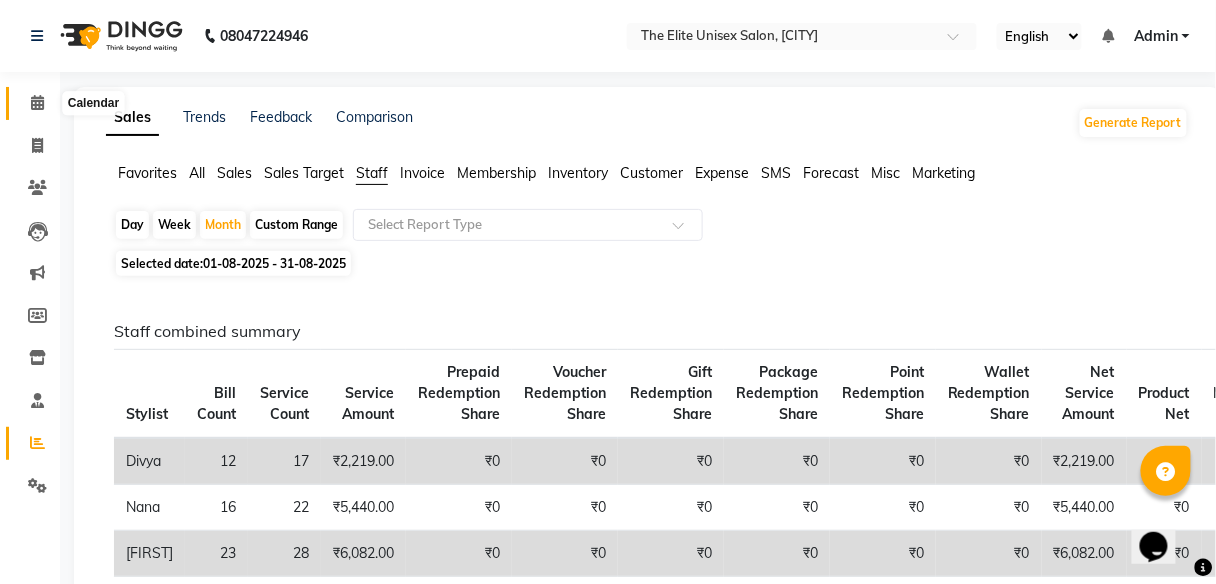 click 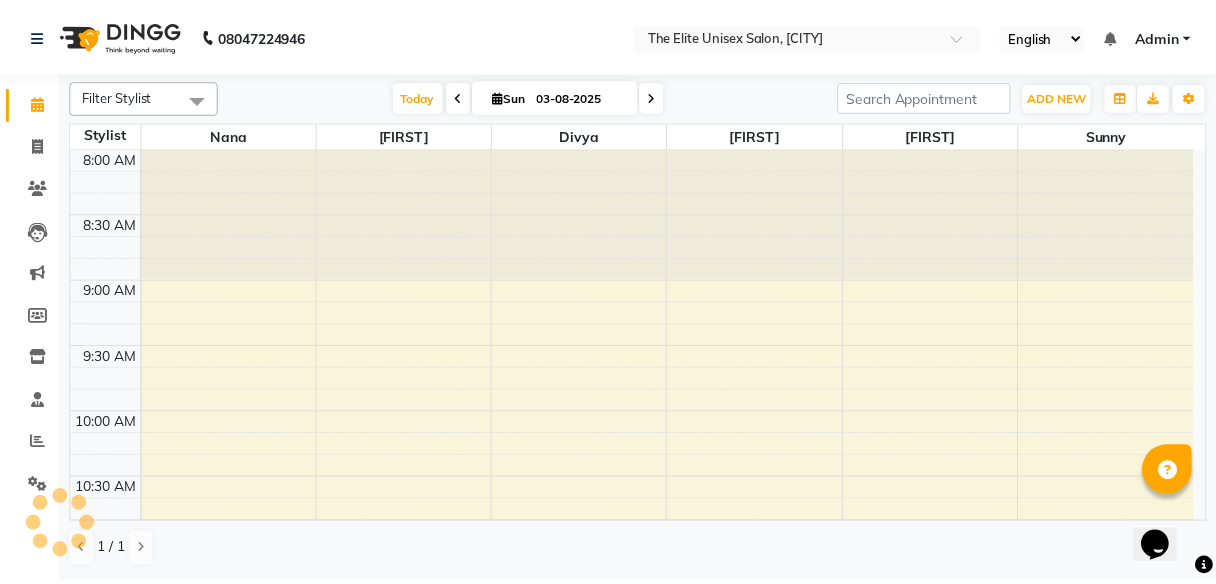 scroll, scrollTop: 391, scrollLeft: 0, axis: vertical 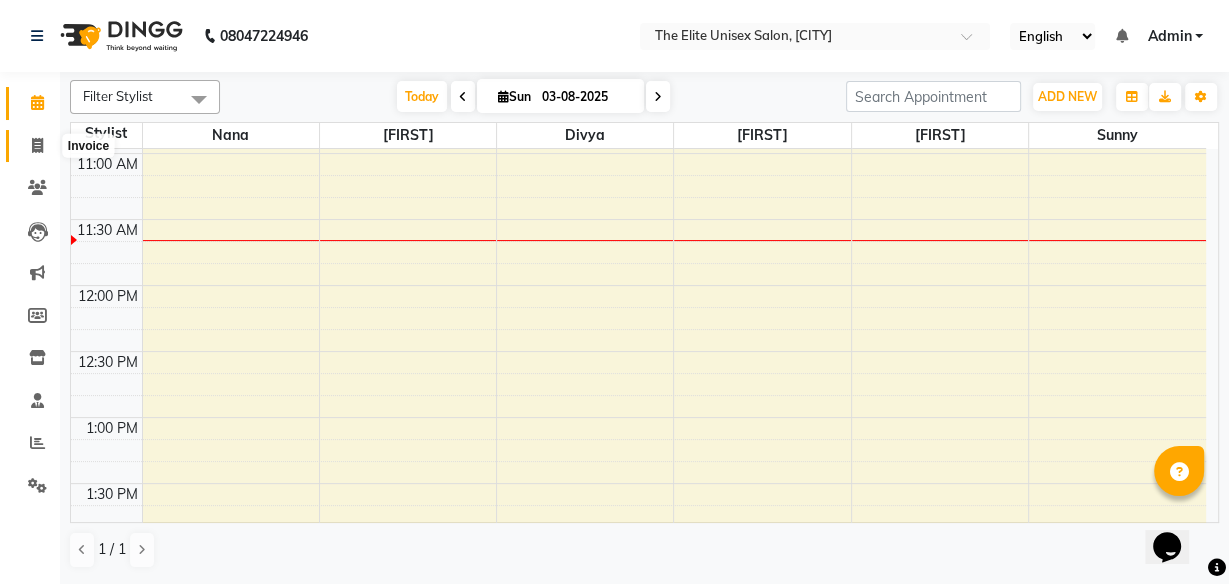 click 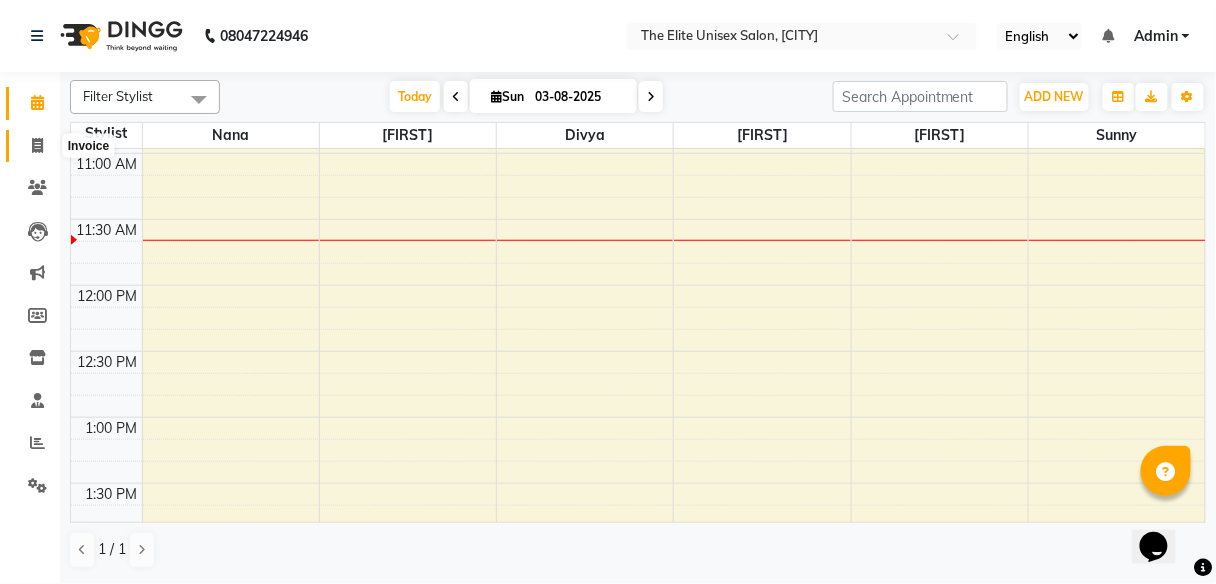 select on "7086" 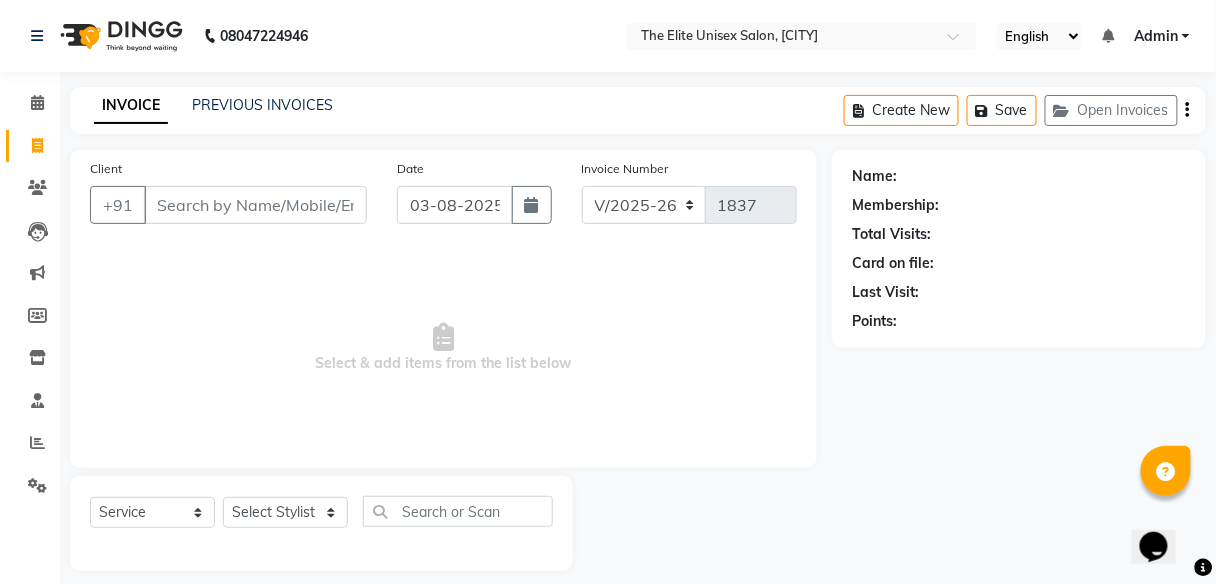 click on "Client" at bounding box center (255, 205) 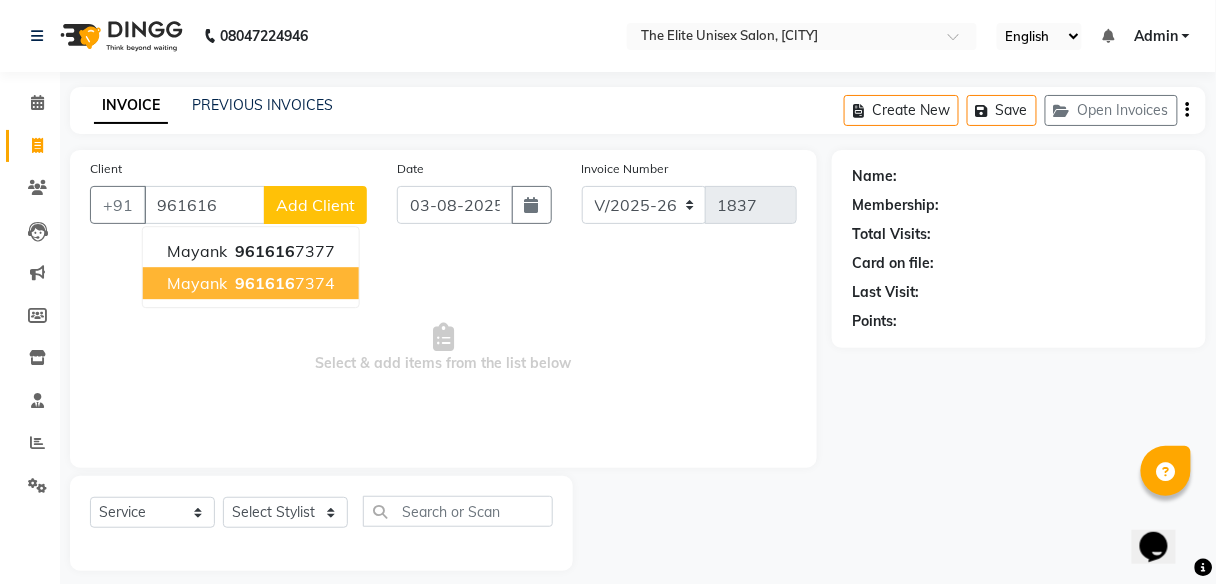 click on "961616" at bounding box center [265, 283] 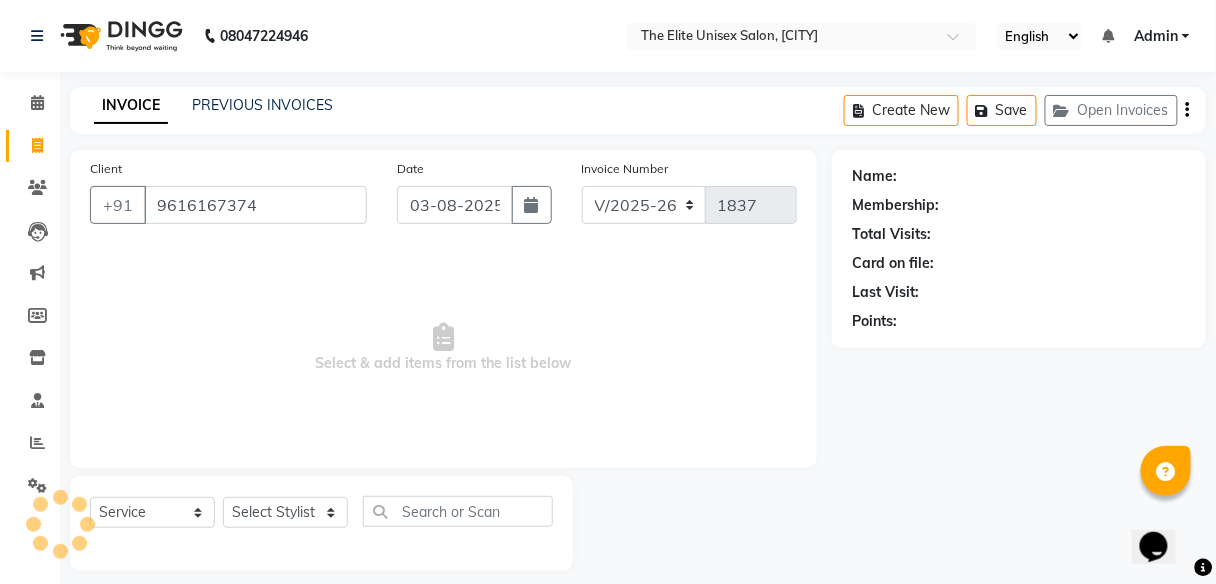 type on "9616167374" 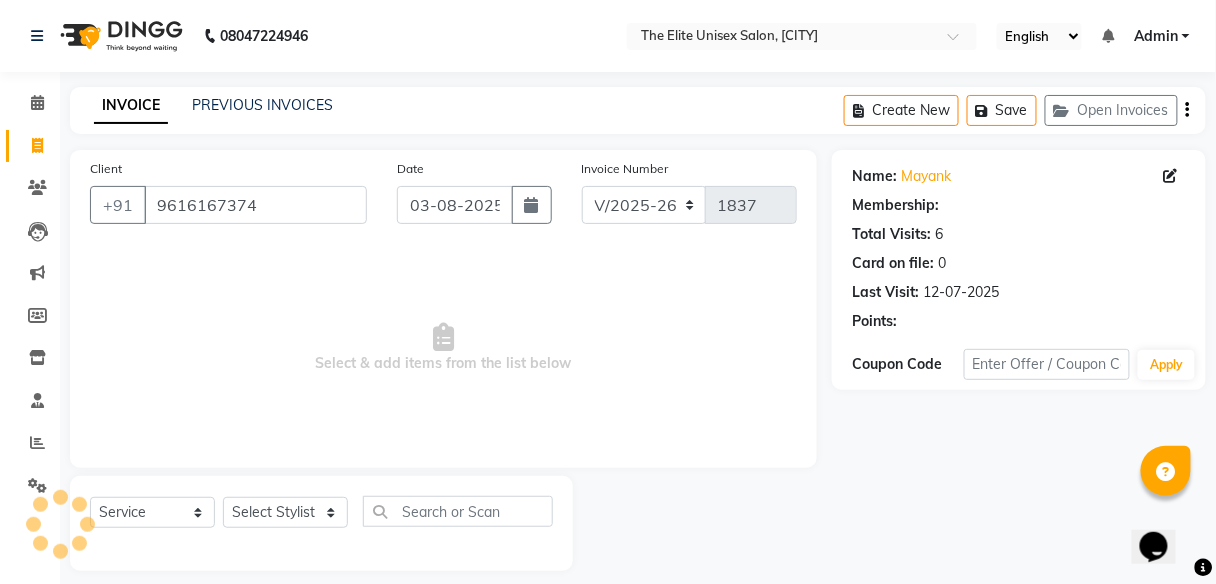 select on "1: Object" 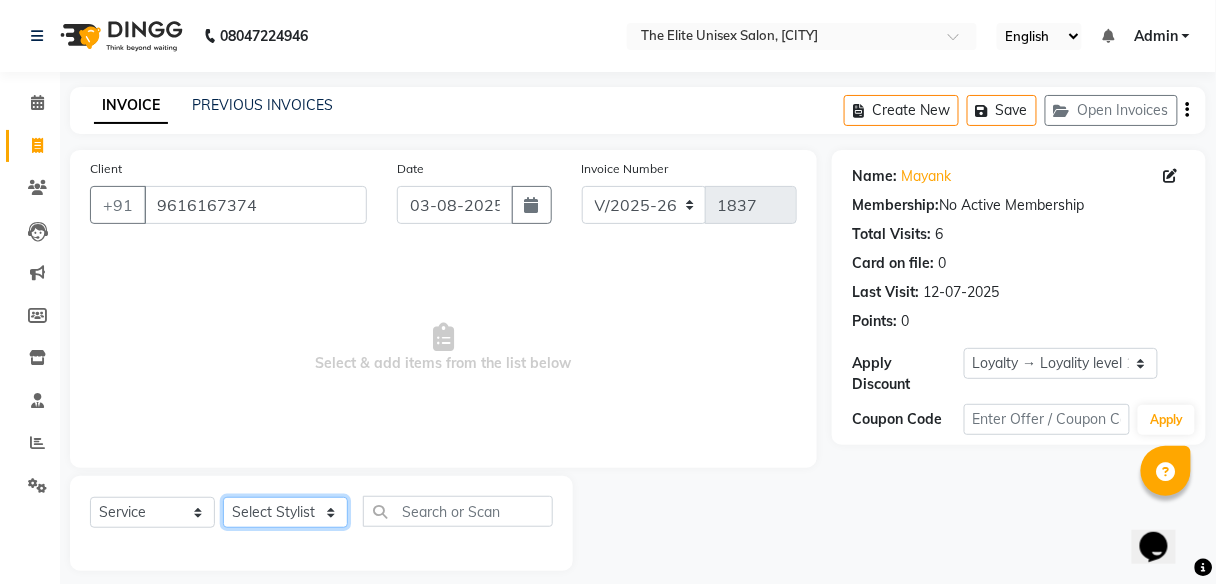 click on "Select Stylist [FIRST] [FIRST]  [FIRST] [FIRST] [FIRST] [FIRST]" 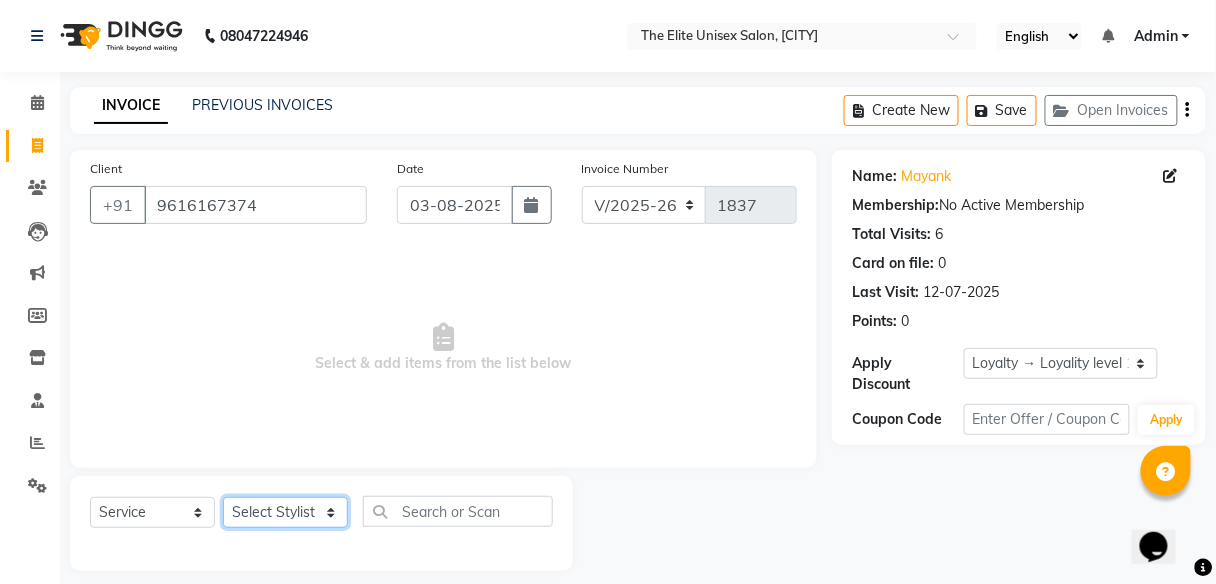 select on "59553" 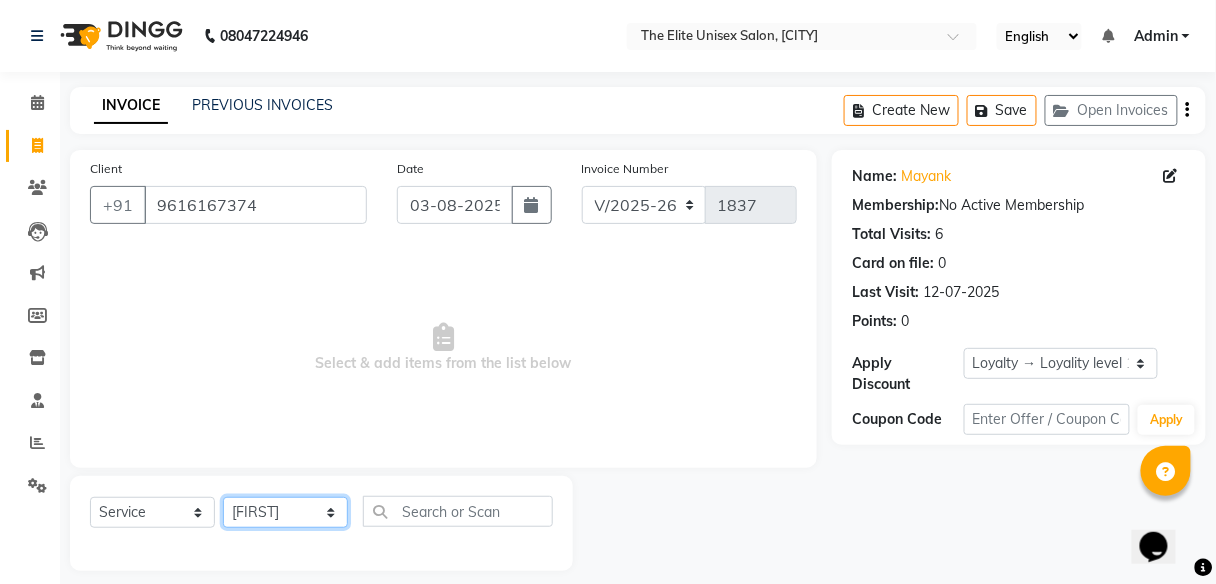 click on "Select Stylist [FIRST] [FIRST]  [FIRST] [FIRST] [FIRST] [FIRST]" 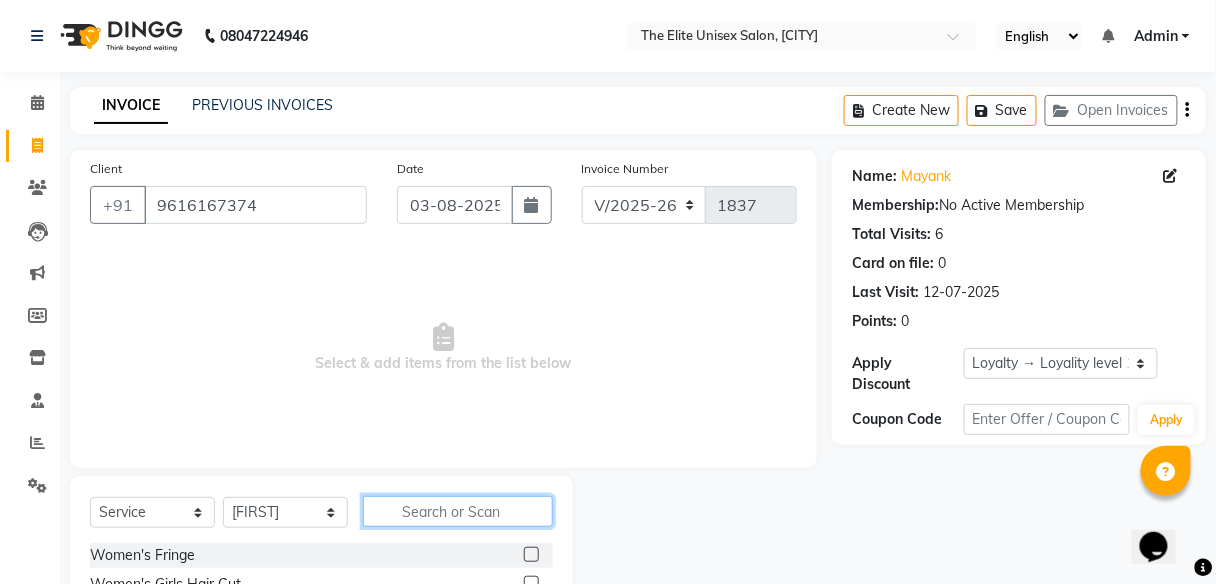 click 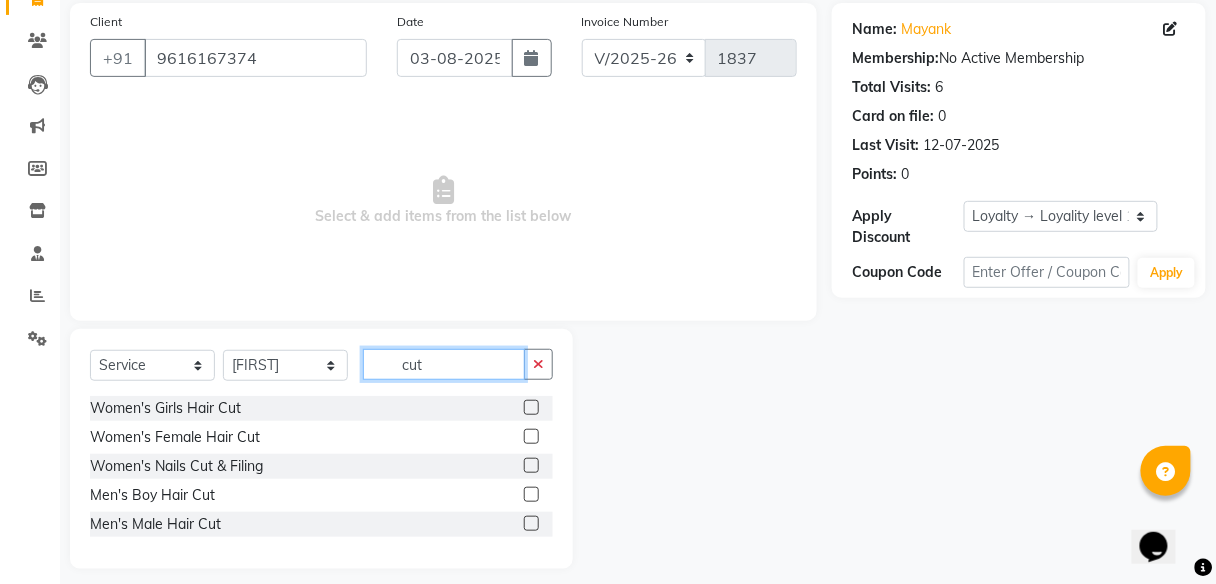 scroll, scrollTop: 161, scrollLeft: 0, axis: vertical 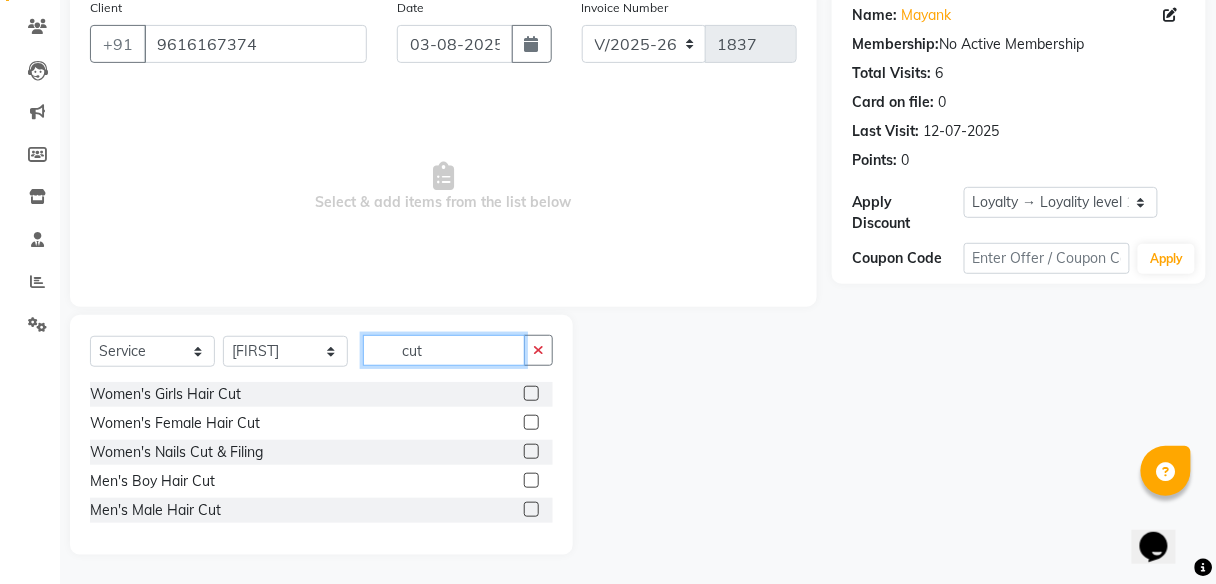 type on "cut" 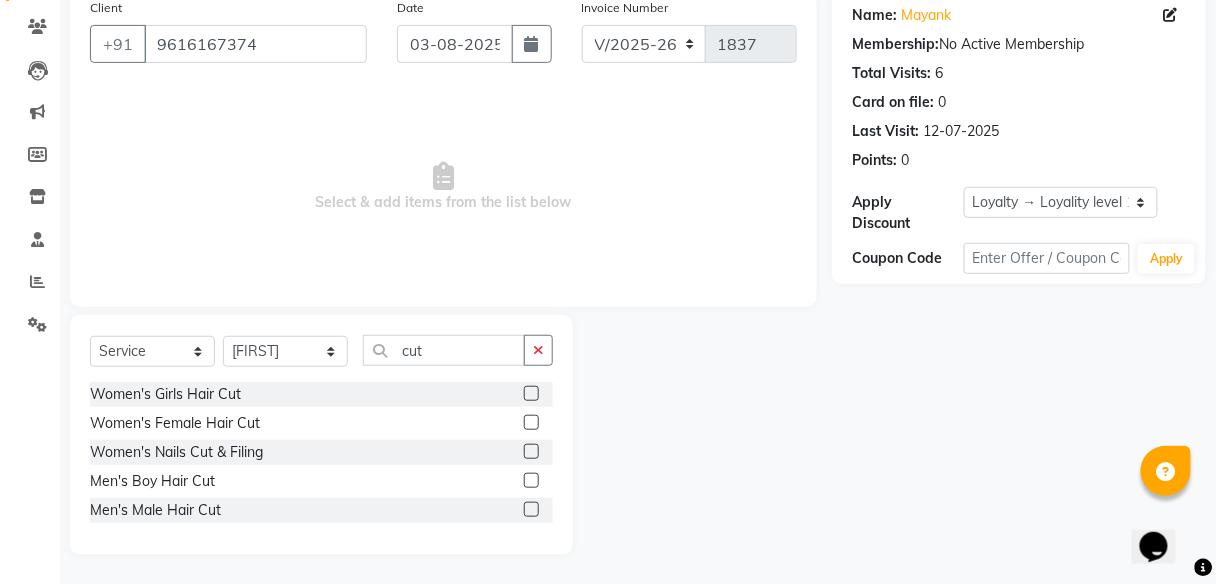 click 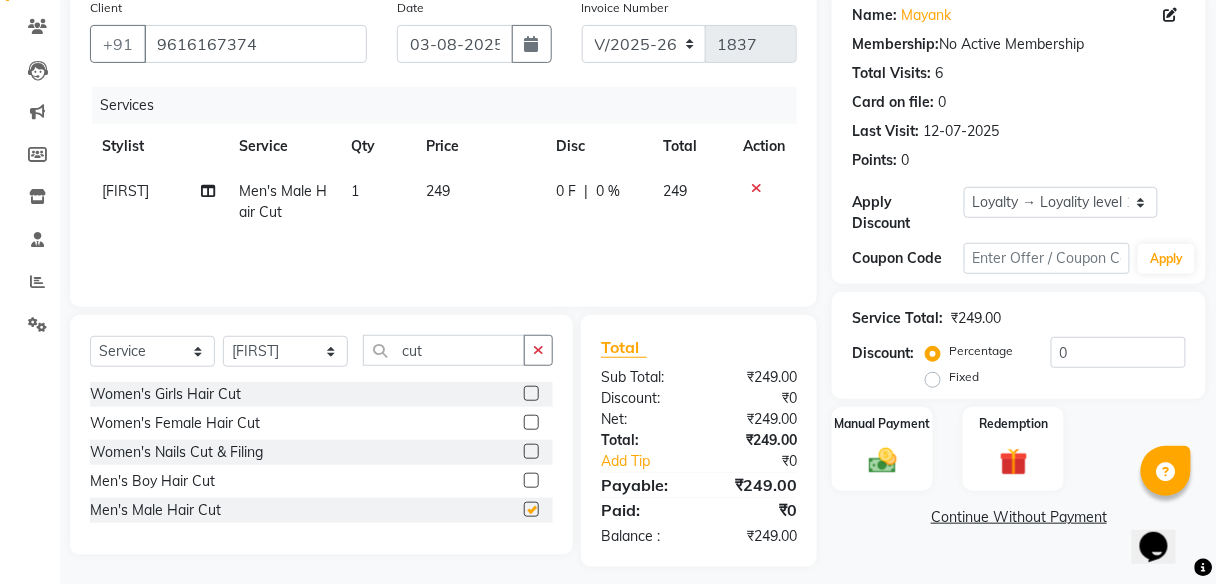 checkbox on "false" 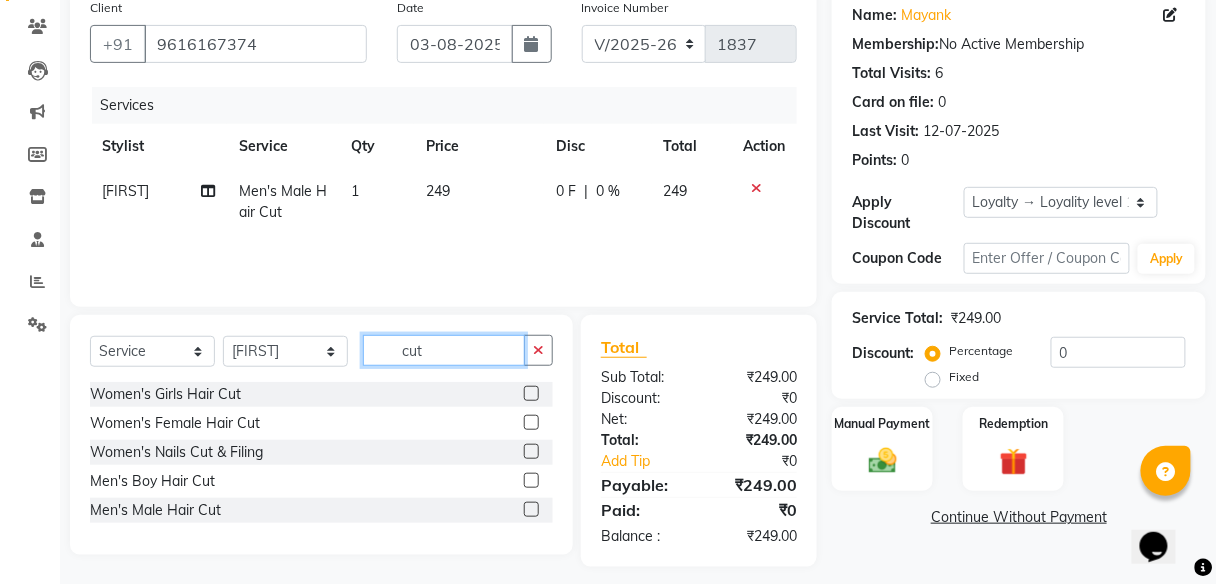 click on "cut" 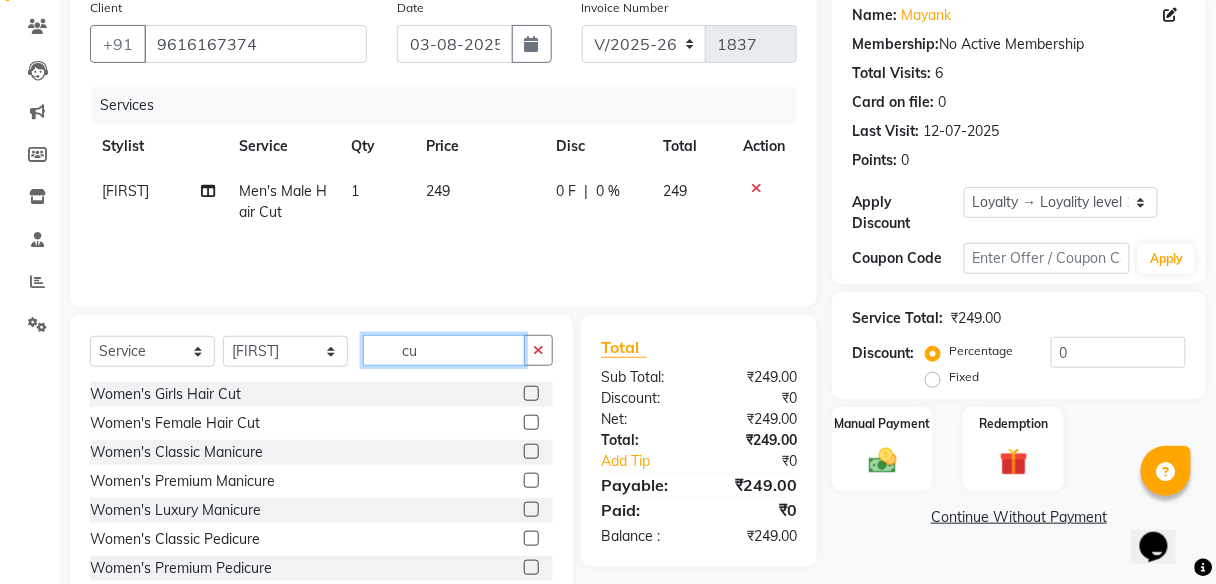 type on "c" 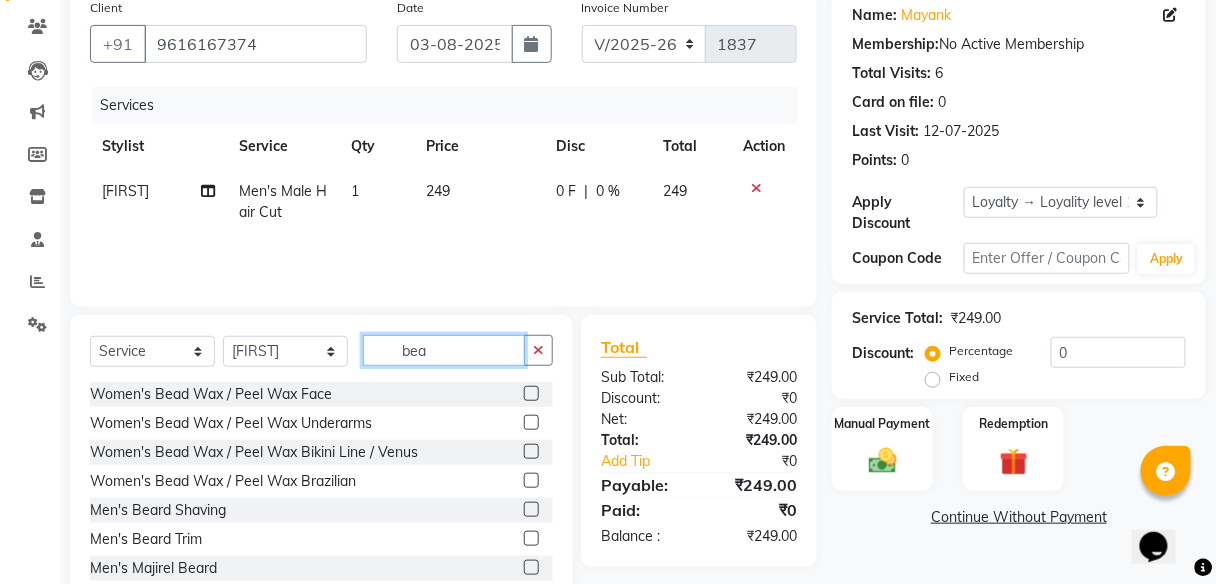 scroll, scrollTop: 216, scrollLeft: 0, axis: vertical 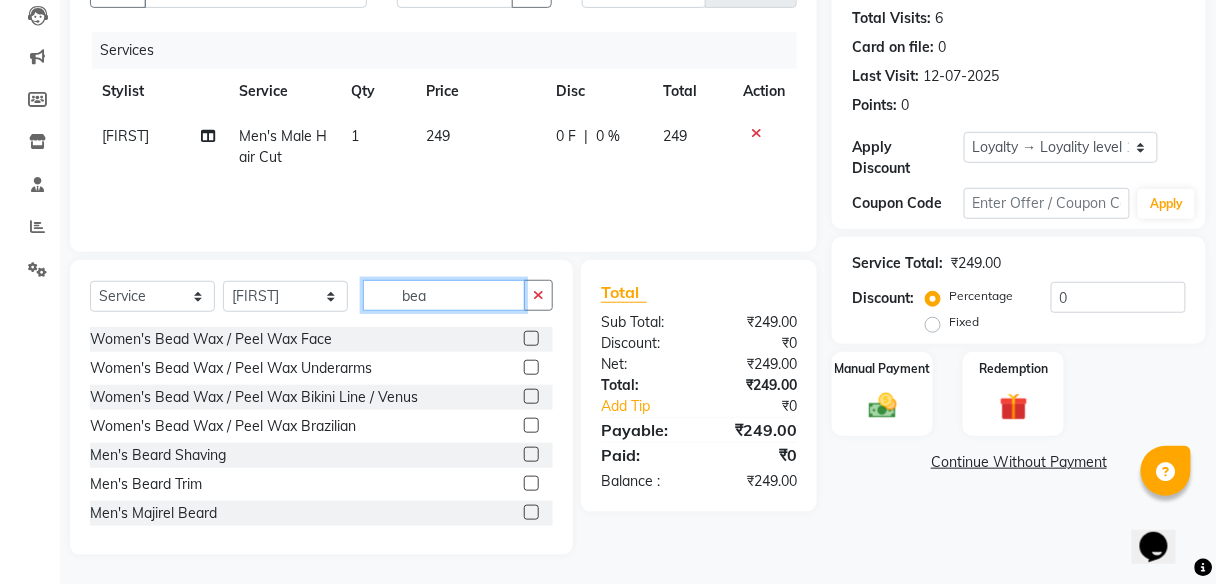 type on "bea" 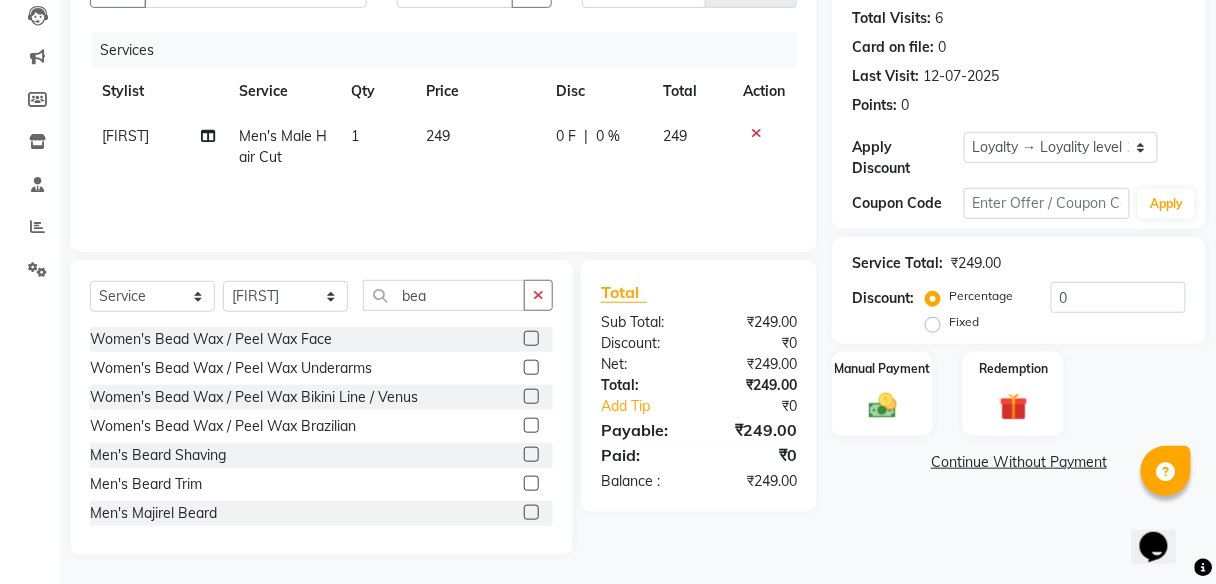 click 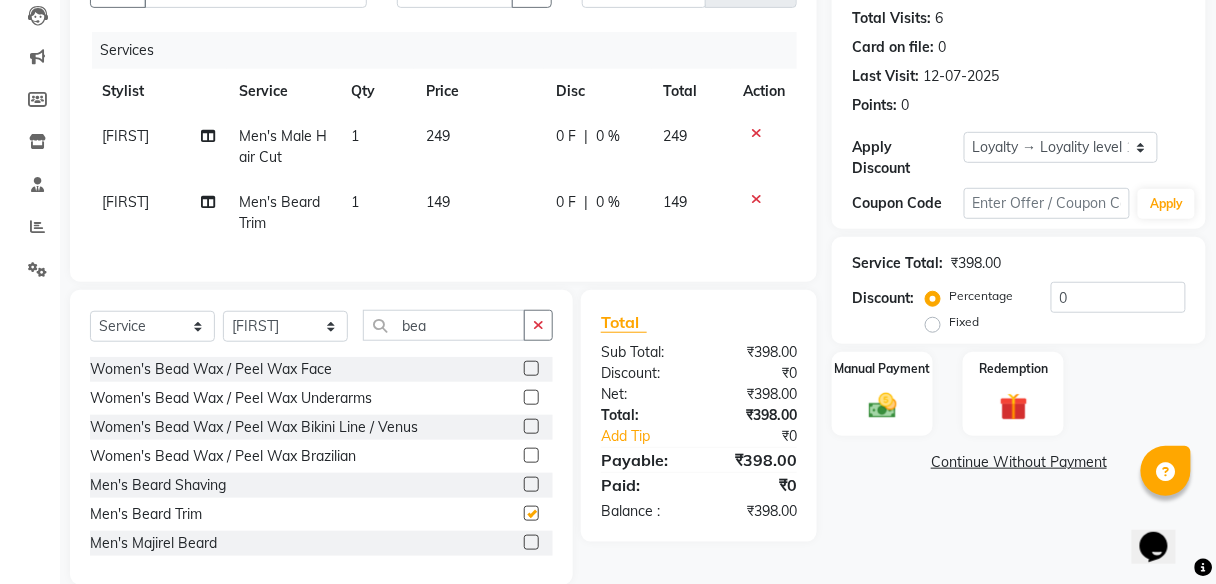 checkbox on "false" 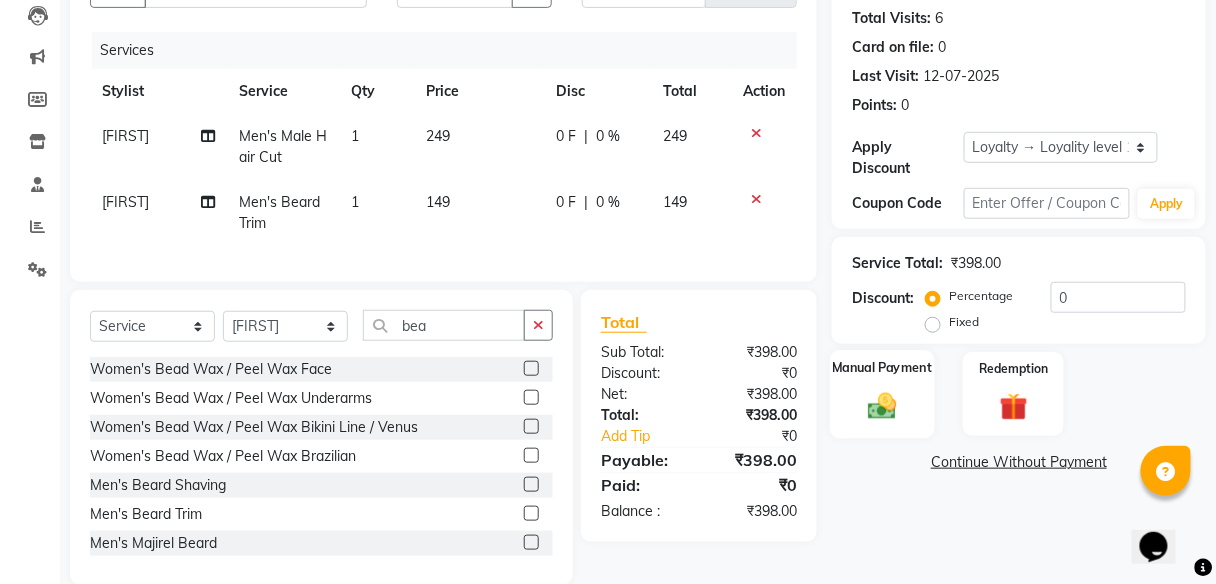 click 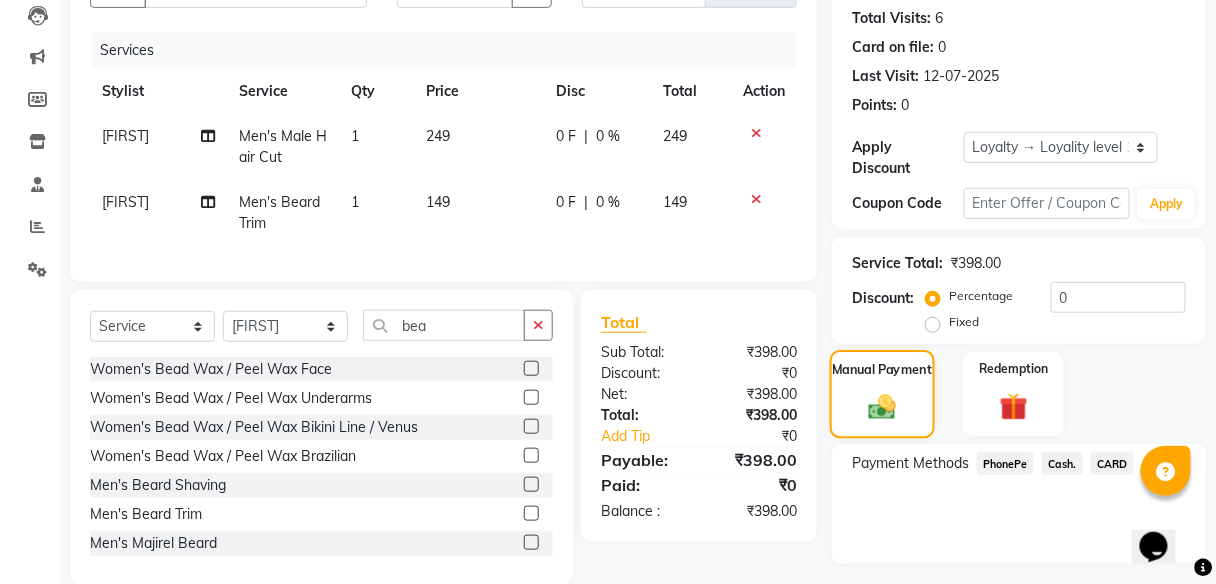 scroll, scrollTop: 267, scrollLeft: 0, axis: vertical 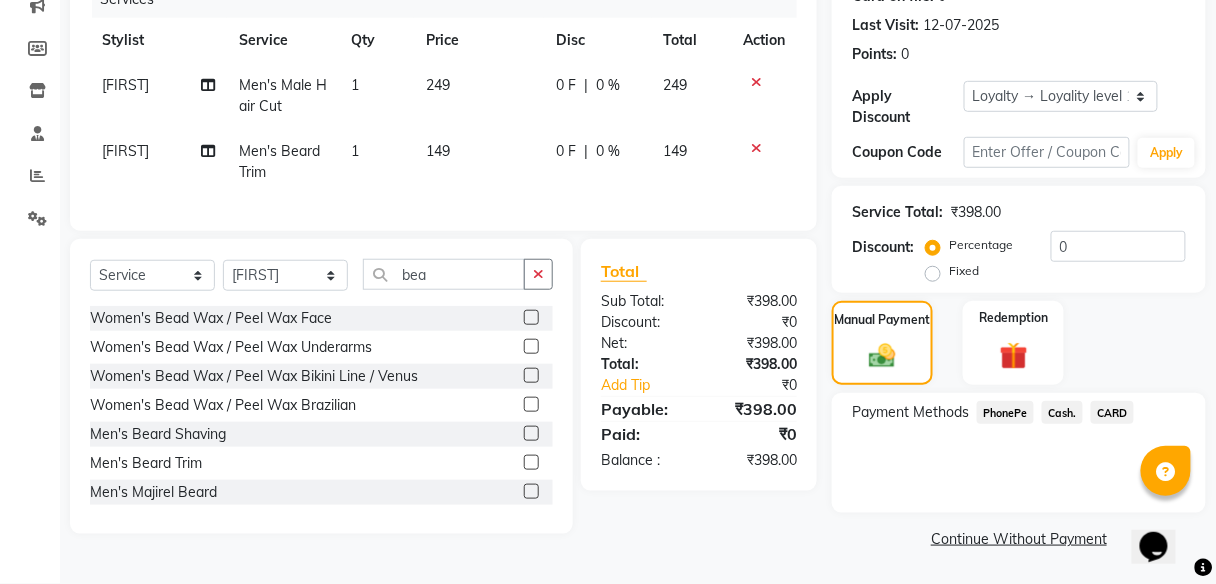 click on "PhonePe" 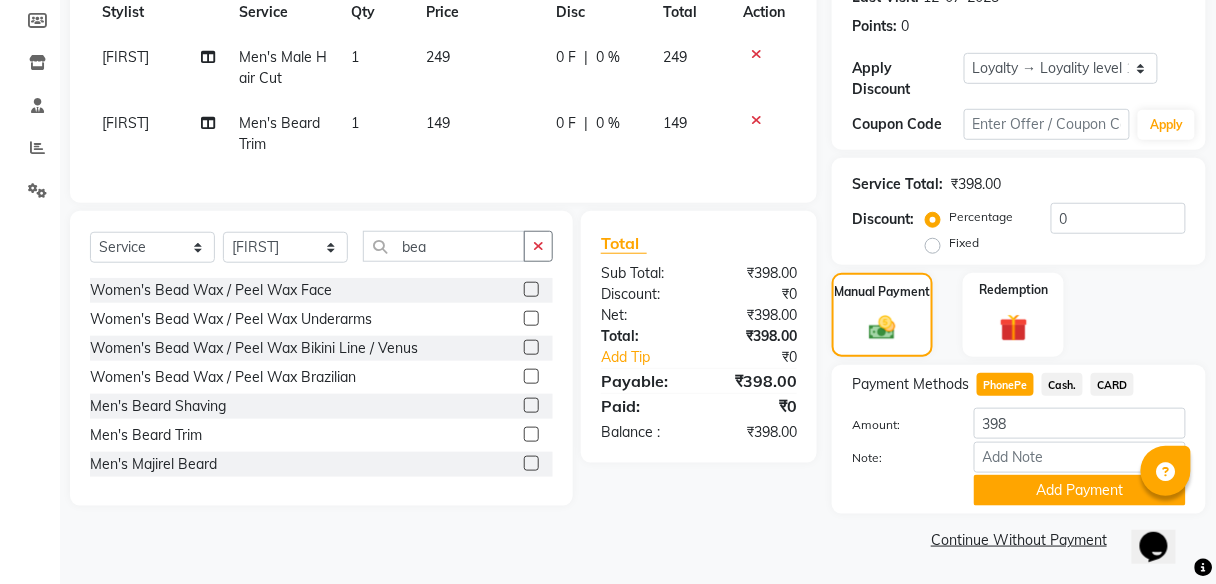 scroll, scrollTop: 294, scrollLeft: 0, axis: vertical 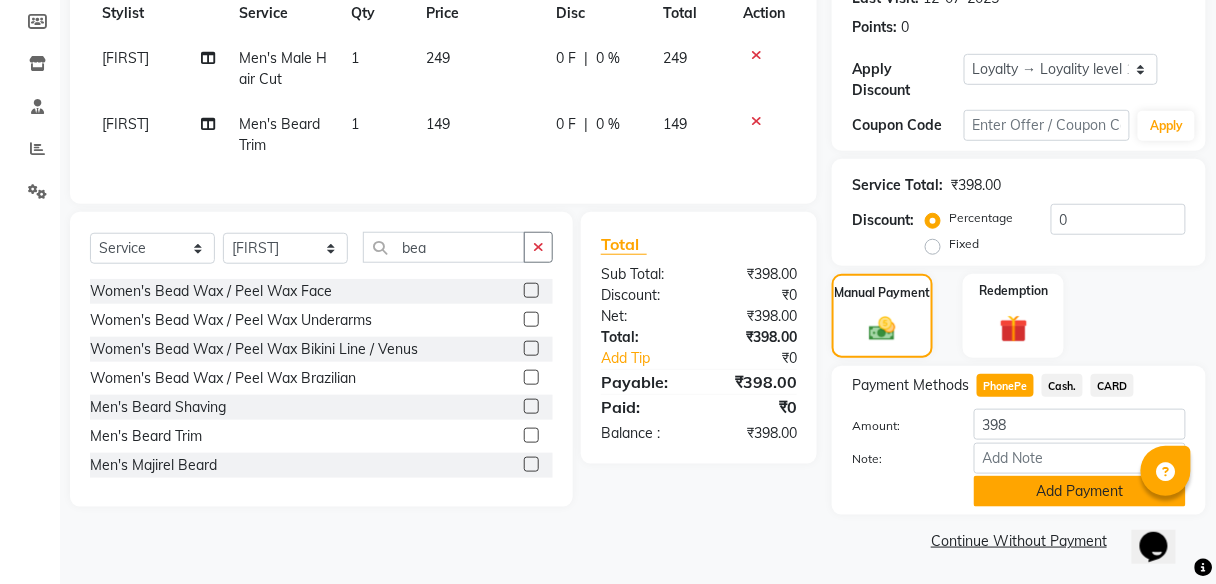 click on "Add Payment" 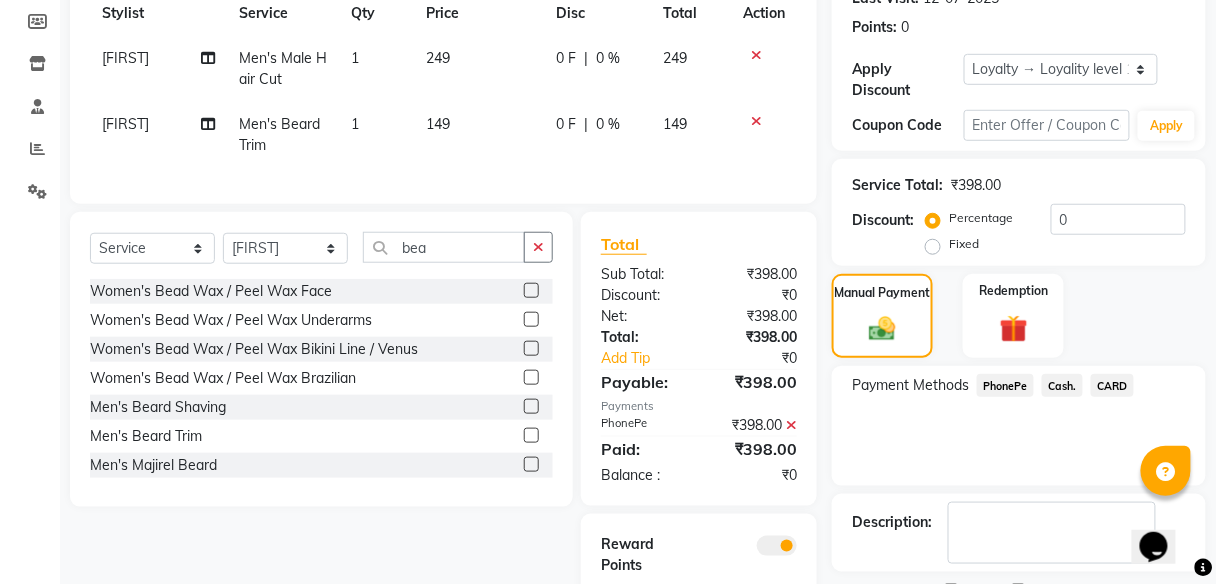 scroll, scrollTop: 396, scrollLeft: 0, axis: vertical 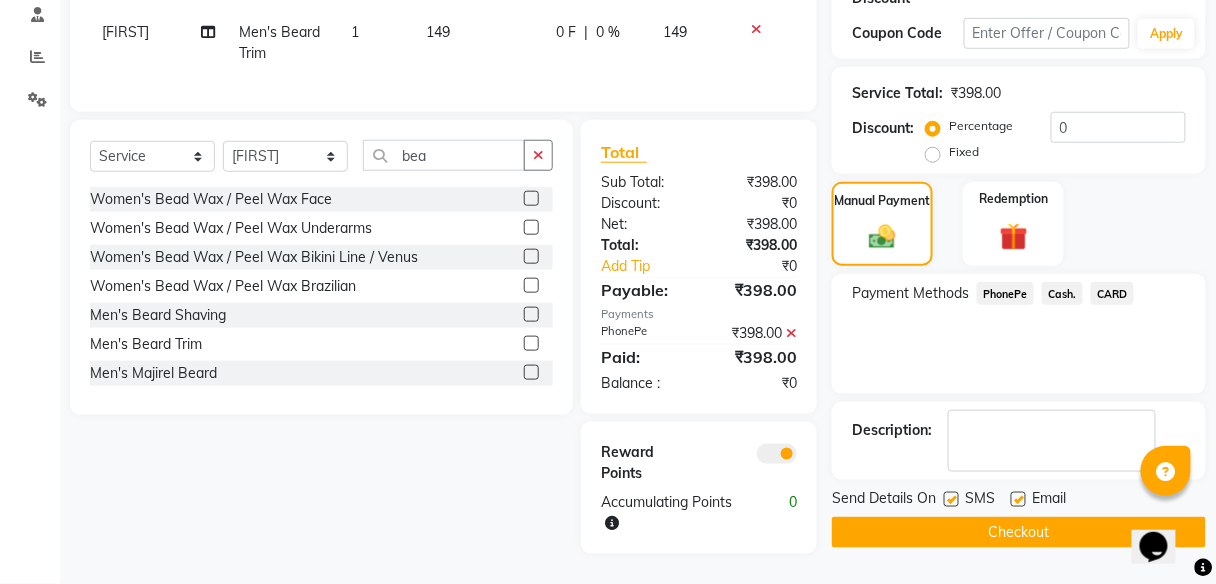 click on "Checkout" 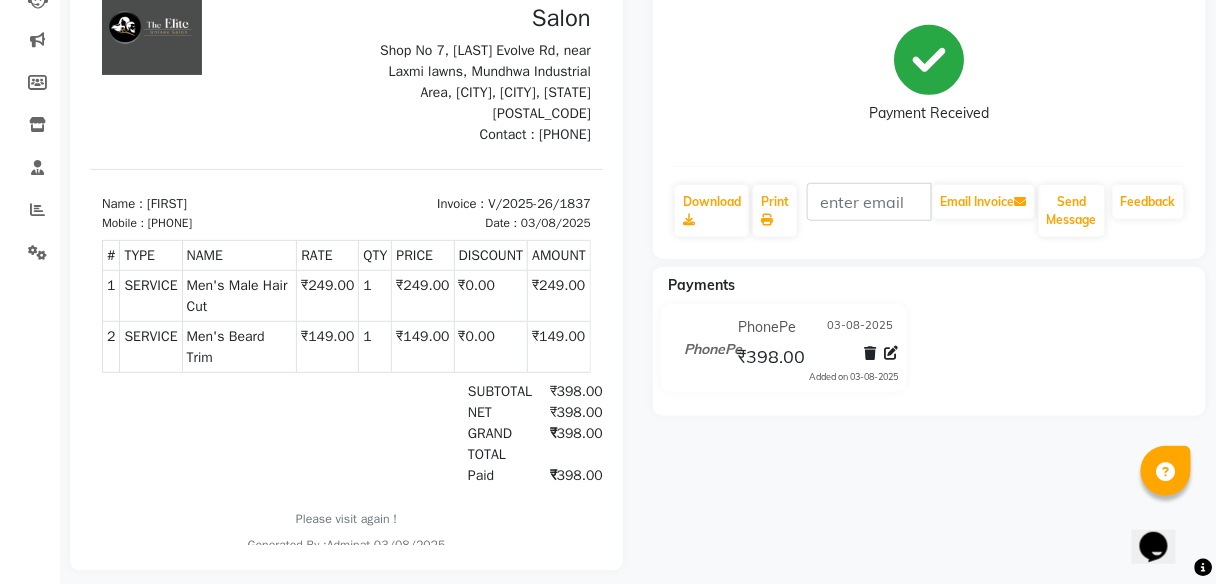 scroll, scrollTop: 0, scrollLeft: 0, axis: both 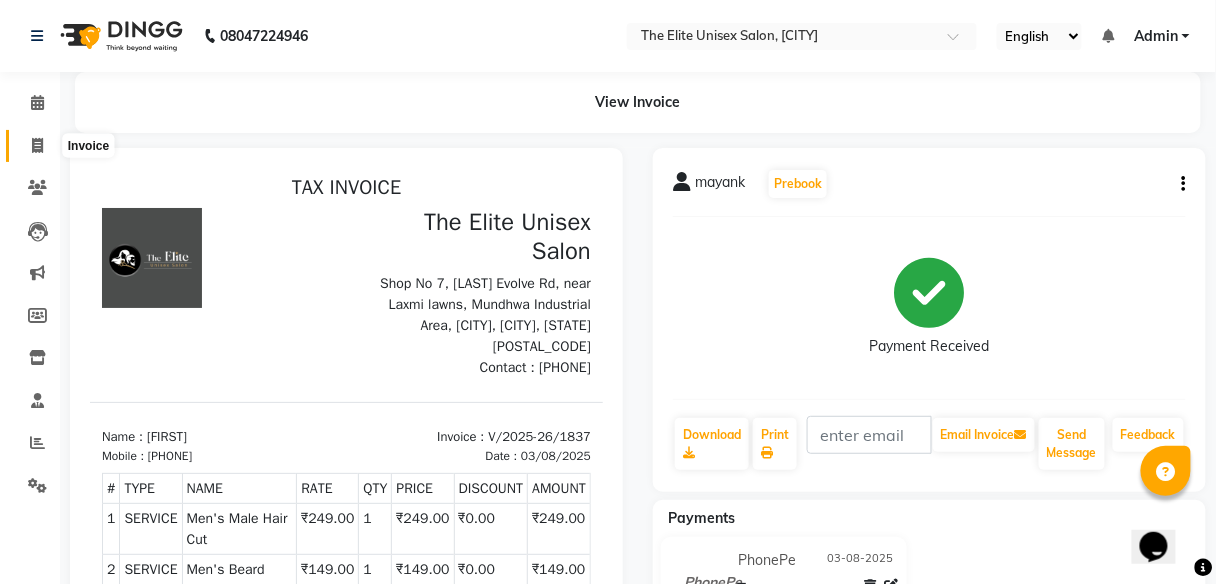 click 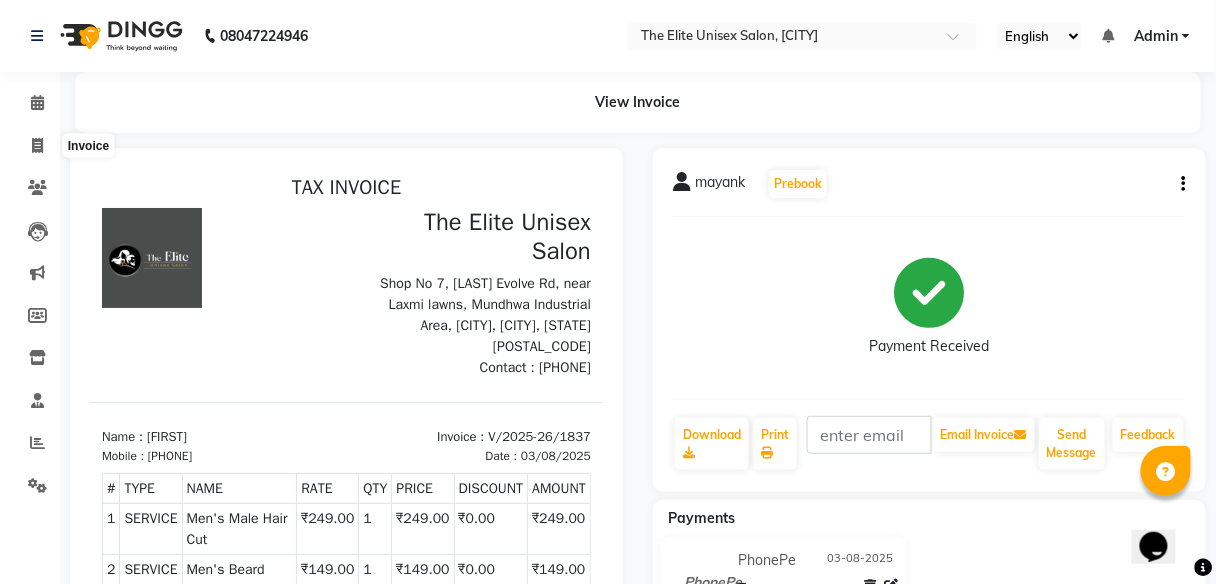 select on "7086" 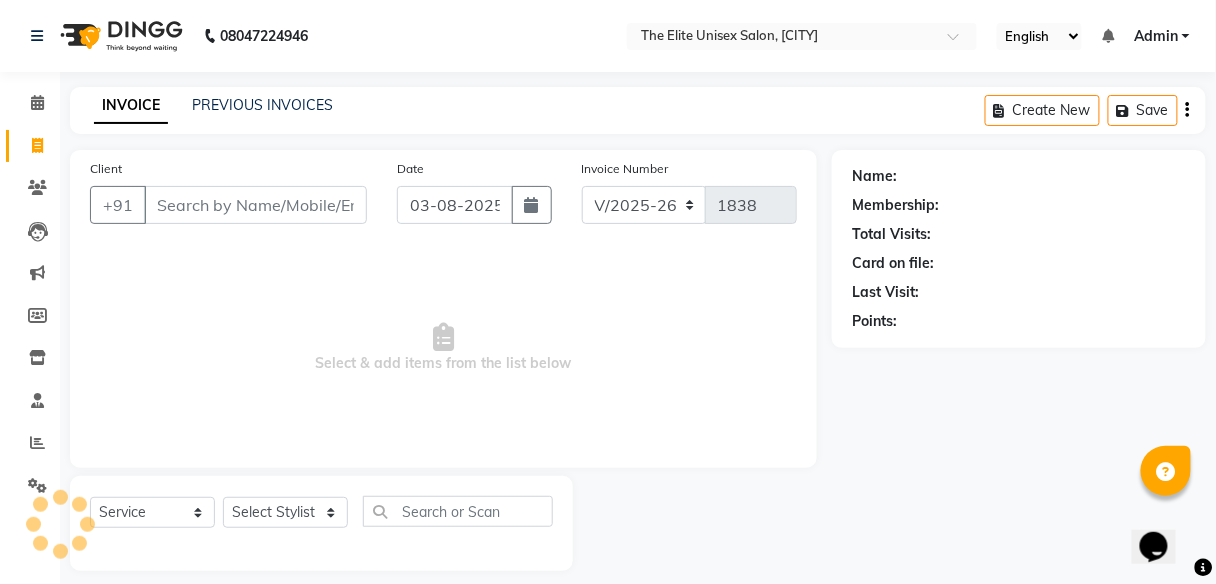 scroll, scrollTop: 16, scrollLeft: 0, axis: vertical 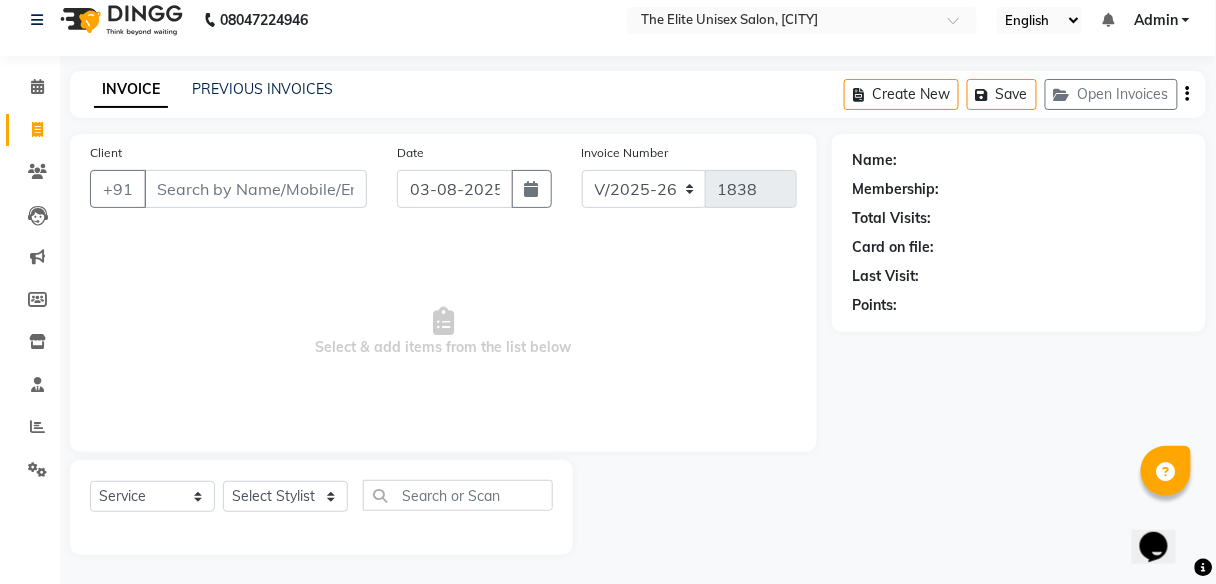 click on "Client" at bounding box center [255, 189] 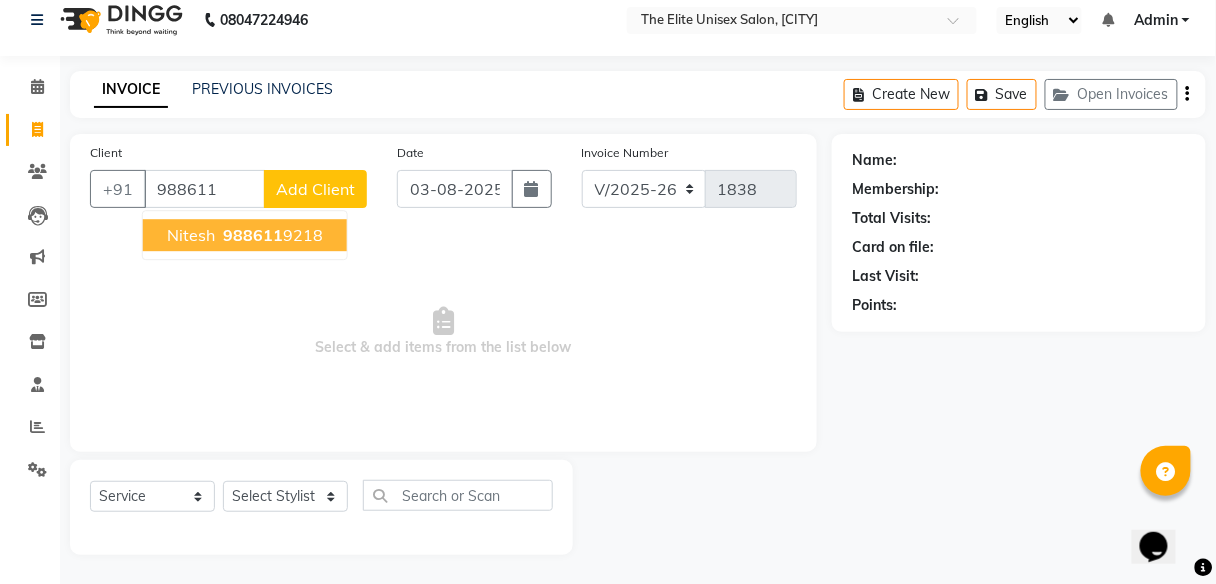 click on "988611" at bounding box center [253, 235] 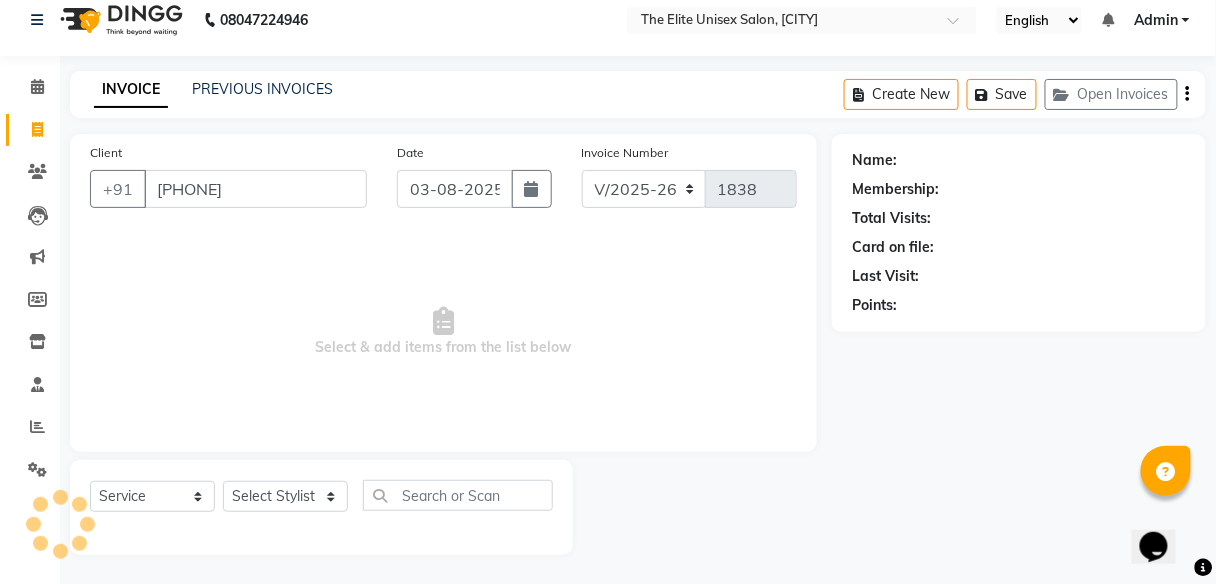 type on "[PHONE]" 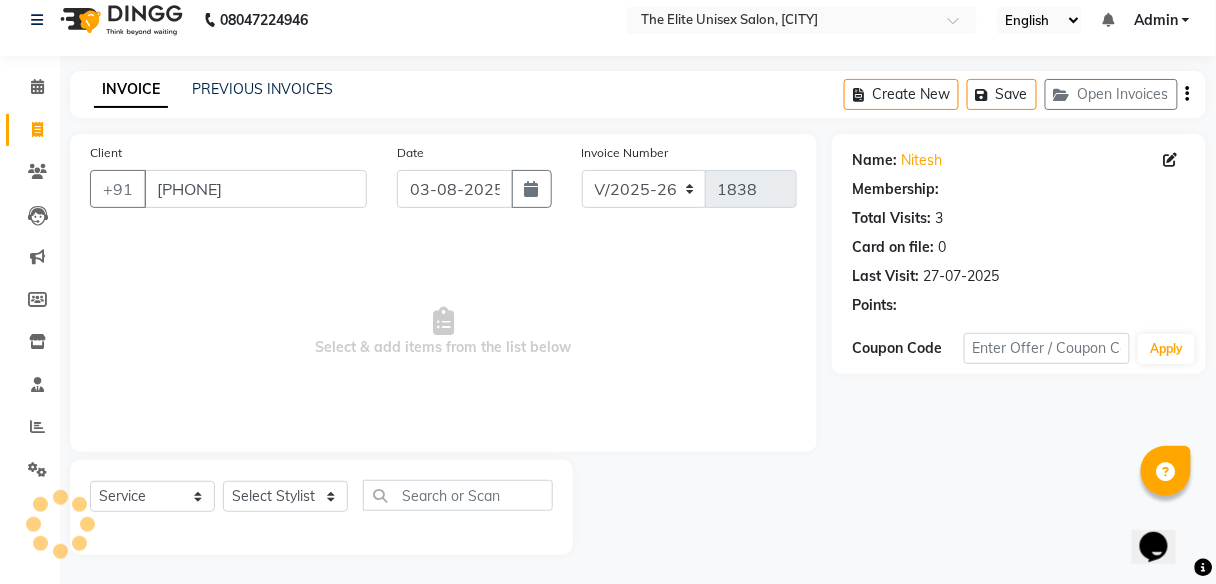 select on "1: Object" 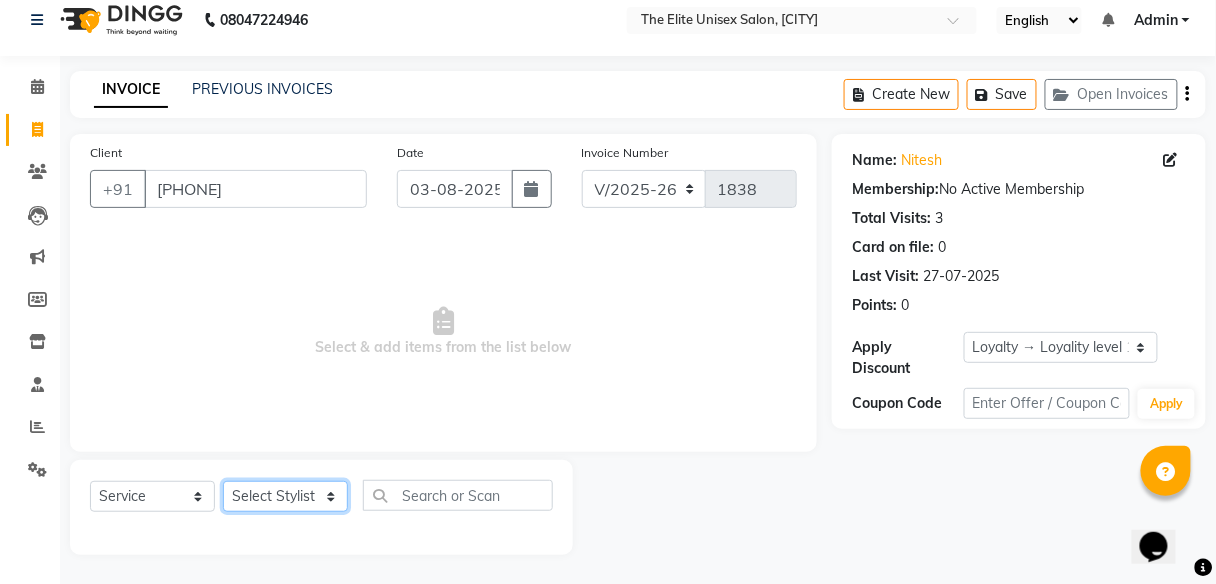 drag, startPoint x: 313, startPoint y: 500, endPoint x: 249, endPoint y: 391, distance: 126.40016 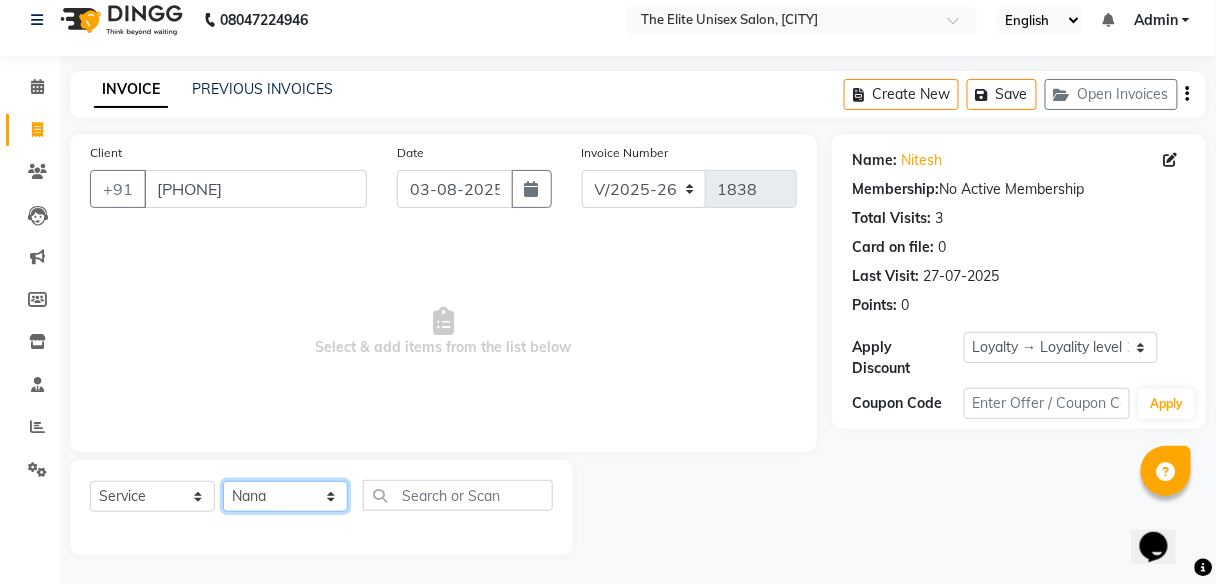 click on "Select Stylist [FIRST] [FIRST]  [FIRST] [FIRST] [FIRST] [FIRST]" 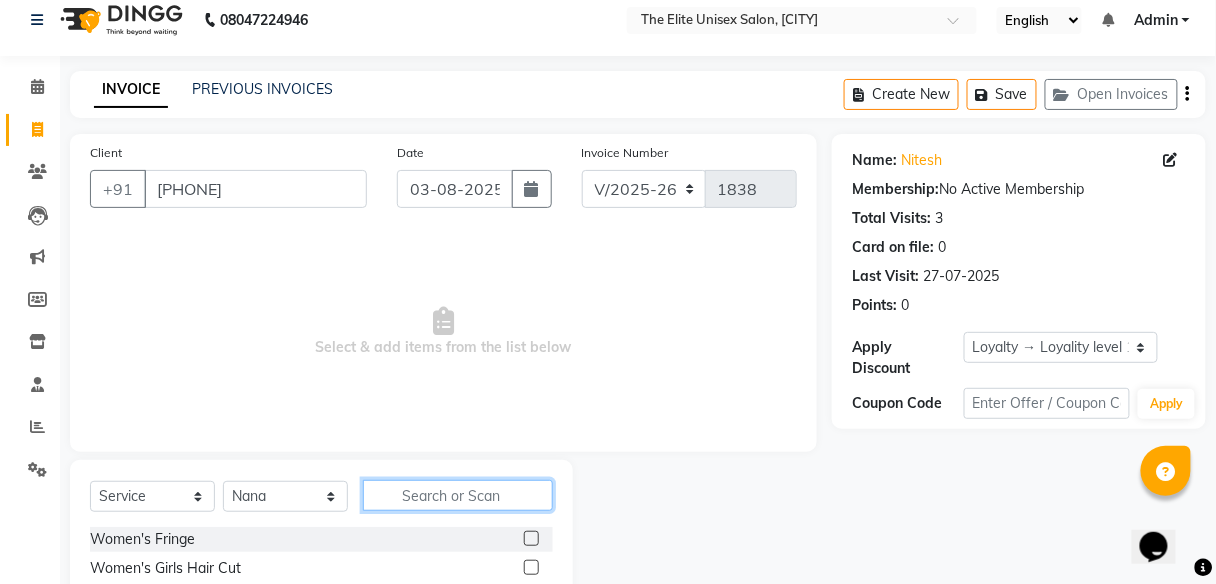 click 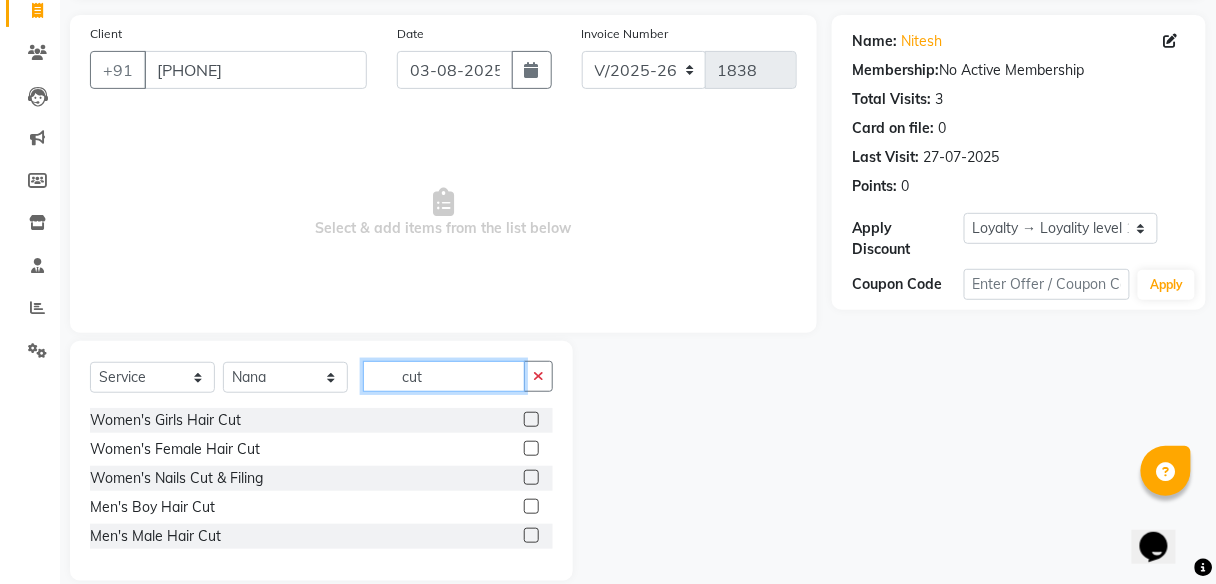 scroll, scrollTop: 161, scrollLeft: 0, axis: vertical 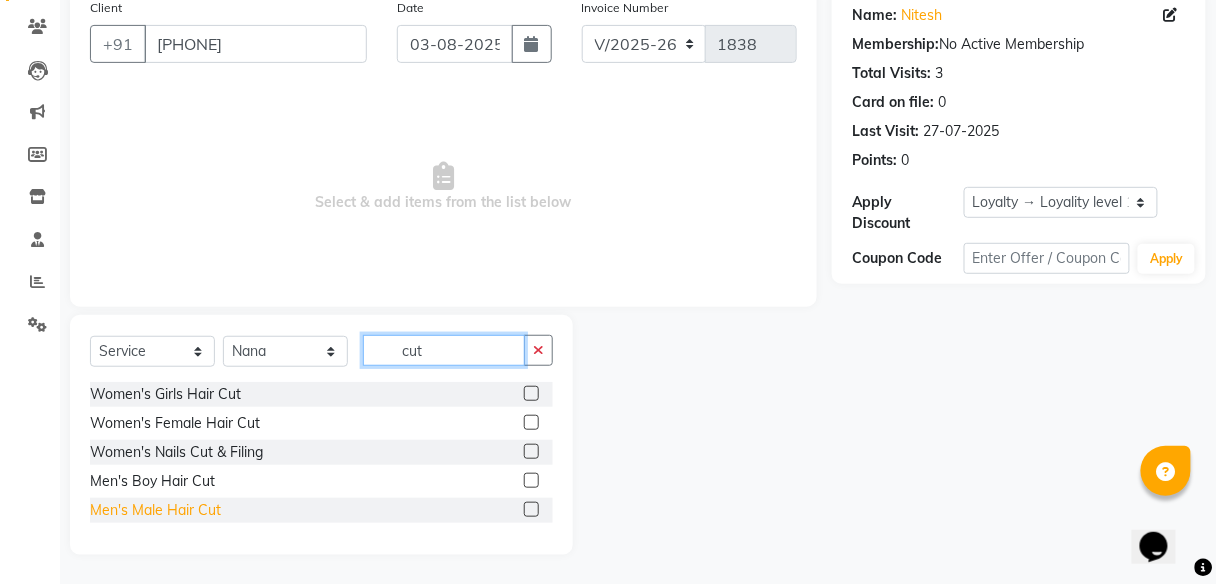 type on "cut" 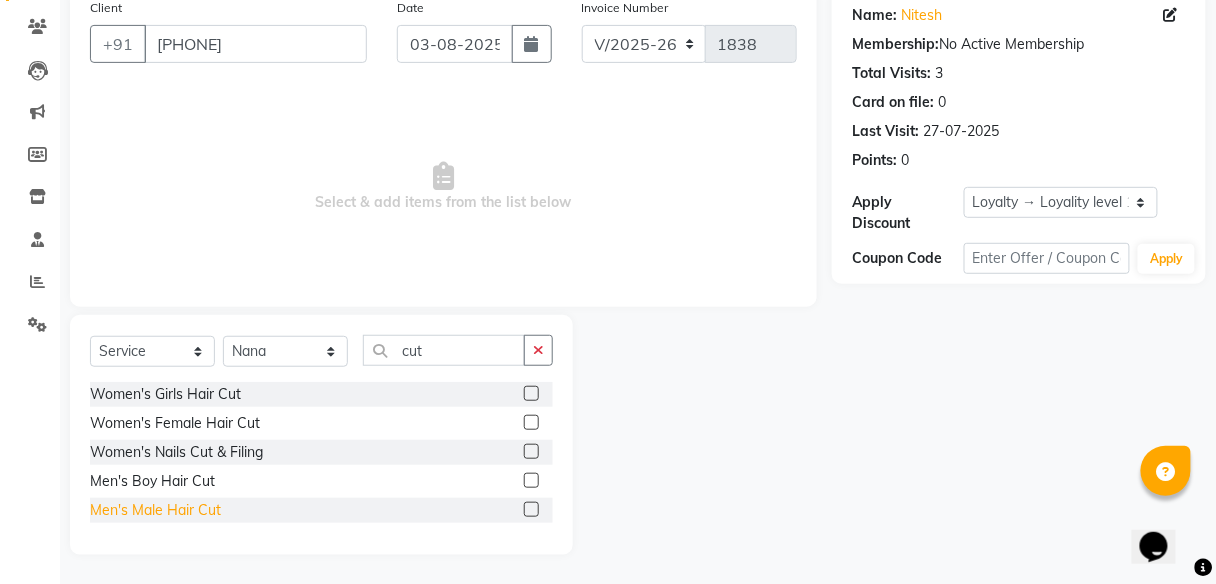 click on "Men's Male Hair Cut" 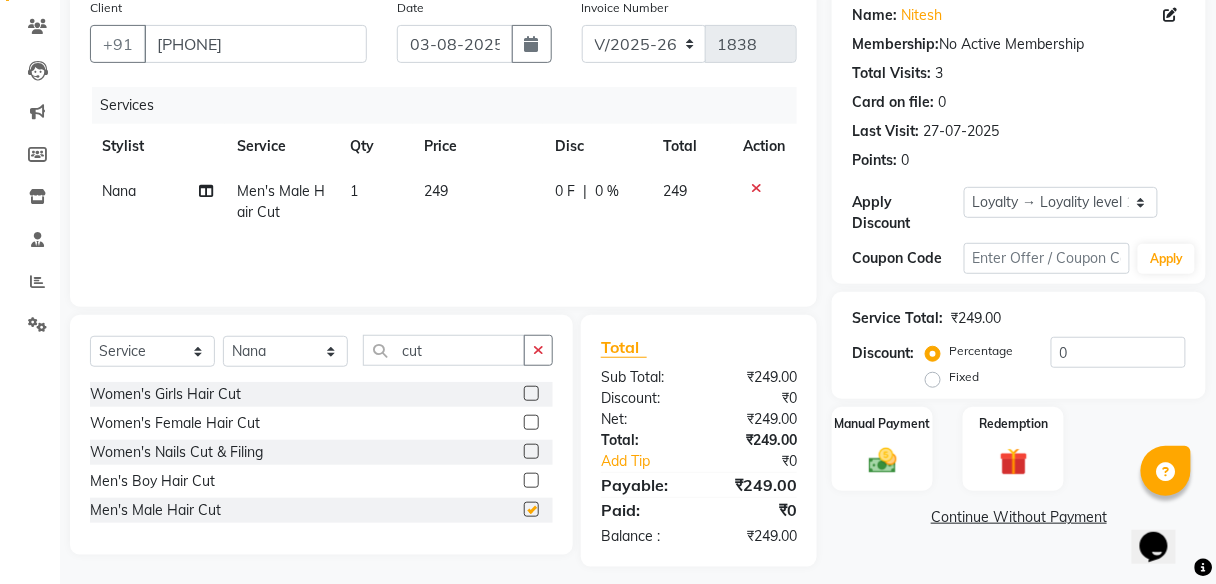 checkbox on "false" 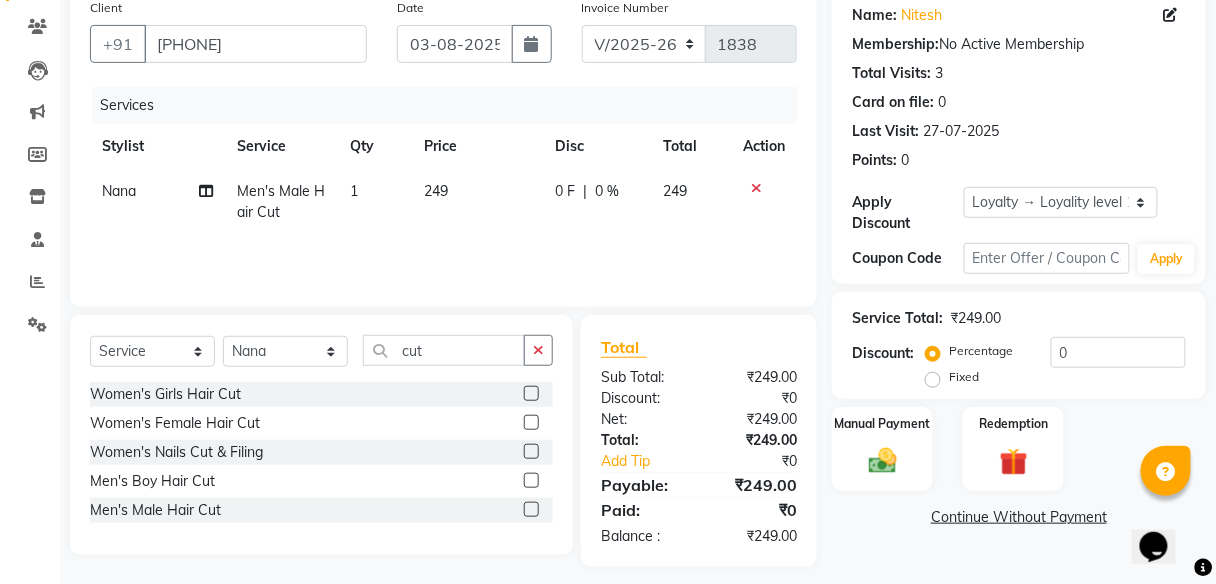 click on "0 F" 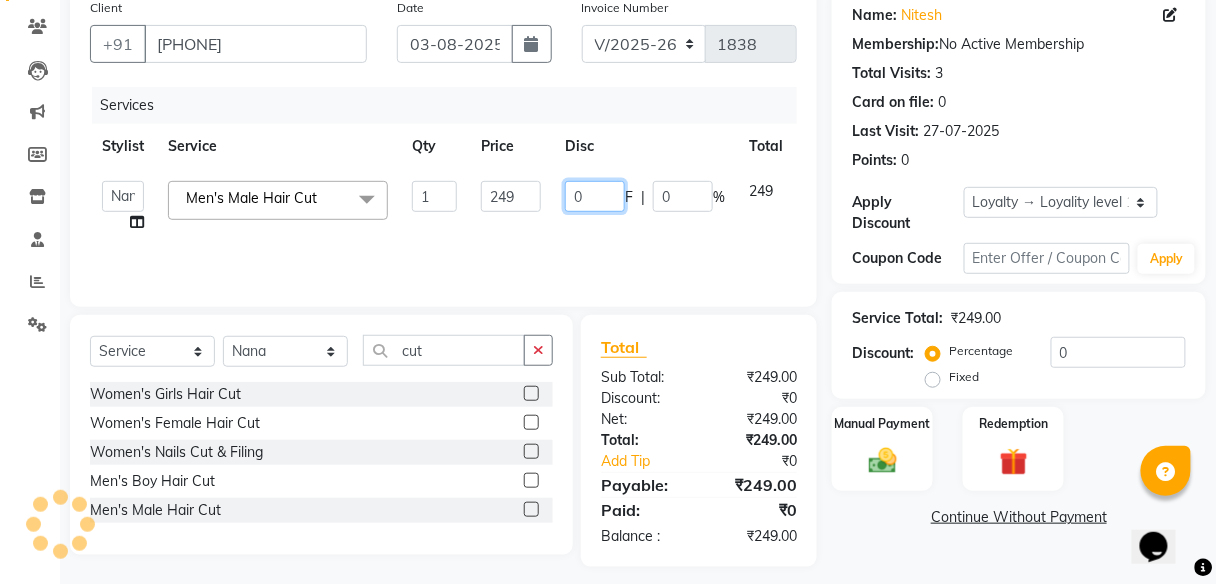click on "0" 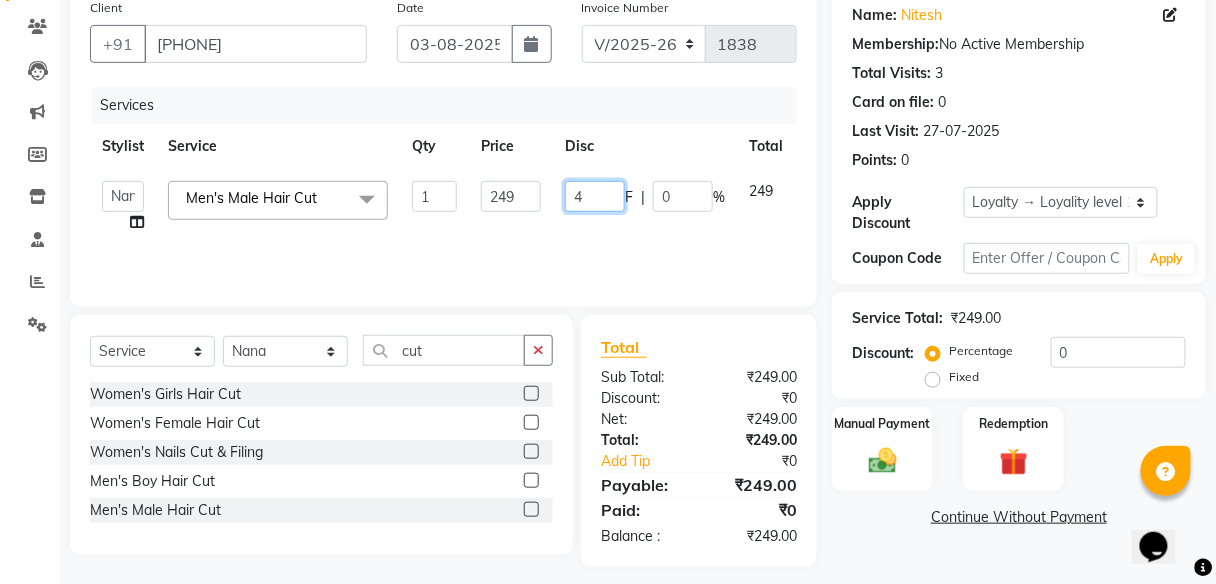 type on "49" 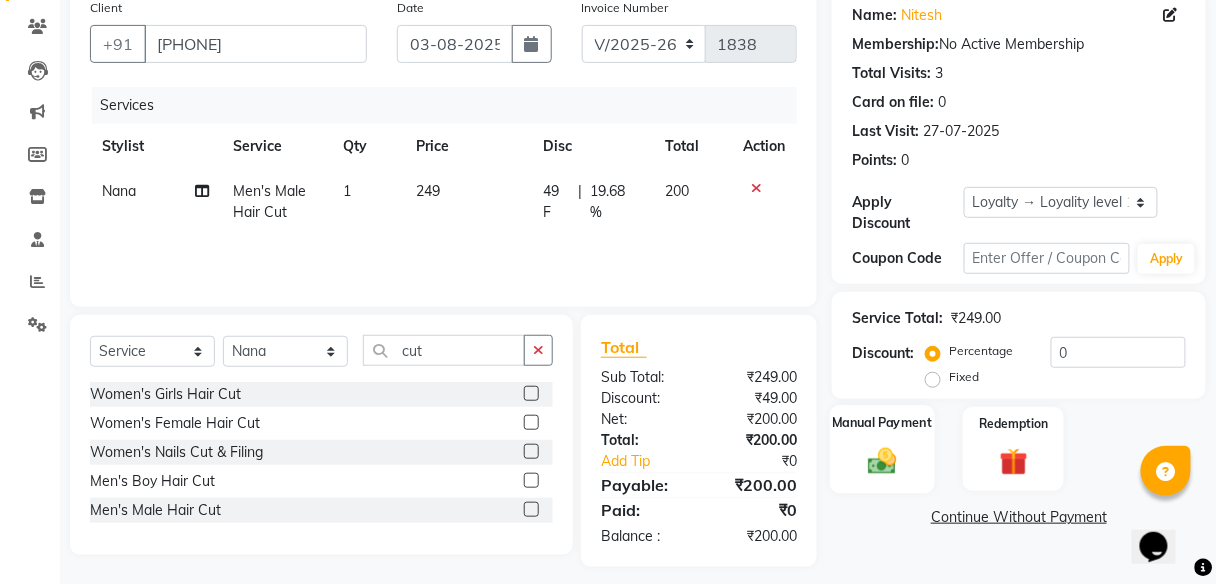 click 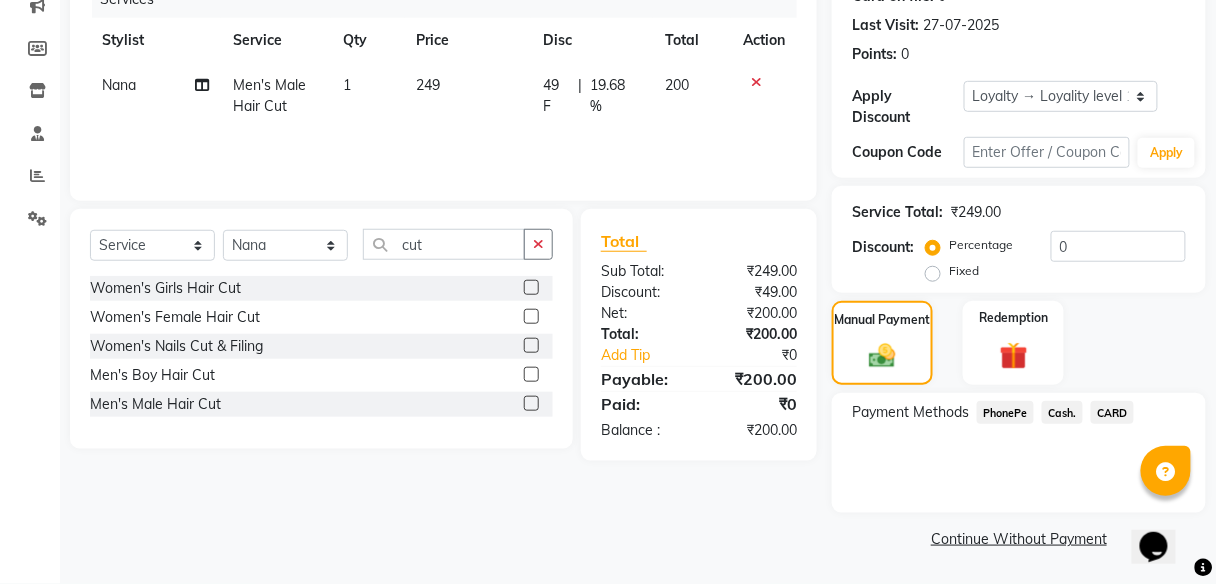 scroll, scrollTop: 266, scrollLeft: 0, axis: vertical 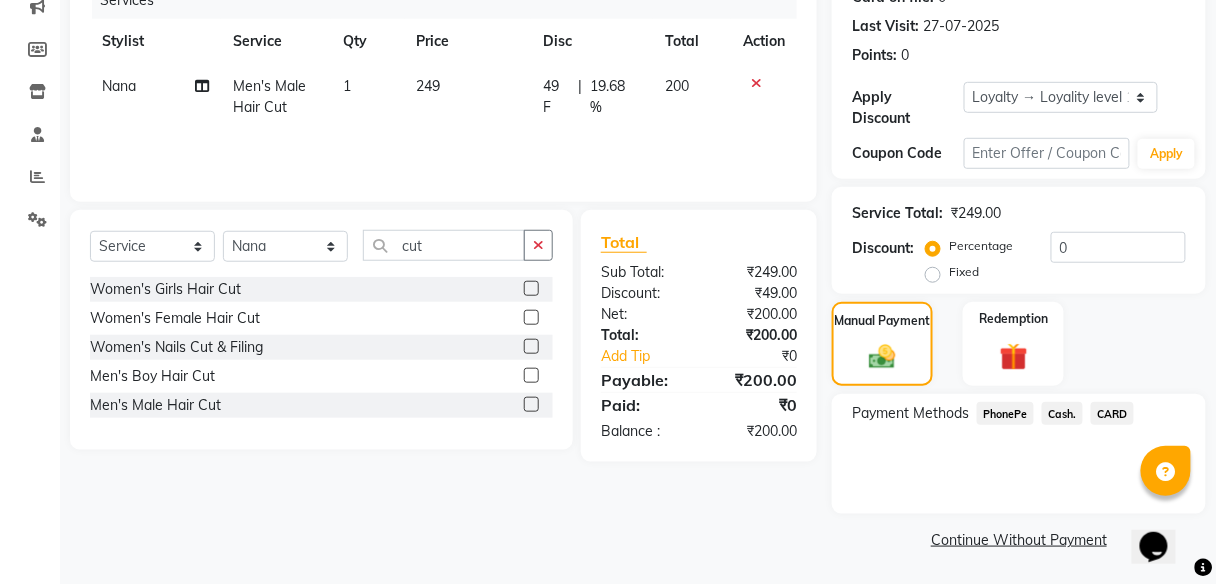 click on "PhonePe" 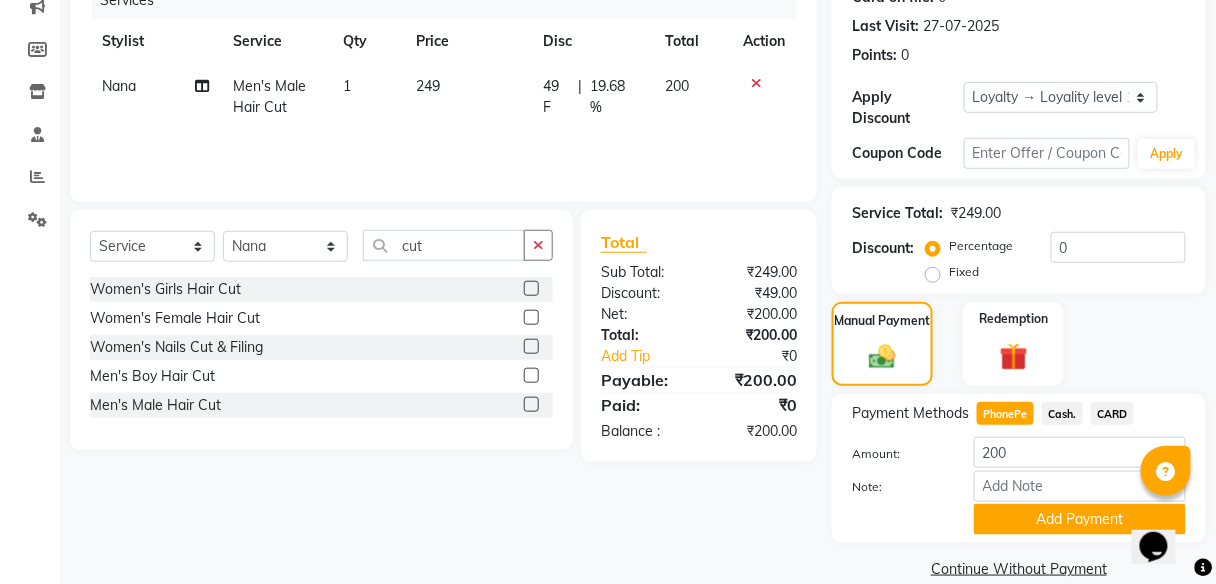 scroll, scrollTop: 295, scrollLeft: 0, axis: vertical 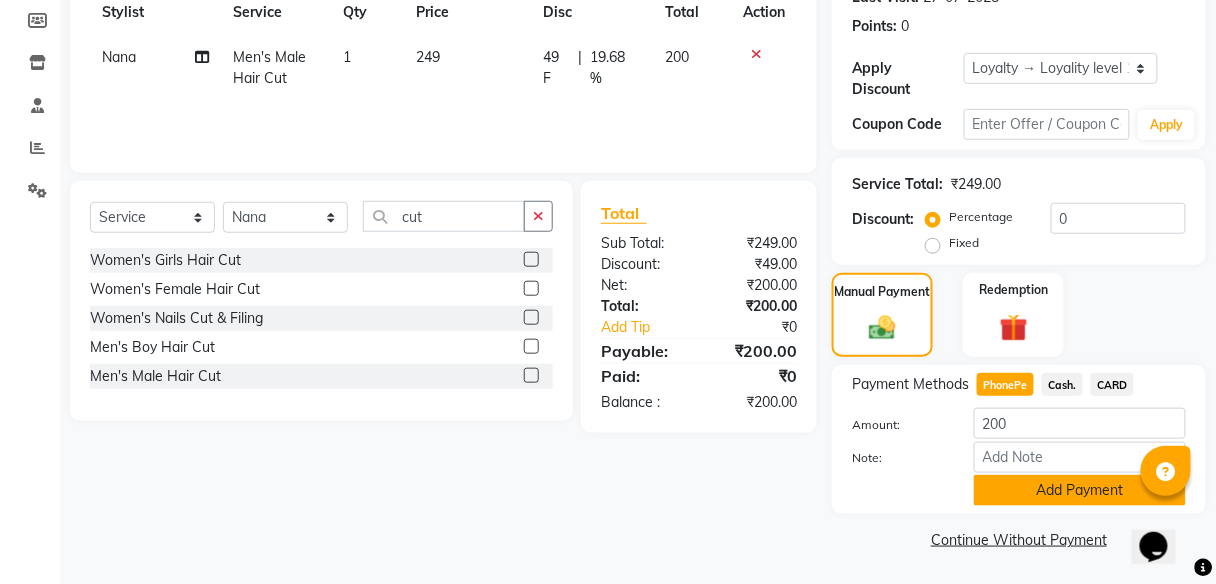 click on "Add Payment" 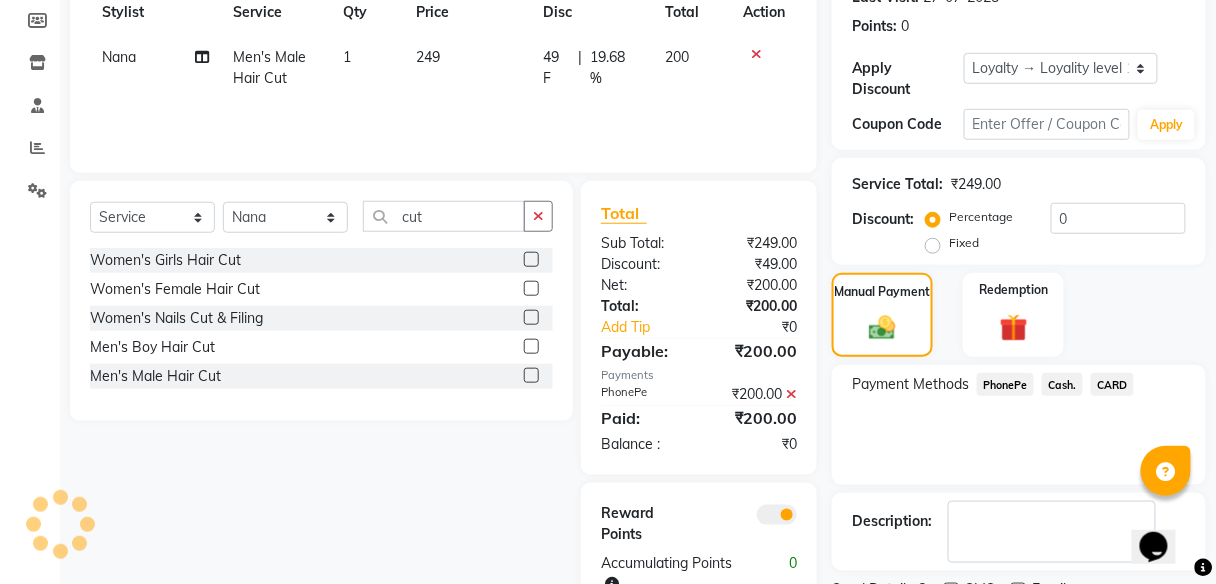 scroll, scrollTop: 378, scrollLeft: 0, axis: vertical 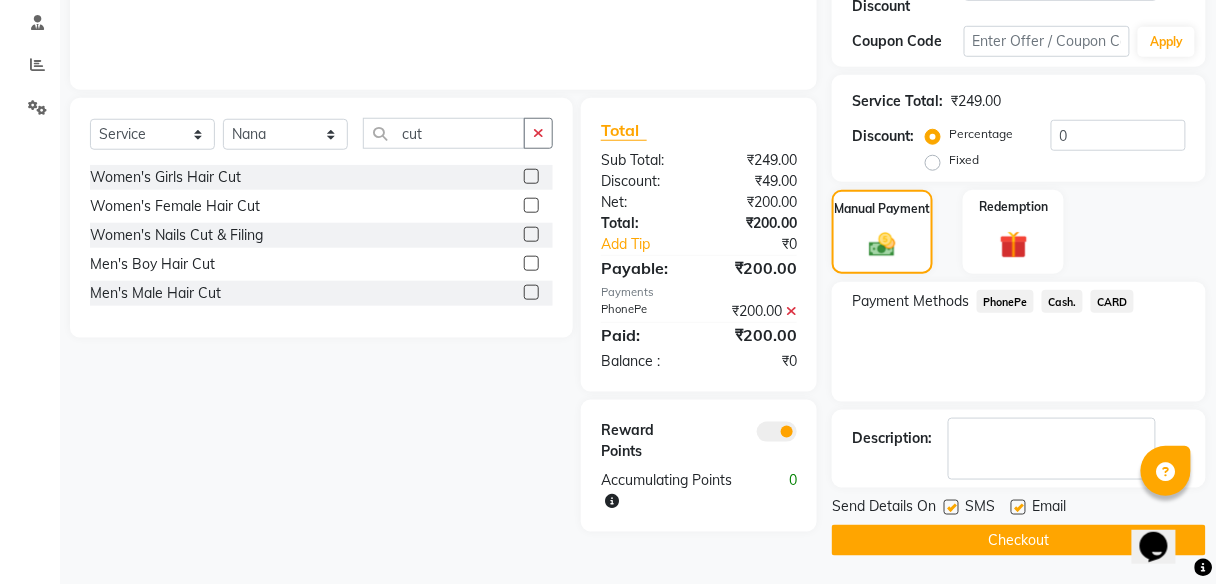 click on "Checkout" 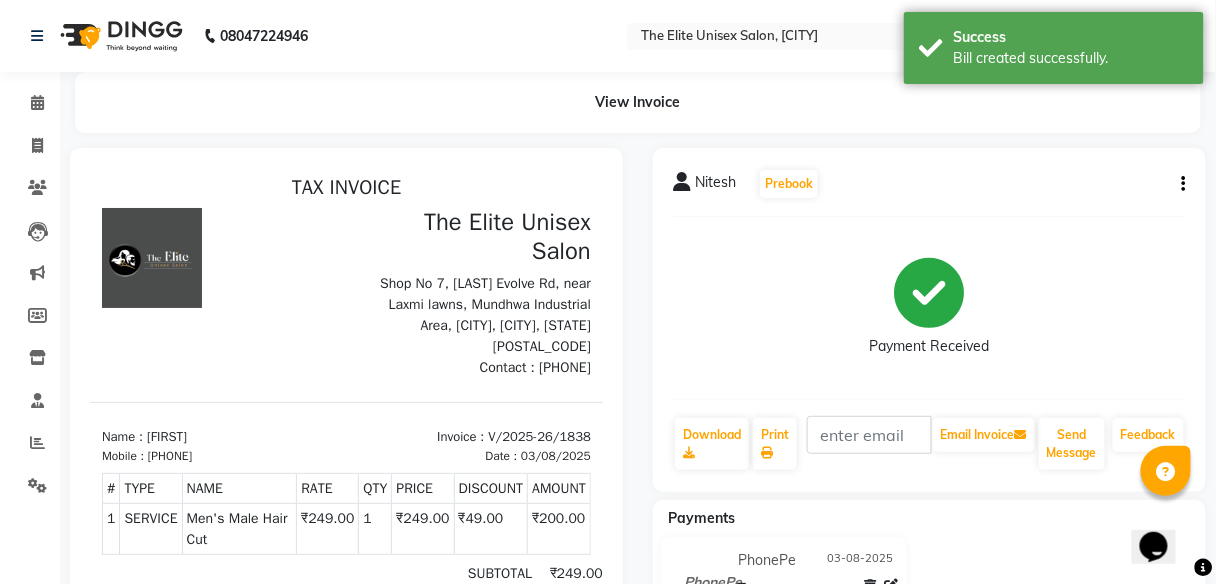scroll, scrollTop: 0, scrollLeft: 0, axis: both 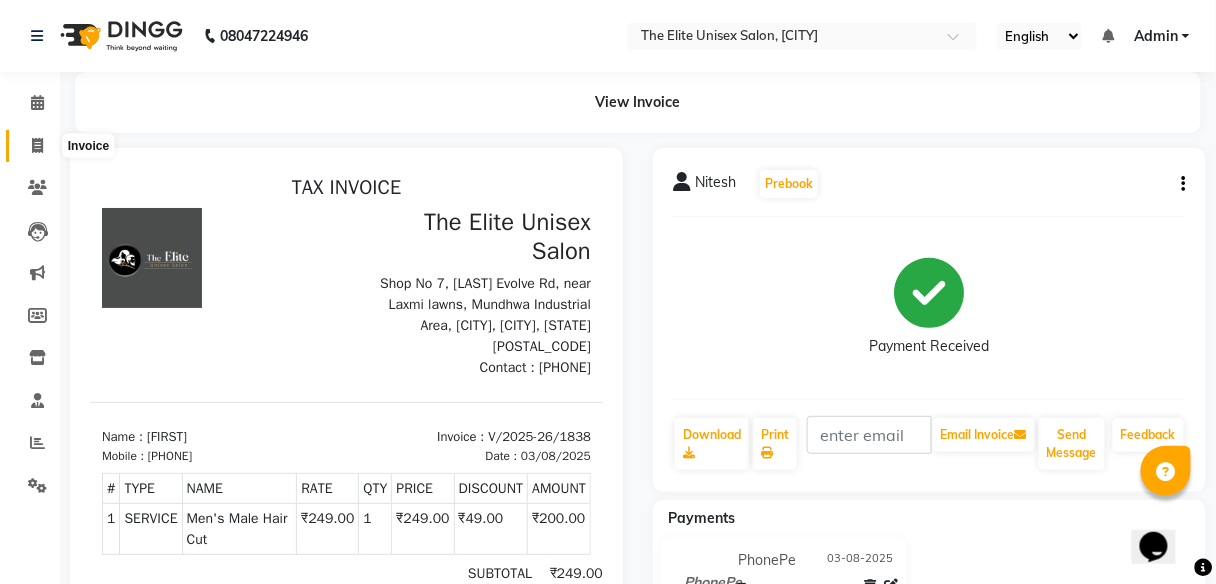 click 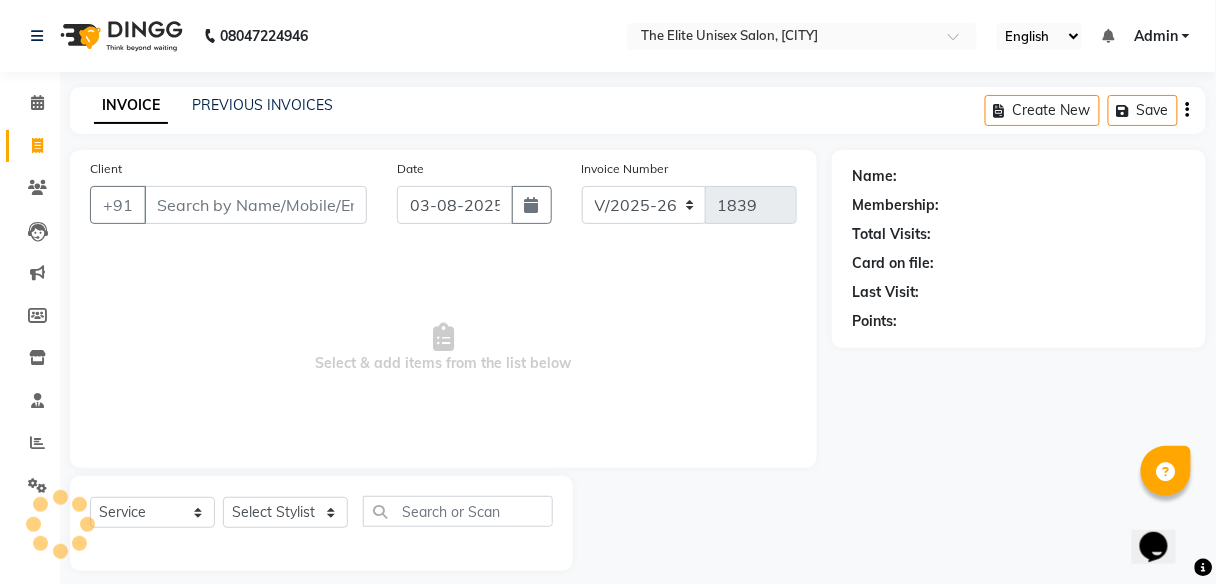 scroll, scrollTop: 16, scrollLeft: 0, axis: vertical 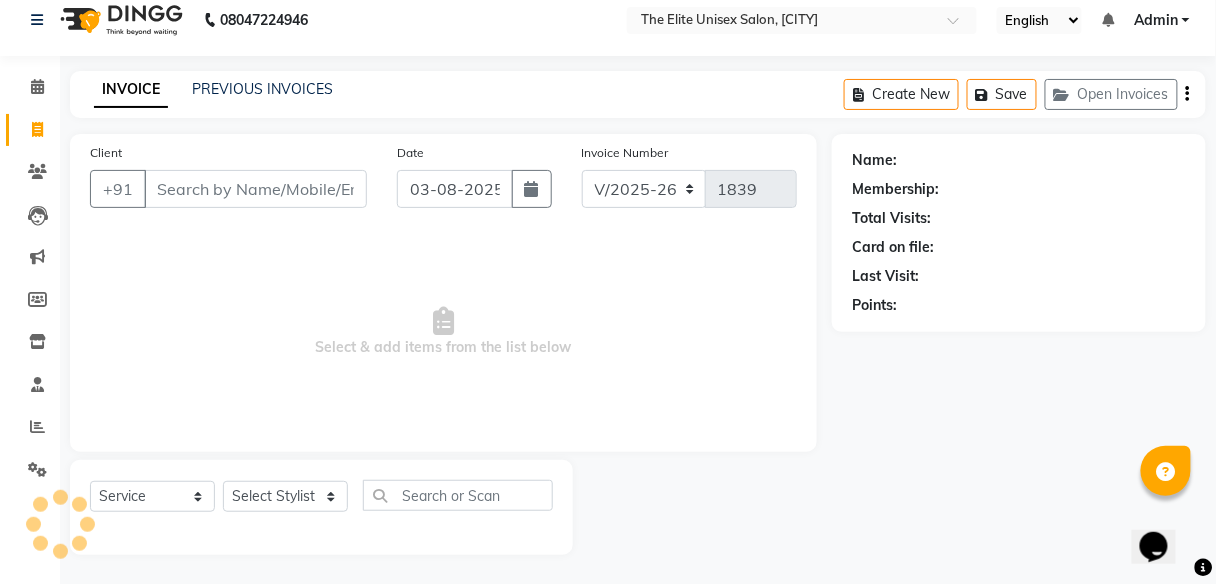 click on "Client" at bounding box center [255, 189] 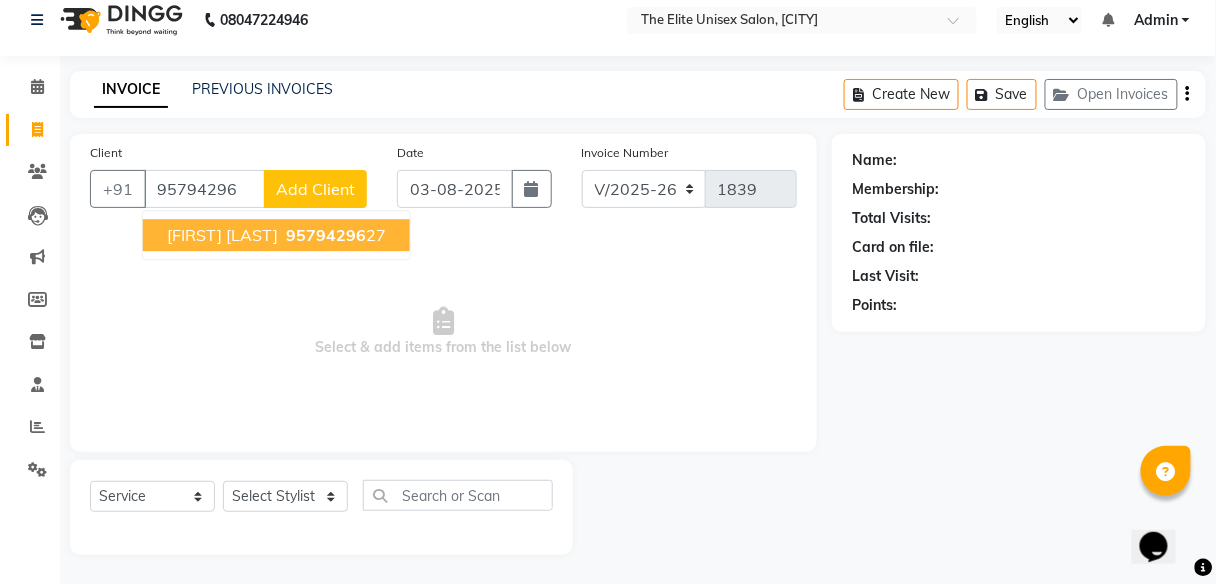 click on "95794296" at bounding box center (326, 235) 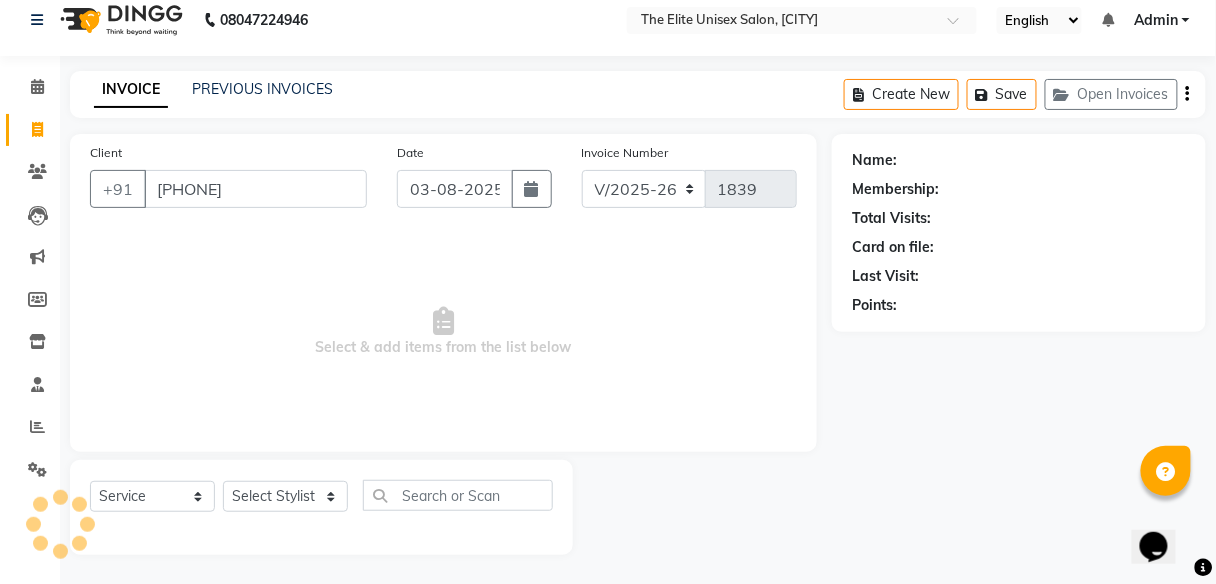 type on "[PHONE]" 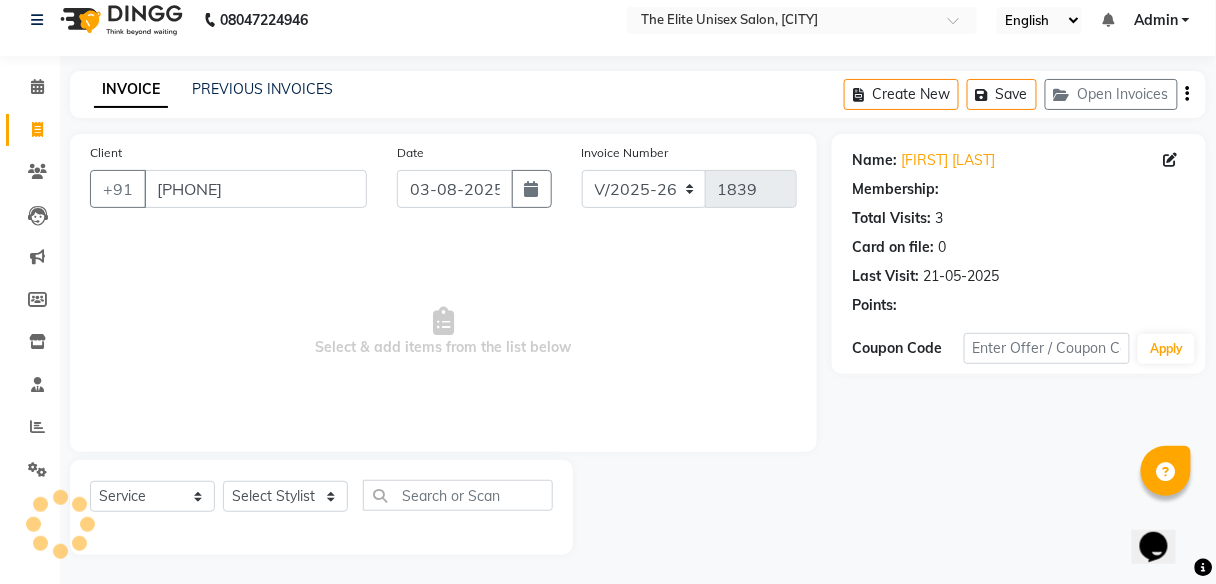 select on "1: Object" 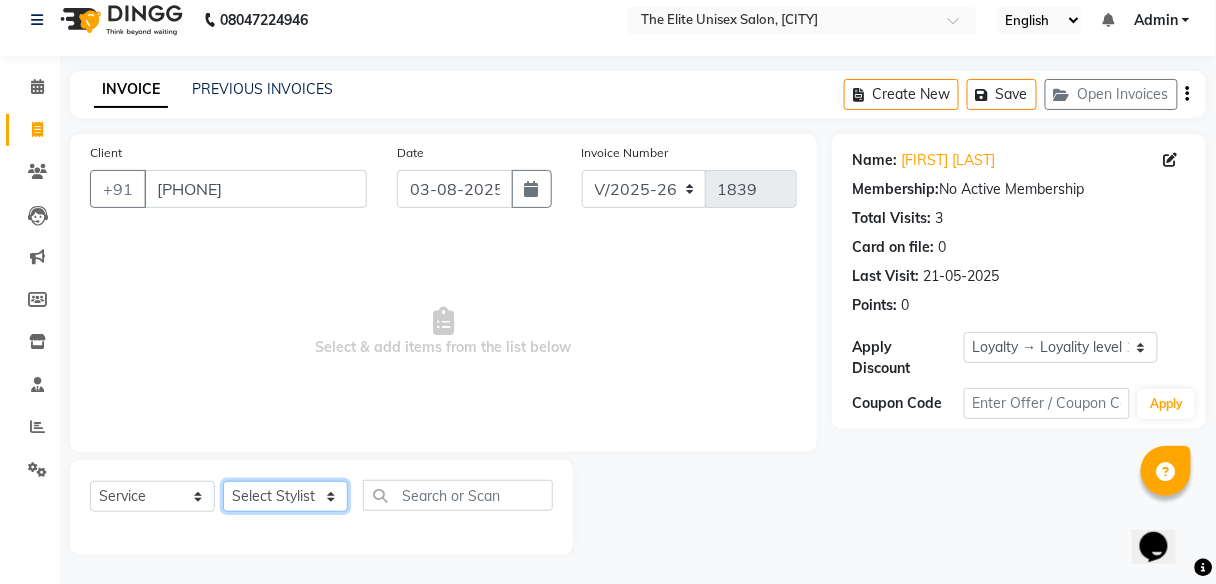 drag, startPoint x: 292, startPoint y: 490, endPoint x: 263, endPoint y: 414, distance: 81.34495 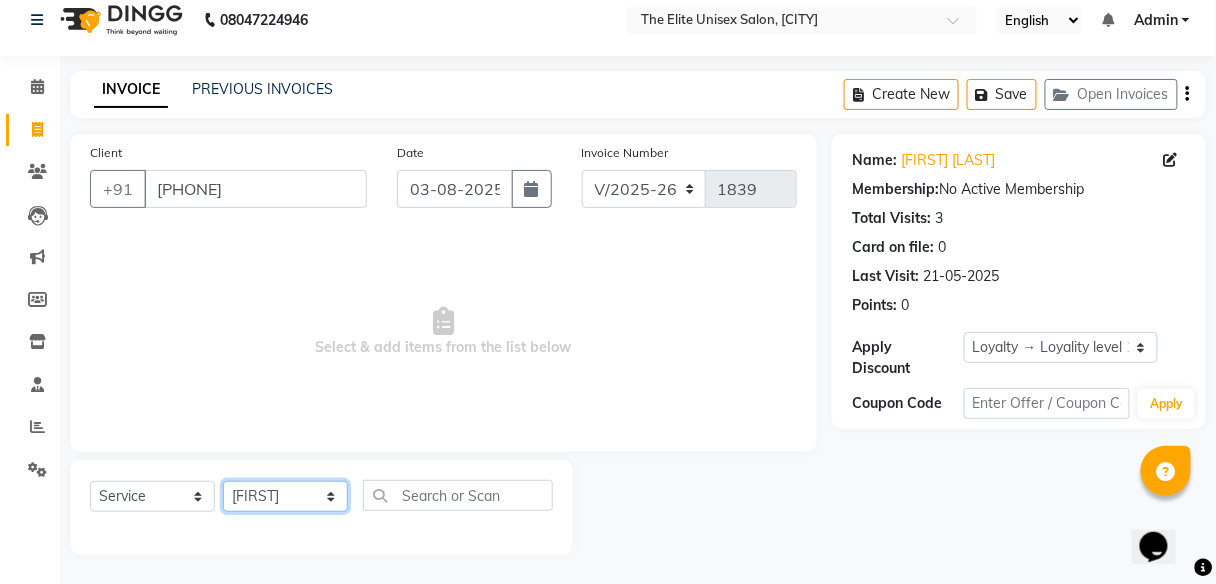 click on "Select Stylist [FIRST] [FIRST]  [FIRST] [FIRST] [FIRST] [FIRST]" 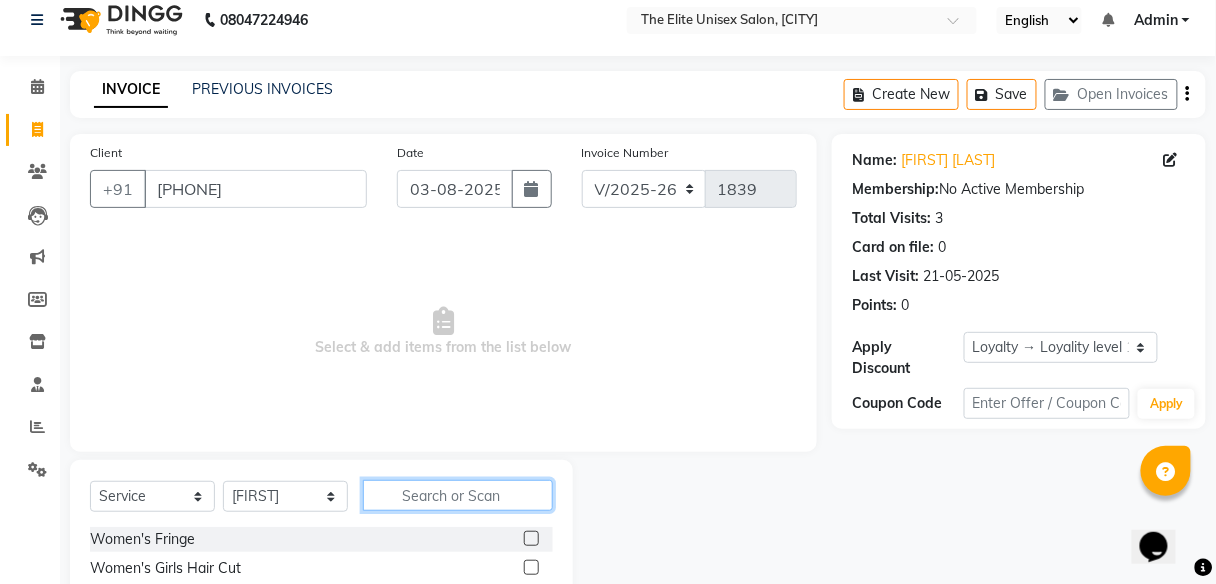 click 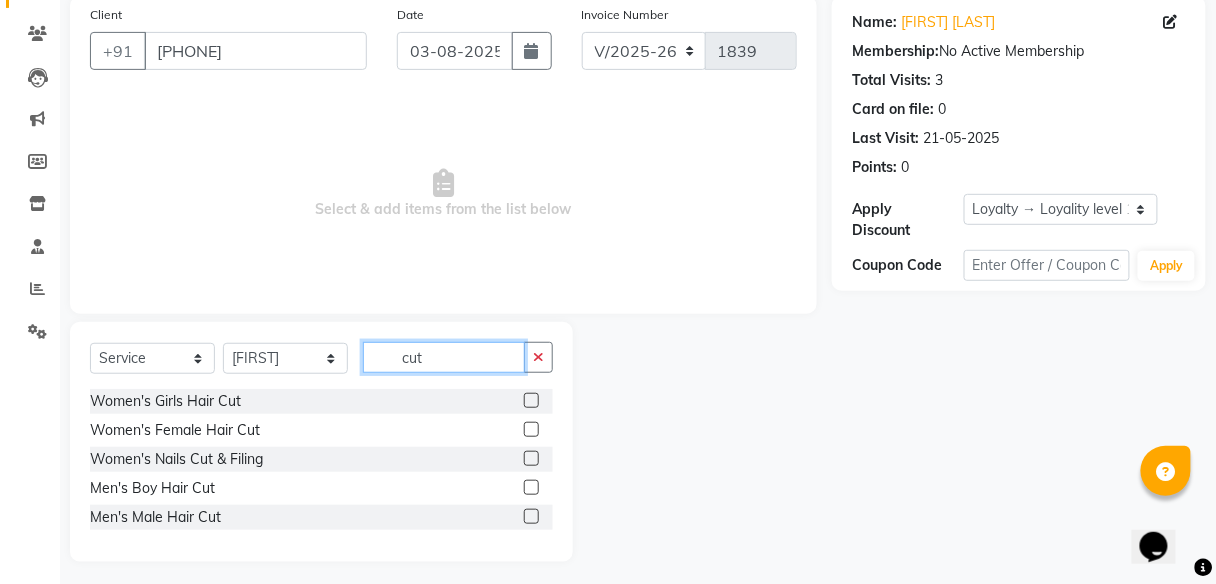 scroll, scrollTop: 161, scrollLeft: 0, axis: vertical 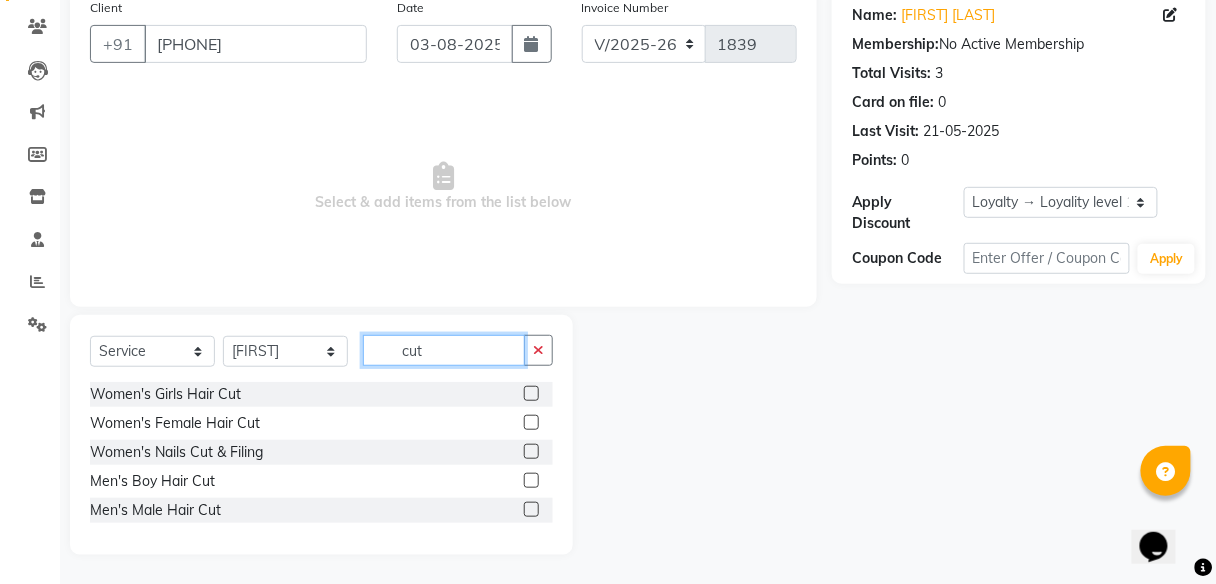 type on "cut" 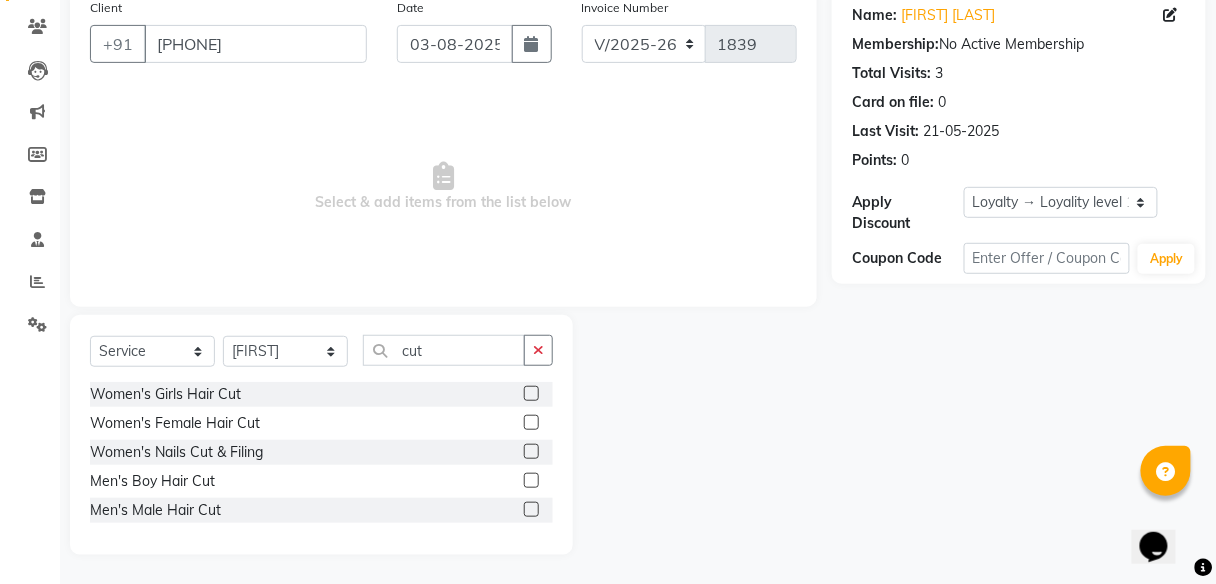 click 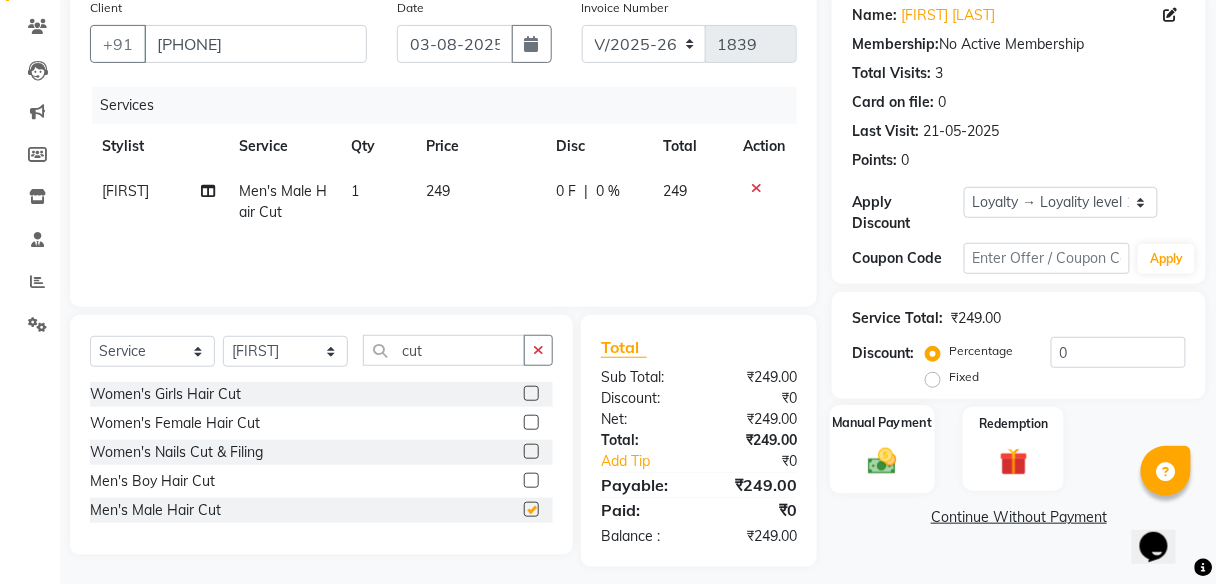 checkbox on "false" 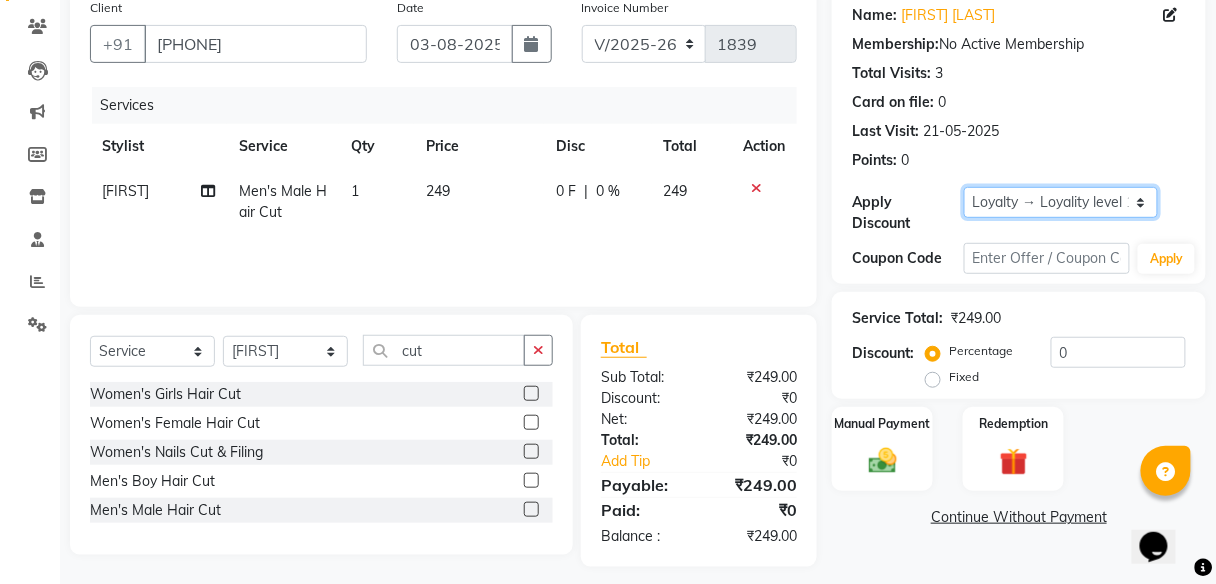 click on "Select  Loyalty → Loyality level 1" 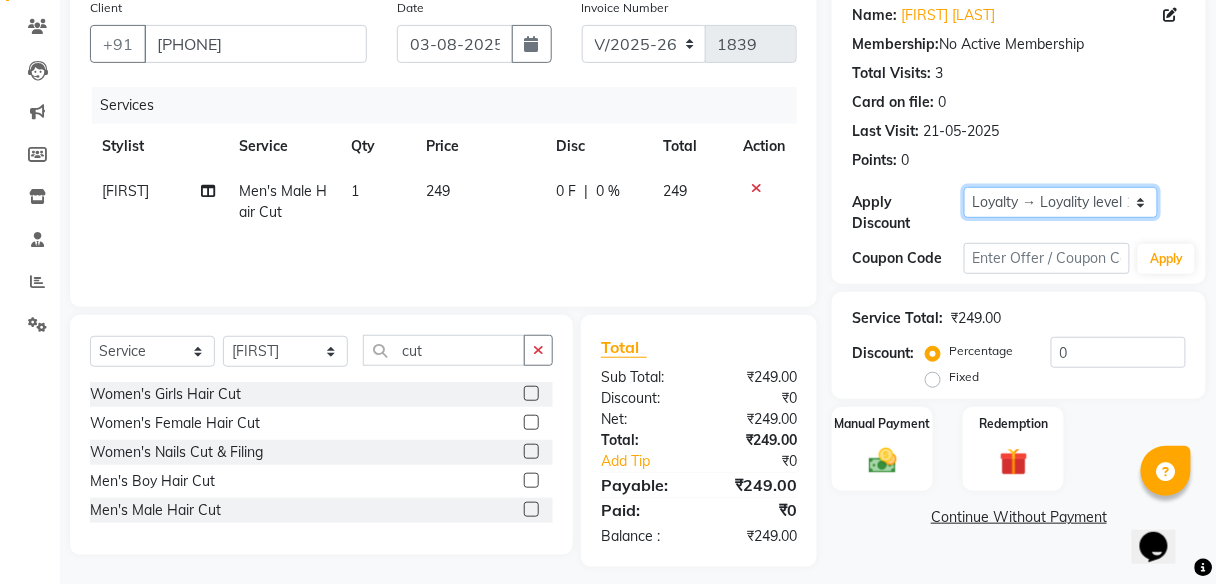 select on "0:" 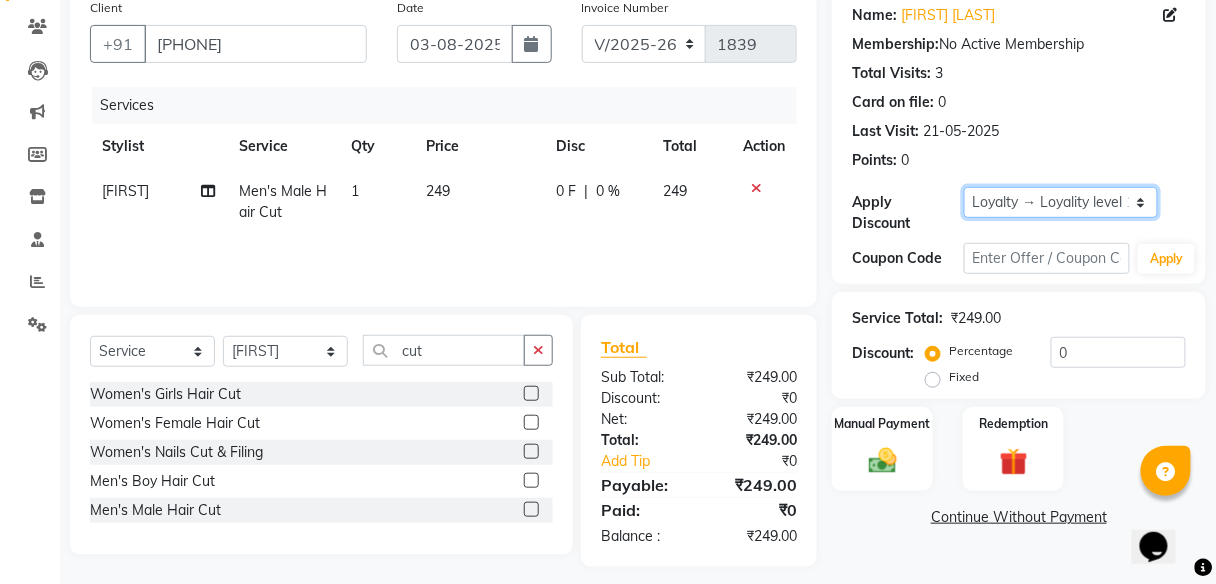 click on "Select  Loyalty → Loyality level 1" 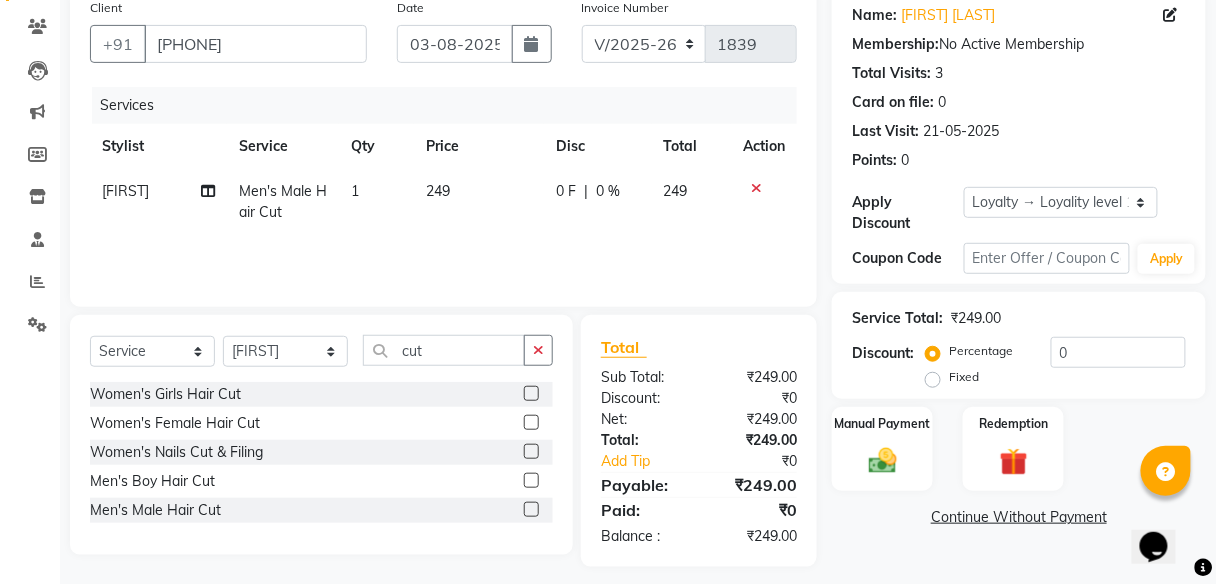 click on "0 F" 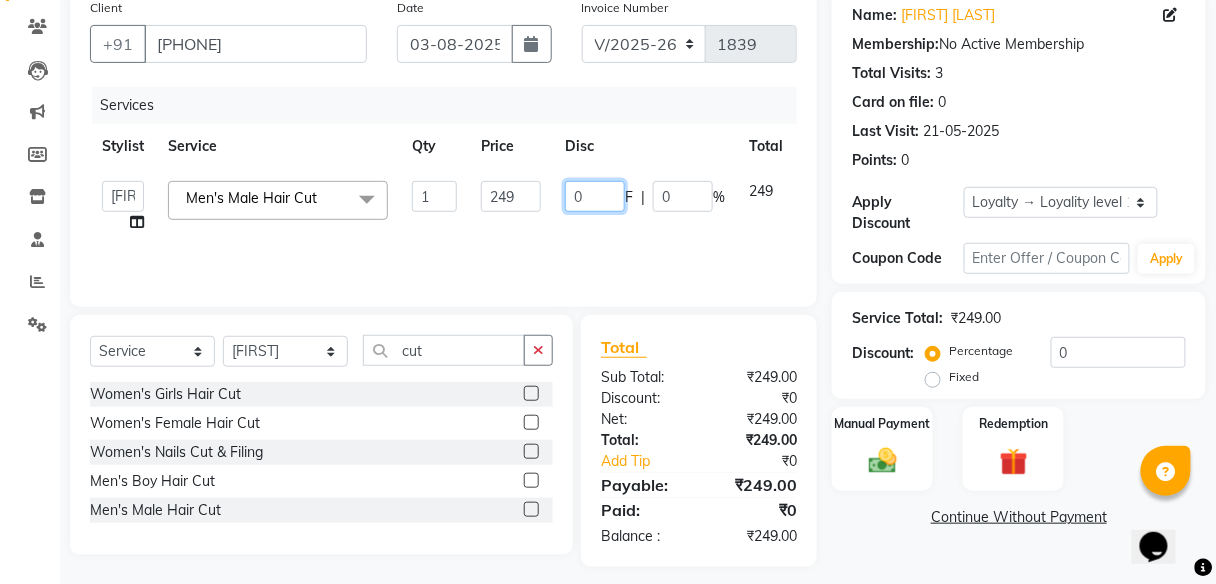 click on "0" 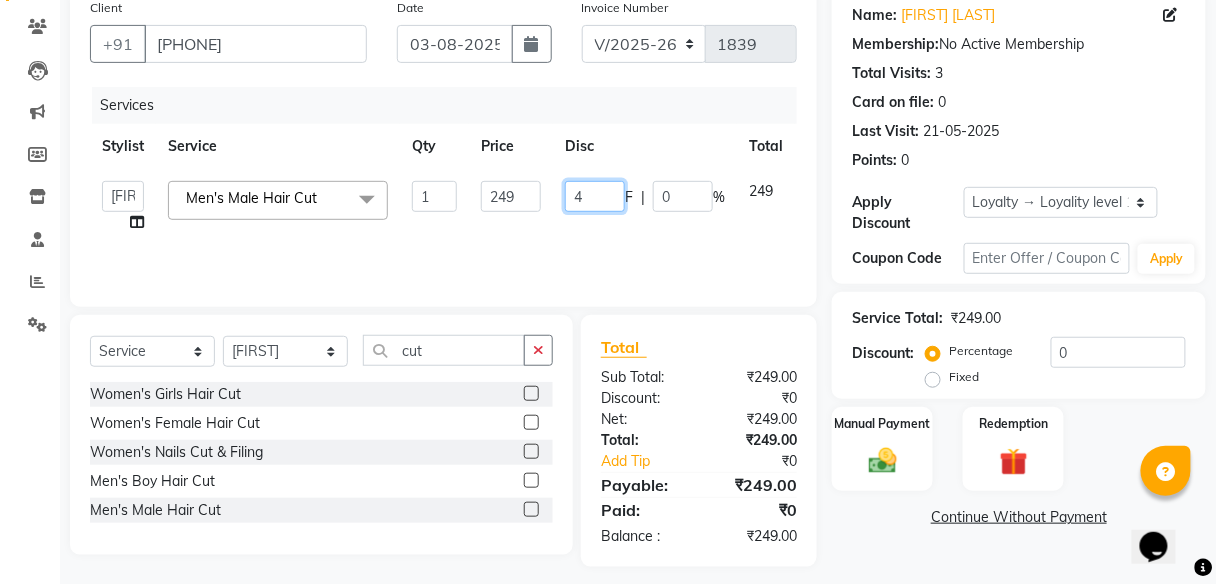 type on "49" 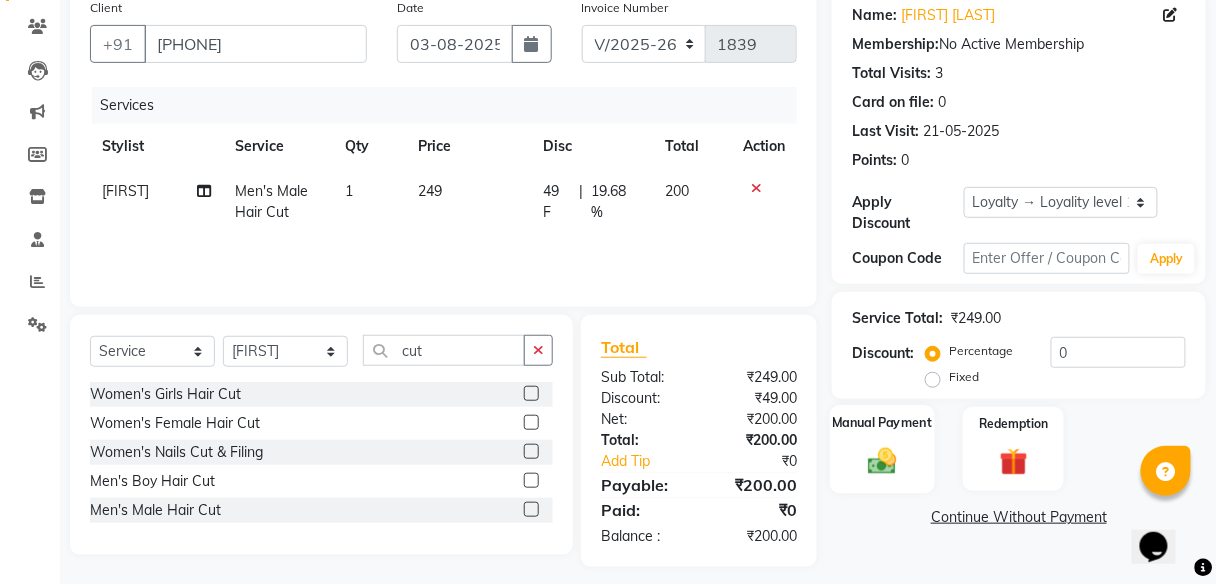 click 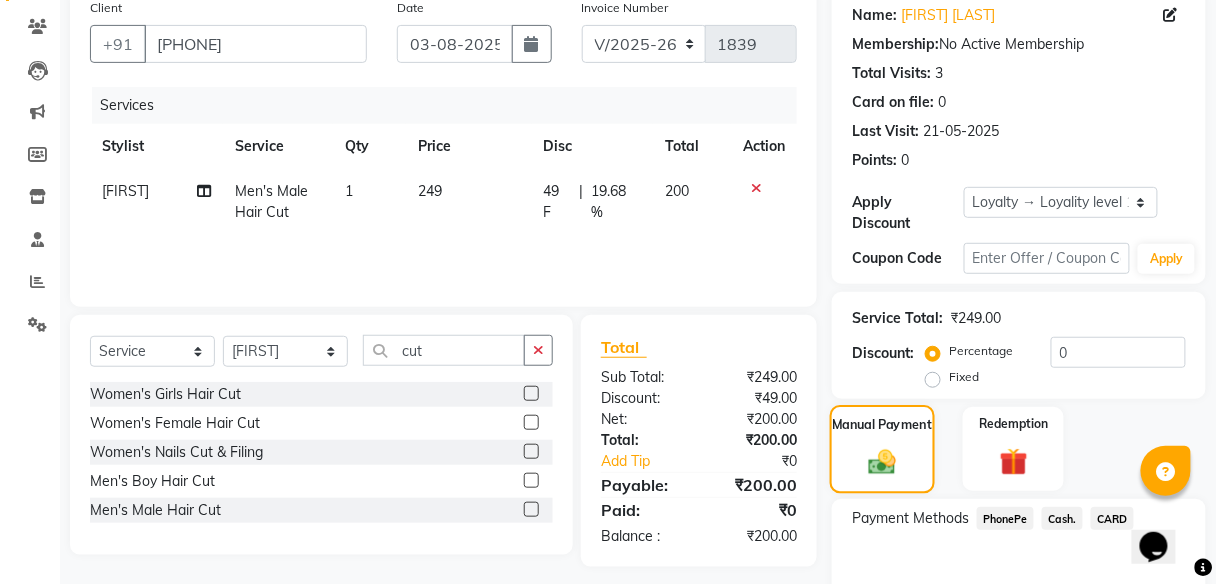 scroll, scrollTop: 267, scrollLeft: 0, axis: vertical 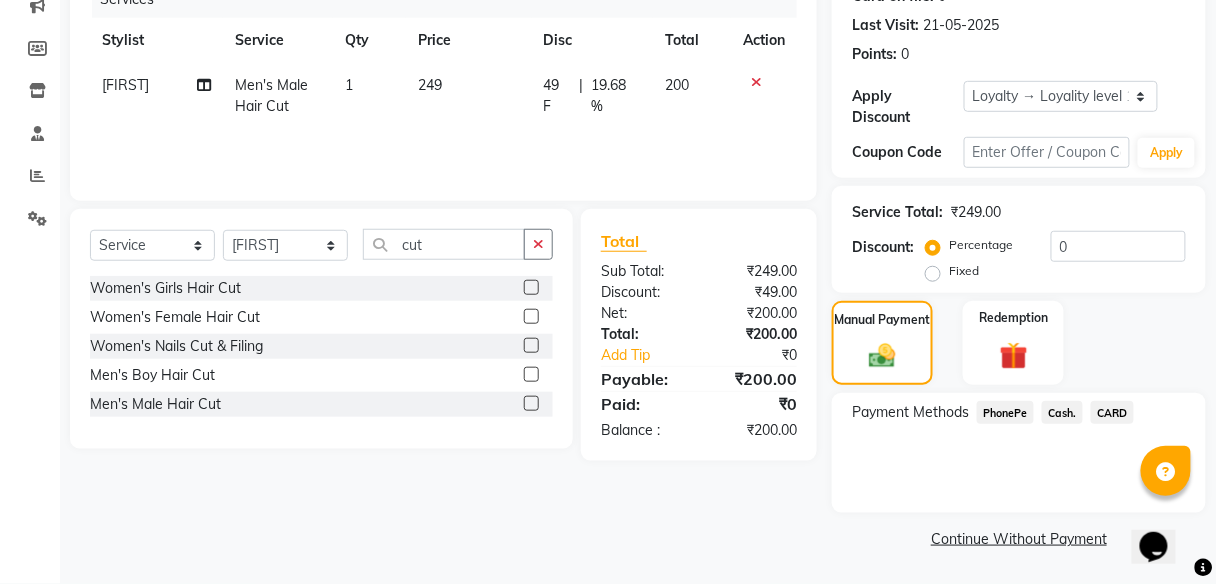 click on "PhonePe" 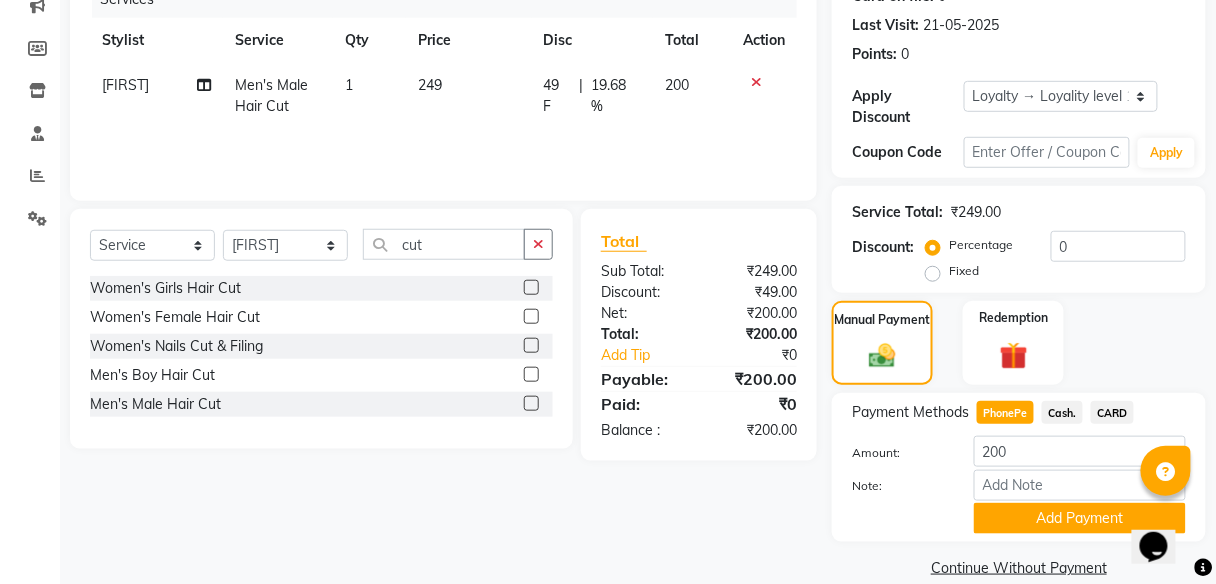 scroll, scrollTop: 295, scrollLeft: 0, axis: vertical 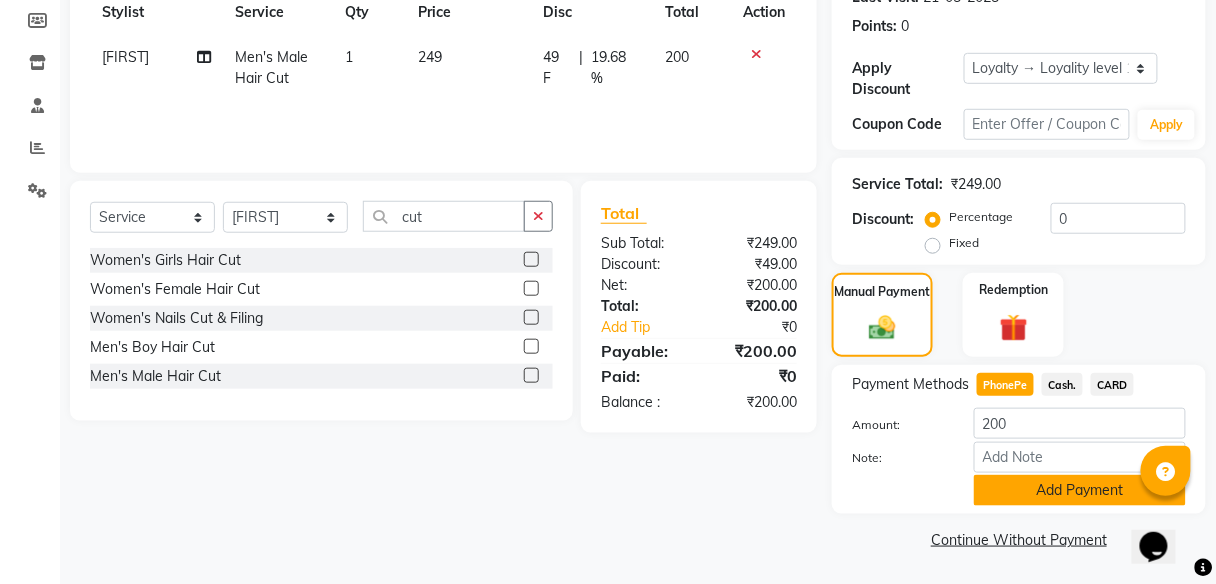 click on "Add Payment" 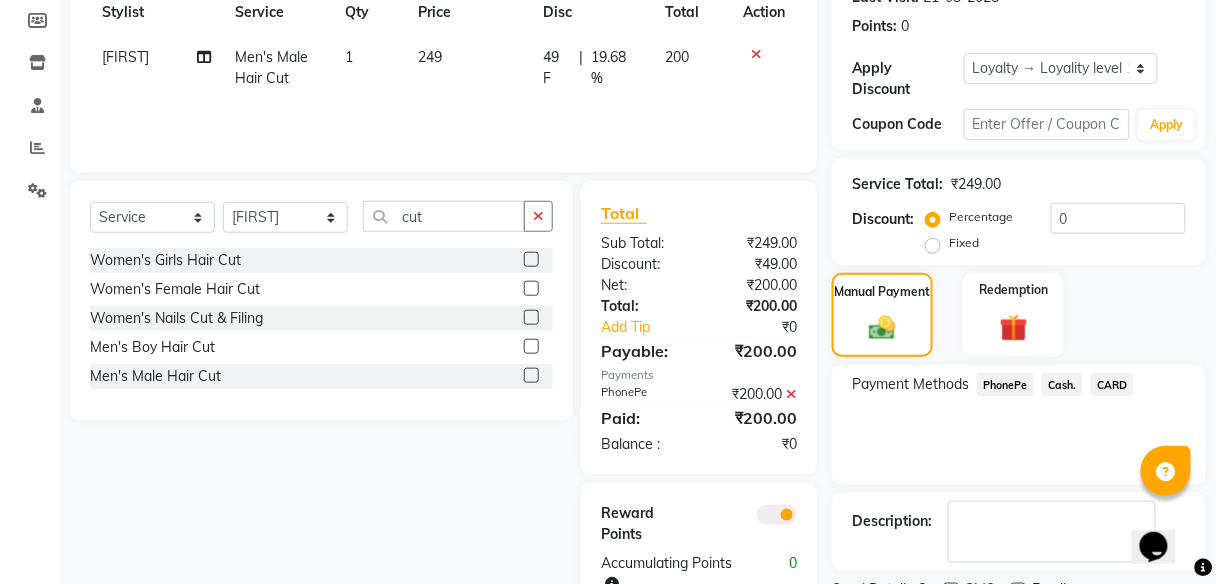 scroll, scrollTop: 378, scrollLeft: 0, axis: vertical 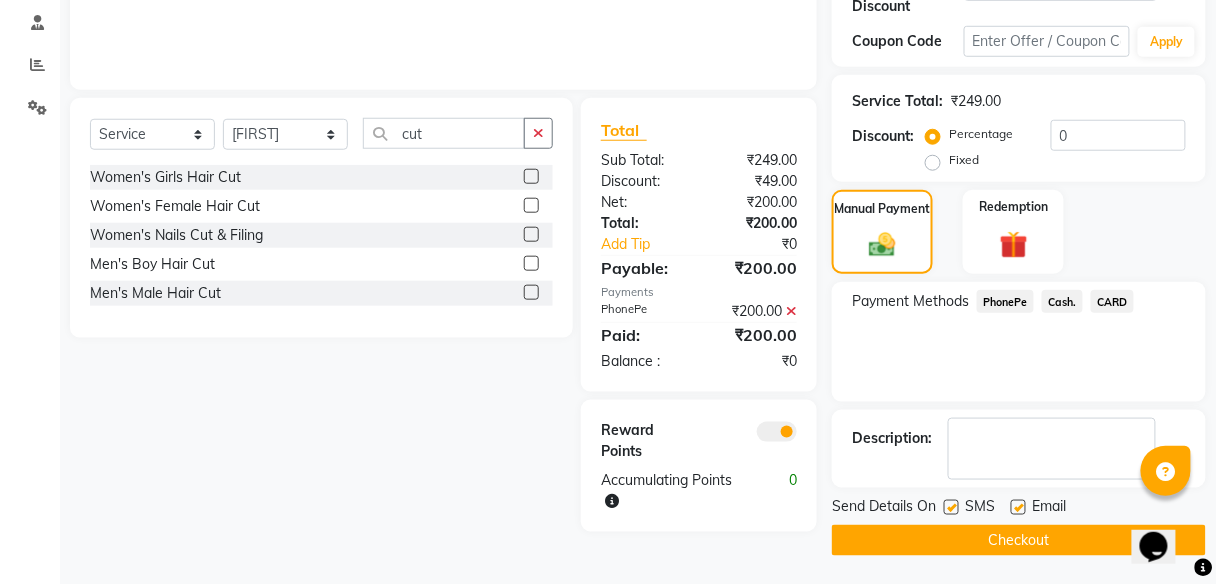 click on "Checkout" 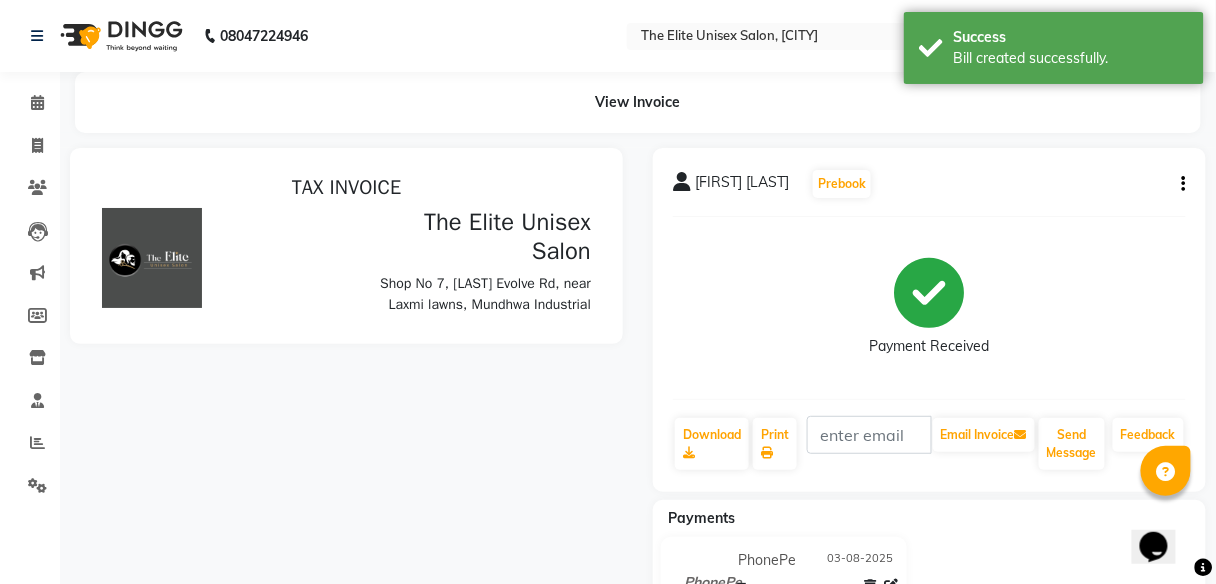 scroll, scrollTop: 0, scrollLeft: 0, axis: both 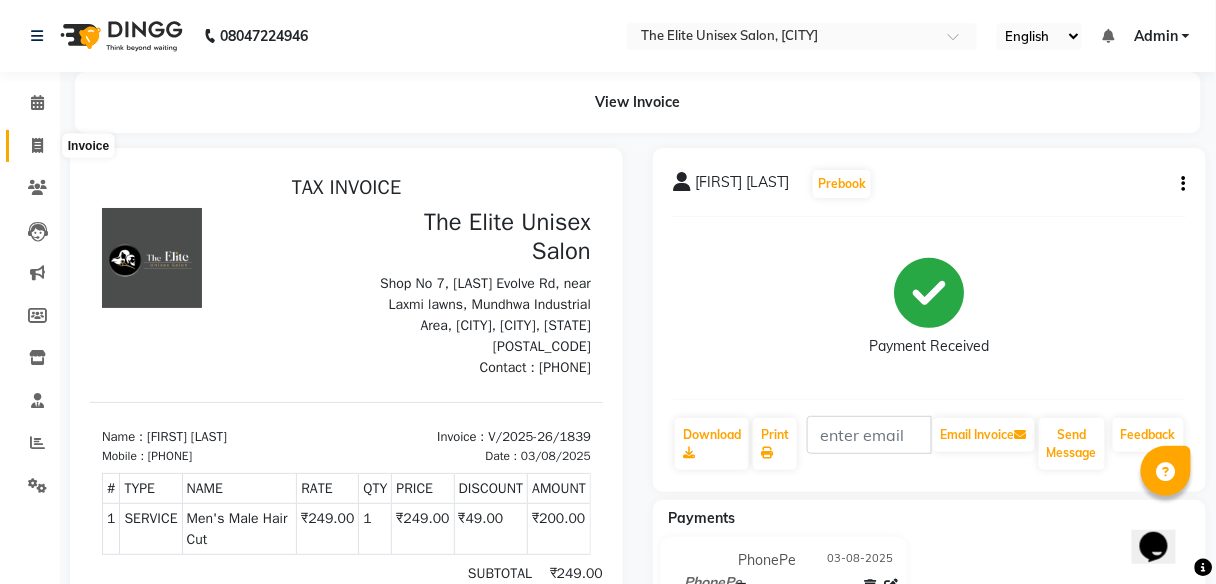 click 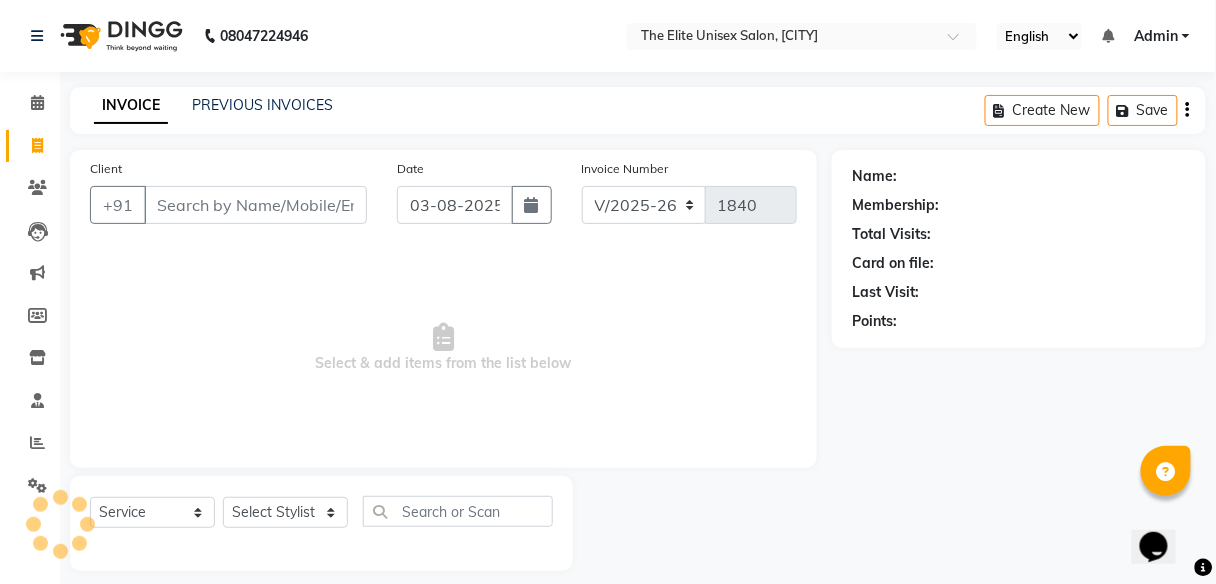 scroll, scrollTop: 16, scrollLeft: 0, axis: vertical 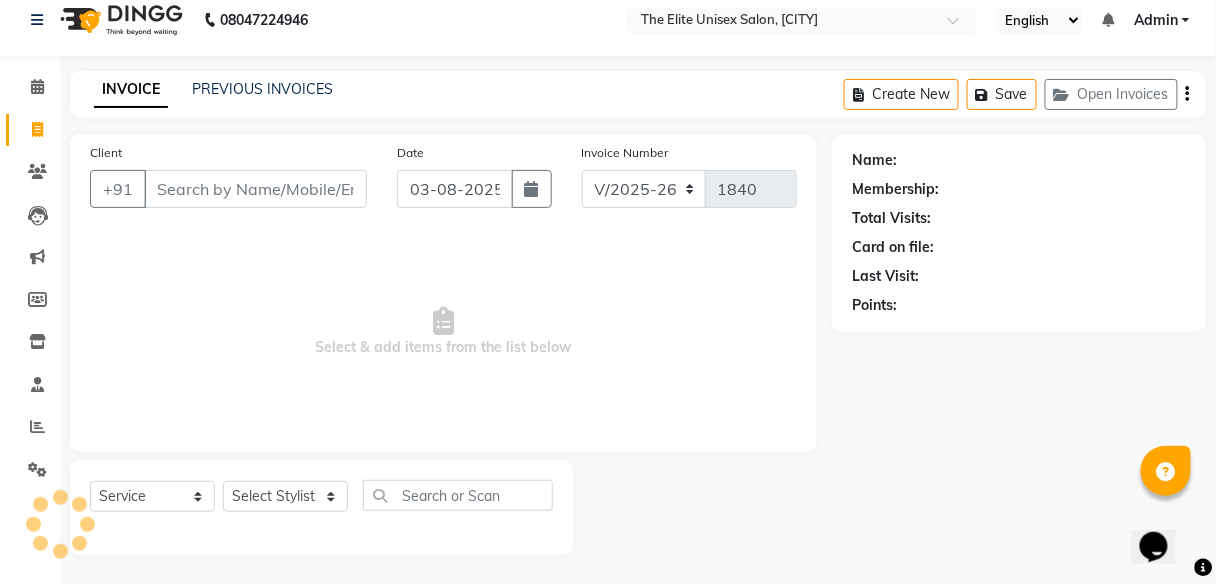 click on "Client" at bounding box center (255, 189) 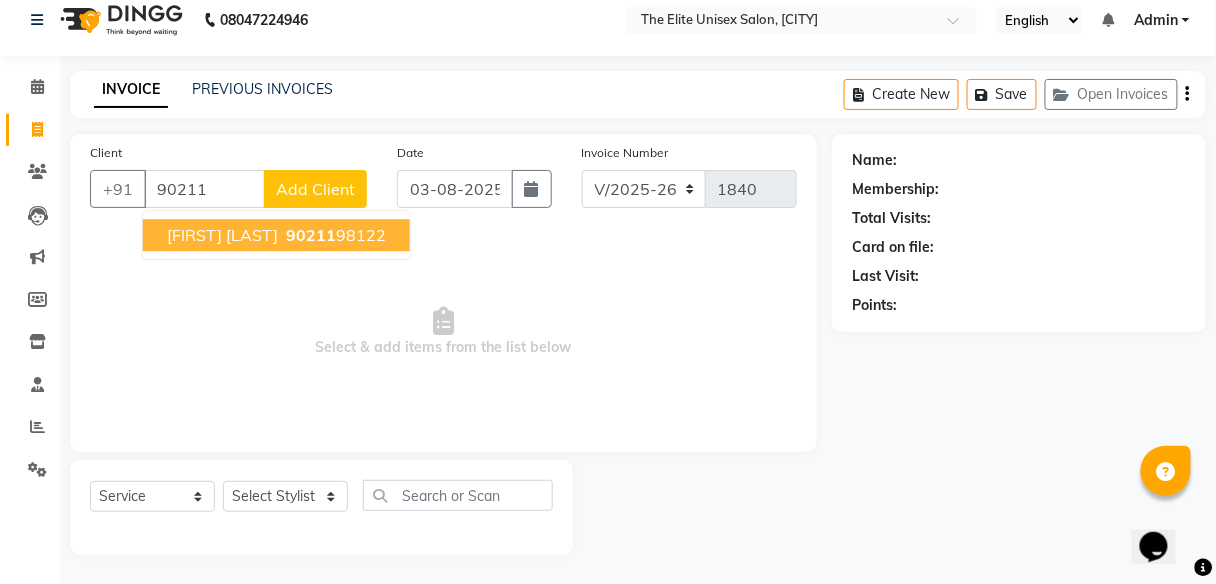 click on "[PHONE]" at bounding box center [334, 235] 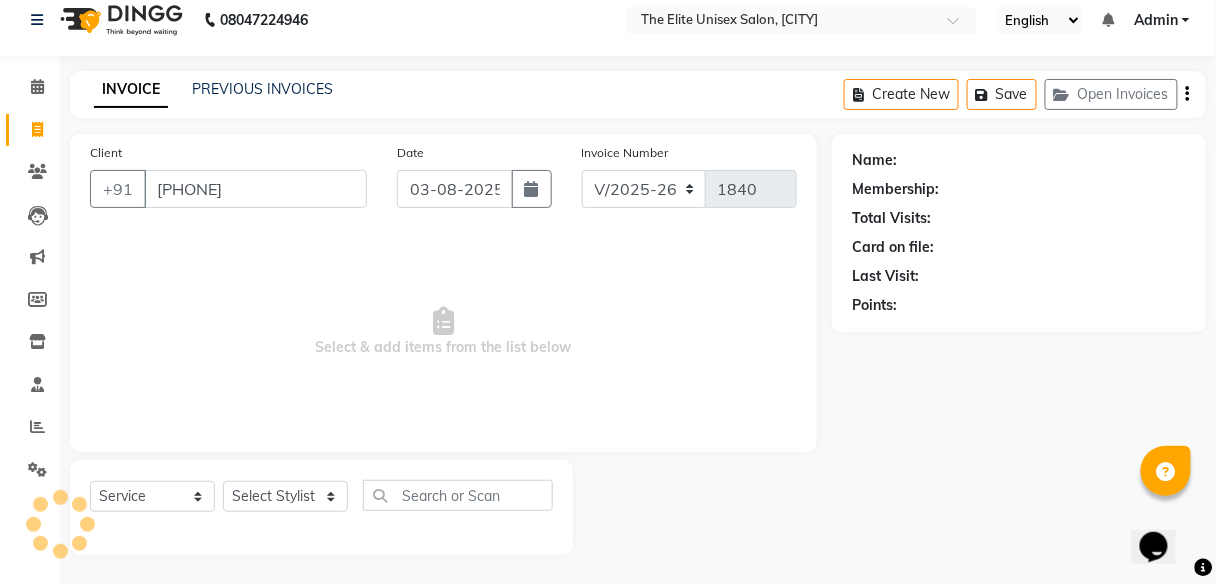 type on "[PHONE]" 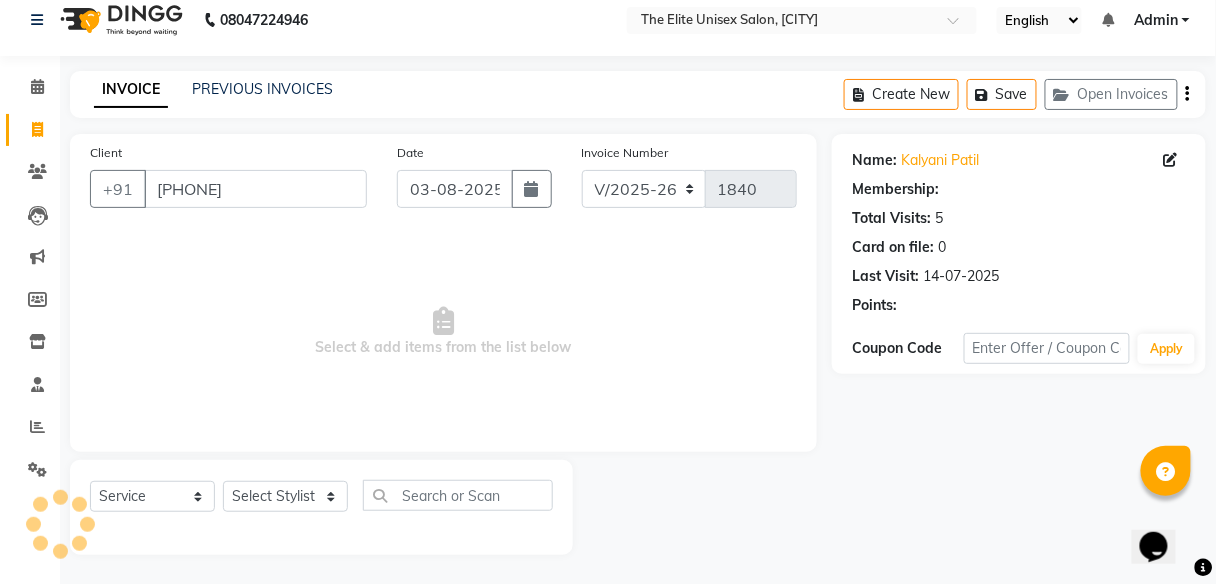 select on "1: Object" 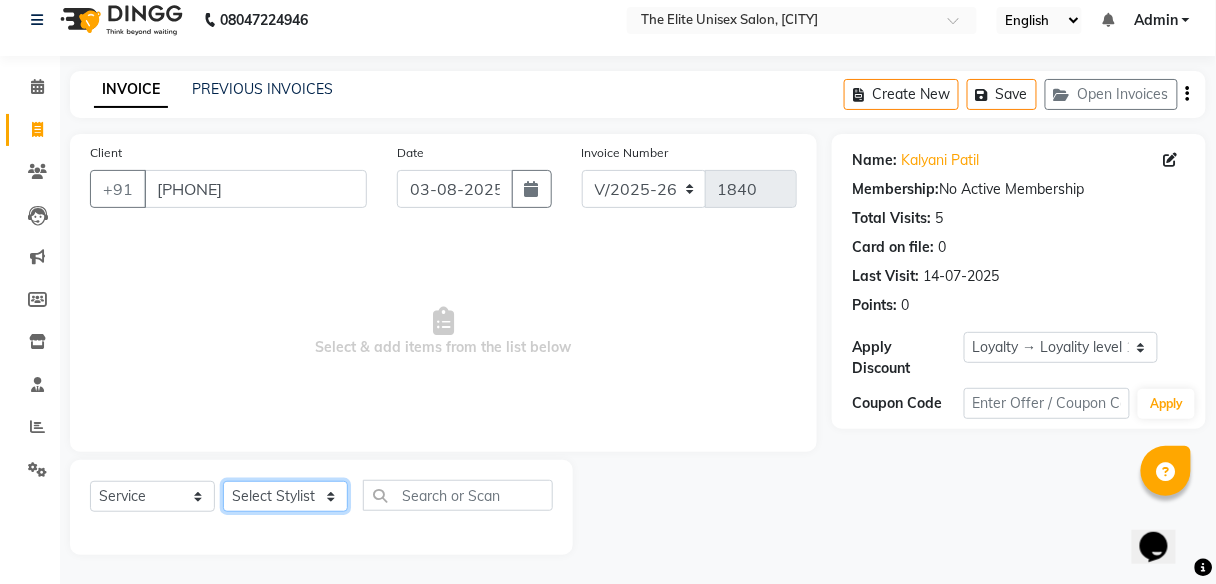 click on "Select Stylist [FIRST] [FIRST]  [FIRST] [FIRST] [FIRST] [FIRST]" 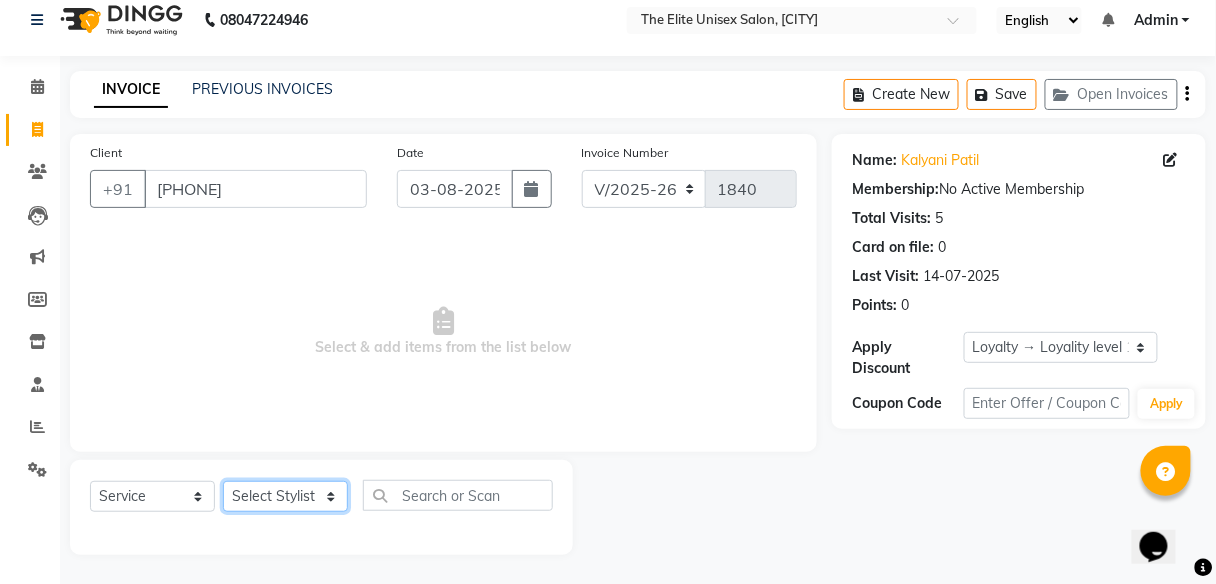select on "59551" 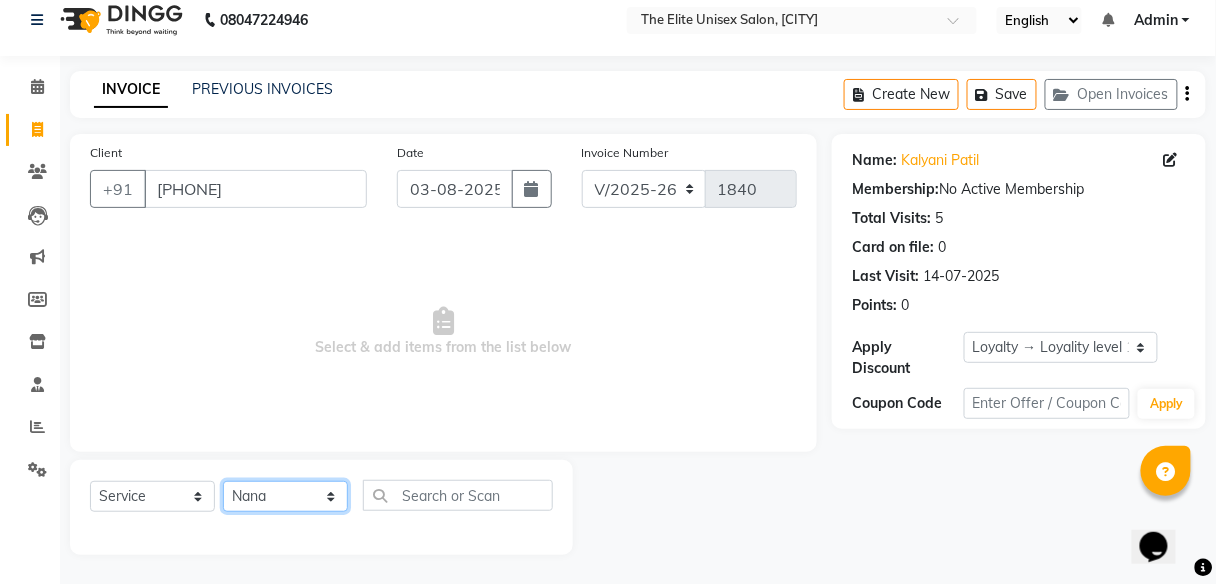 click on "Select Stylist [FIRST] [FIRST]  [FIRST] [FIRST] [FIRST] [FIRST]" 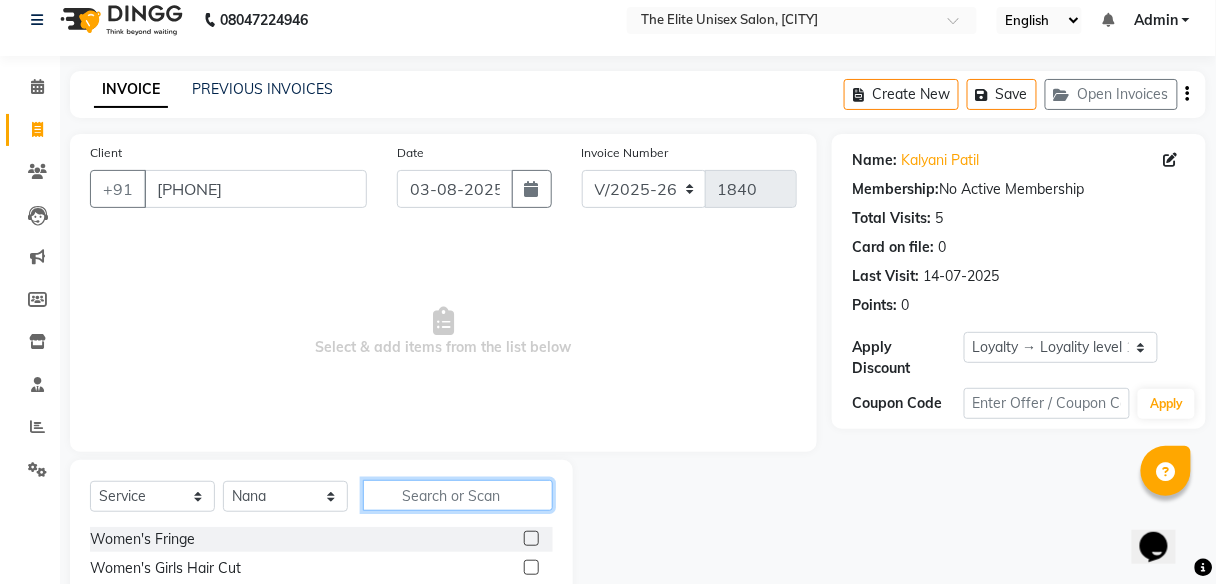 click 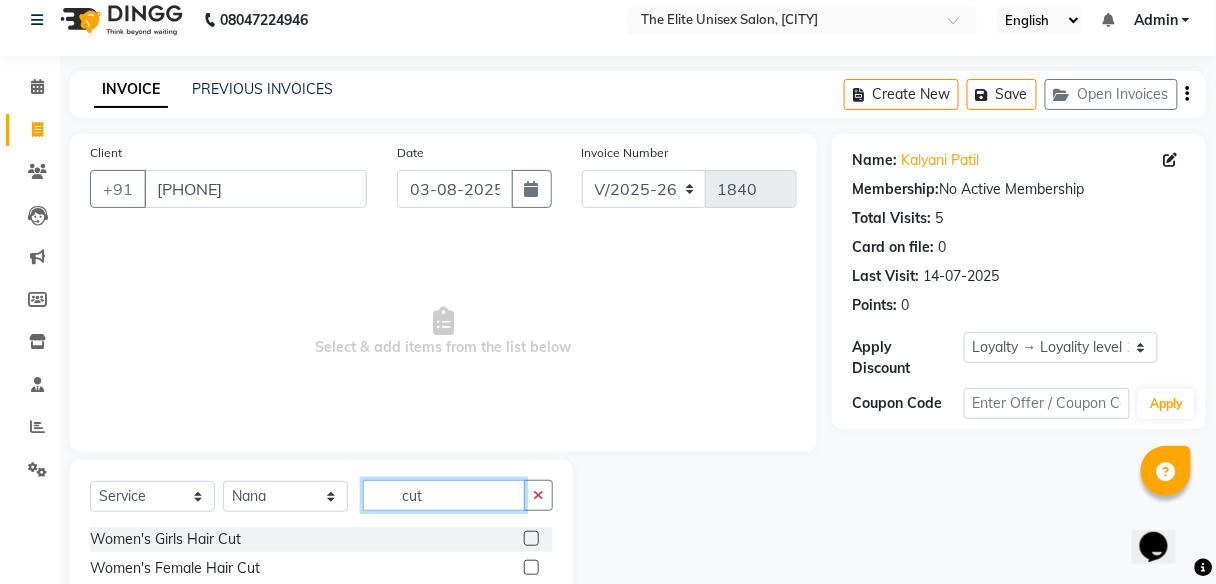 scroll, scrollTop: 161, scrollLeft: 0, axis: vertical 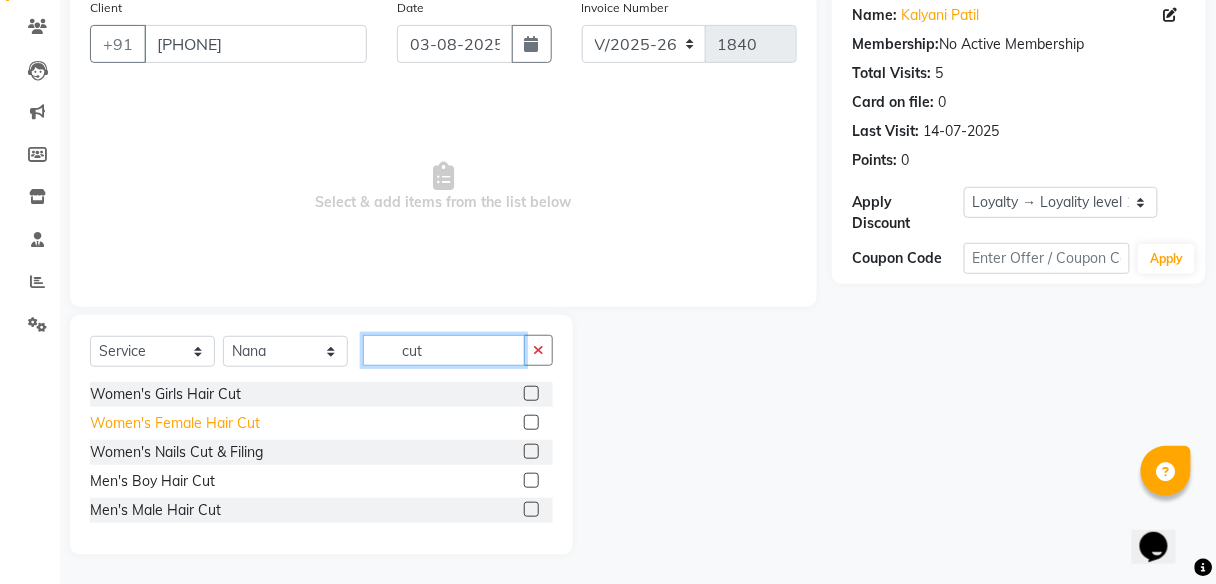 type on "cut" 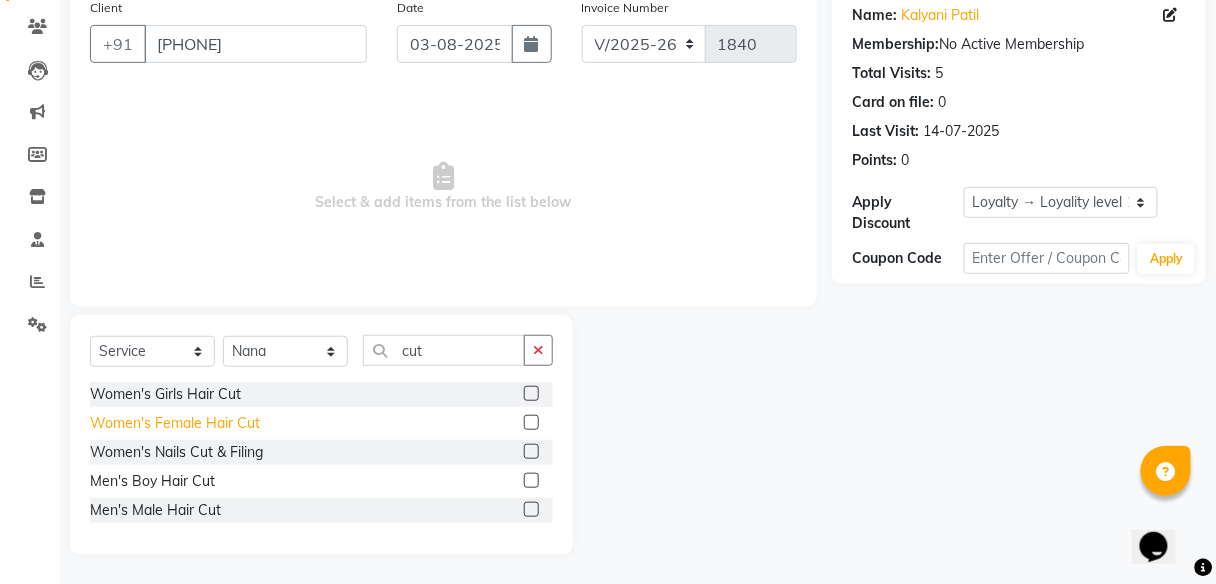 click on "Women's Female Hair Cut" 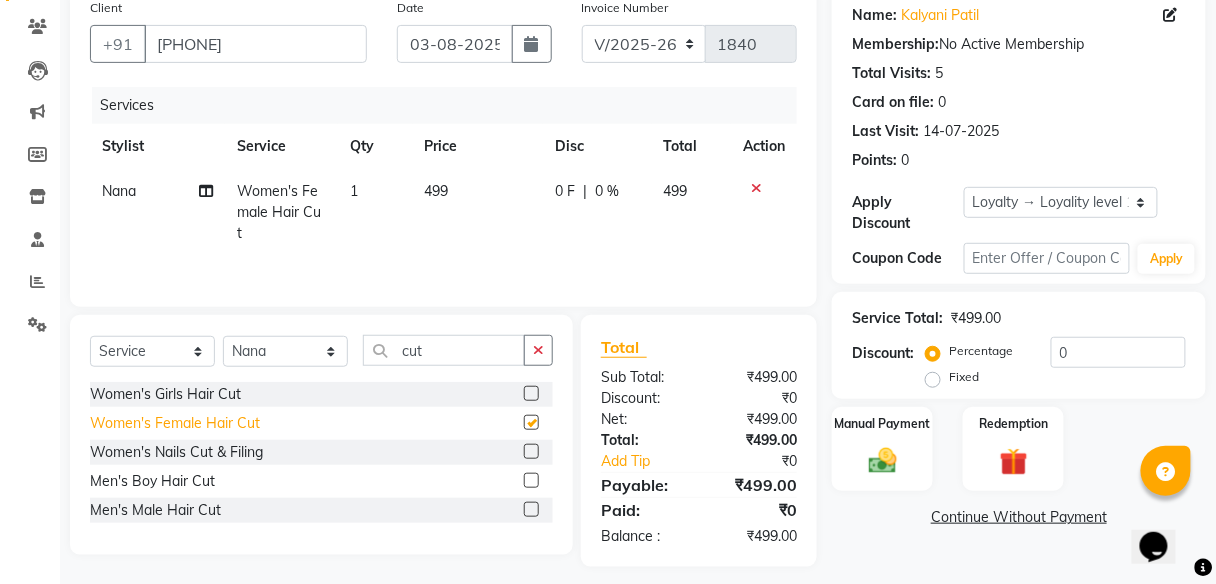 checkbox on "false" 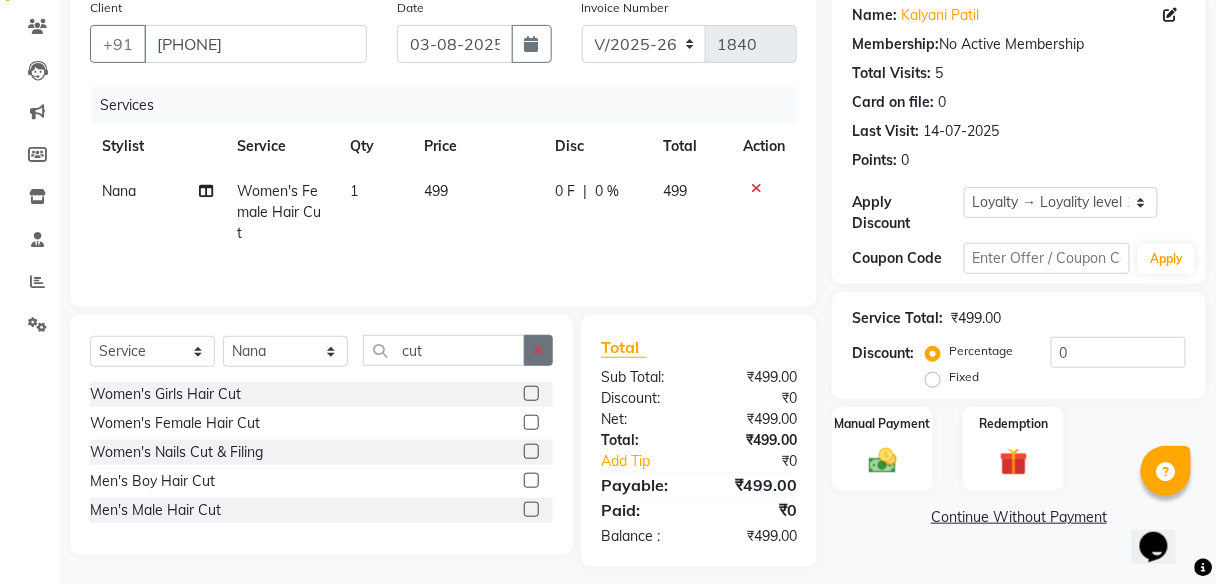 click 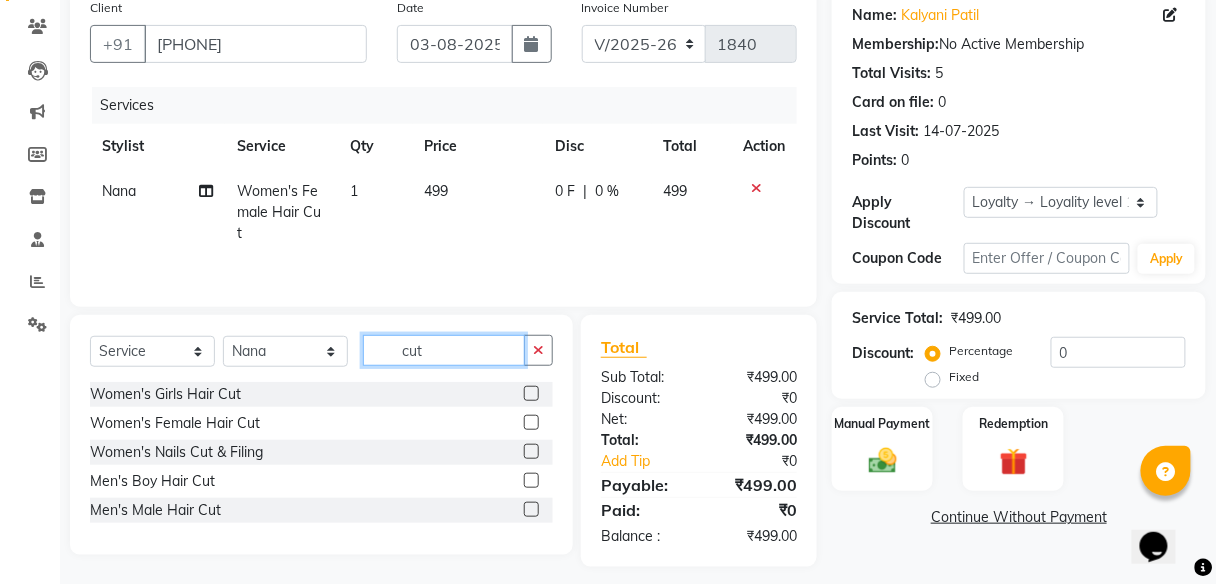scroll, scrollTop: 172, scrollLeft: 0, axis: vertical 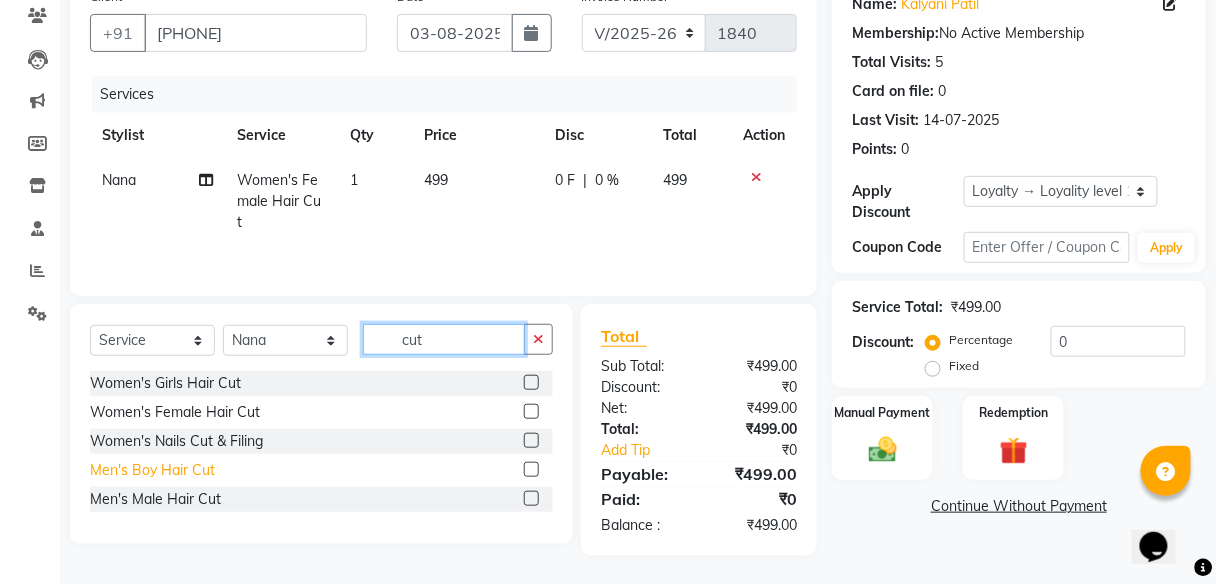 type on "cut" 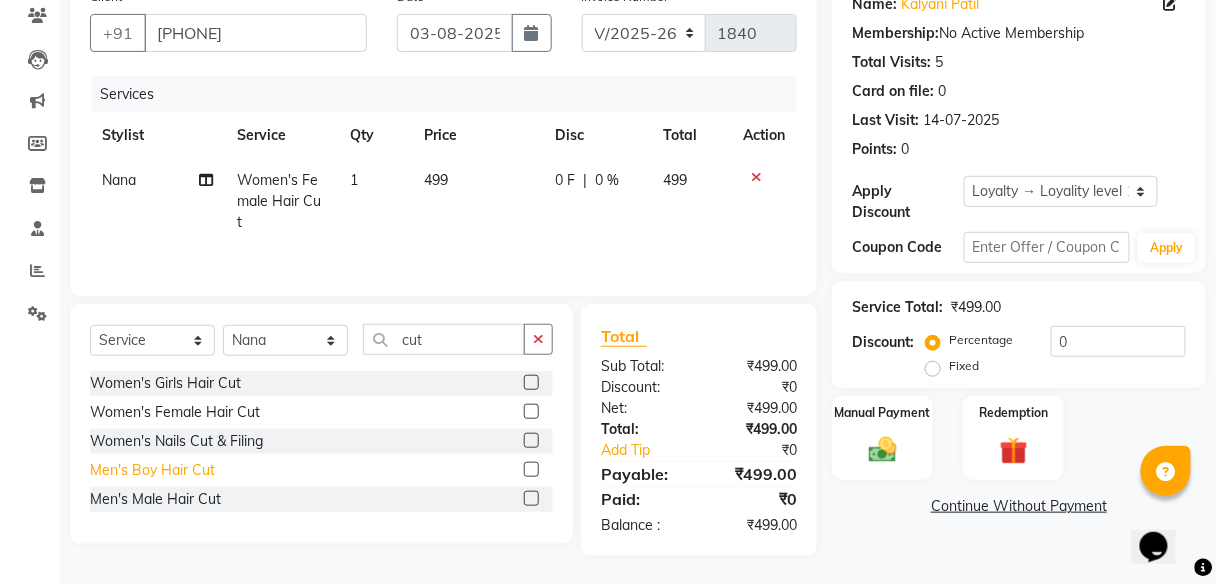 click on "Men's Boy Hair Cut" 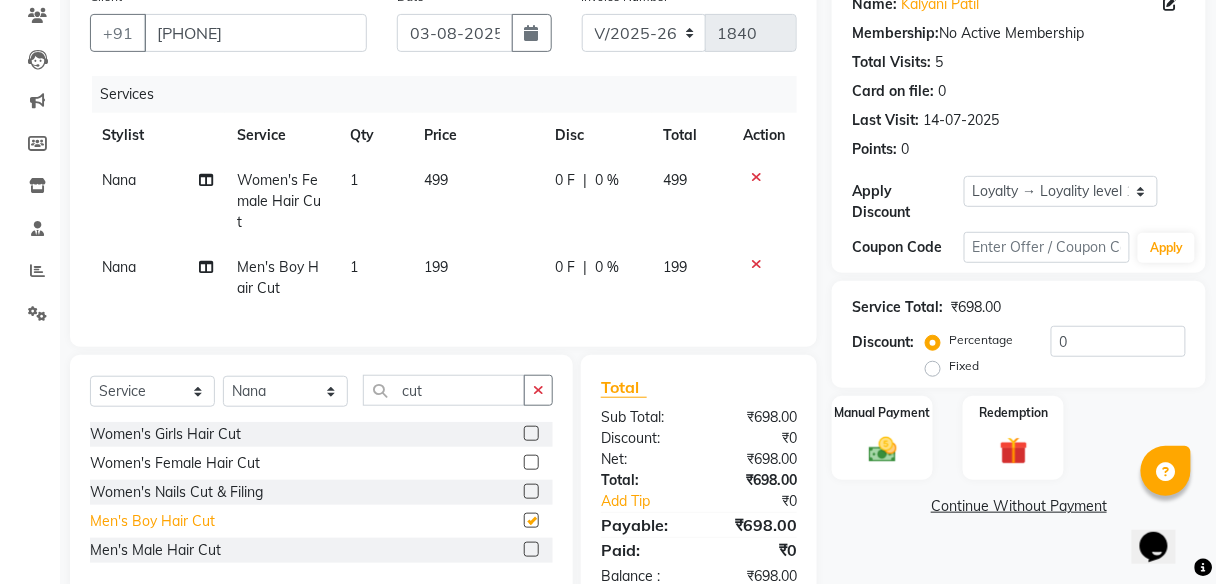 checkbox on "false" 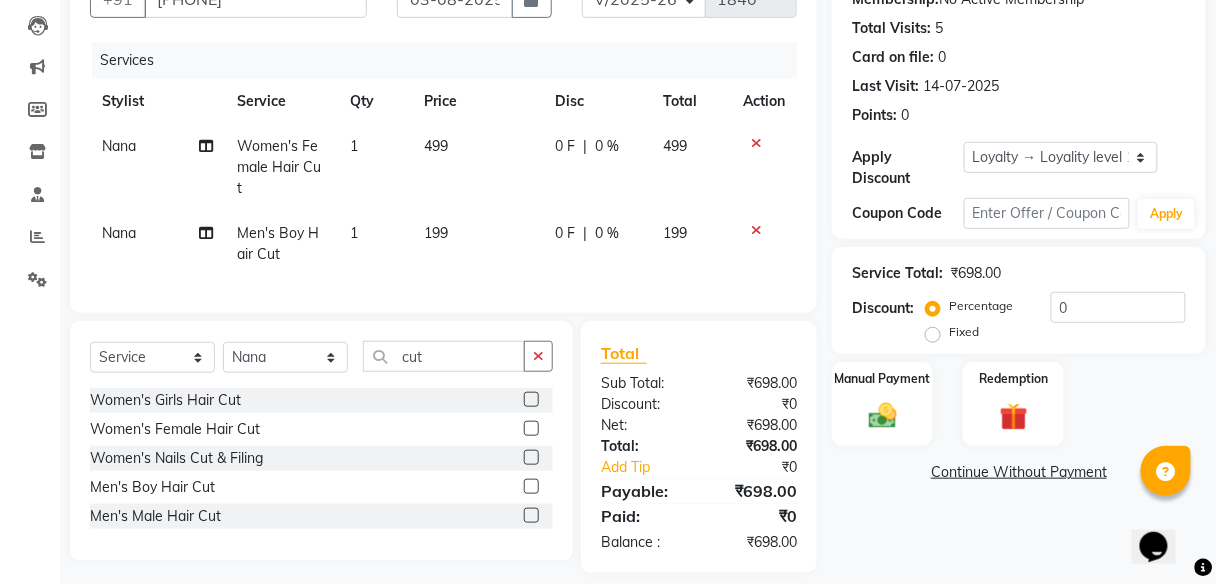 scroll, scrollTop: 161, scrollLeft: 0, axis: vertical 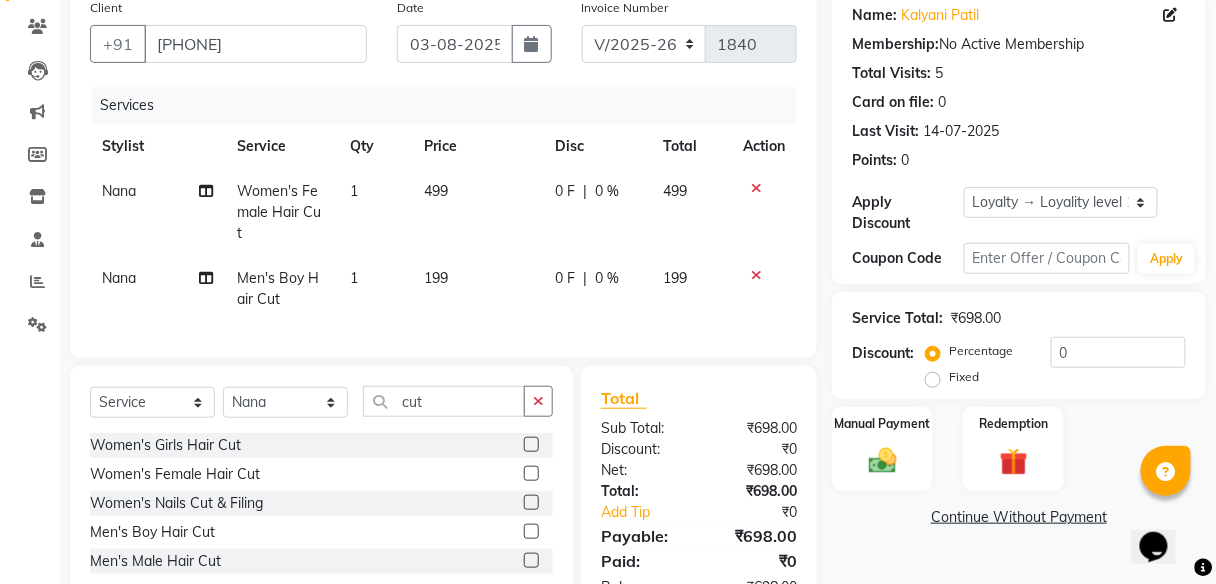 click on "Fixed" 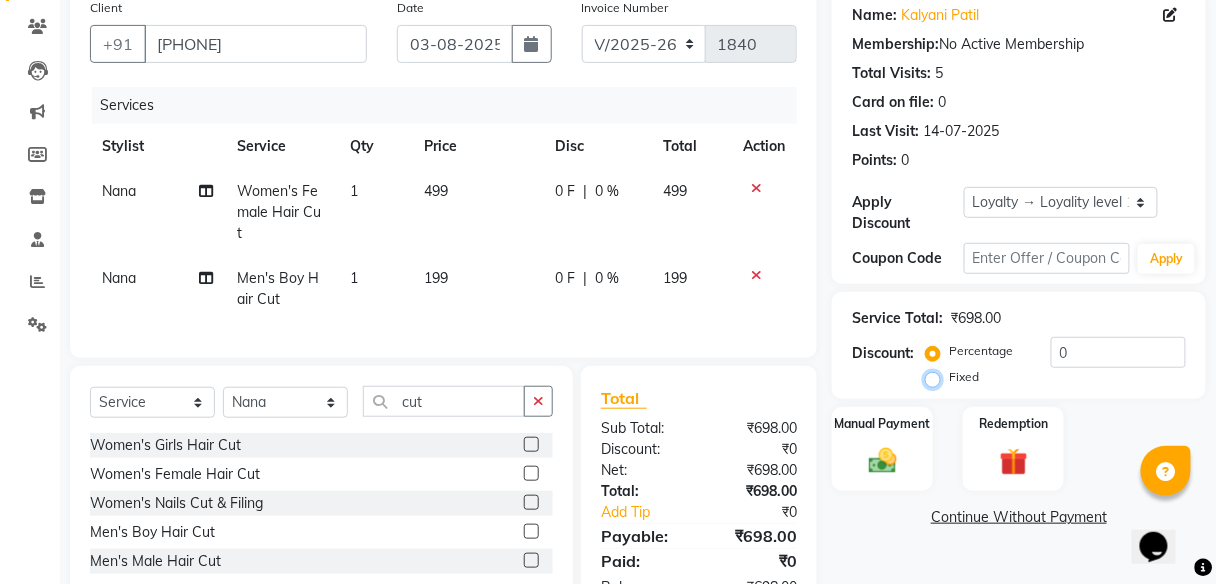 click on "Fixed" at bounding box center [937, 377] 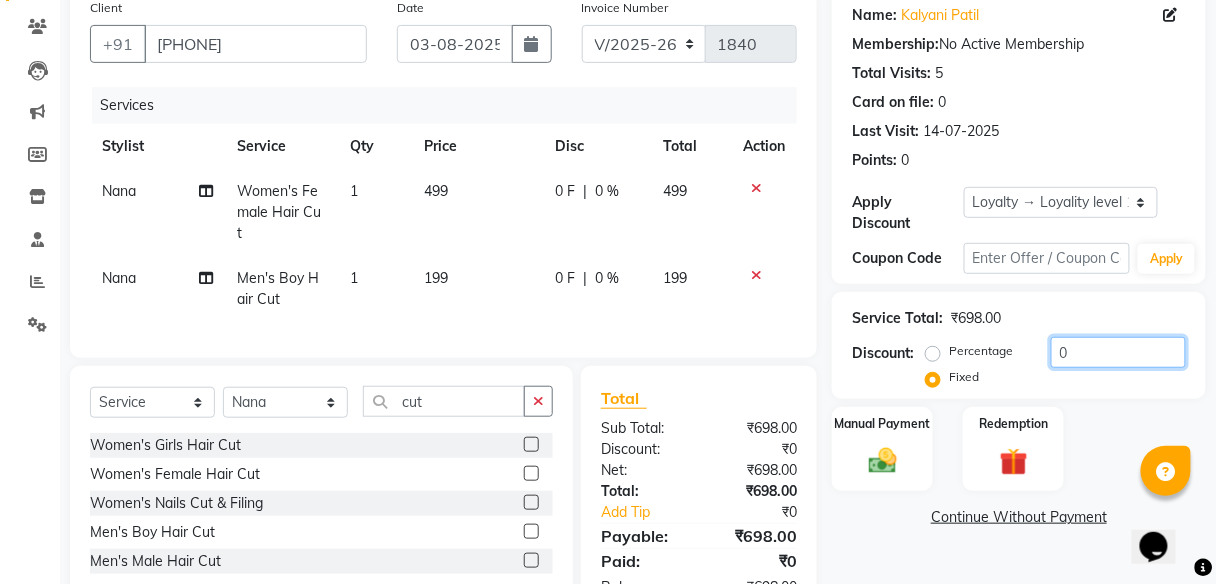 click on "0" 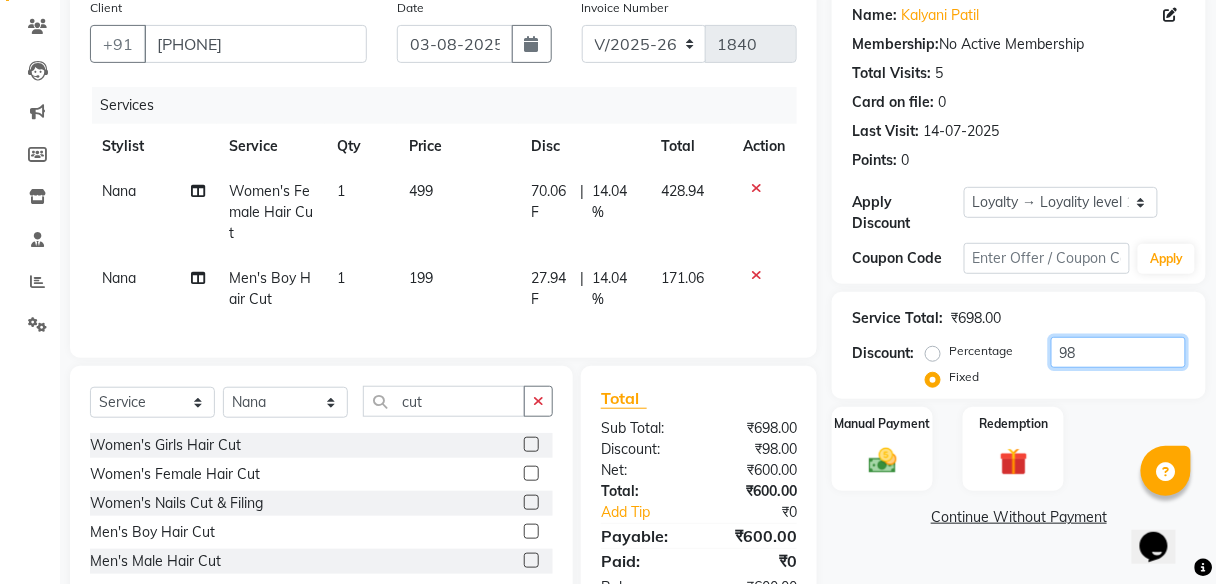type on "98" 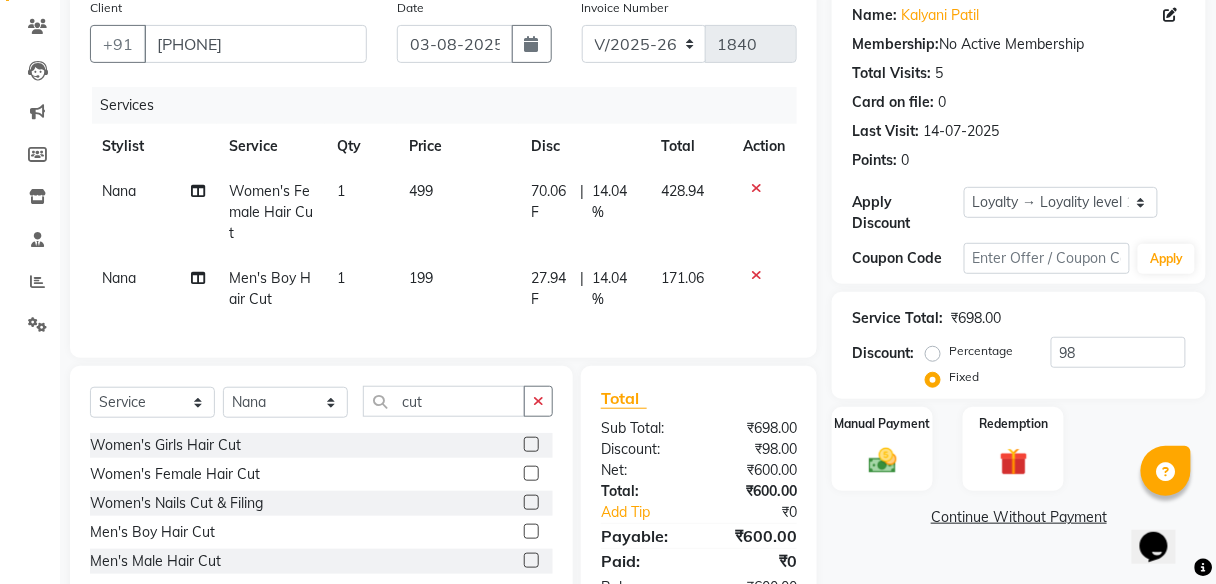 click on "Nana" 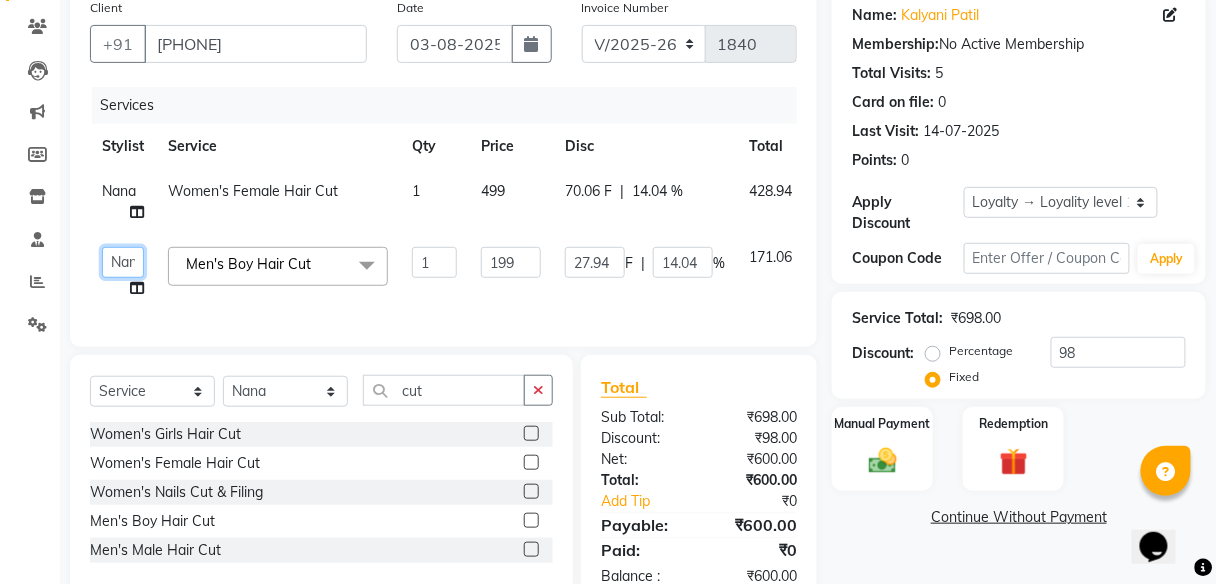 click on "[FIRST]   [FIRST]    [FIRST]   [FIRST] [FIRST]   [FIRST]" 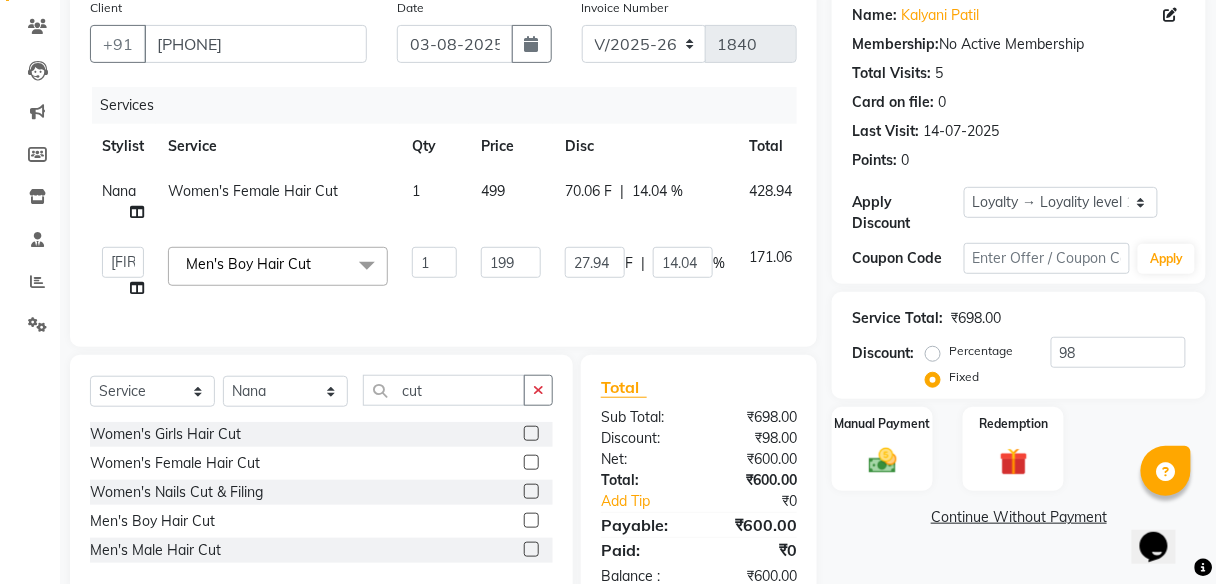 select on "59553" 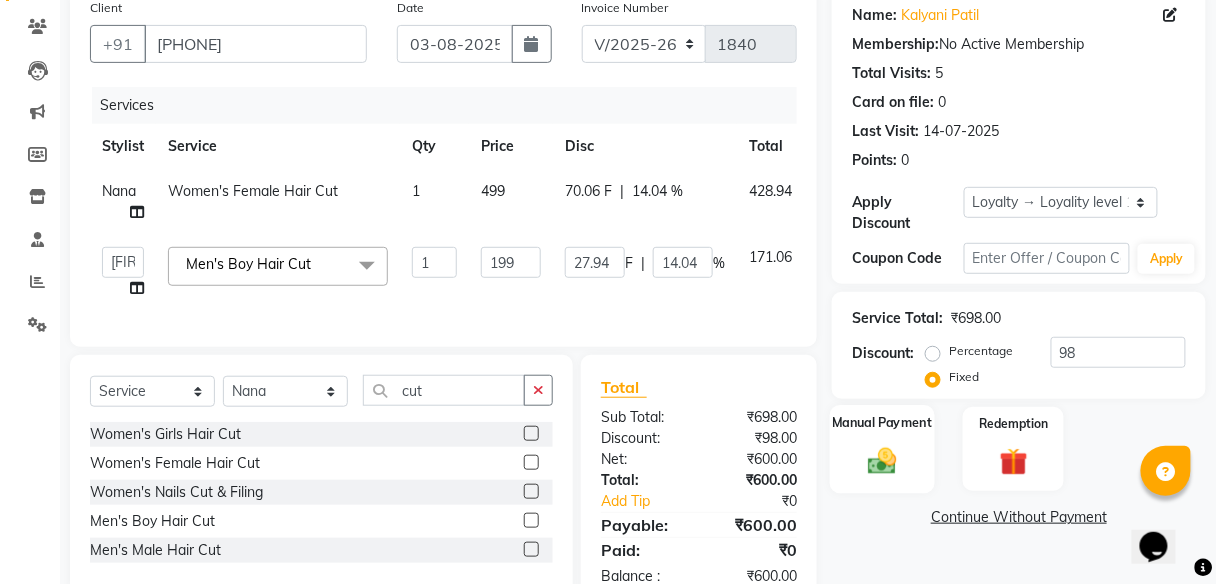 click on "Manual Payment" 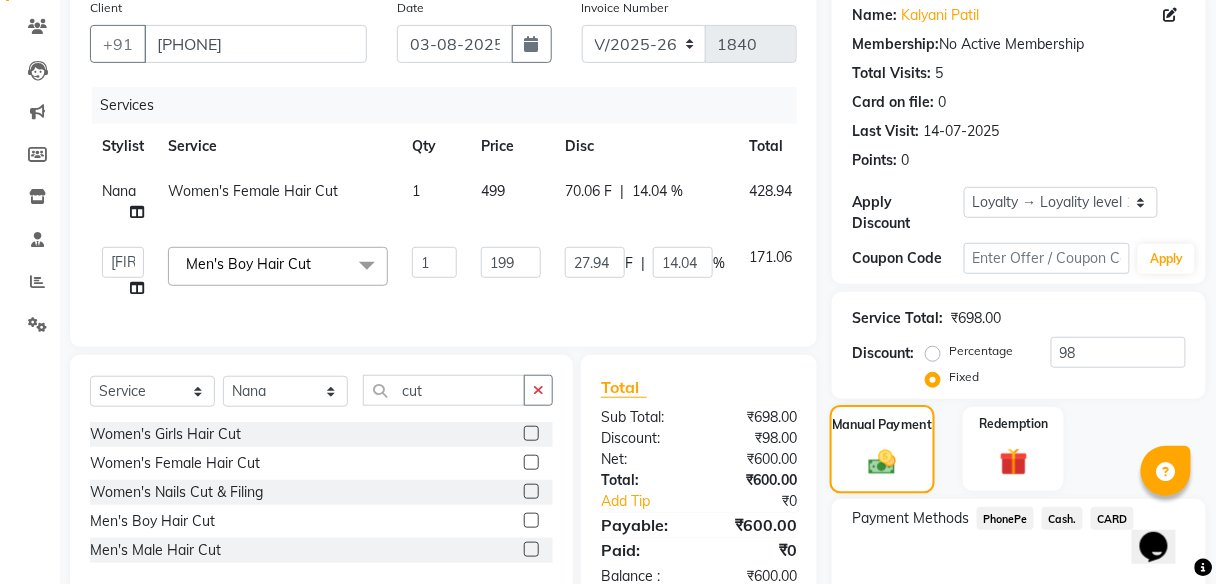 scroll, scrollTop: 267, scrollLeft: 0, axis: vertical 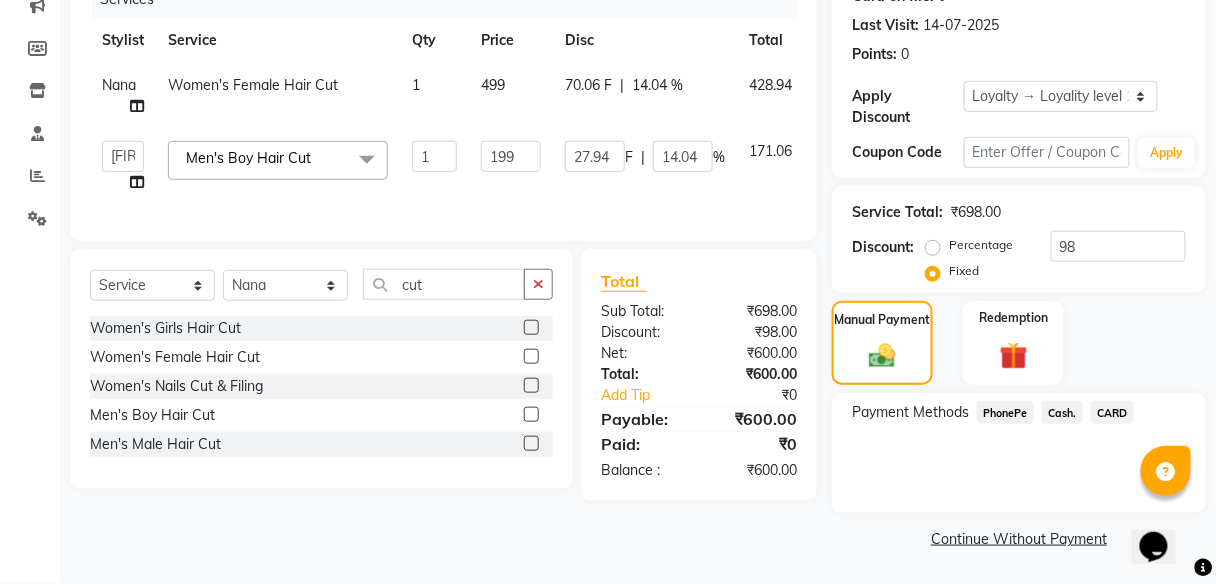 click on "PhonePe" 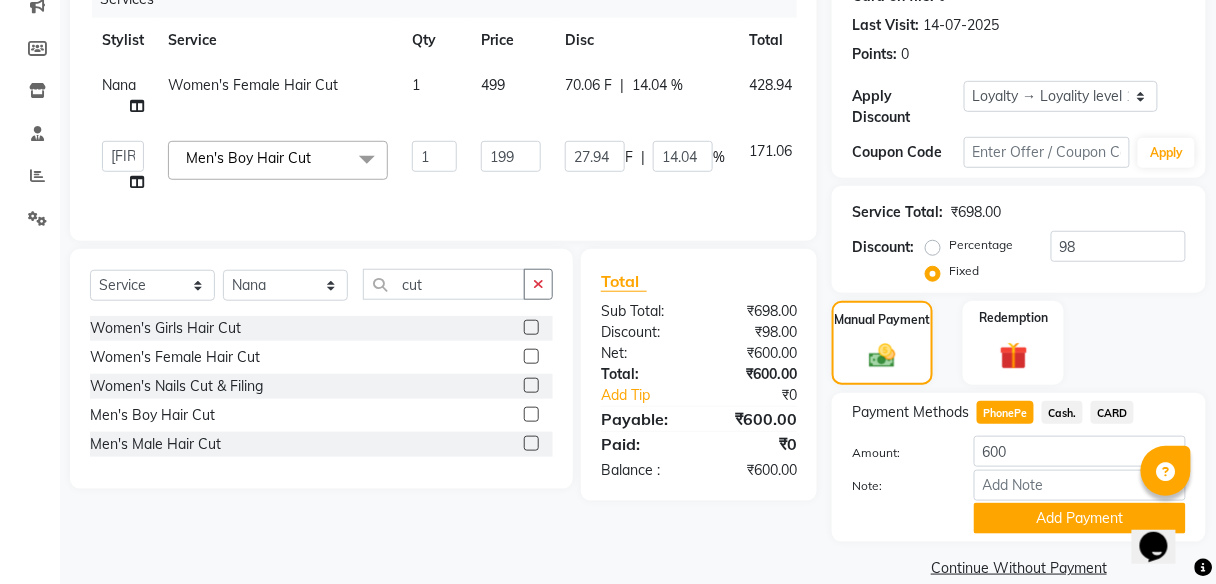 scroll, scrollTop: 277, scrollLeft: 0, axis: vertical 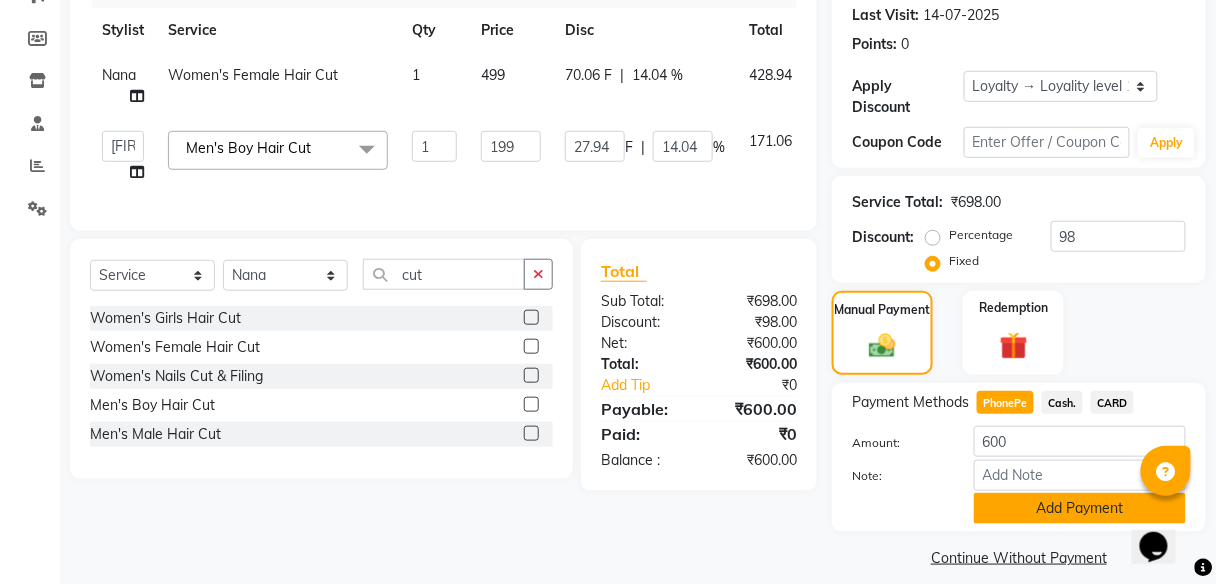 click on "Add Payment" 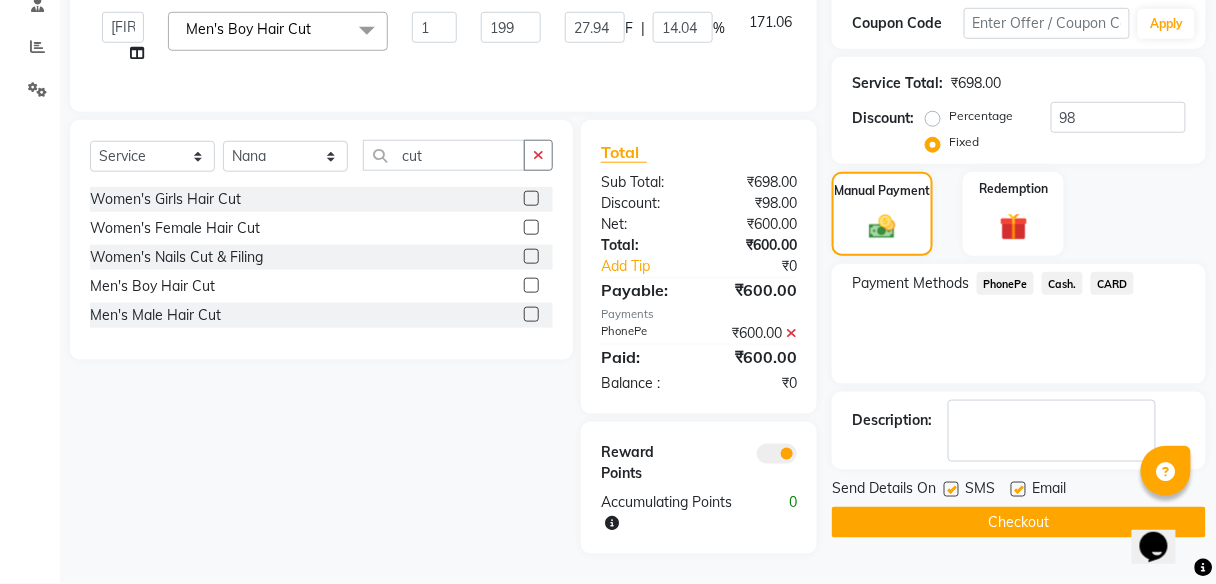 scroll, scrollTop: 406, scrollLeft: 0, axis: vertical 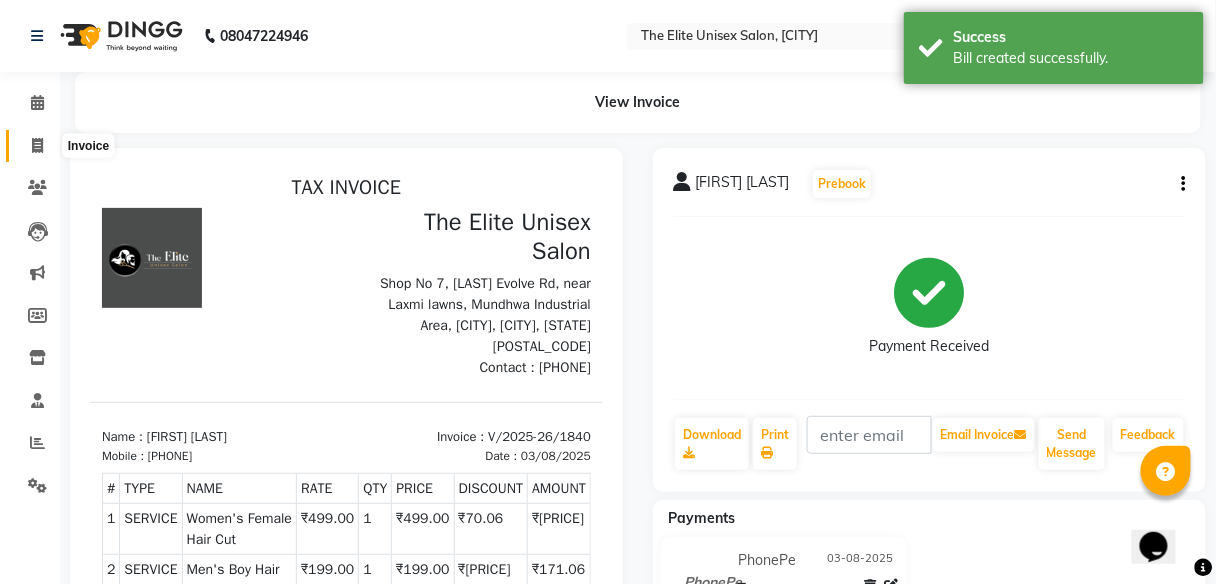click 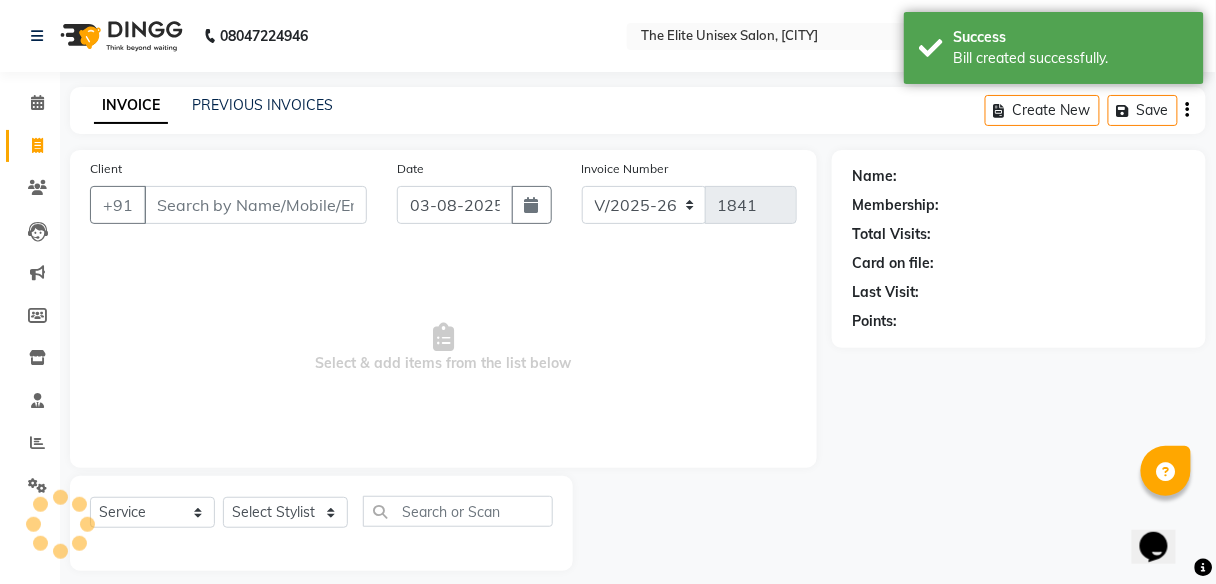 scroll, scrollTop: 16, scrollLeft: 0, axis: vertical 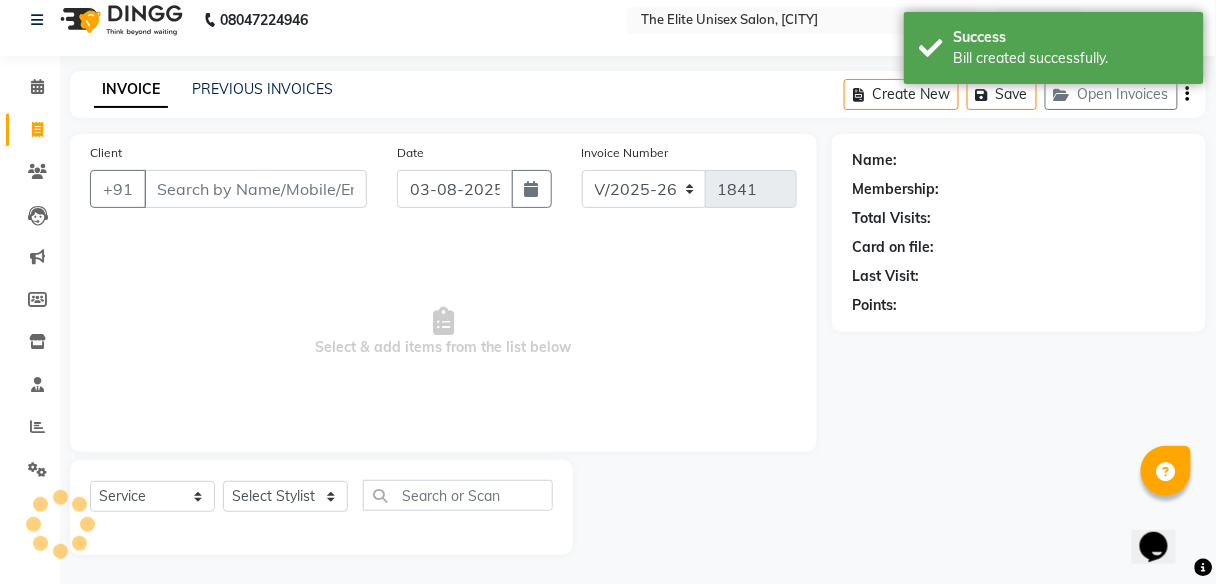 click on "Client" at bounding box center (255, 189) 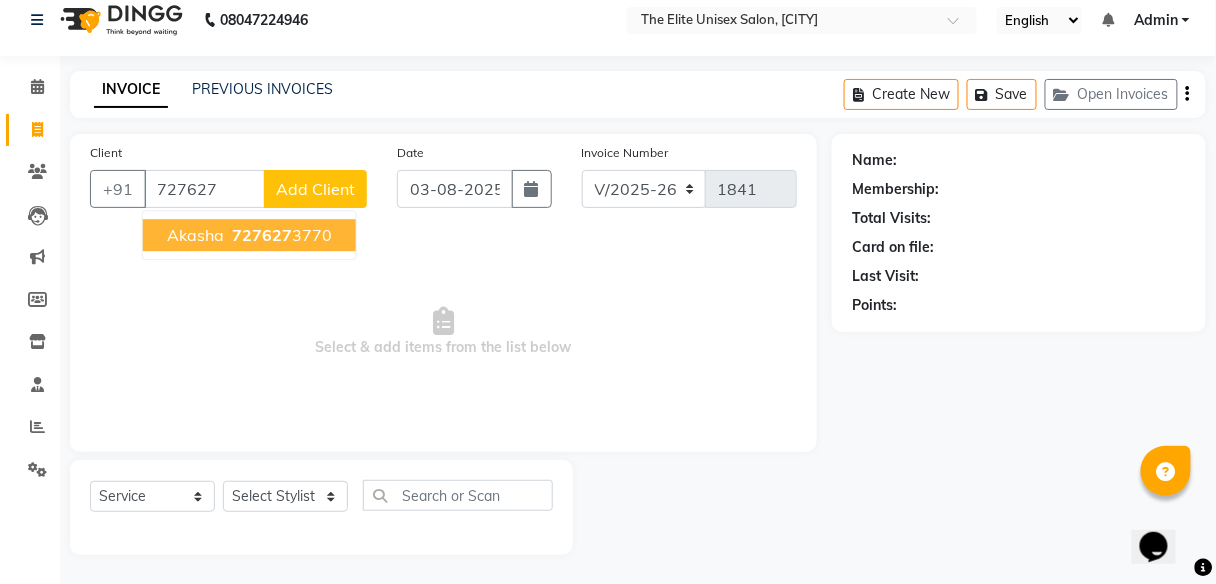 click on "727627" at bounding box center (262, 235) 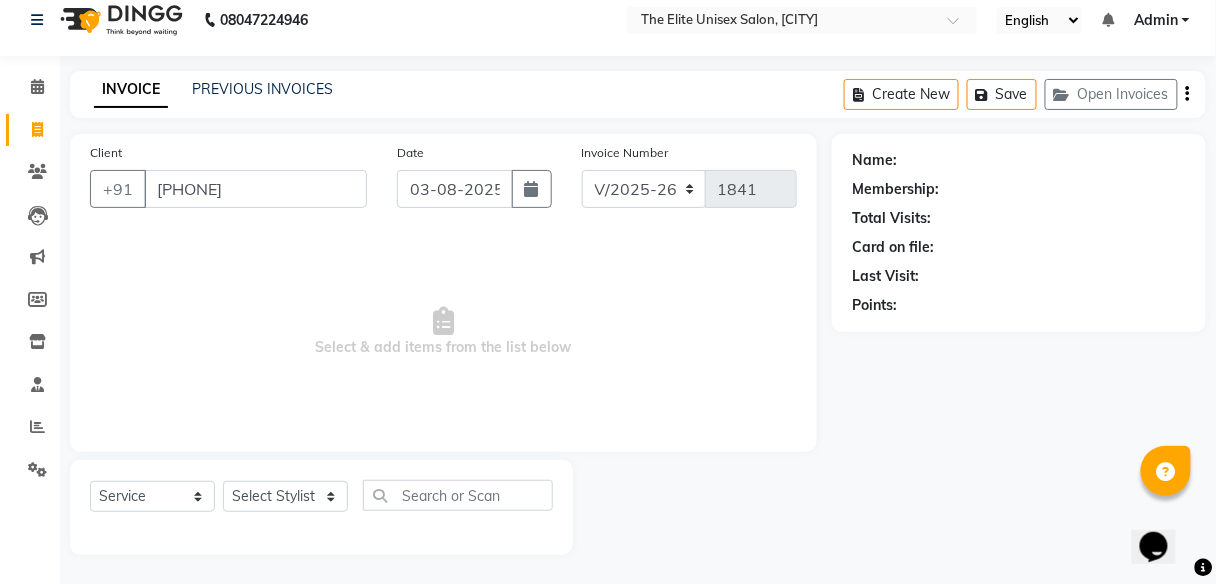 type on "[PHONE]" 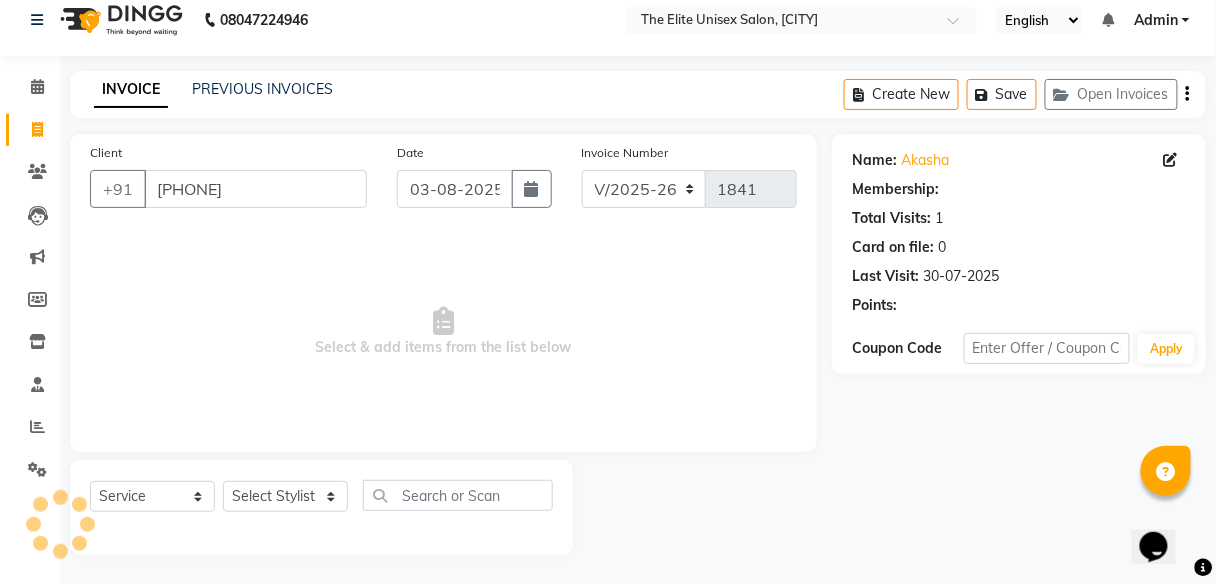 select on "1: Object" 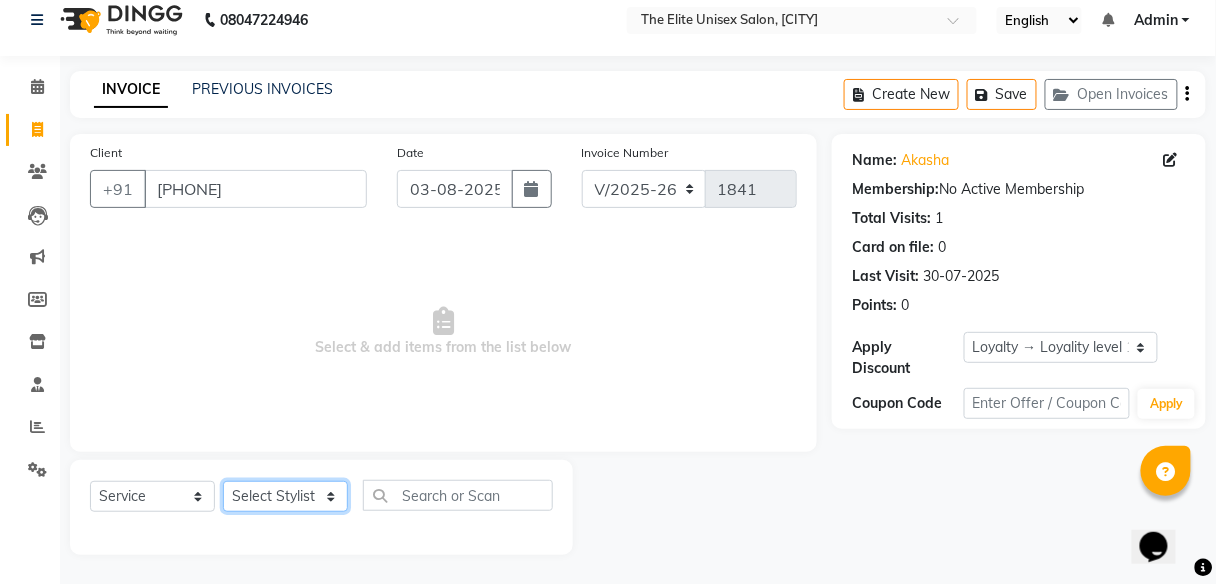 drag, startPoint x: 261, startPoint y: 489, endPoint x: 248, endPoint y: 395, distance: 94.89468 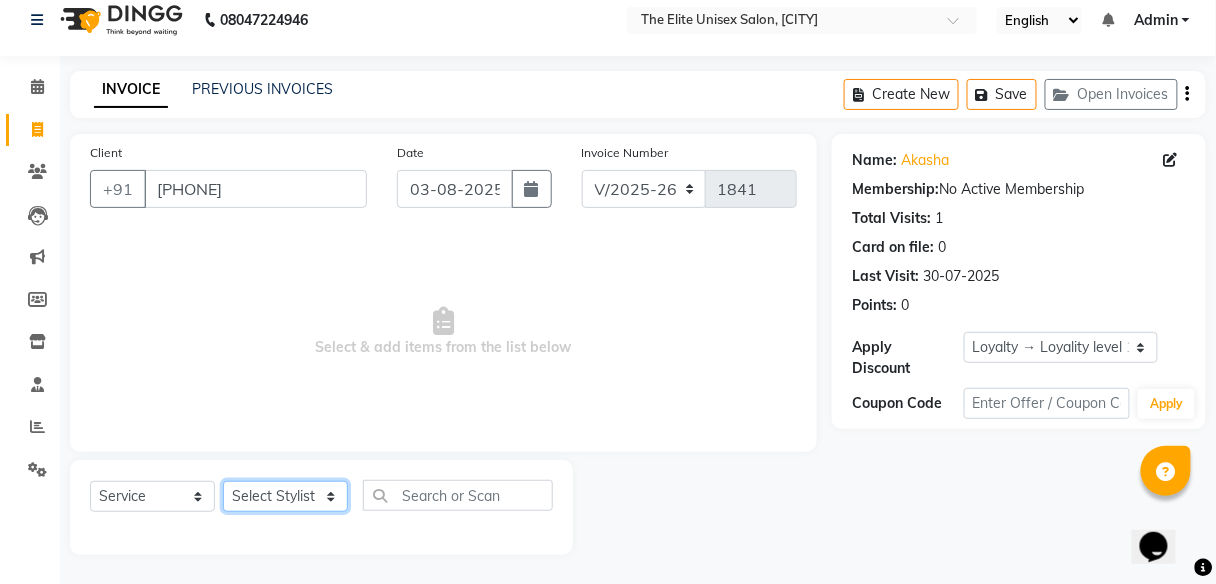 select on "59553" 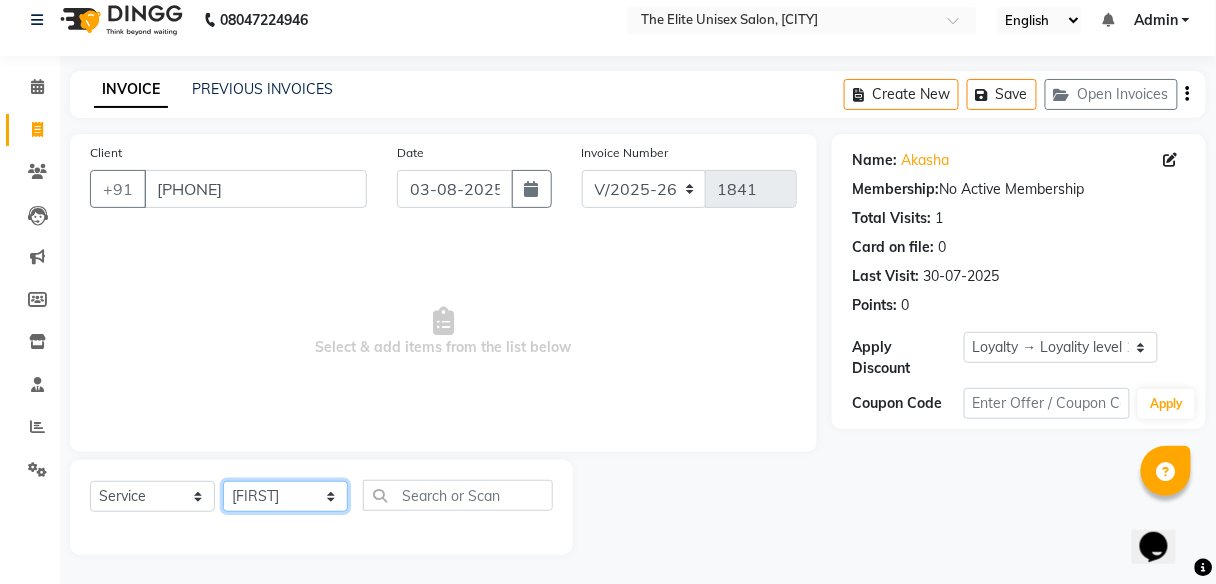 click on "Select Stylist [FIRST] [FIRST]  [FIRST] [FIRST] [FIRST] [FIRST]" 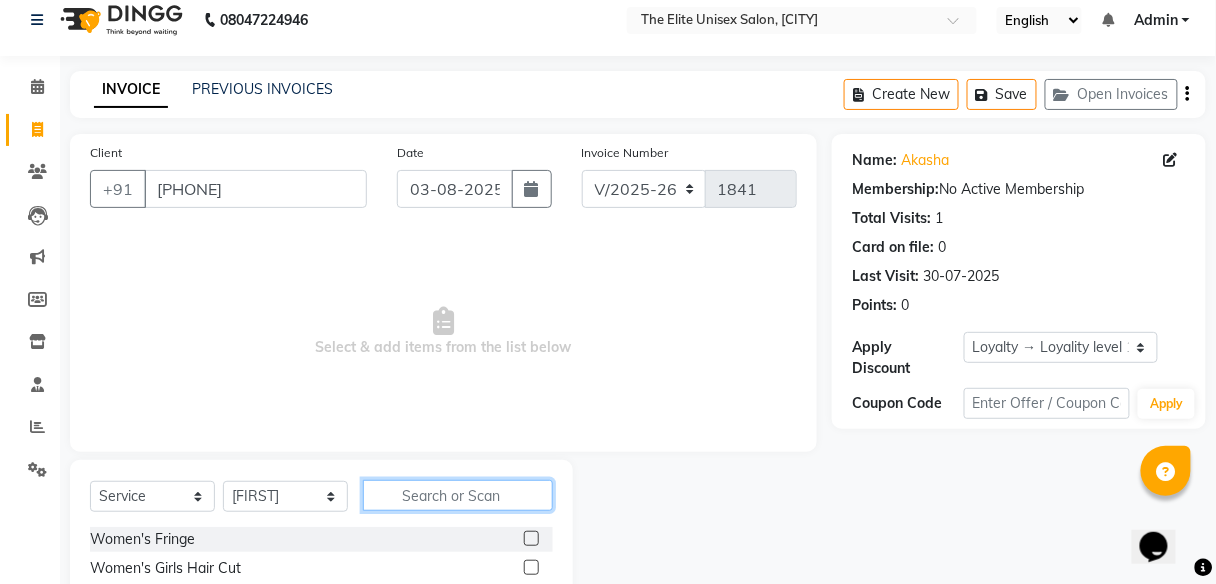 click 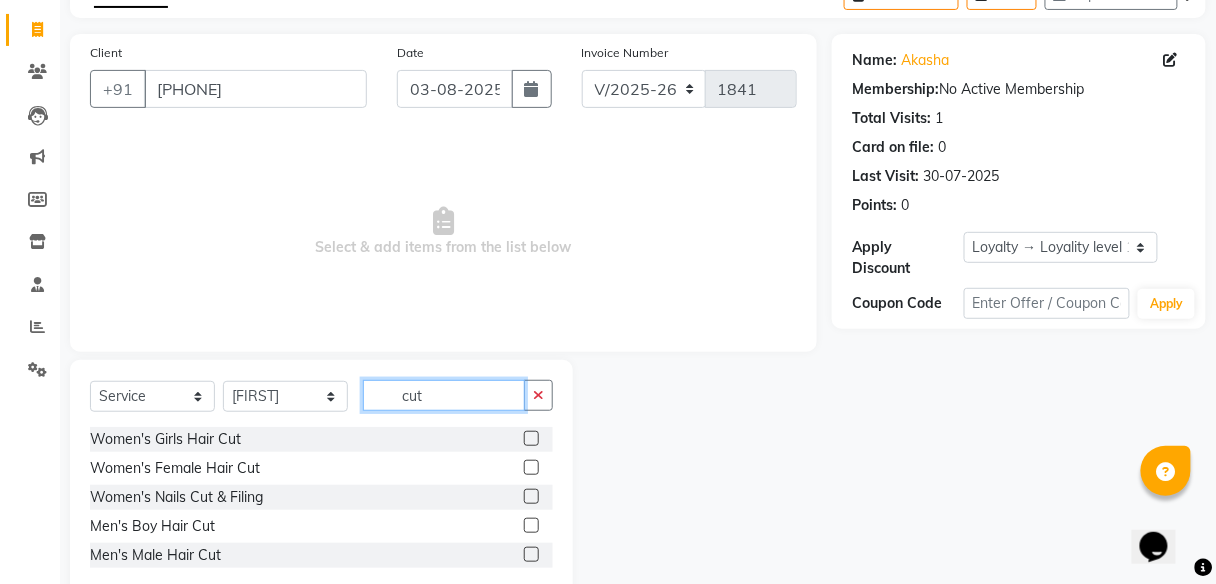 scroll, scrollTop: 122, scrollLeft: 0, axis: vertical 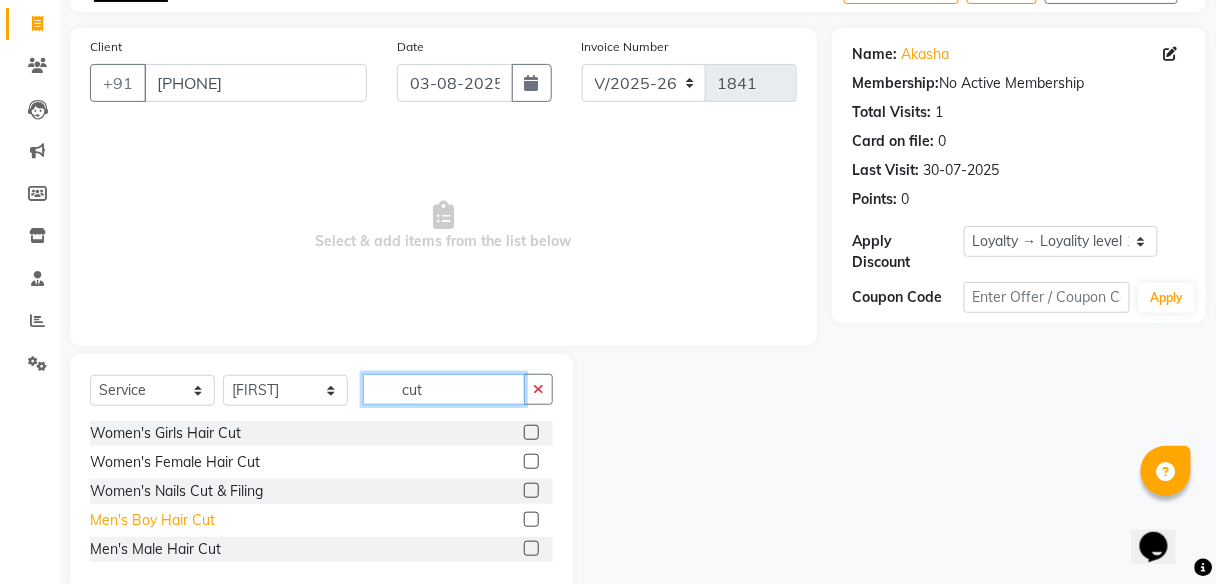 type on "cut" 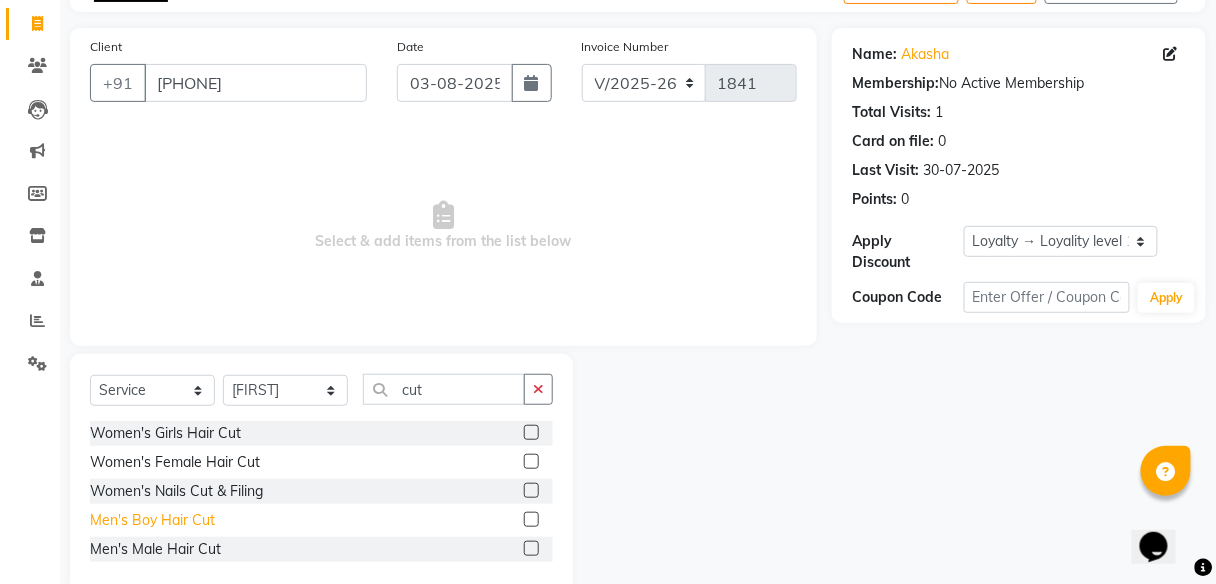 click on "Men's Boy Hair Cut" 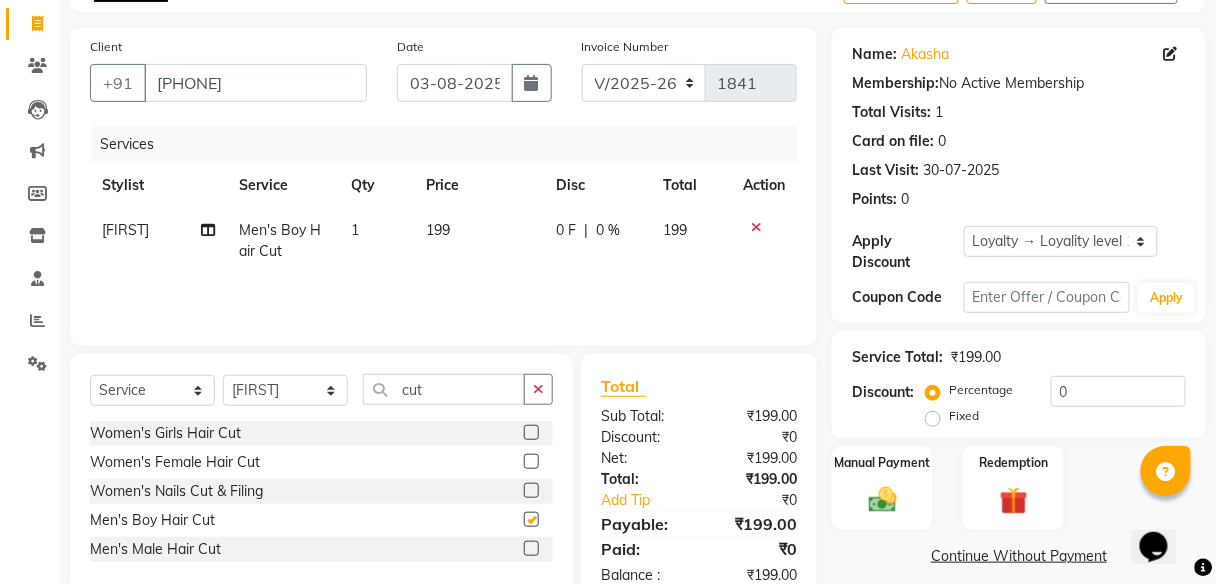 checkbox on "false" 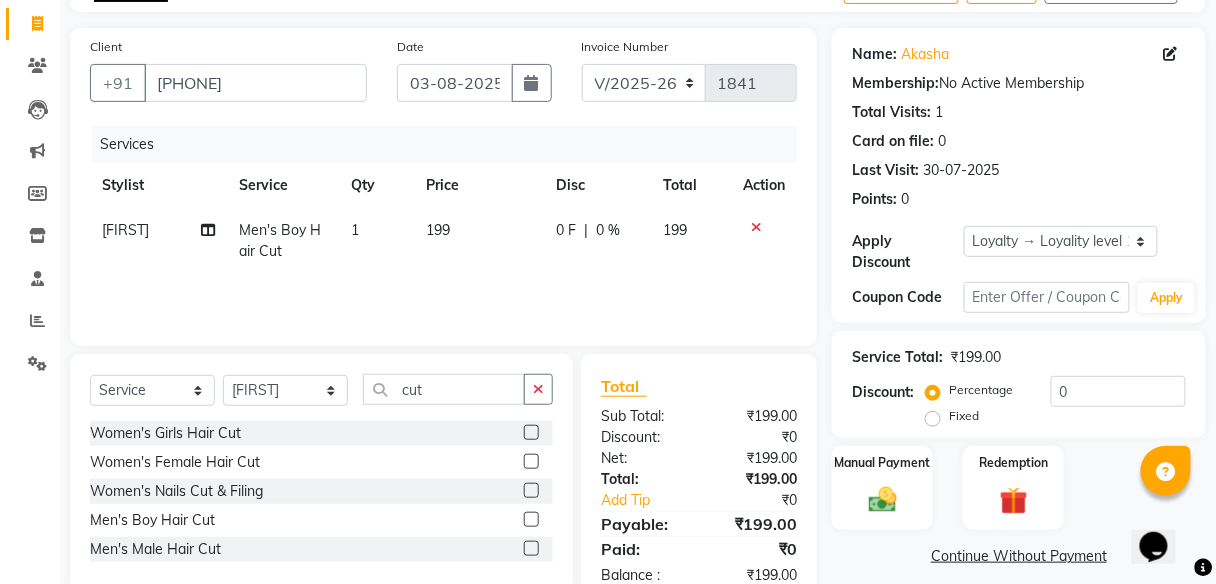 click on "0 F" 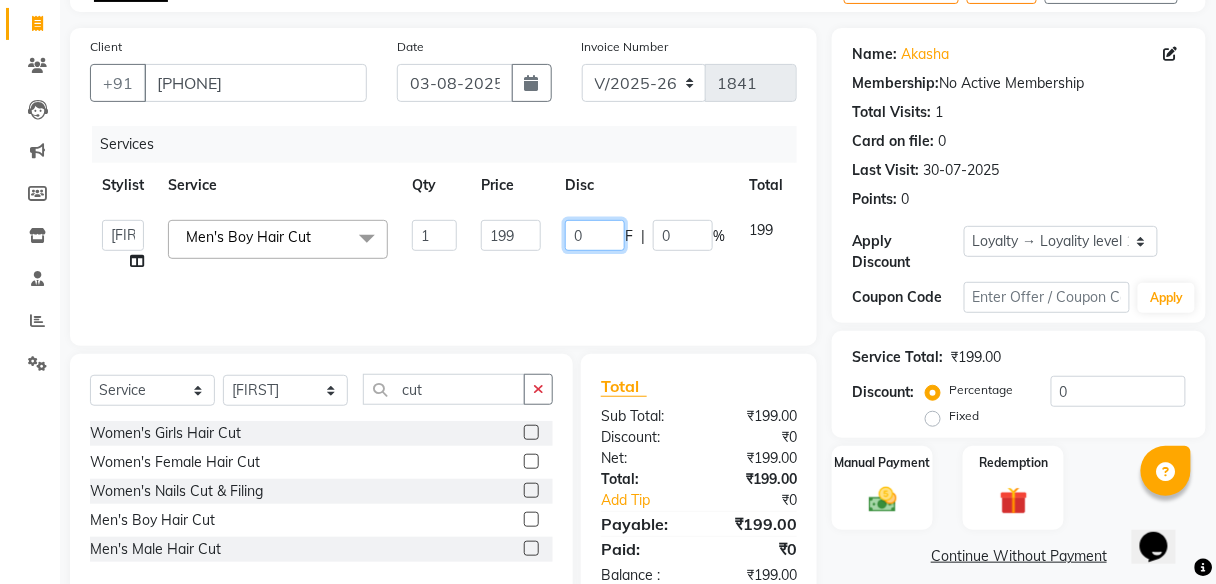click on "0" 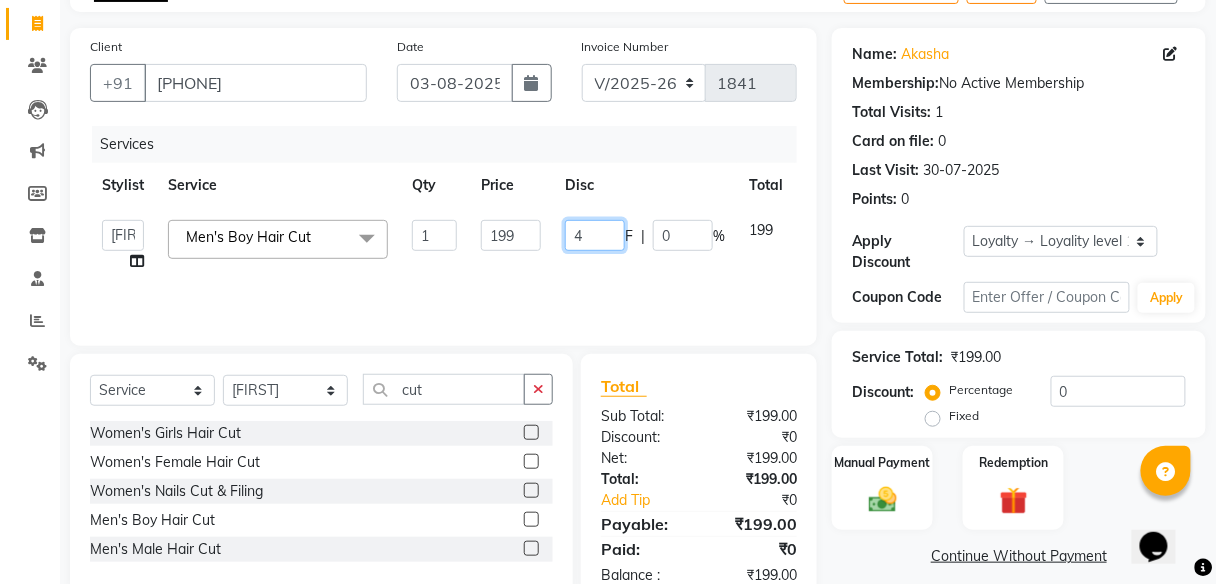 type on "49" 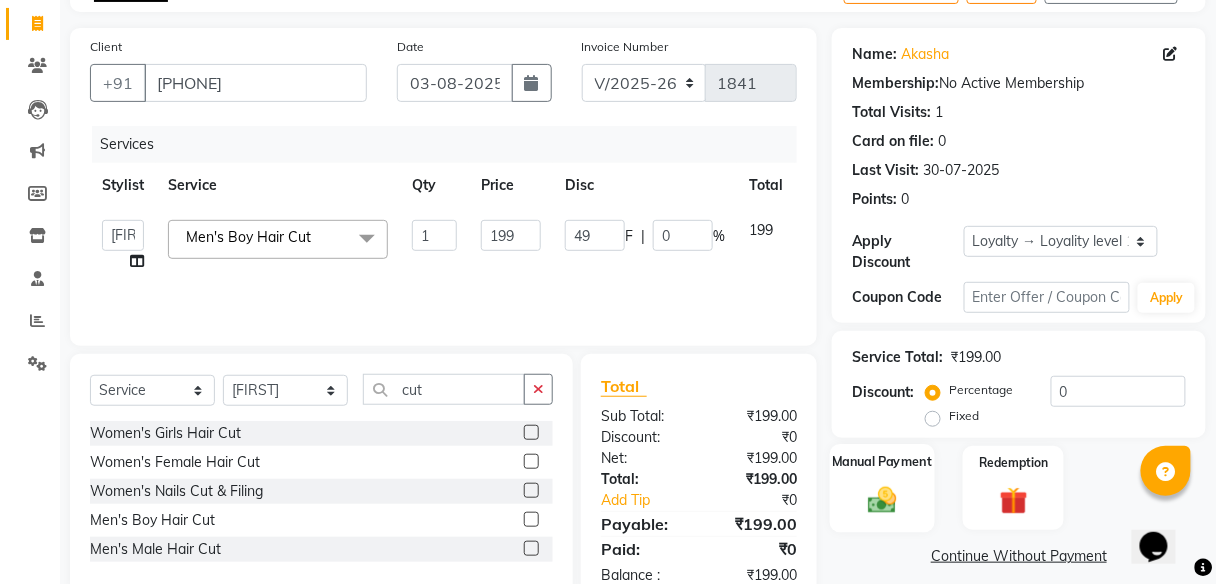 click on "Manual Payment" 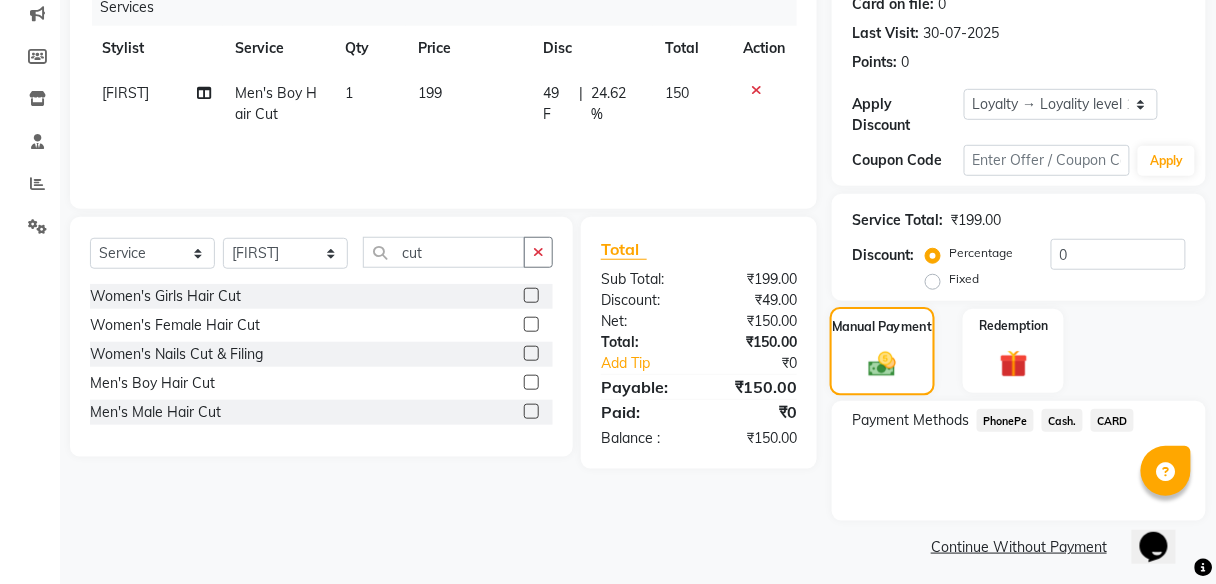 scroll, scrollTop: 267, scrollLeft: 0, axis: vertical 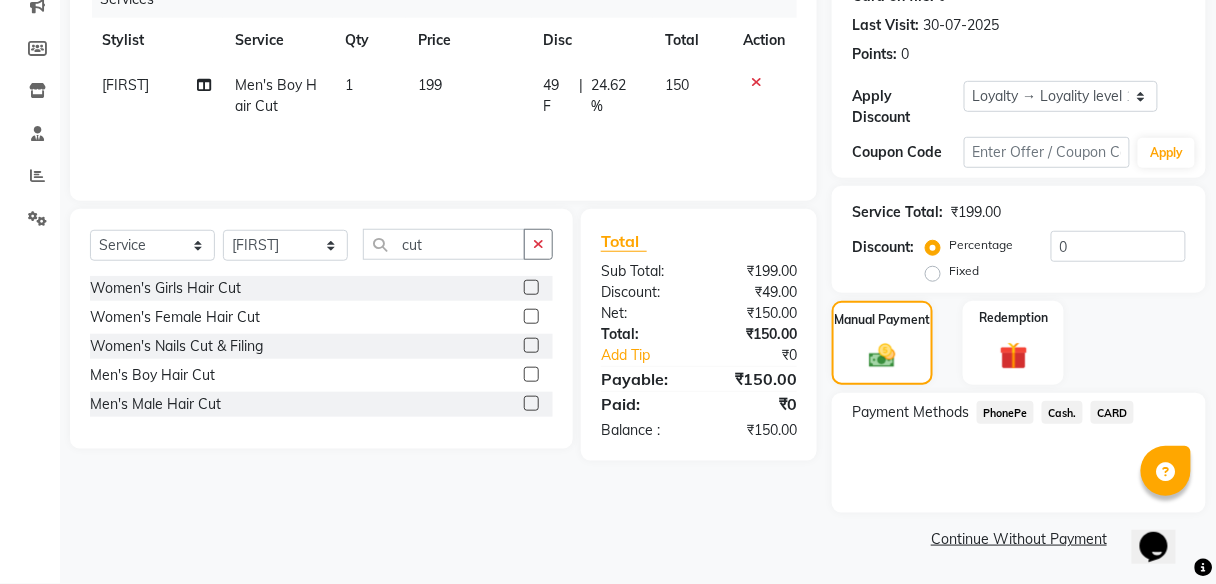 click on "PhonePe" 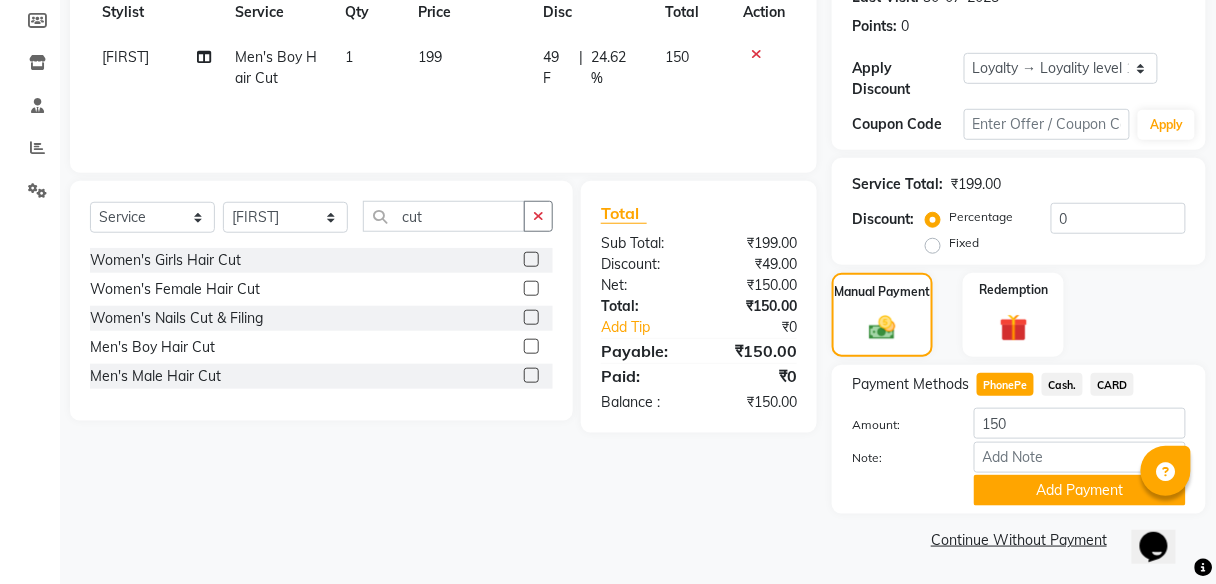 scroll, scrollTop: 295, scrollLeft: 0, axis: vertical 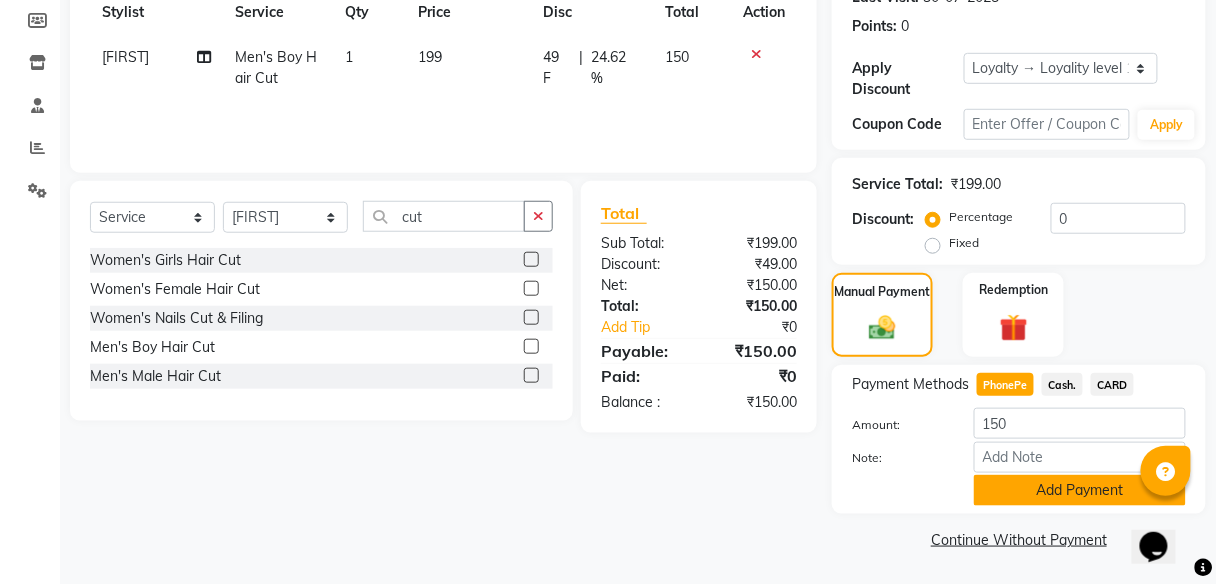 click on "Add Payment" 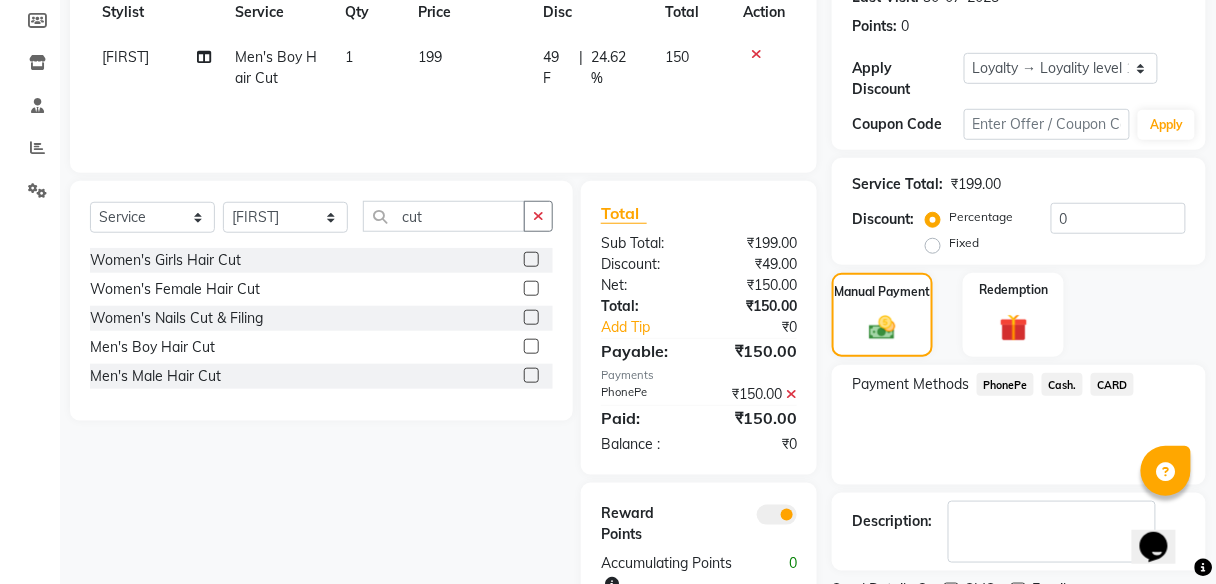 scroll, scrollTop: 378, scrollLeft: 0, axis: vertical 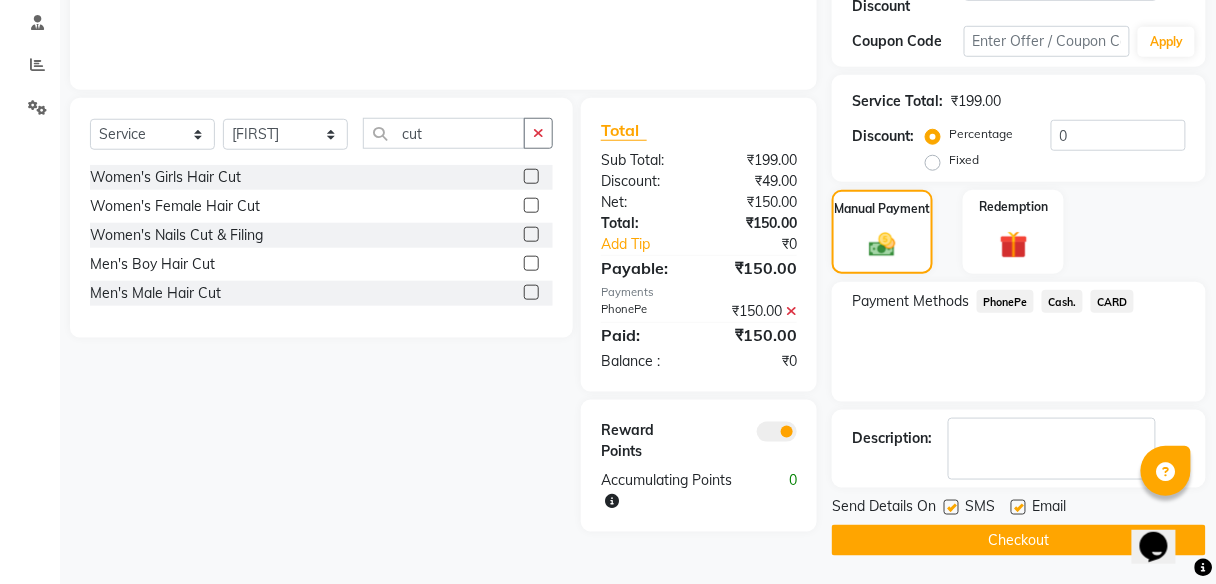 click on "Checkout" 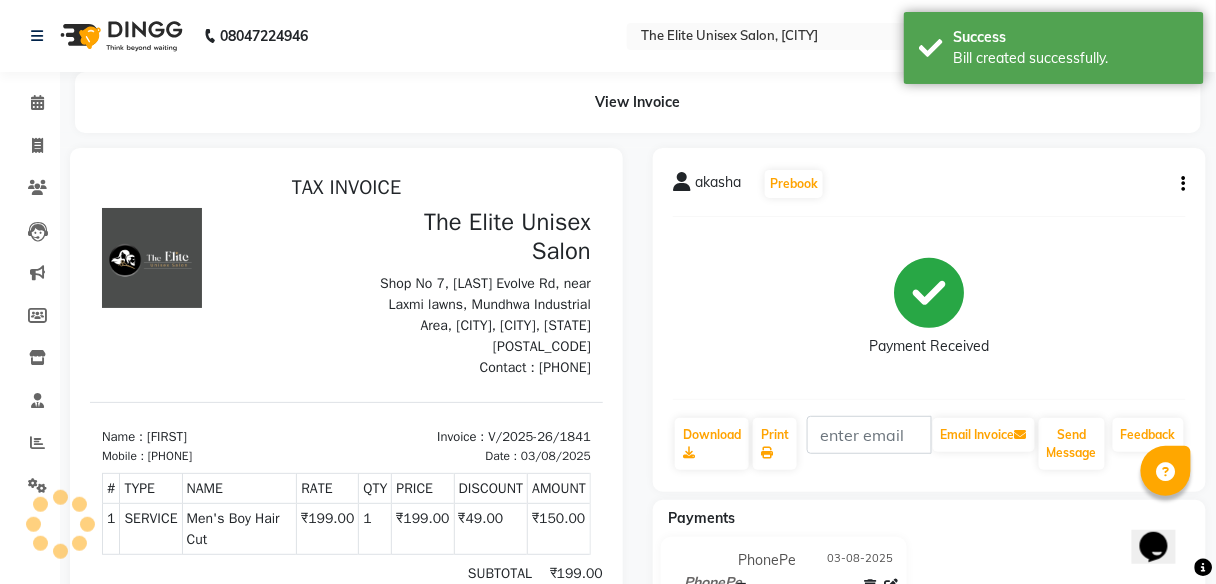 scroll, scrollTop: 0, scrollLeft: 0, axis: both 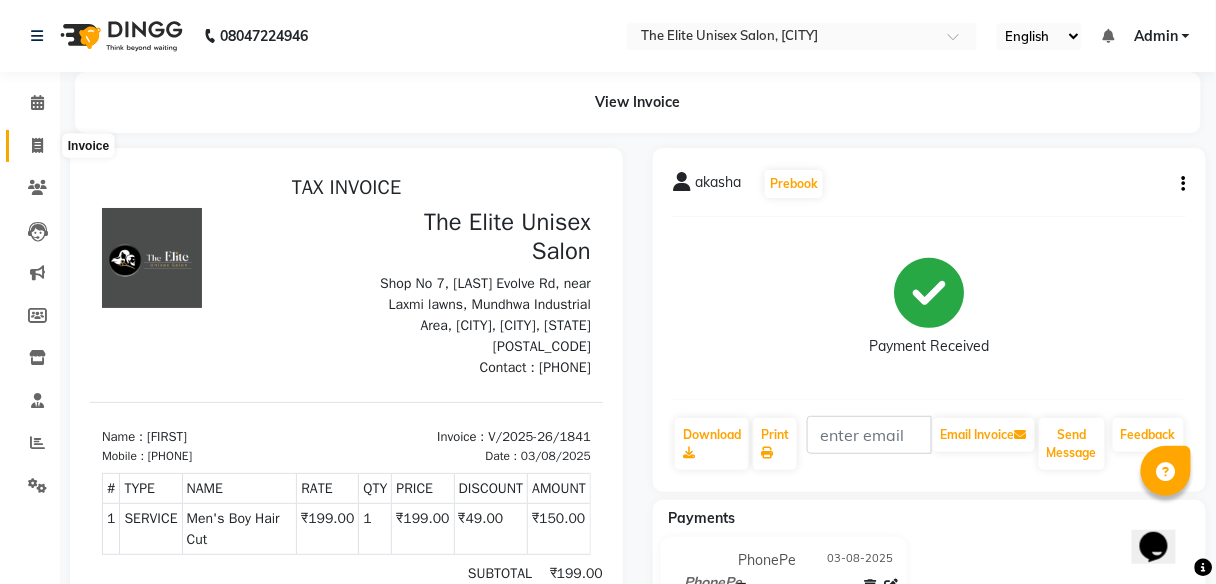 click 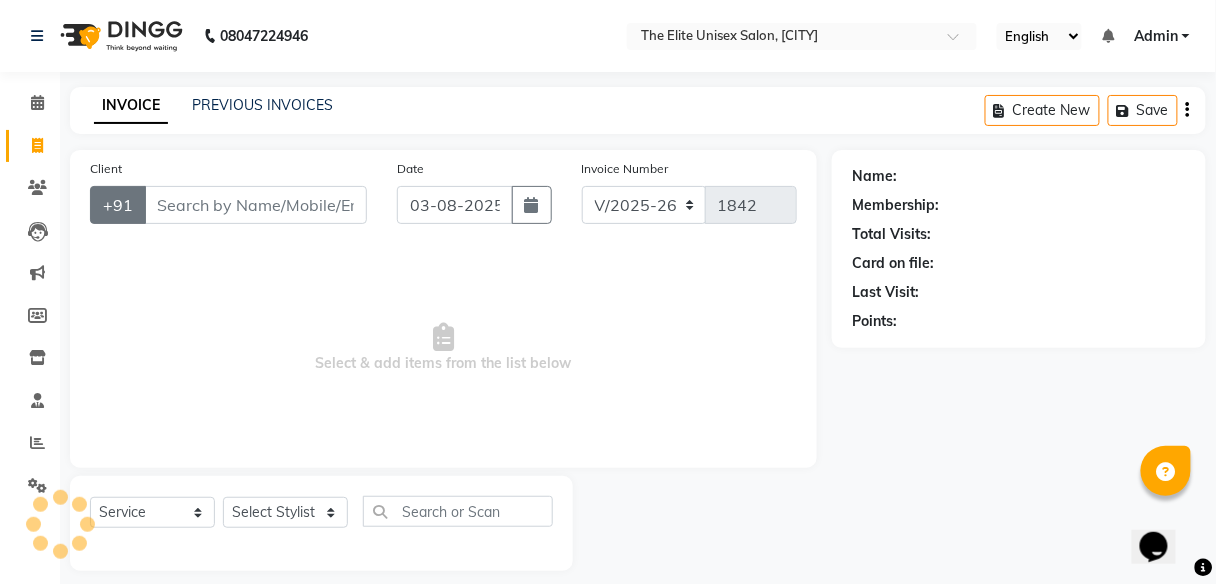 scroll, scrollTop: 16, scrollLeft: 0, axis: vertical 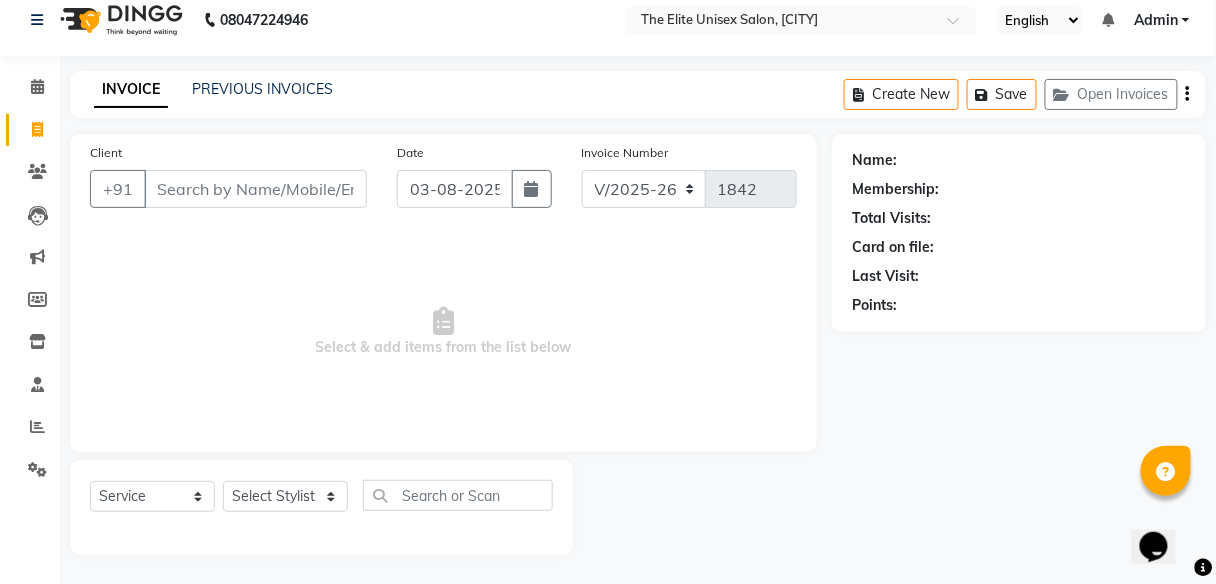 click on "Client" at bounding box center [255, 189] 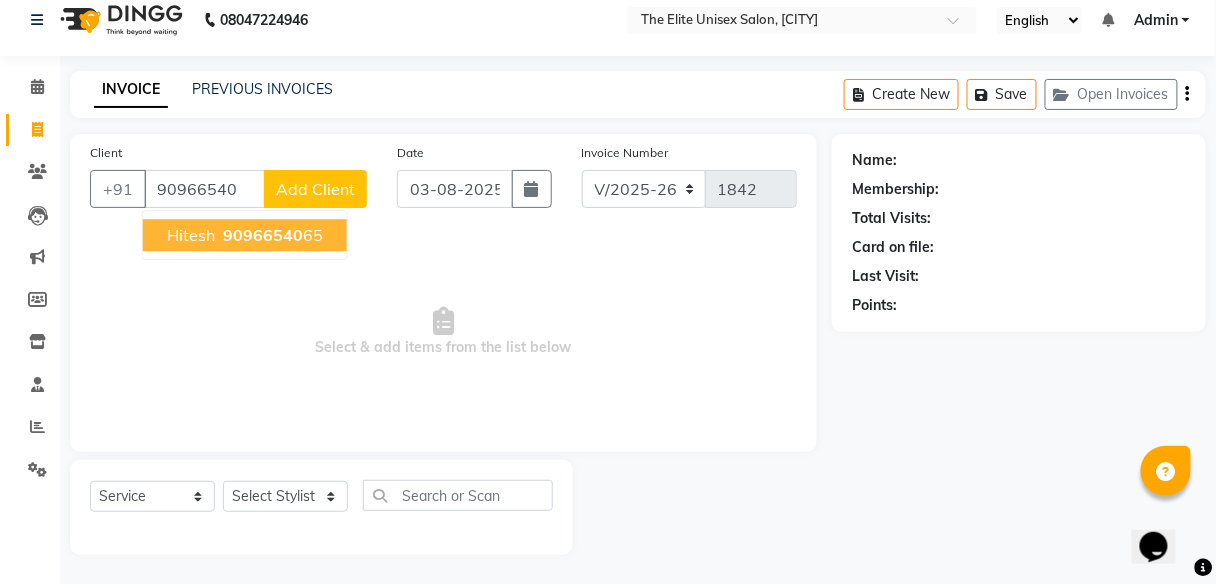 click on "90966540" at bounding box center [263, 235] 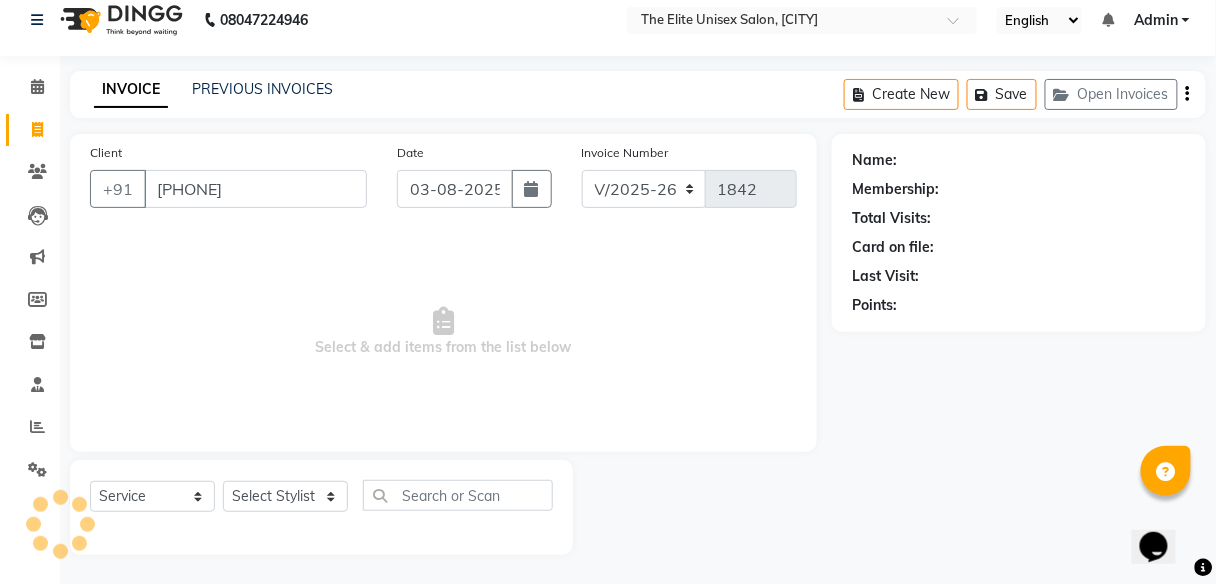 type on "[PHONE]" 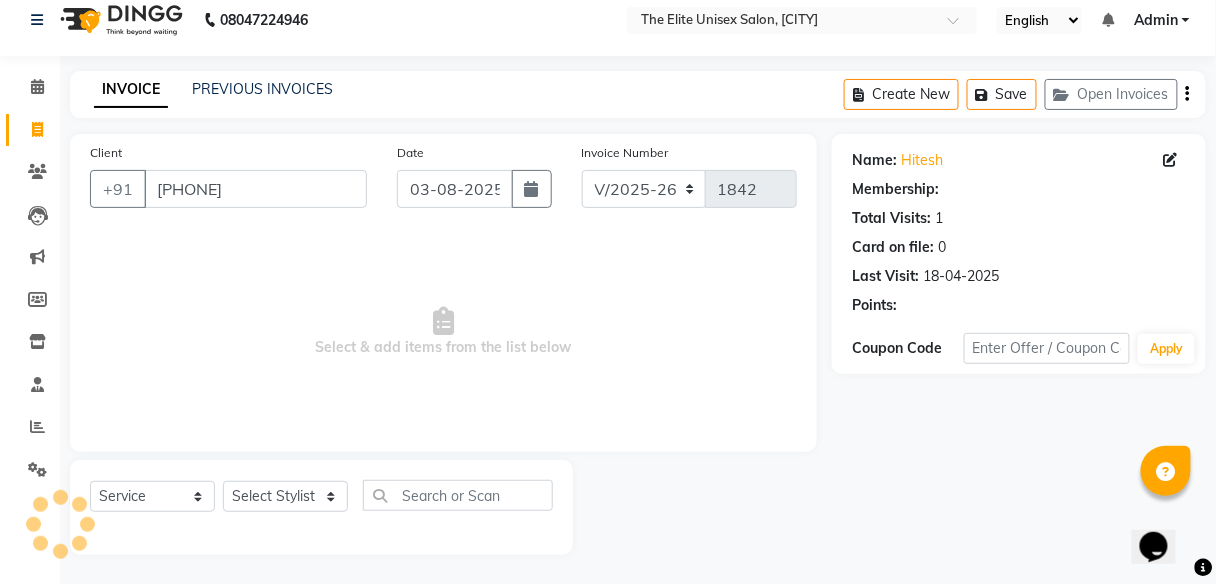 select on "1: Object" 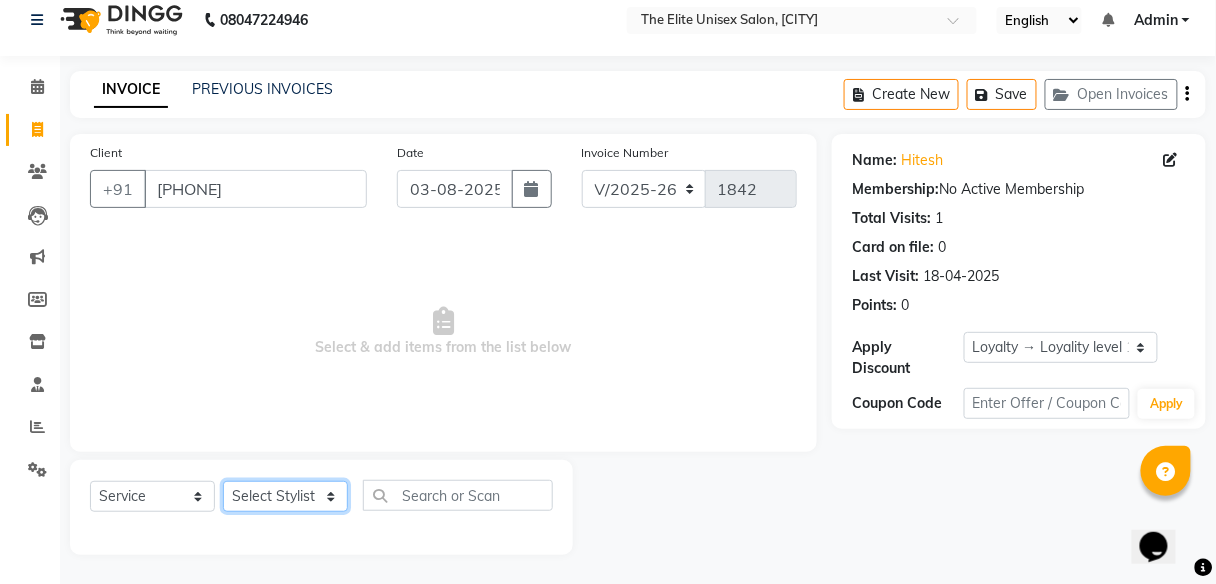 click on "Select Stylist [FIRST] [FIRST]  [FIRST] [FIRST] [FIRST] [FIRST]" 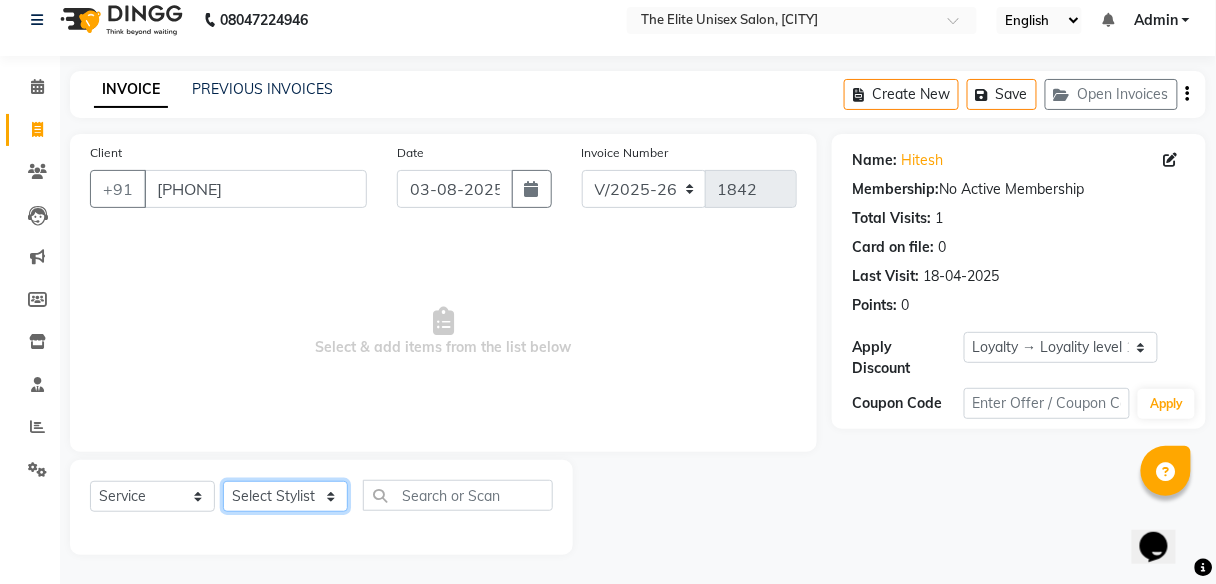 select on "59553" 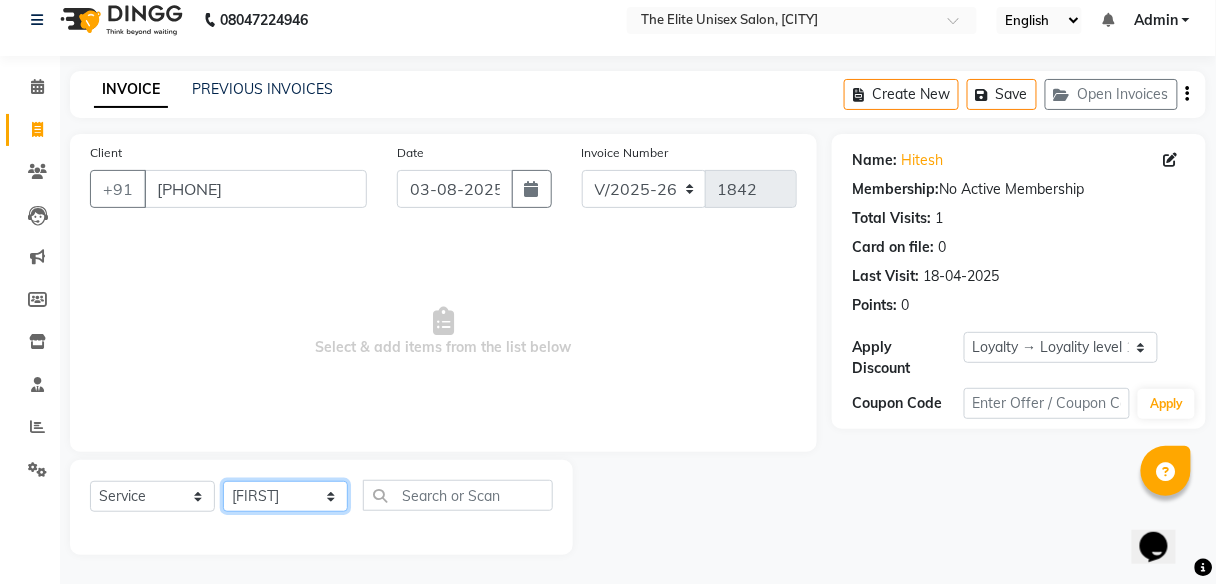 click on "Select Stylist [FIRST] [FIRST]  [FIRST] [FIRST] [FIRST] [FIRST]" 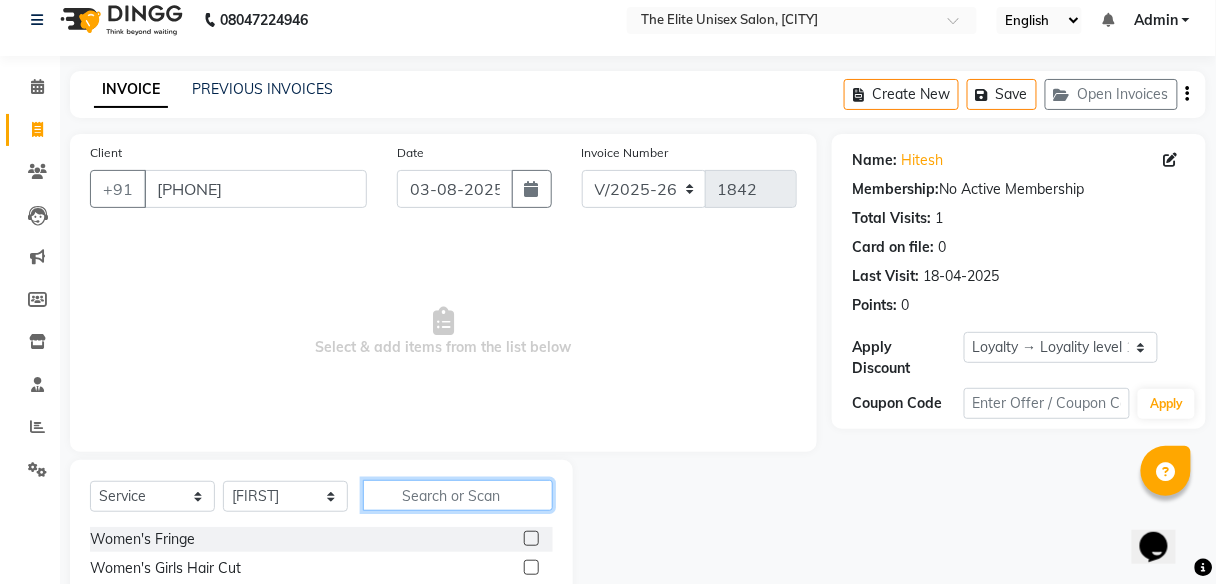 click 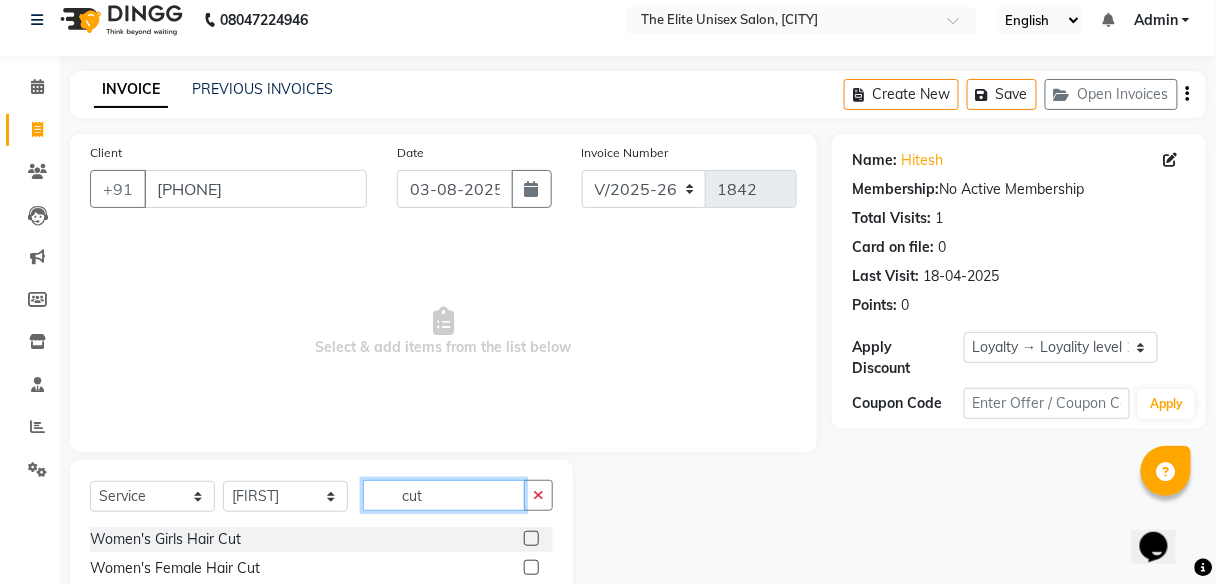 scroll, scrollTop: 161, scrollLeft: 0, axis: vertical 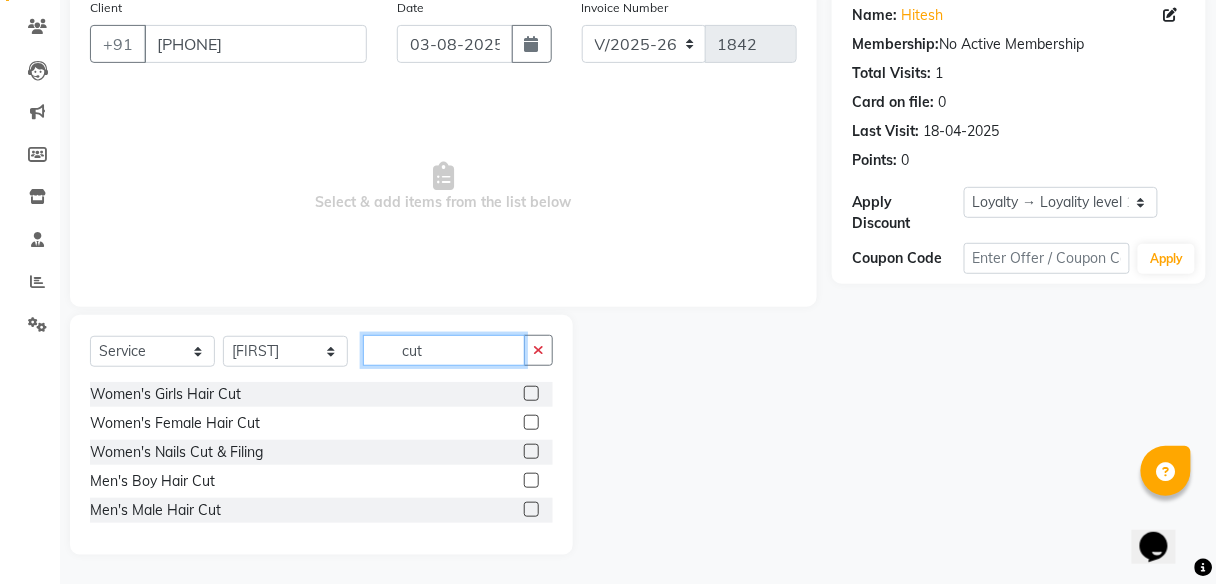 type on "cut" 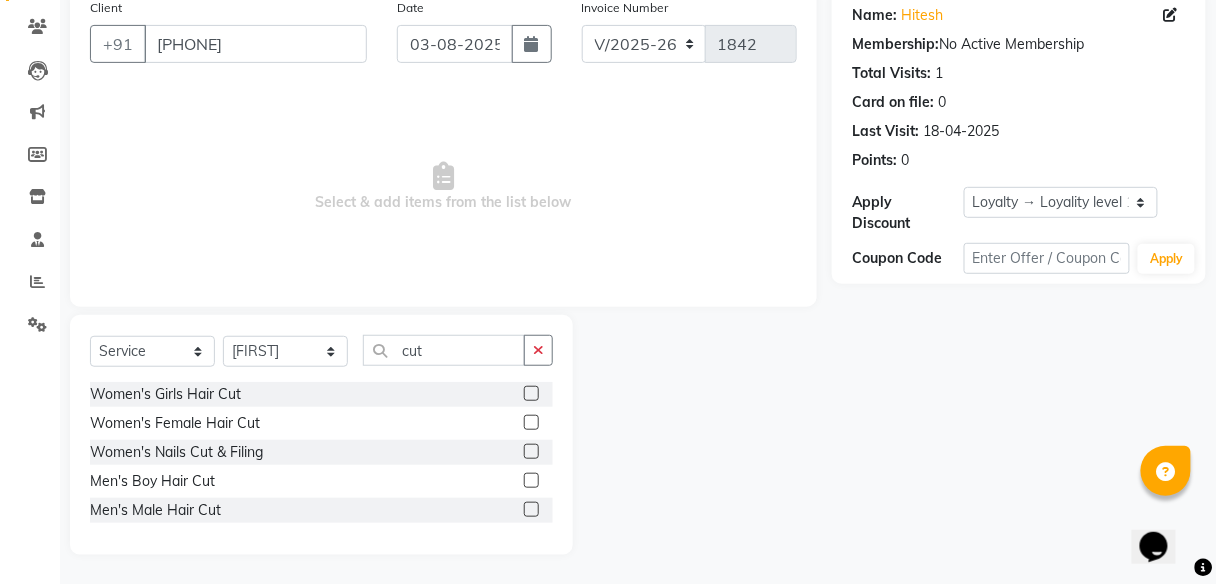 click 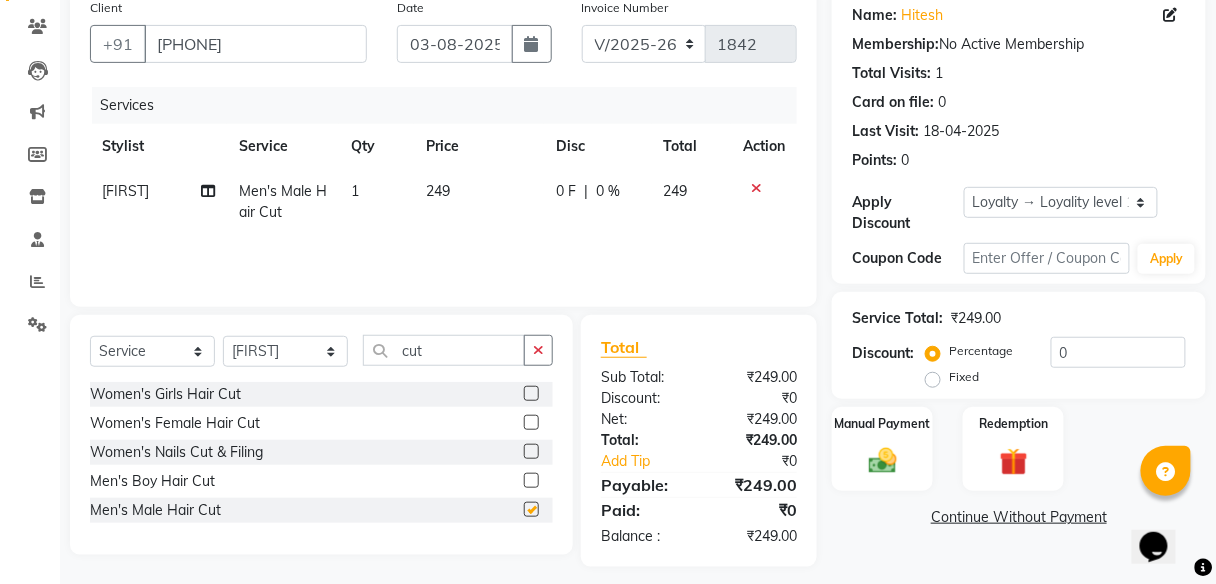 checkbox on "false" 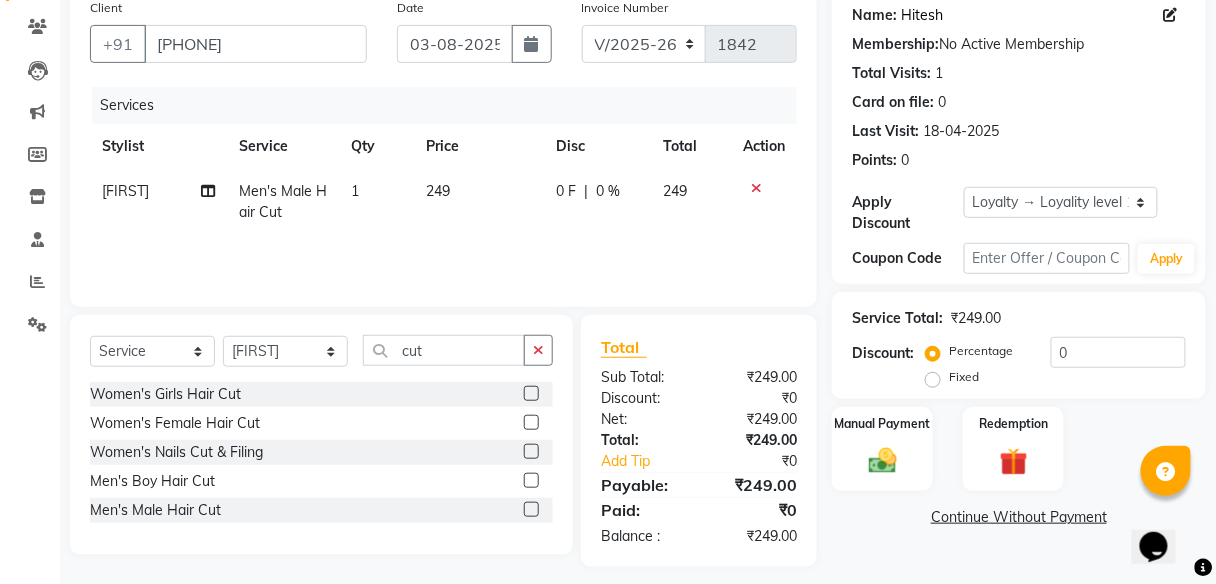 click on "Hitesh" 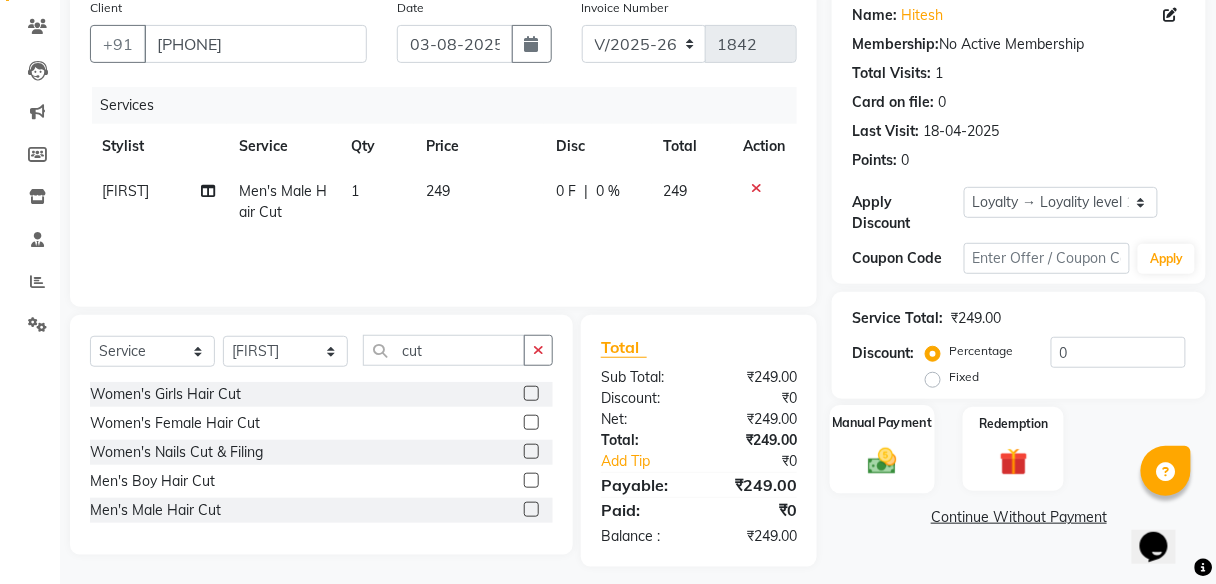 click 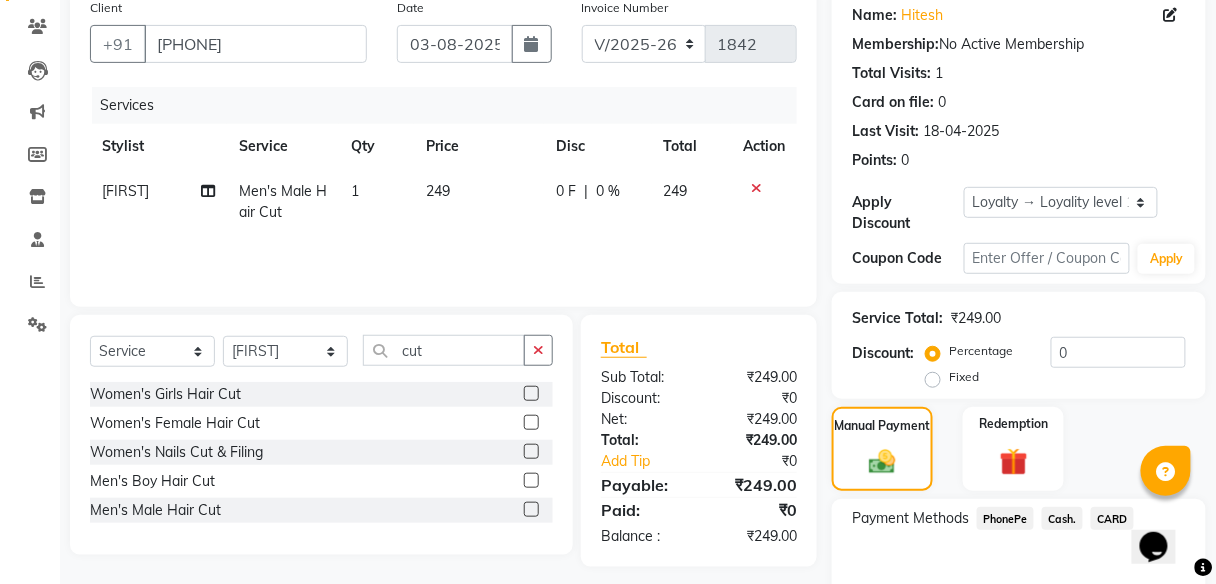 click on "Cash." 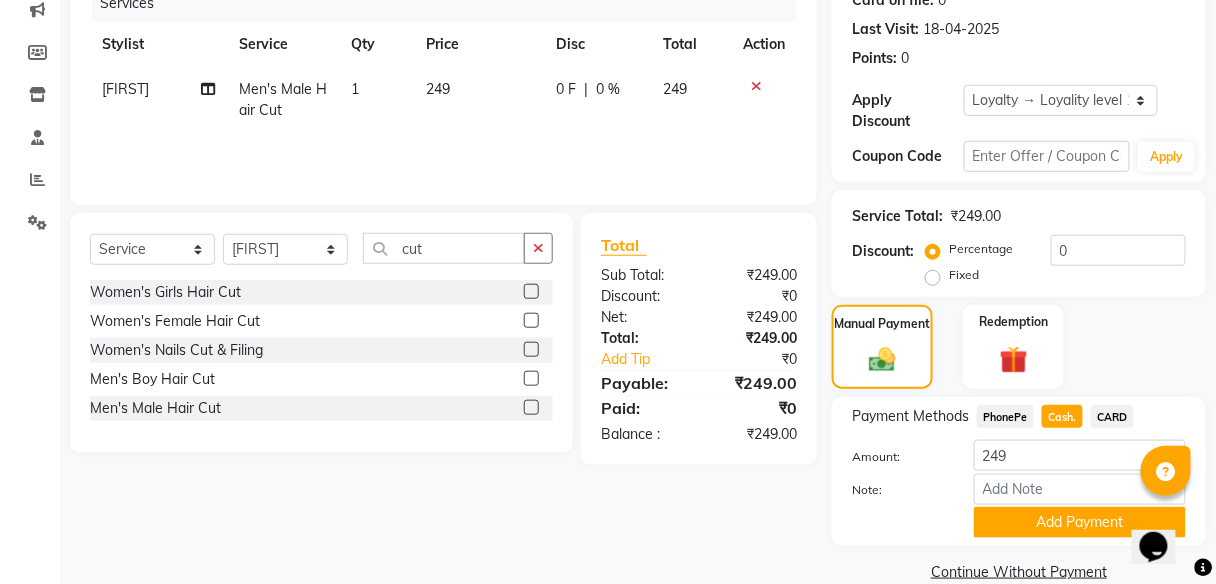 scroll, scrollTop: 270, scrollLeft: 0, axis: vertical 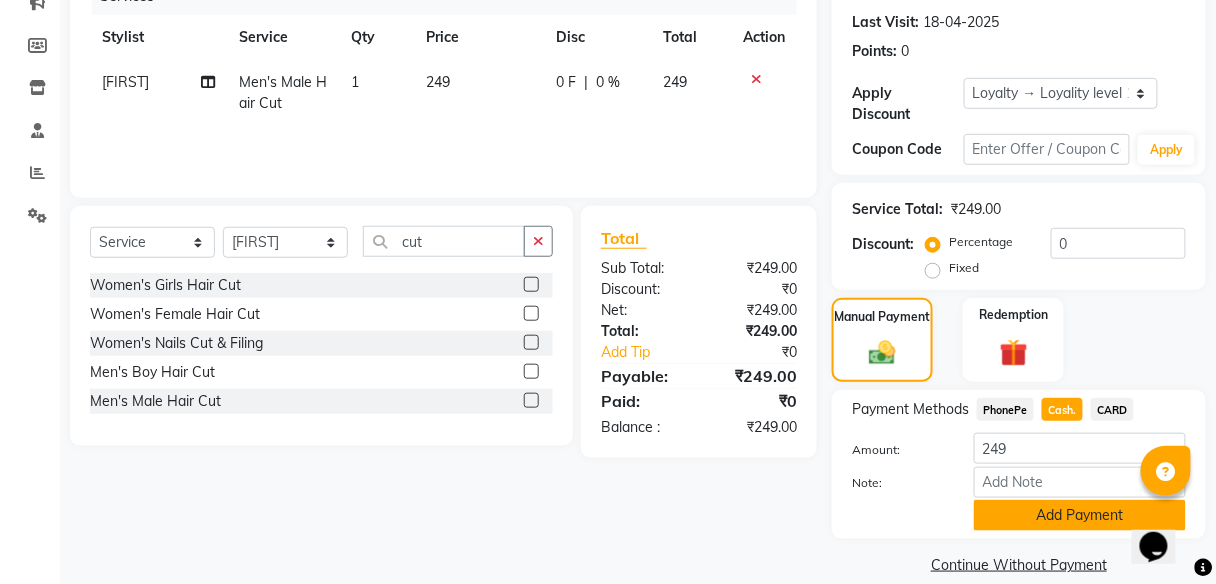 click on "Add Payment" 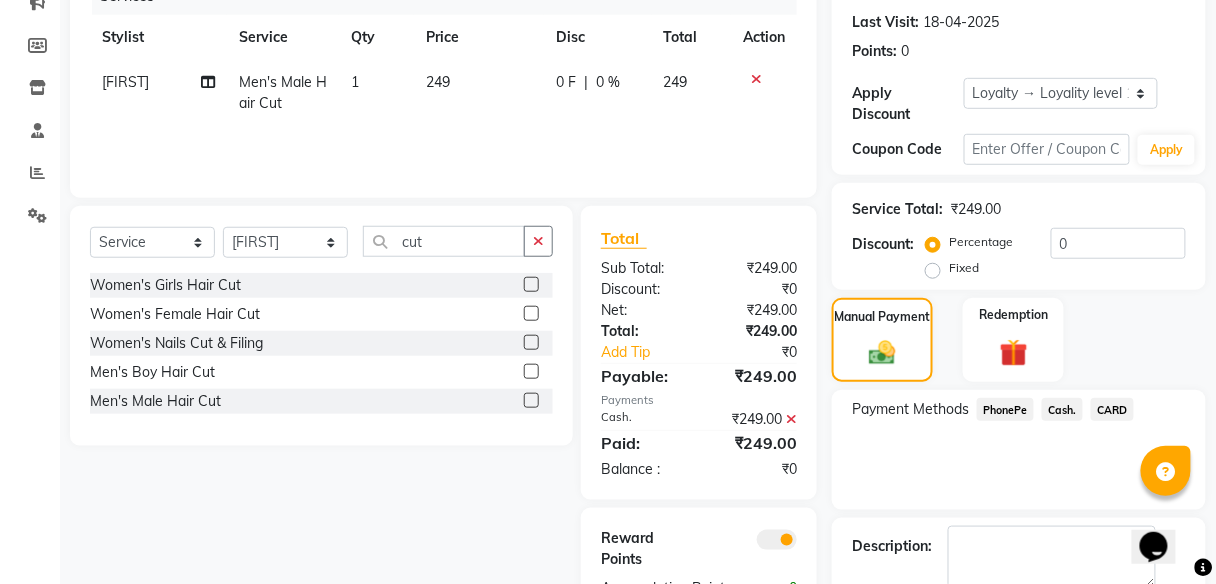 scroll, scrollTop: 378, scrollLeft: 0, axis: vertical 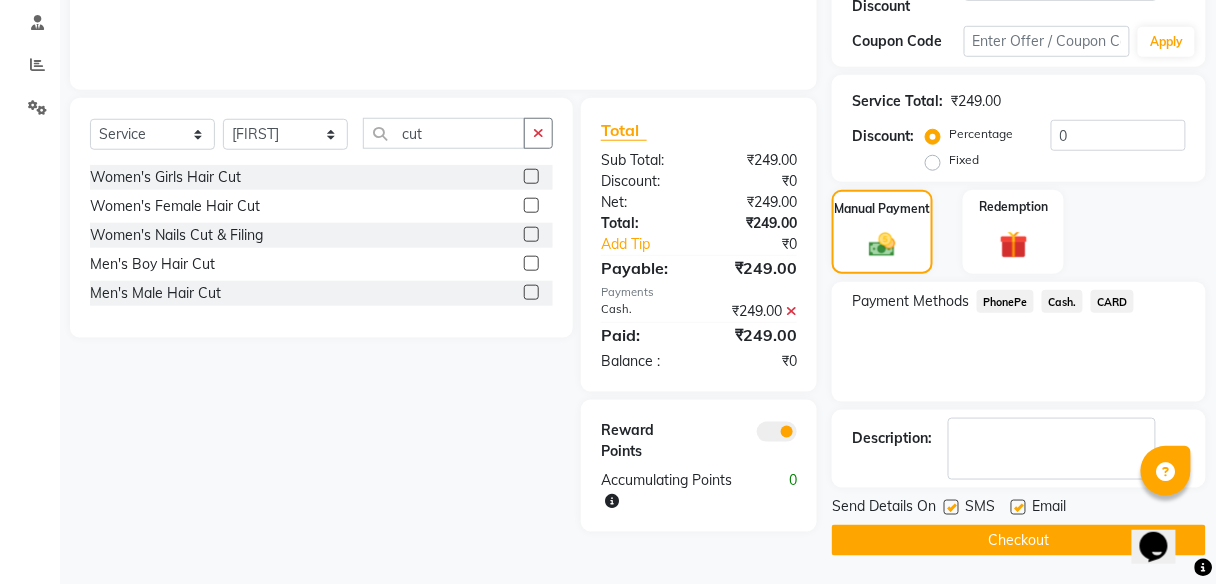 click on "Checkout" 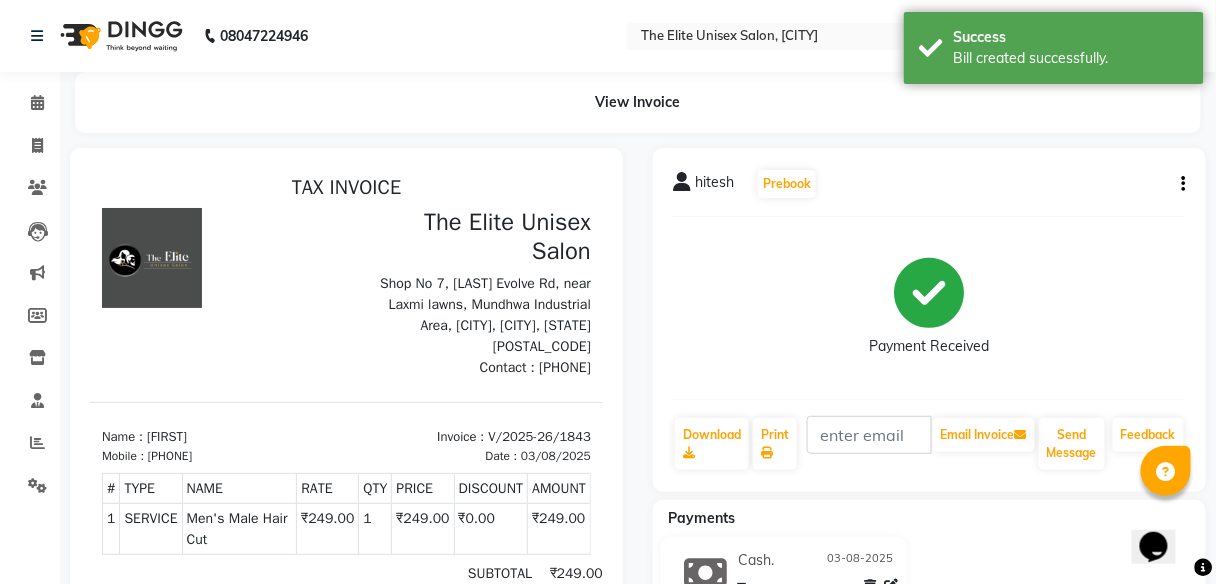 scroll, scrollTop: 0, scrollLeft: 0, axis: both 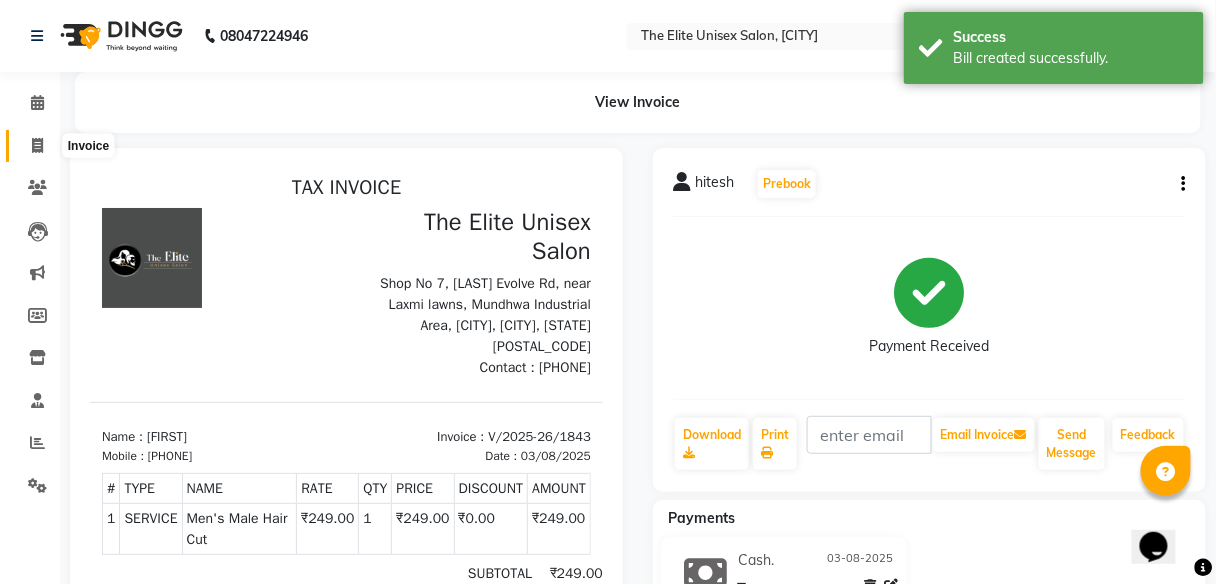 click 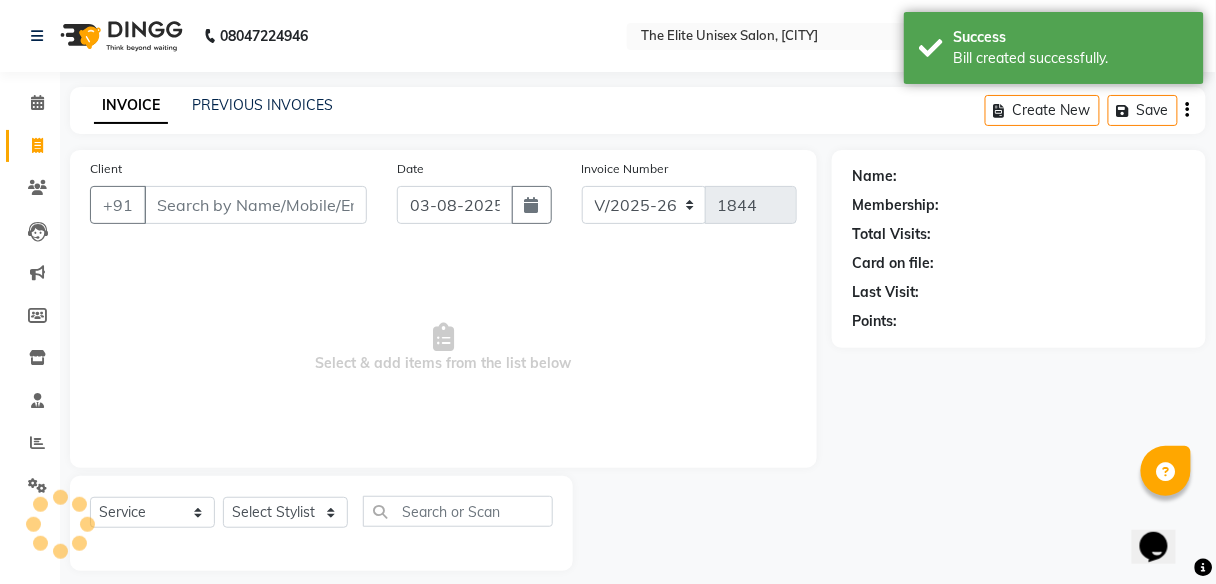 scroll, scrollTop: 16, scrollLeft: 0, axis: vertical 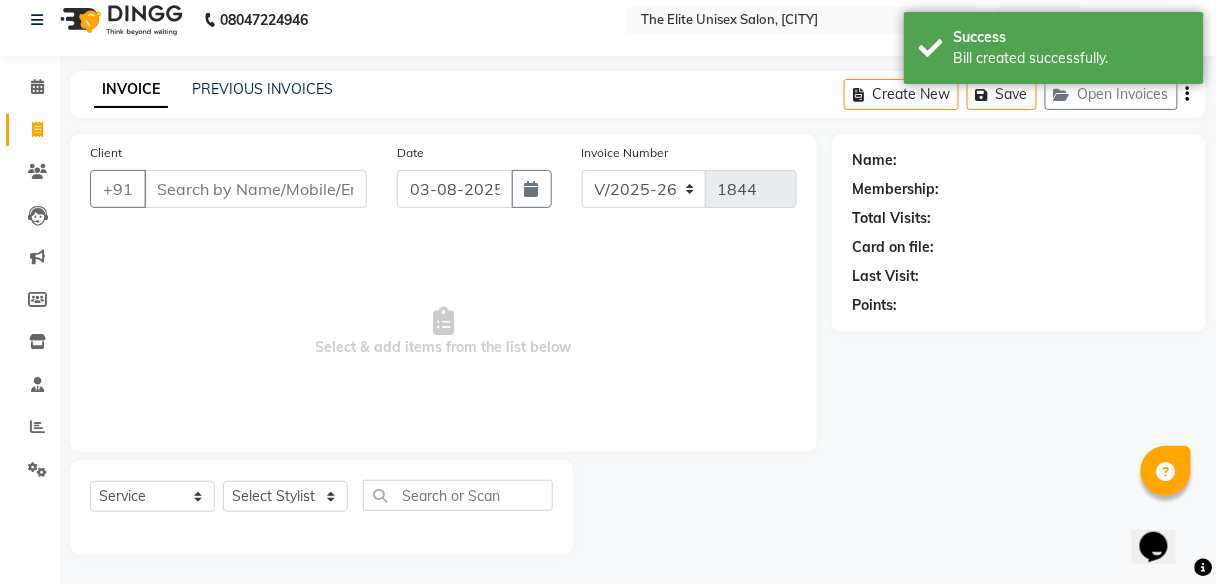 click on "Client" at bounding box center [255, 189] 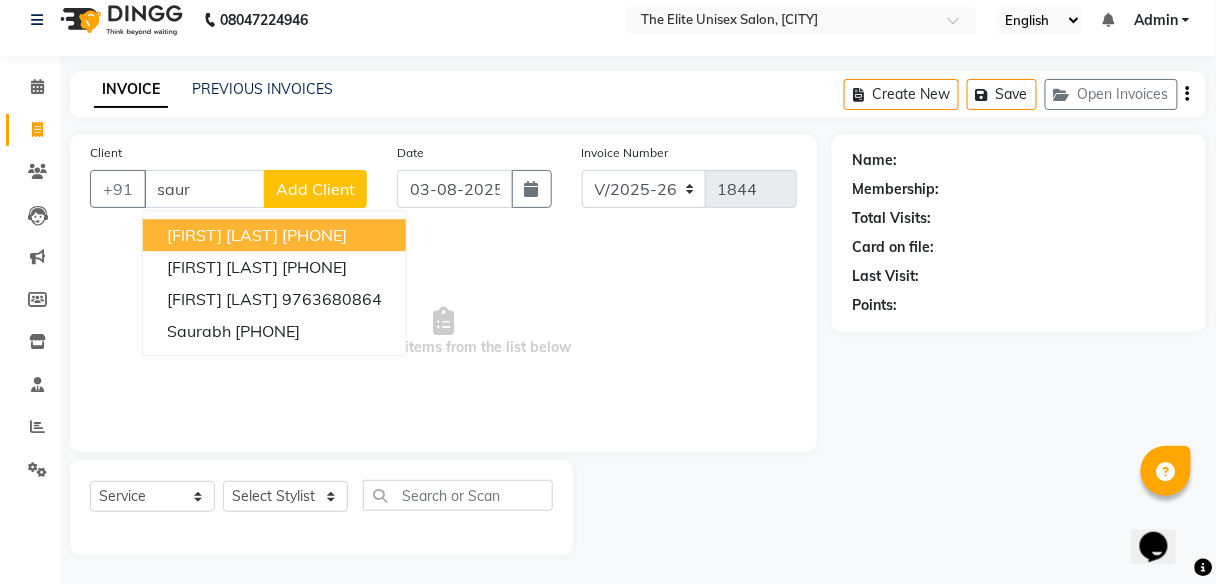 click on "[FIRST] [LAST]" at bounding box center [222, 235] 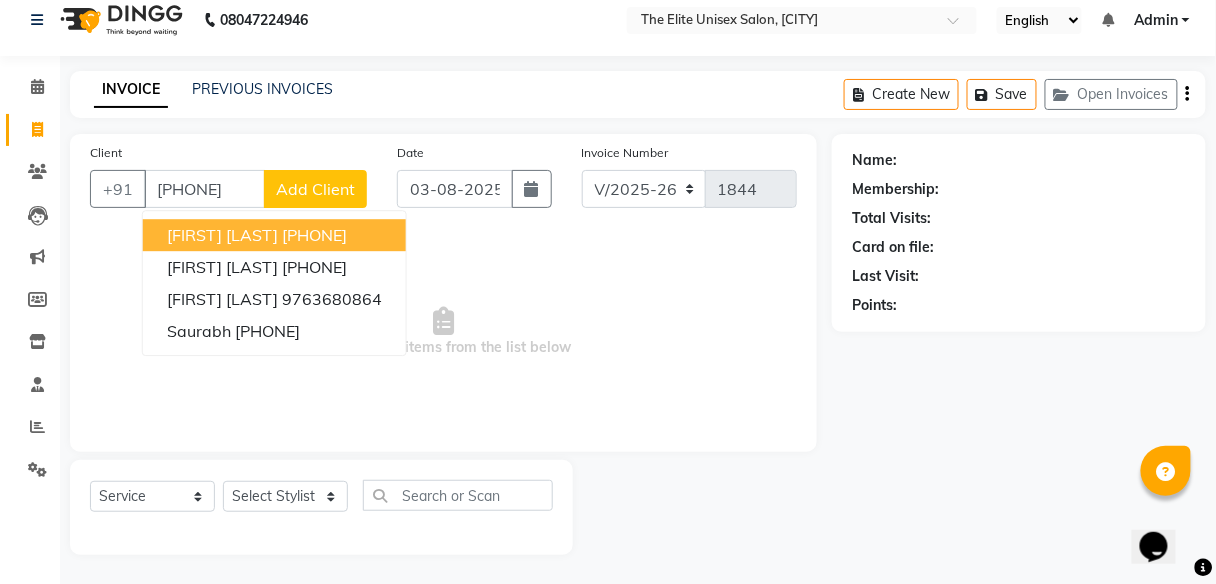 type on "[PHONE]" 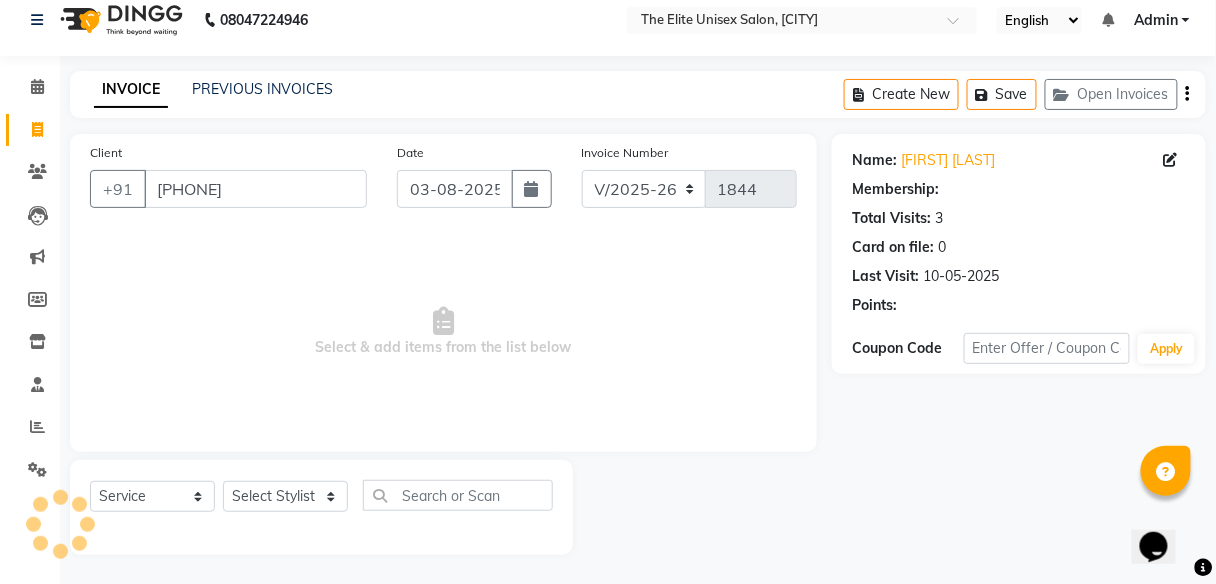 select on "1: Object" 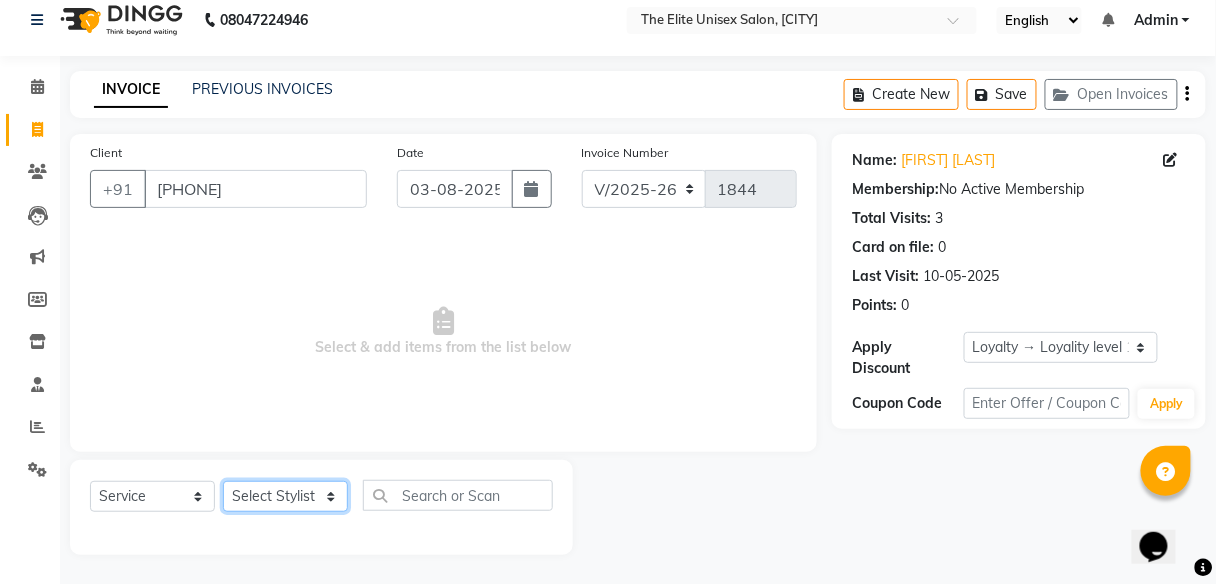 click on "Select Stylist [FIRST] [FIRST]  [FIRST] [FIRST] [FIRST] [FIRST]" 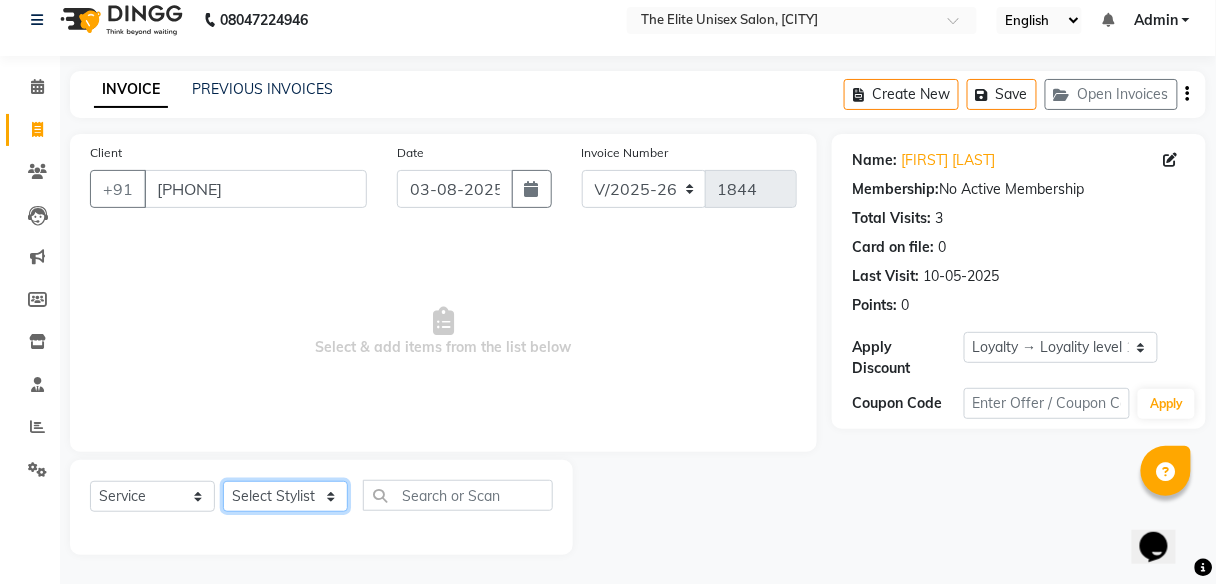 select on "59551" 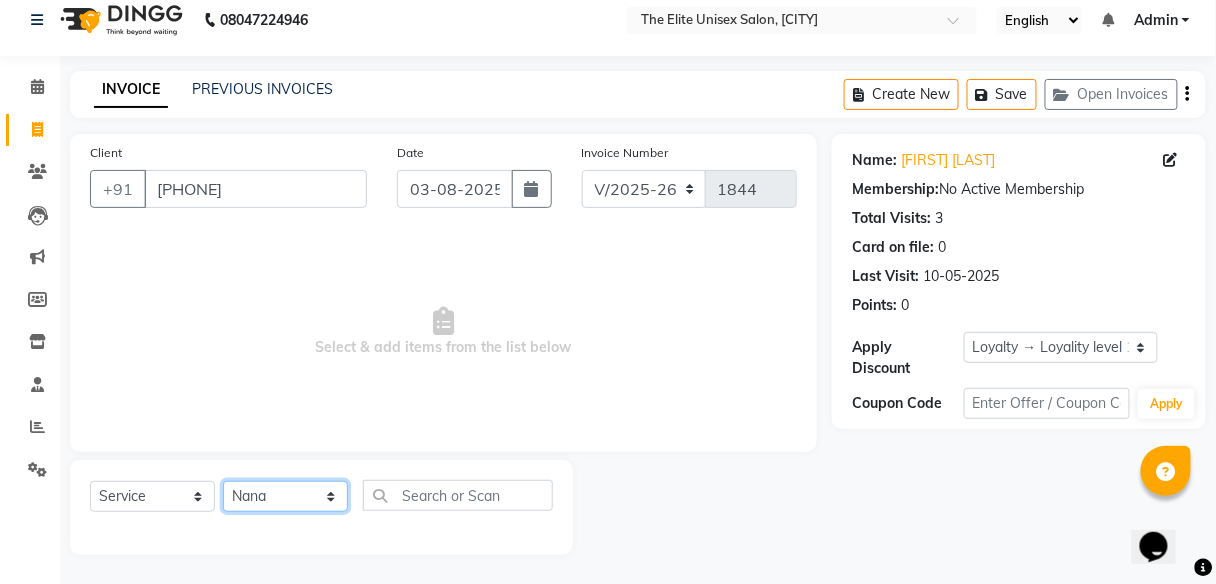 click on "Select Stylist [FIRST] [FIRST]  [FIRST] [FIRST] [FIRST] [FIRST]" 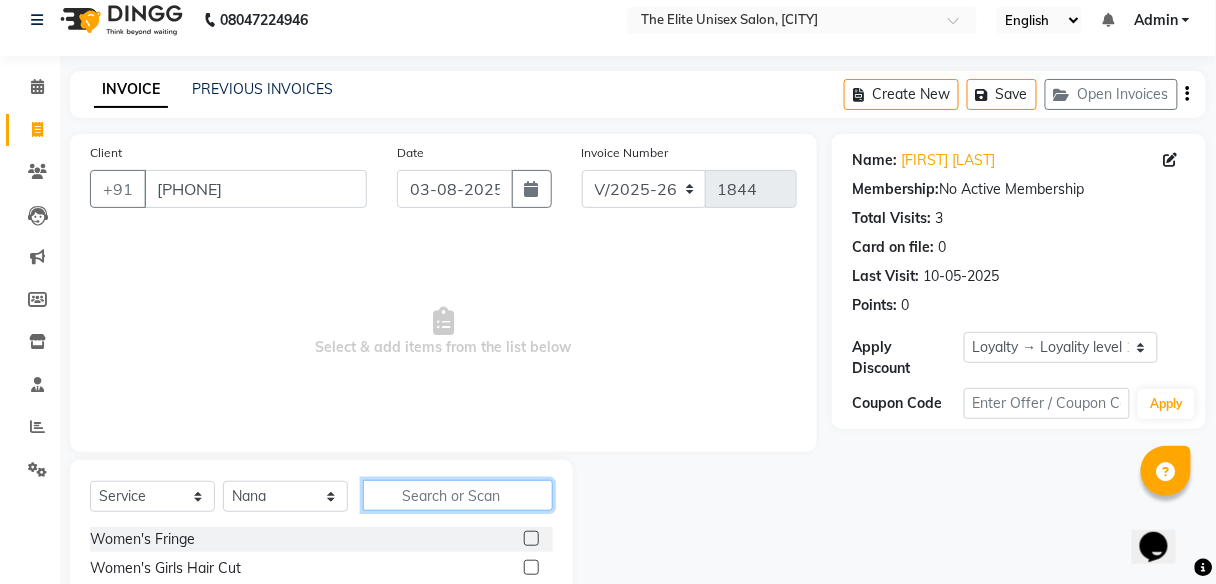 click 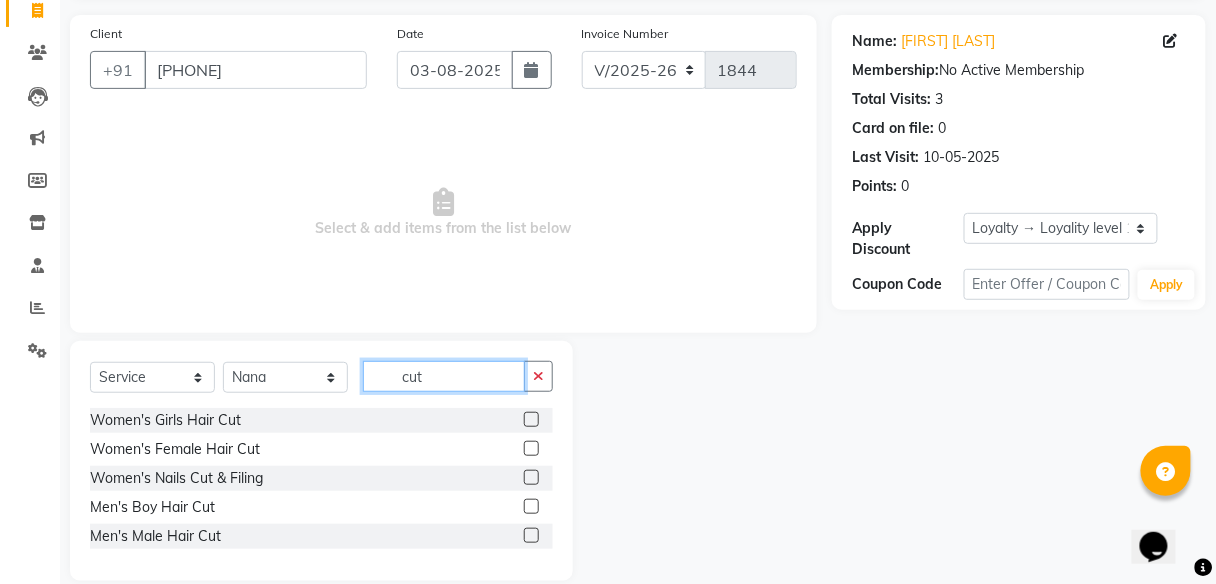 scroll, scrollTop: 160, scrollLeft: 0, axis: vertical 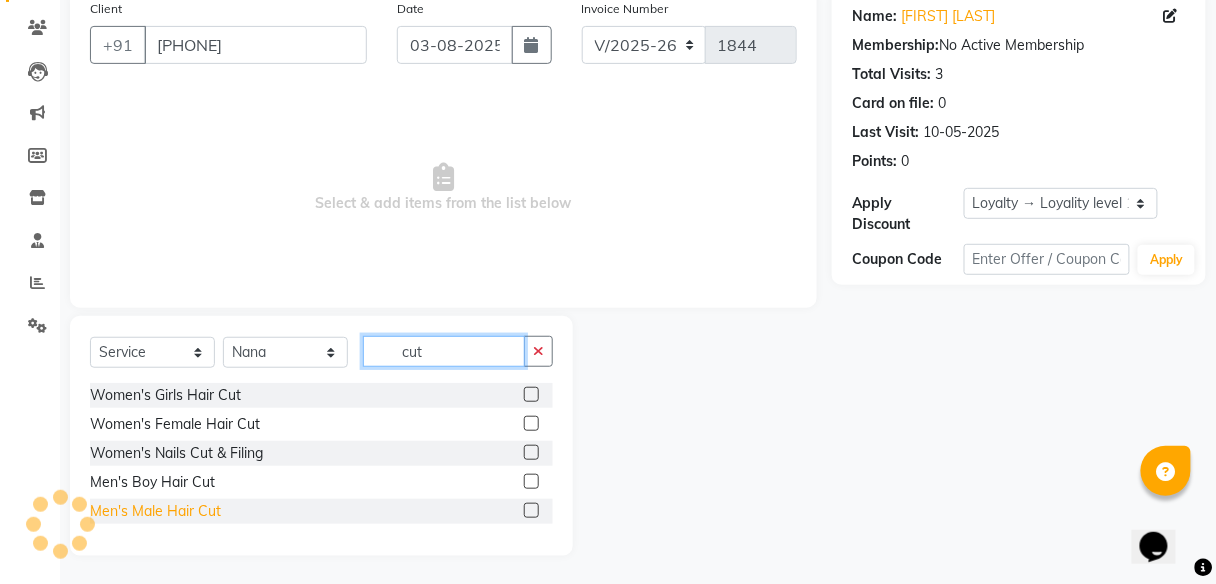 type on "cut" 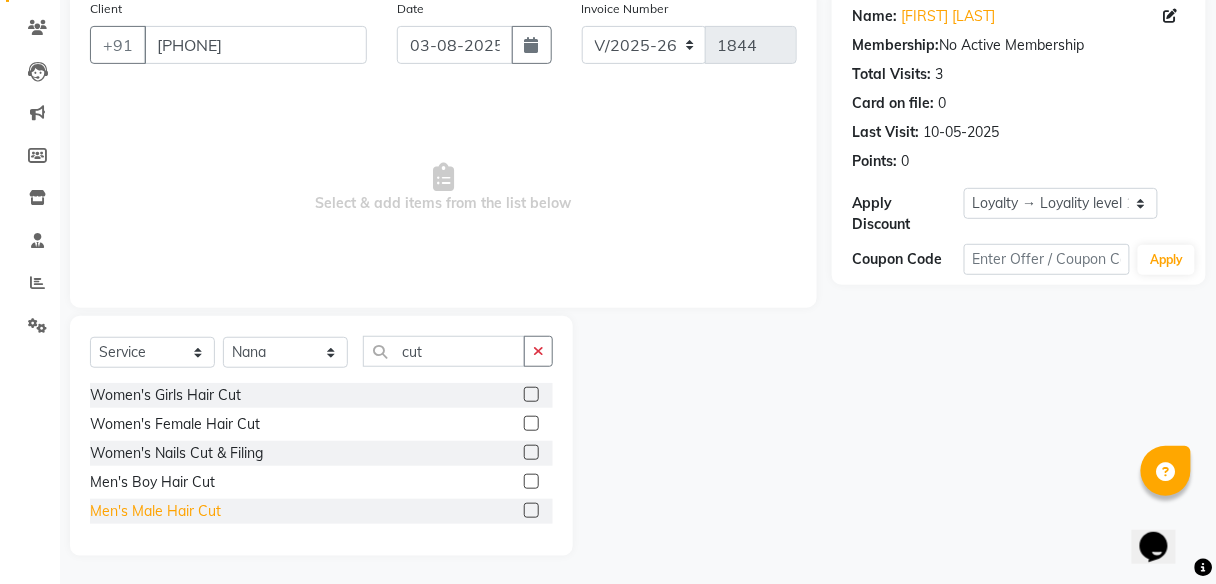 click on "Men's Male Hair Cut" 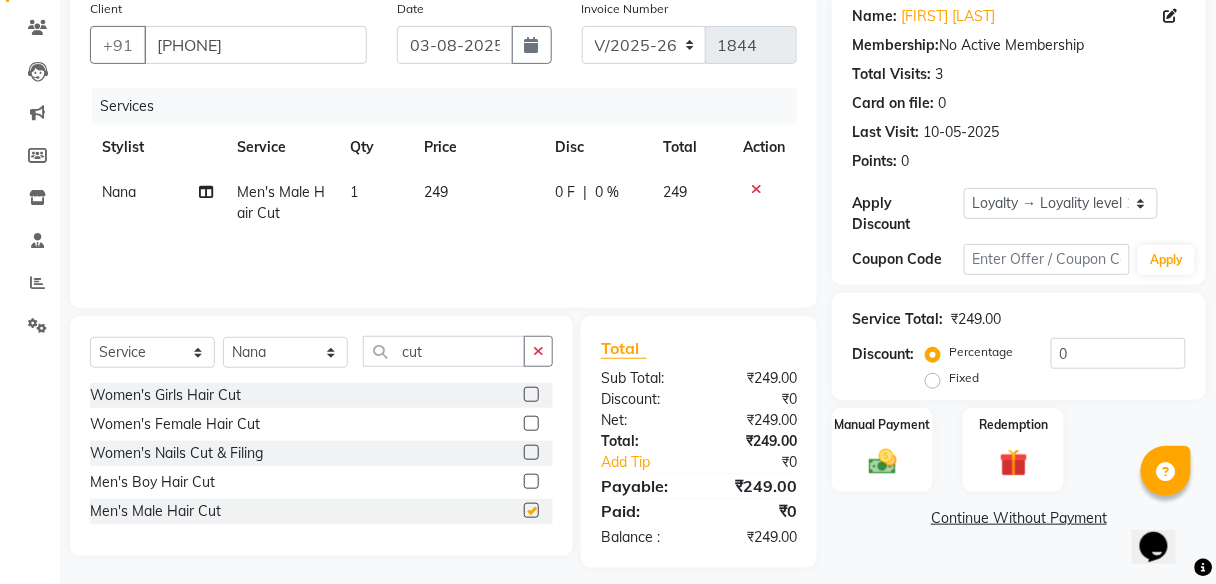 checkbox on "false" 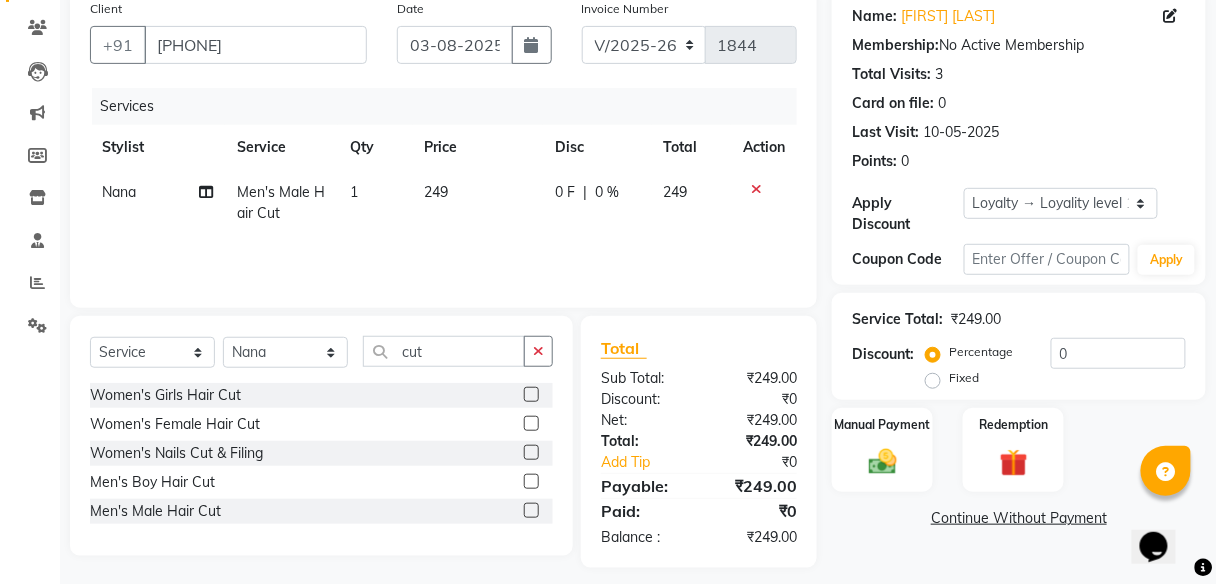 click on "0 F" 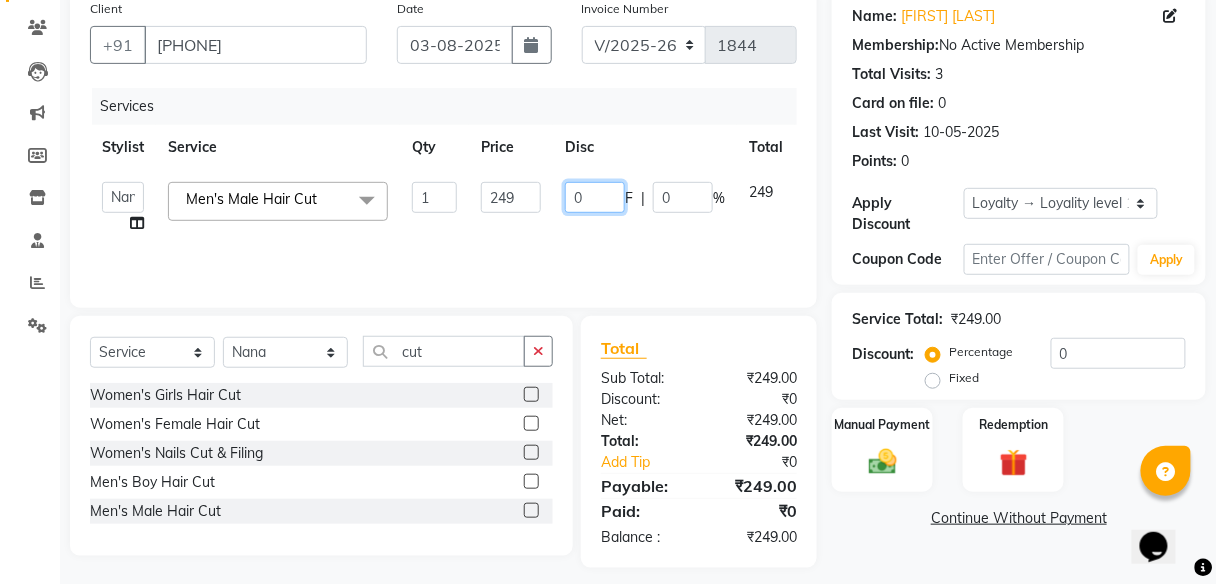 click on "0" 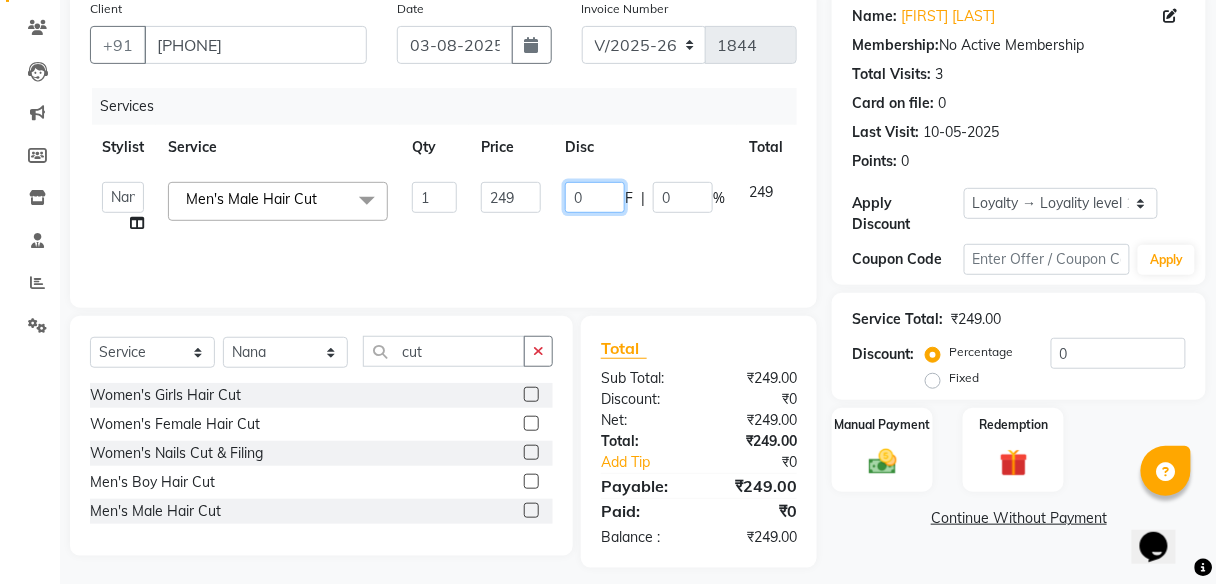 click on "0" 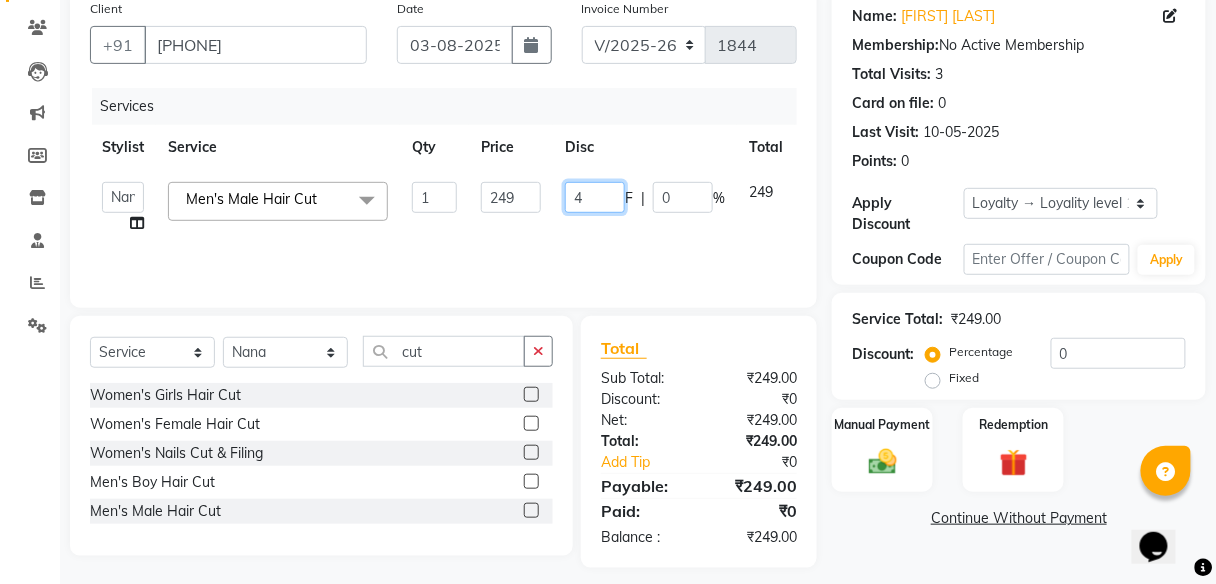 type on "49" 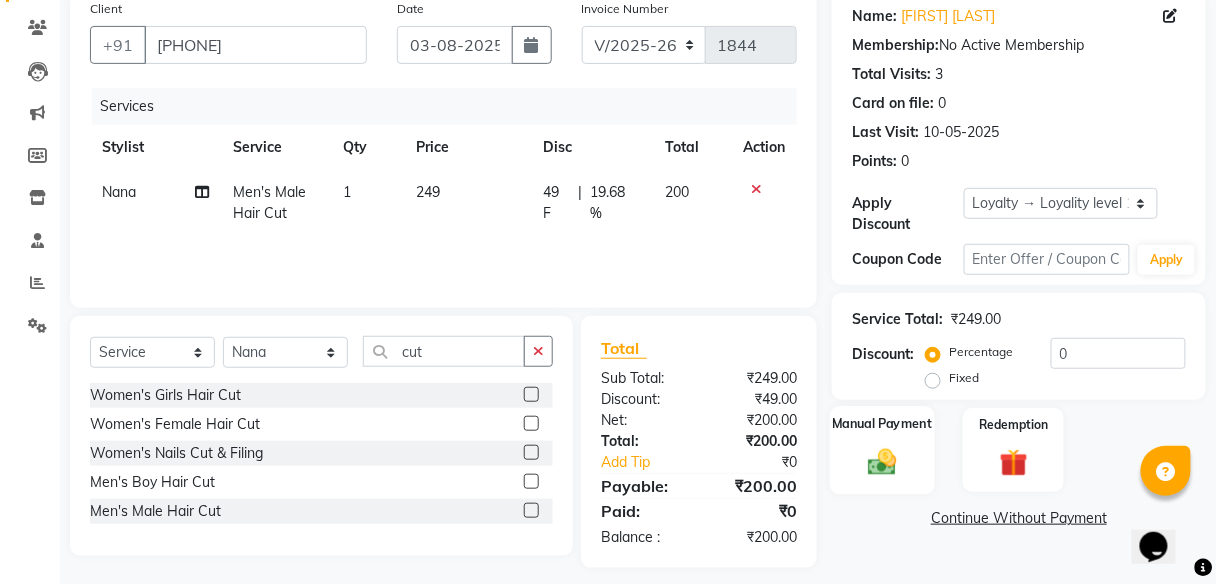 click 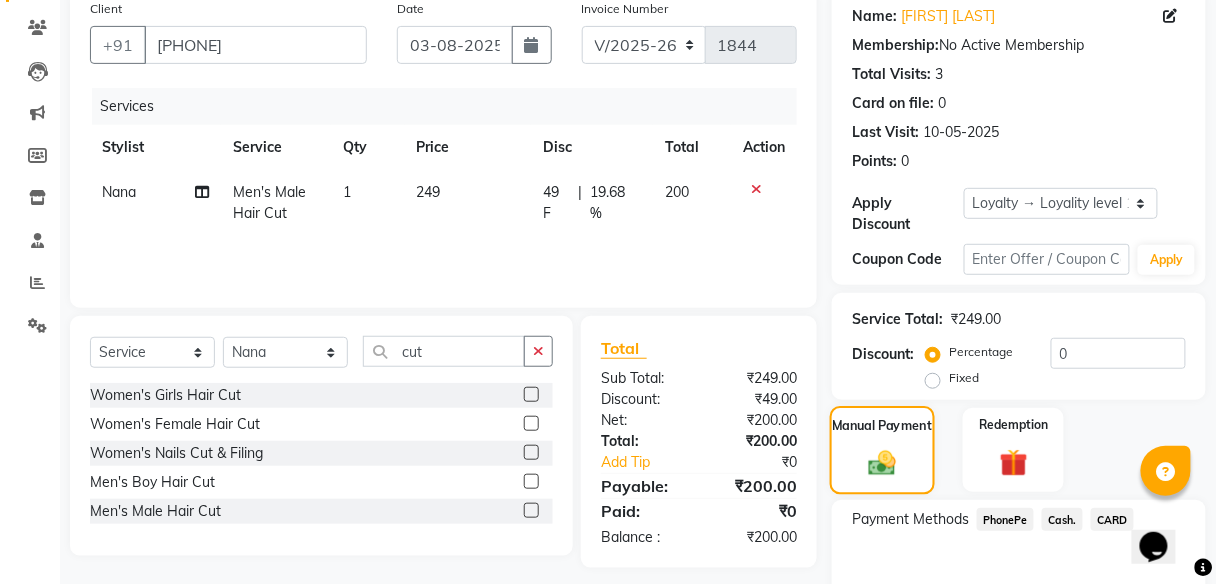 scroll, scrollTop: 267, scrollLeft: 0, axis: vertical 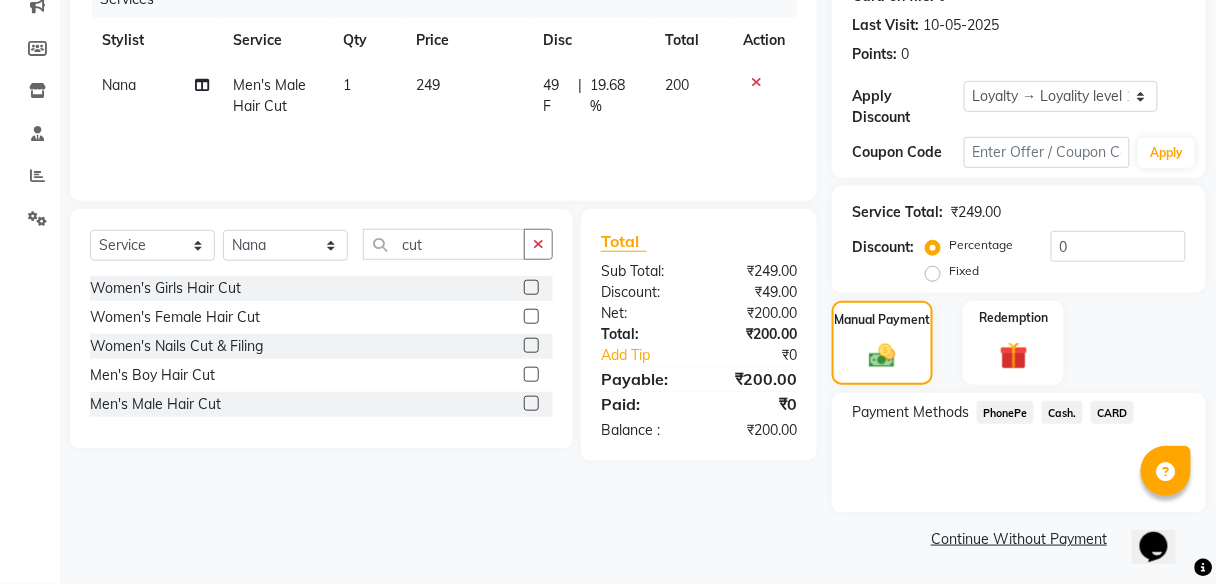 click on "PhonePe" 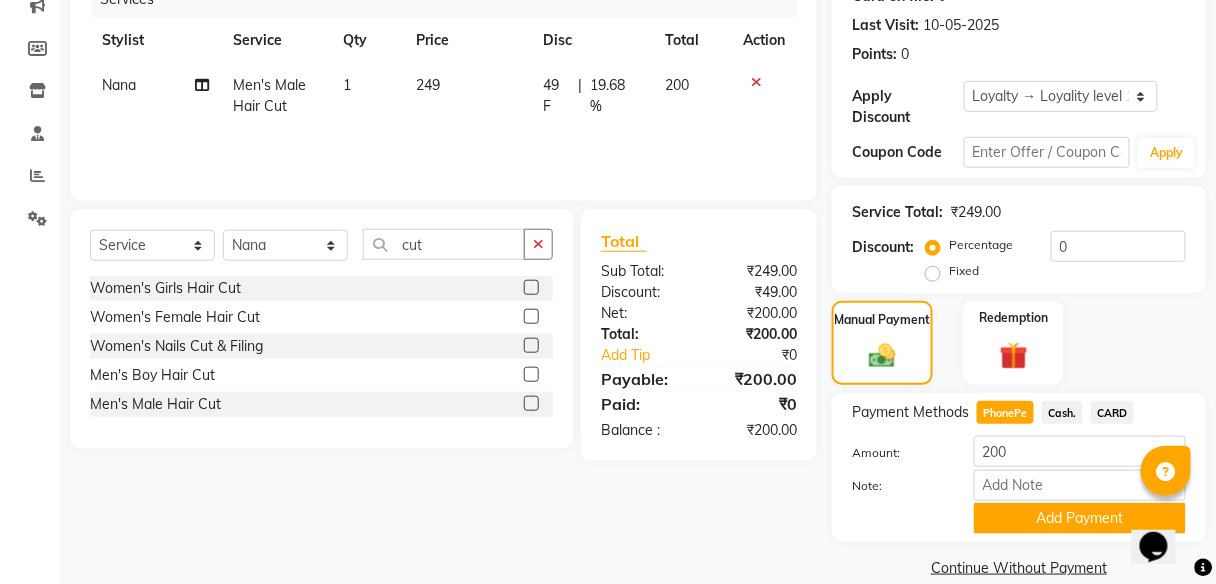 scroll, scrollTop: 295, scrollLeft: 0, axis: vertical 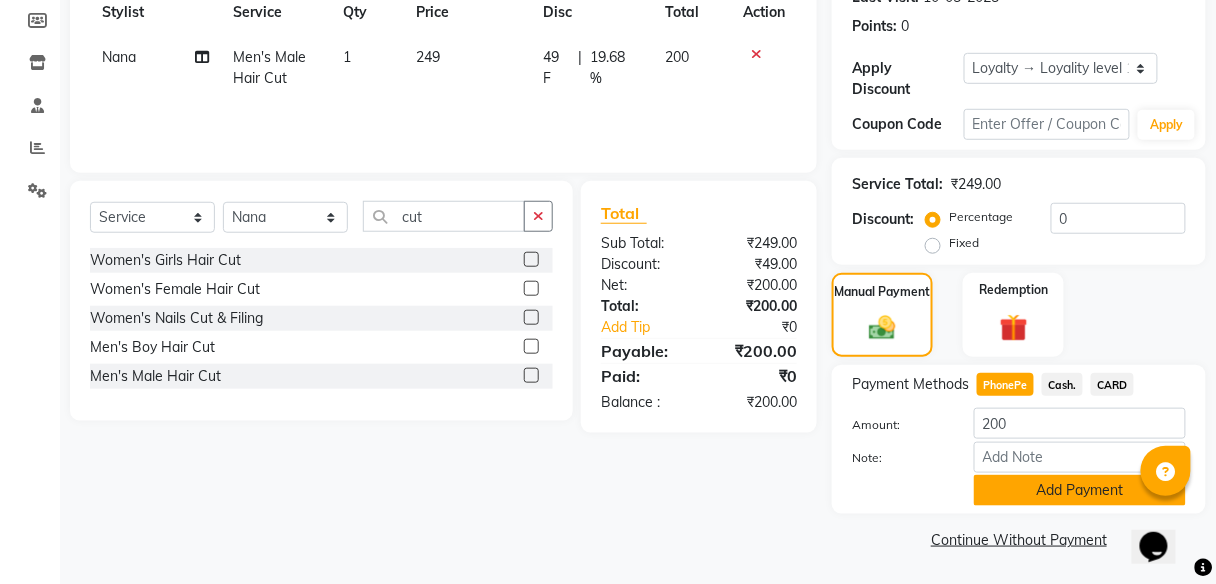 click on "Add Payment" 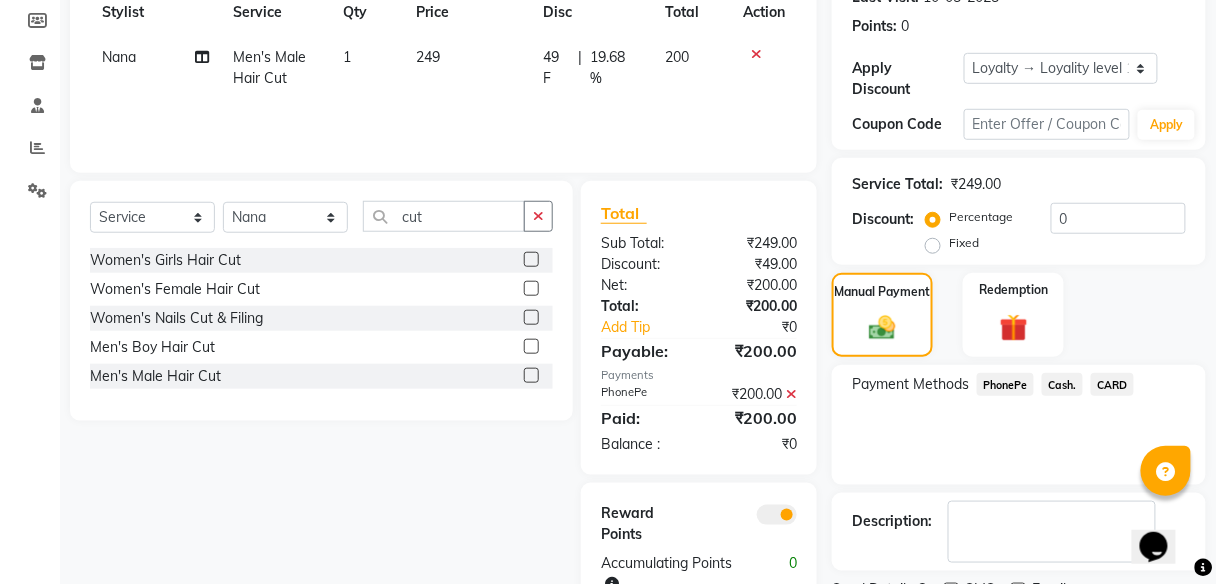 scroll, scrollTop: 378, scrollLeft: 0, axis: vertical 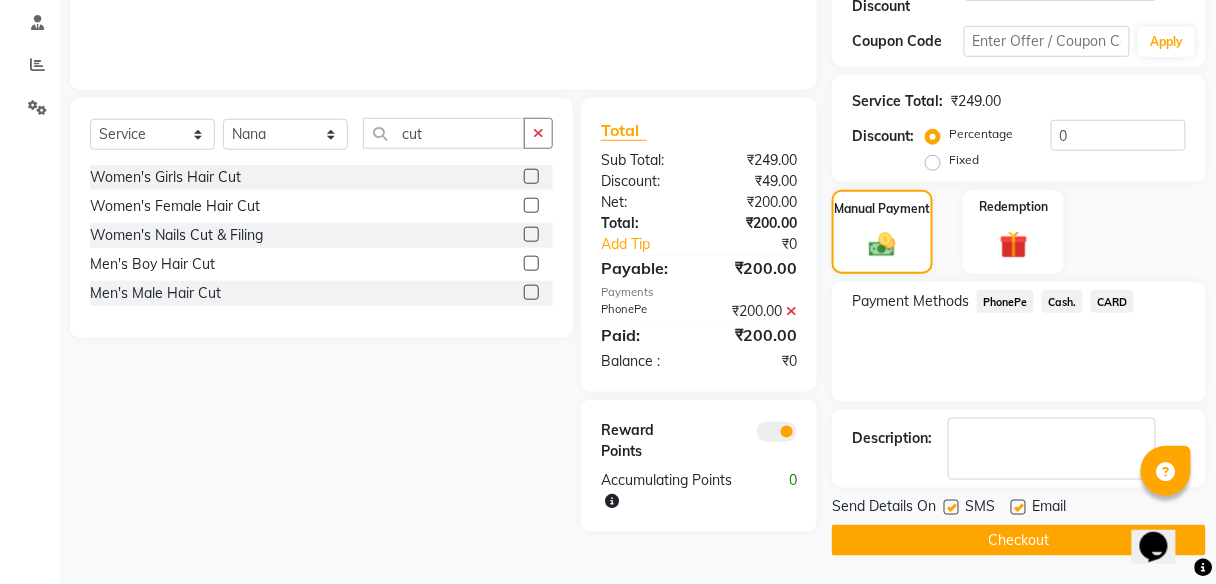click on "Checkout" 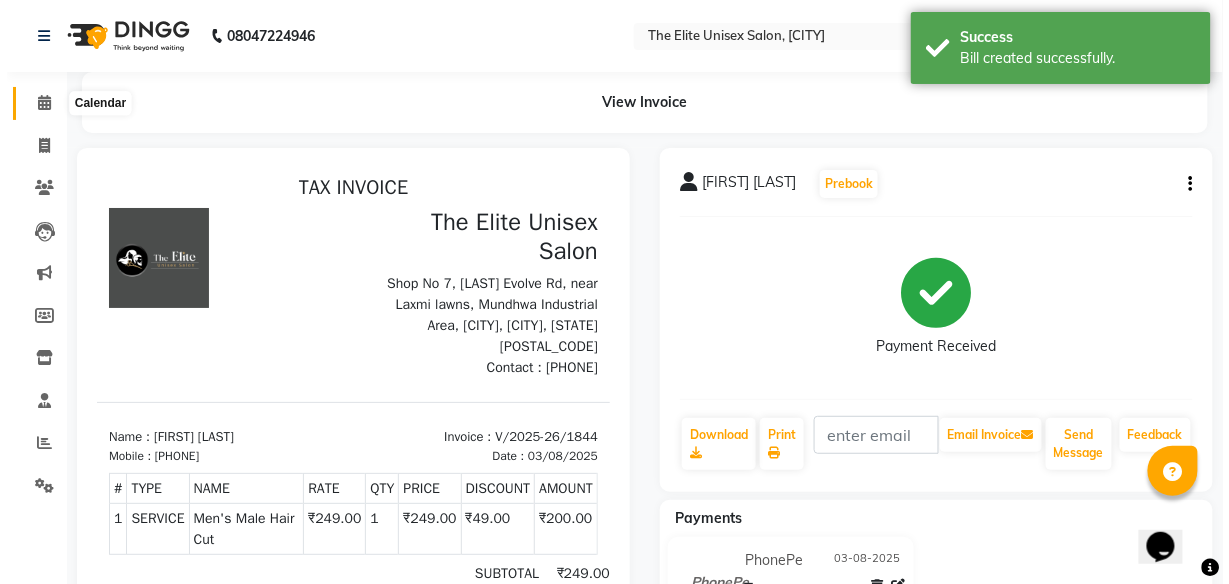 scroll, scrollTop: 0, scrollLeft: 0, axis: both 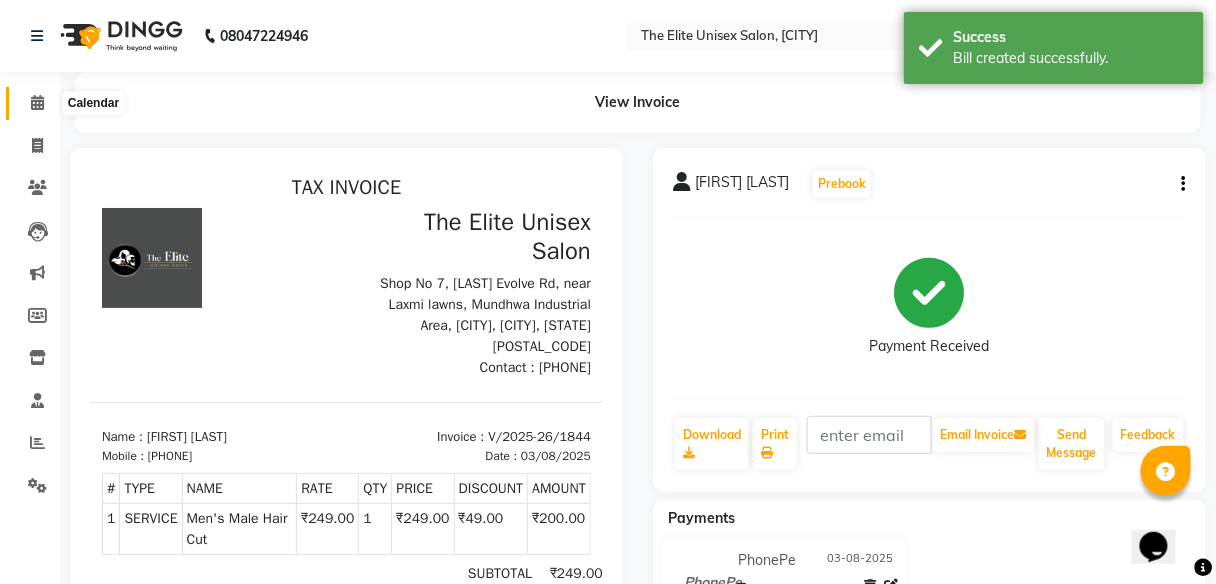 click 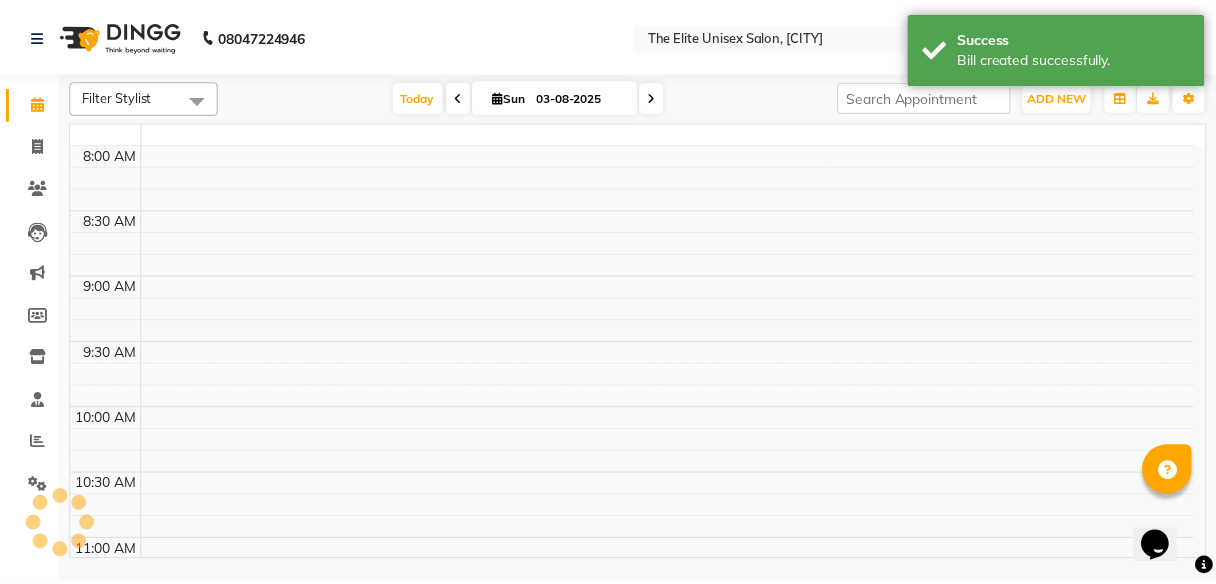 scroll, scrollTop: 0, scrollLeft: 0, axis: both 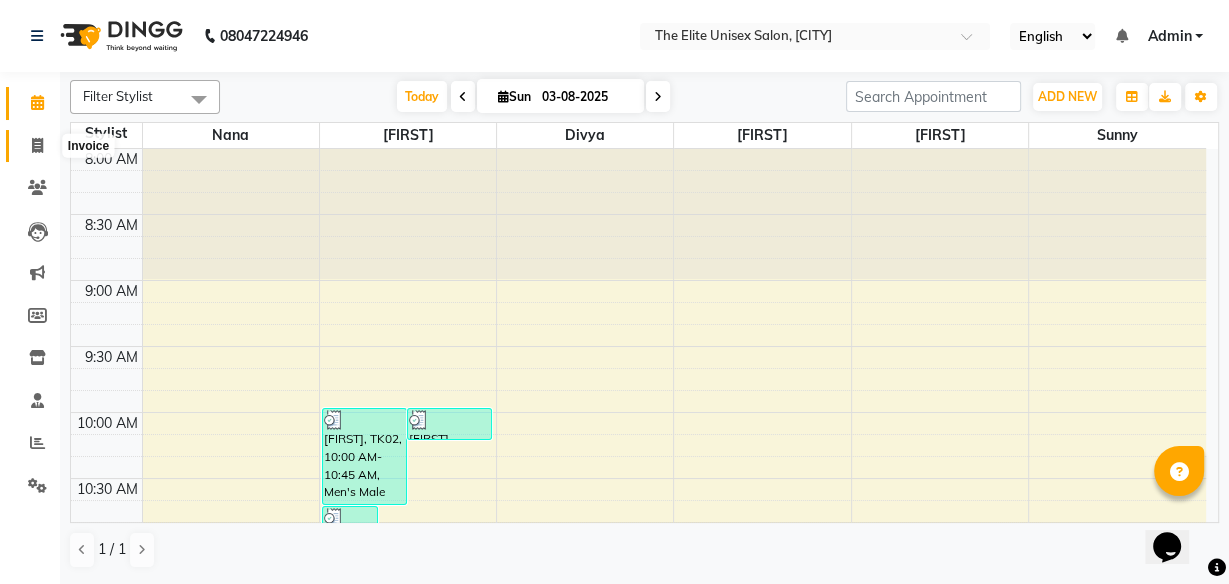click 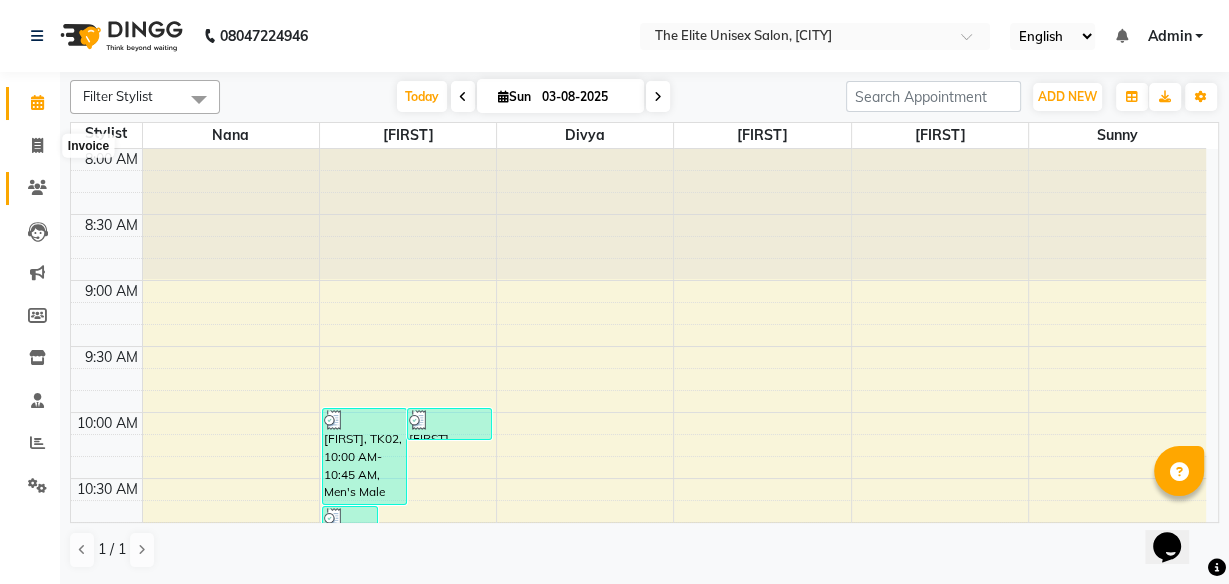 select on "service" 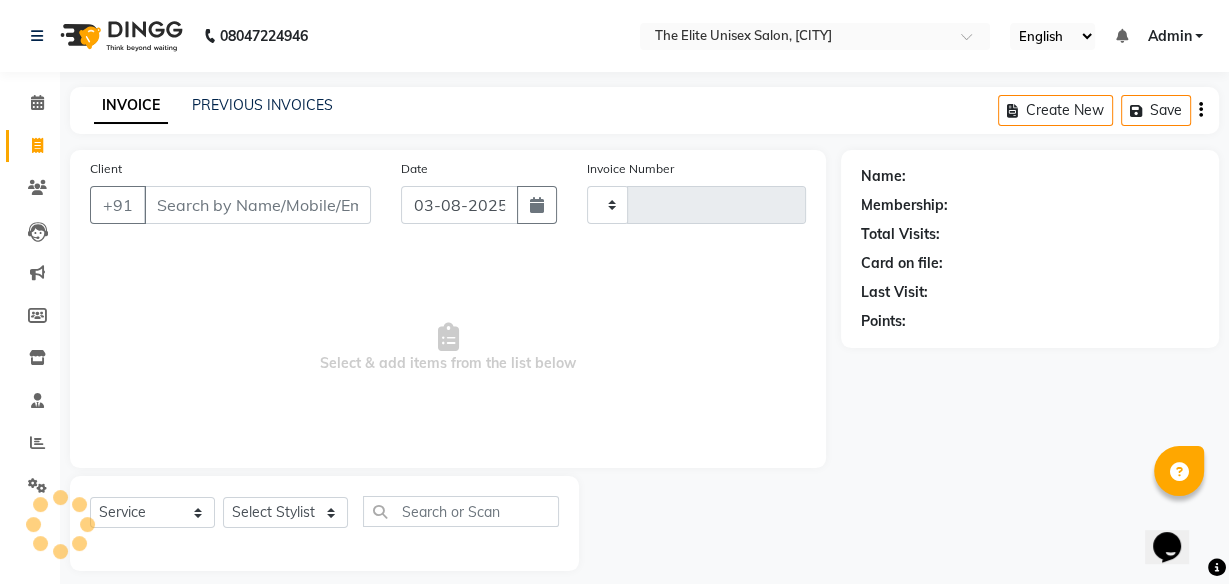 type on "1845" 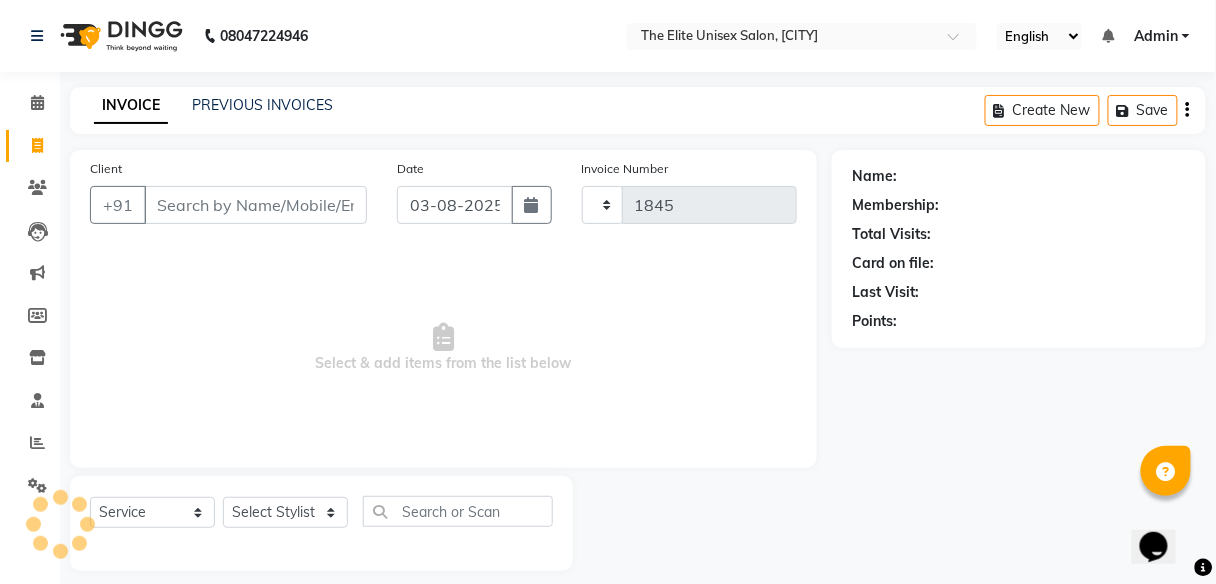 select on "7086" 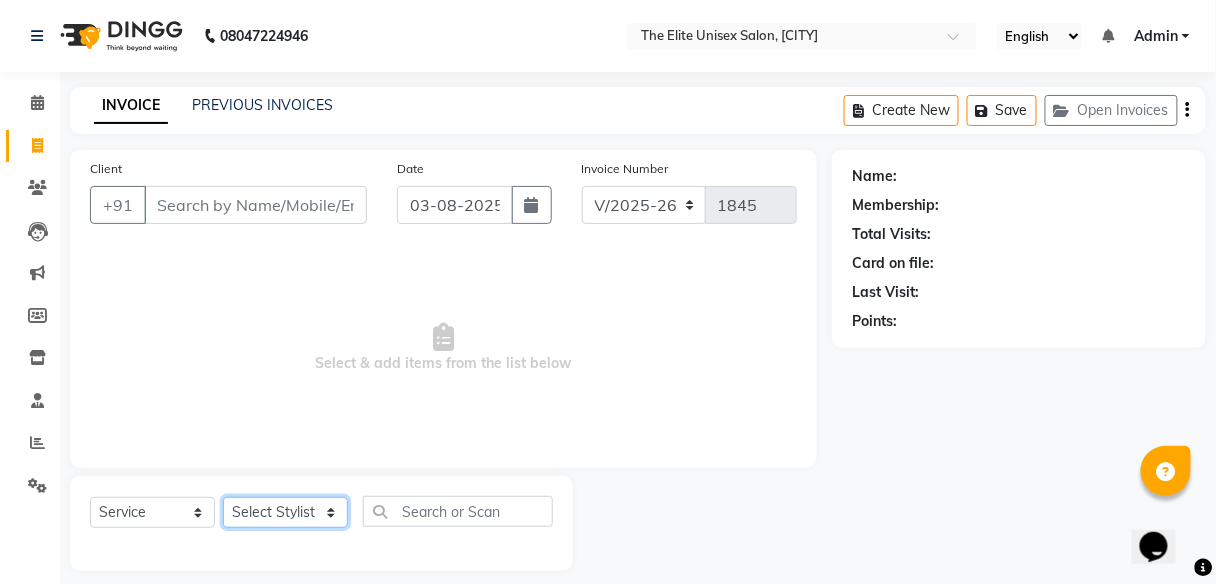 click on "Select Stylist [FIRST] [FIRST]  [FIRST] [FIRST] [FIRST] [FIRST]" 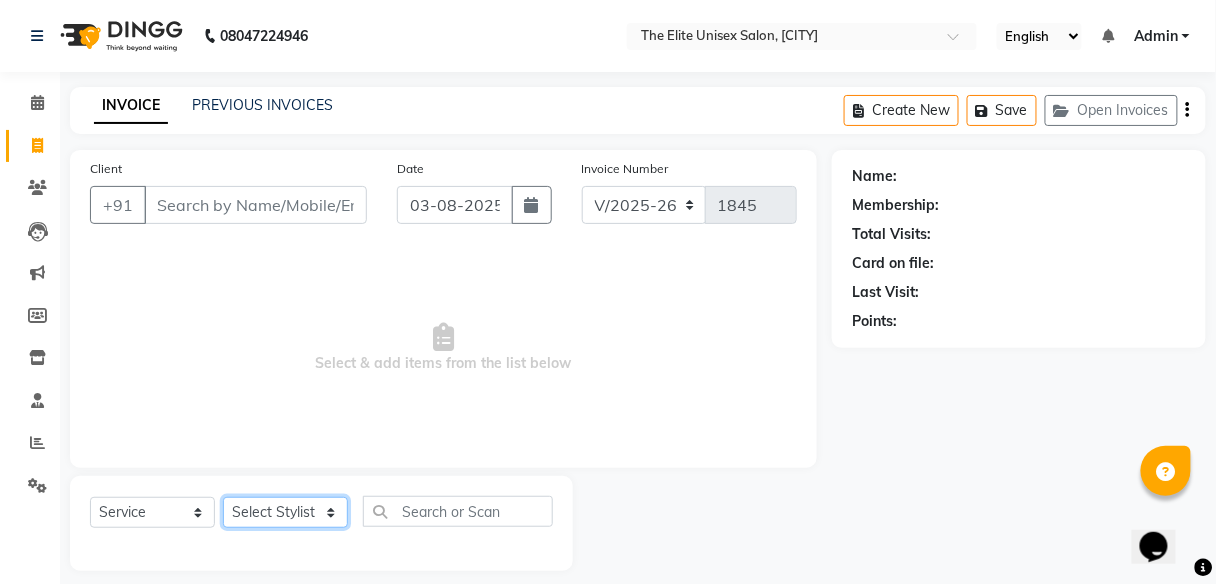 select on "59555" 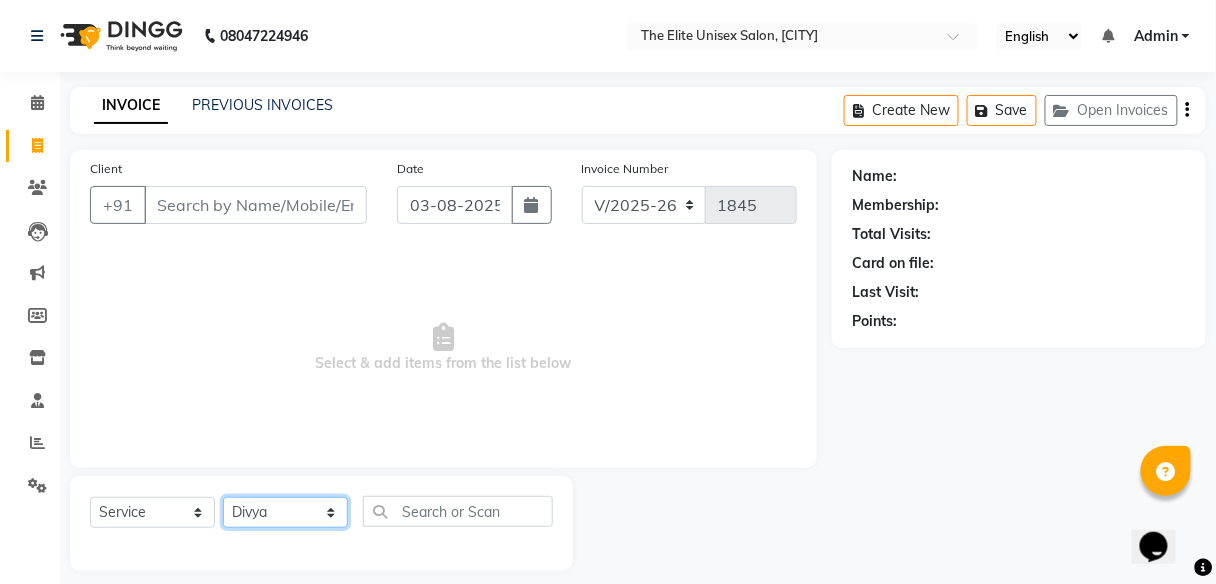 click on "Select Stylist [FIRST] [FIRST]  [FIRST] [FIRST] [FIRST] [FIRST]" 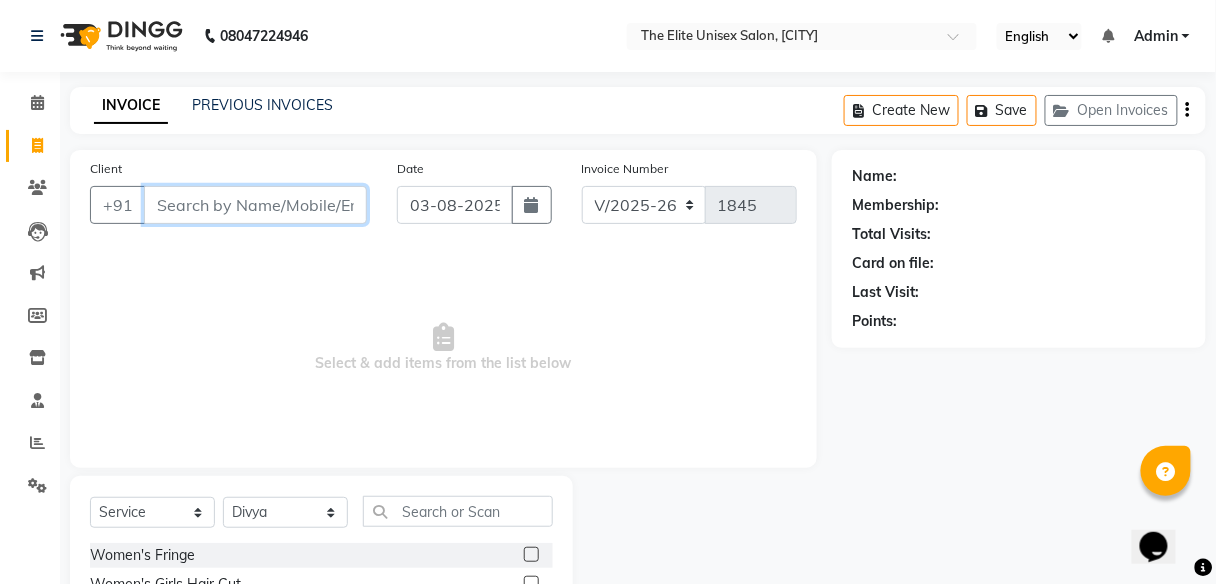 click on "Client" at bounding box center [255, 205] 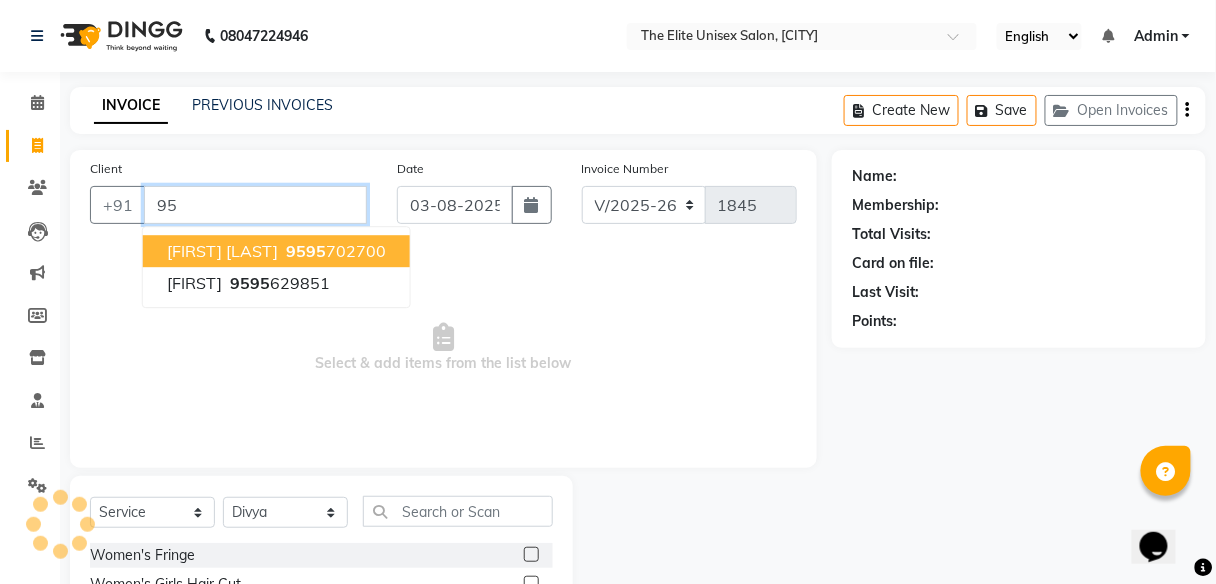 type on "9" 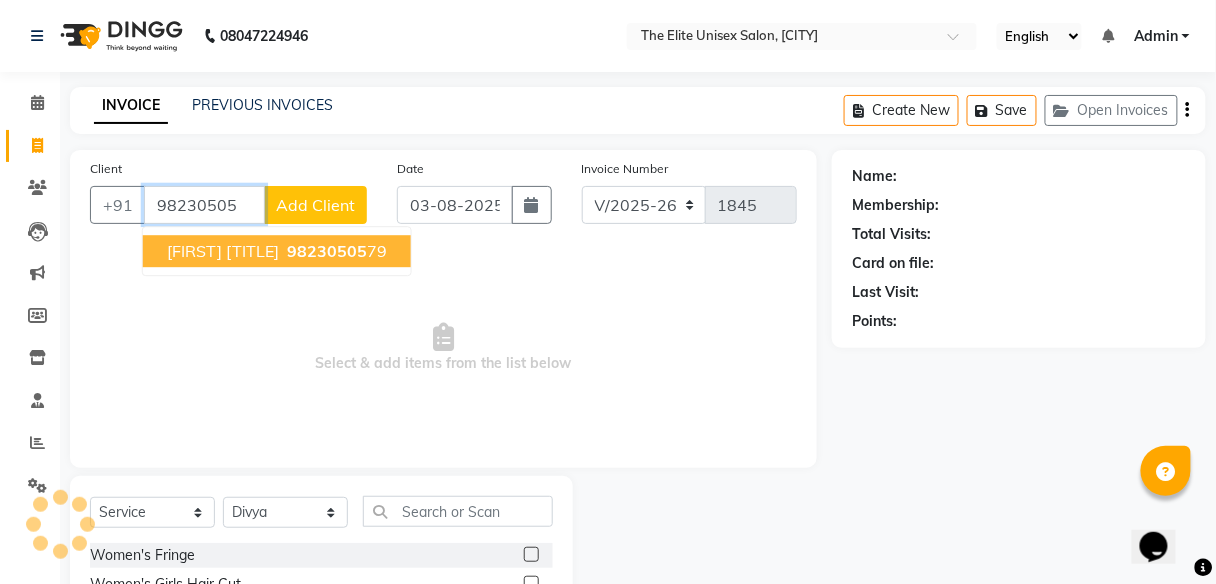 click on "98230505" at bounding box center [327, 251] 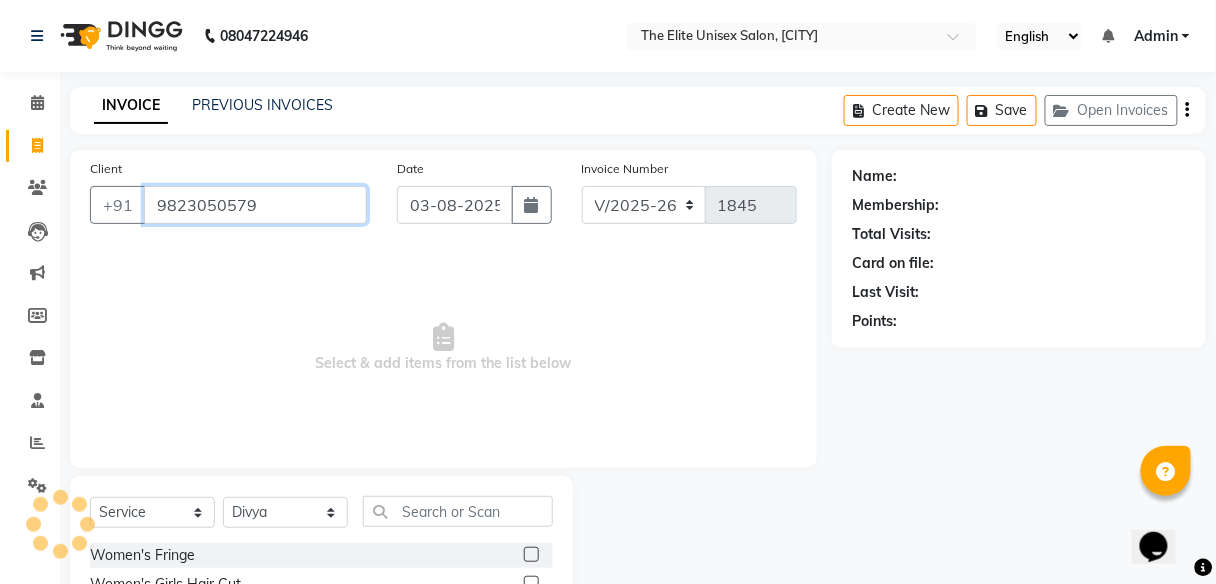 type on "9823050579" 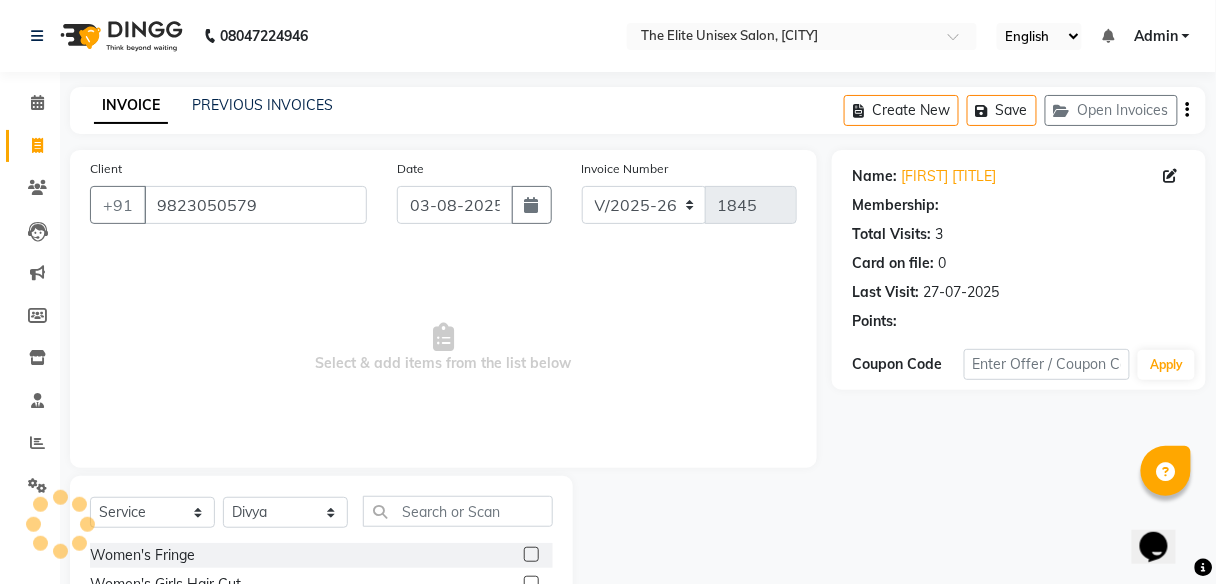 select on "1: Object" 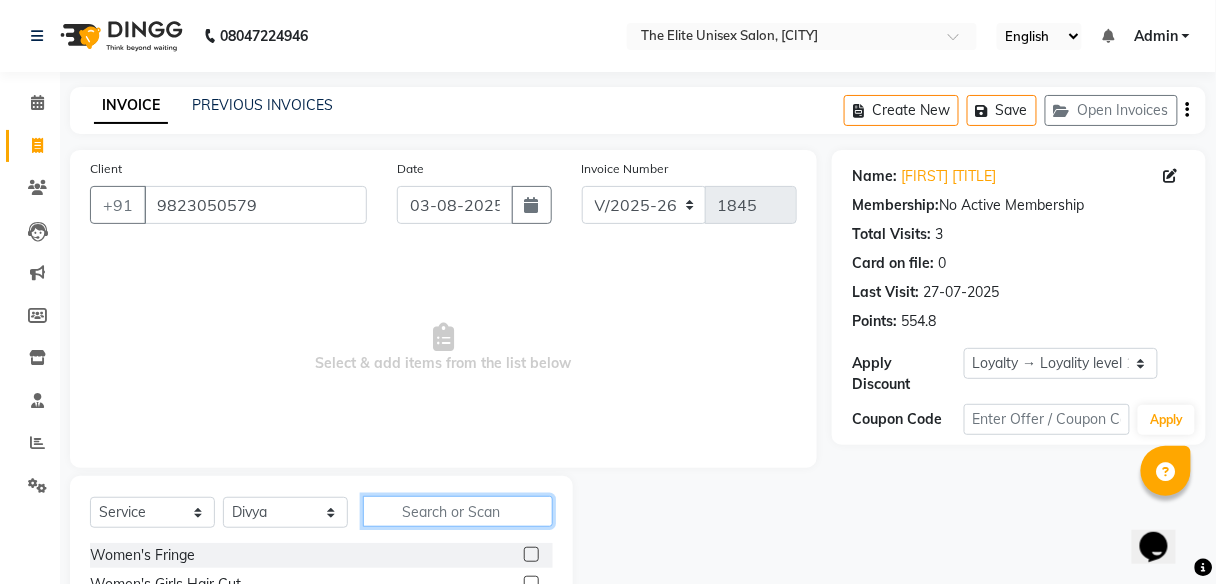 click 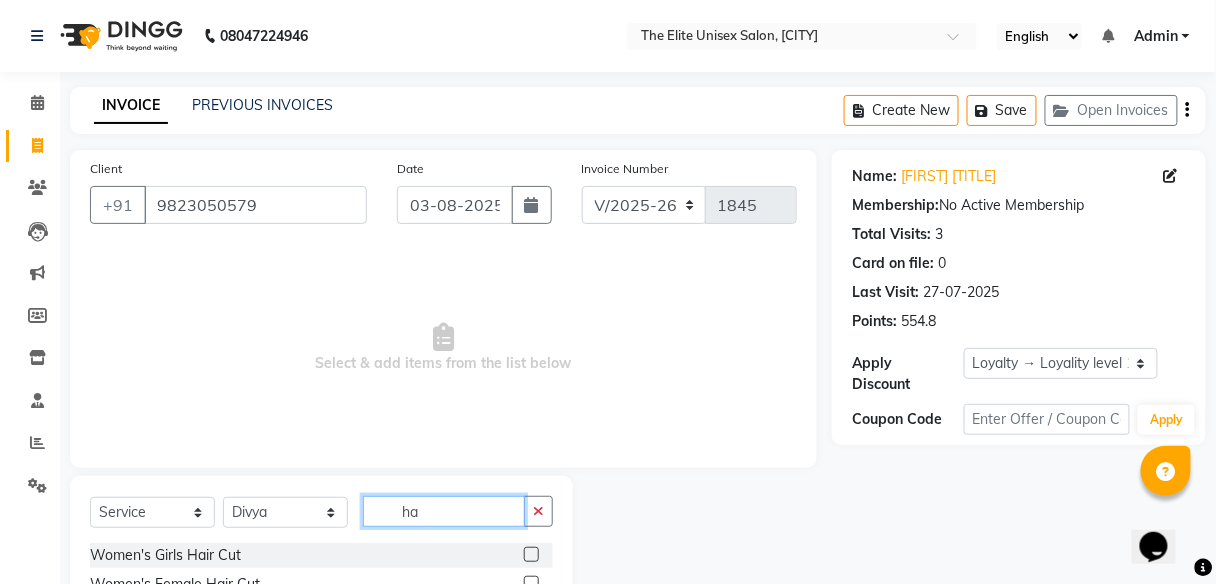 type on "h" 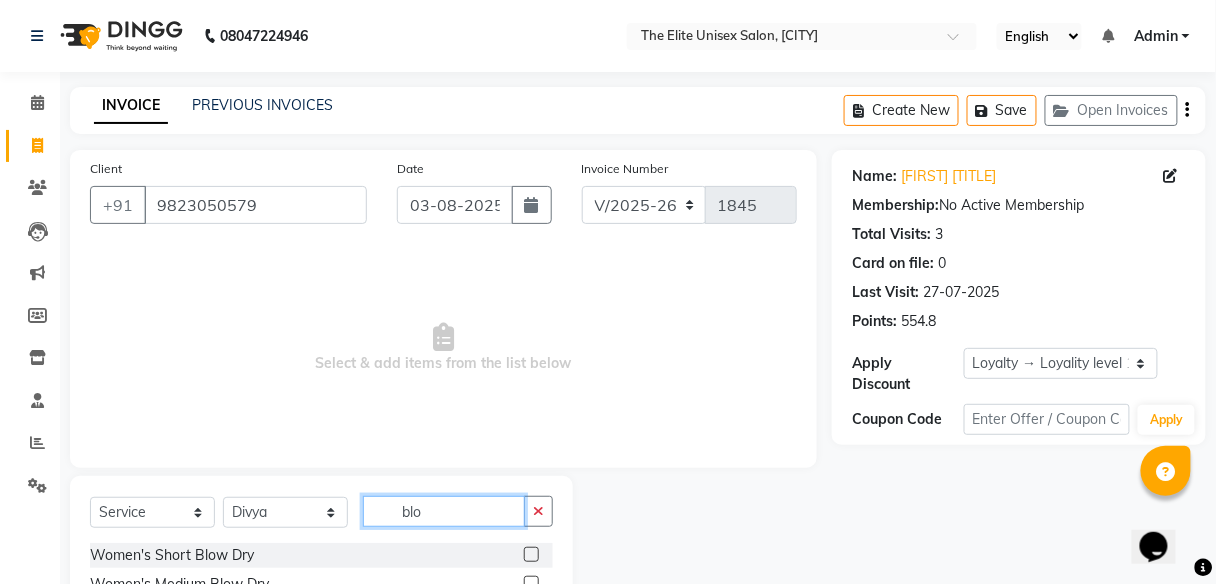 scroll, scrollTop: 103, scrollLeft: 0, axis: vertical 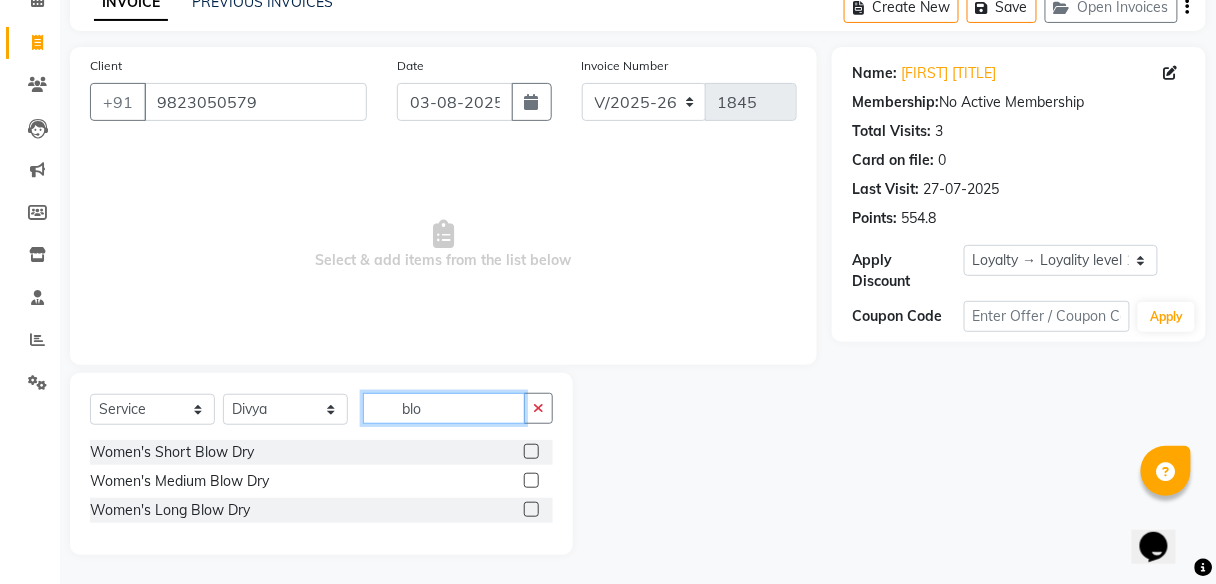 type on "blo" 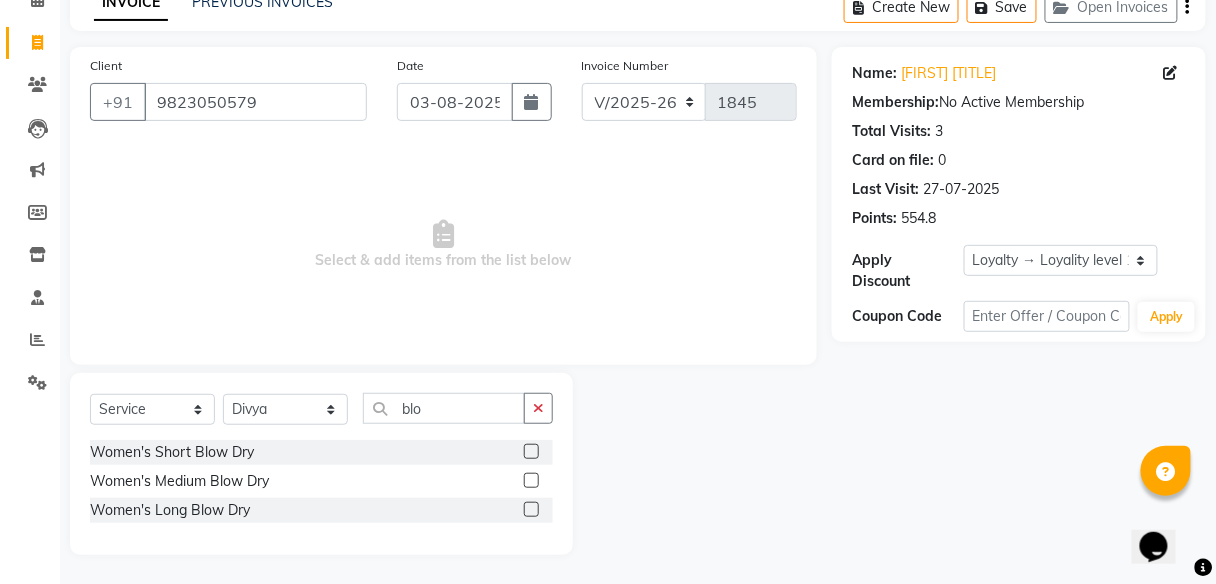 click 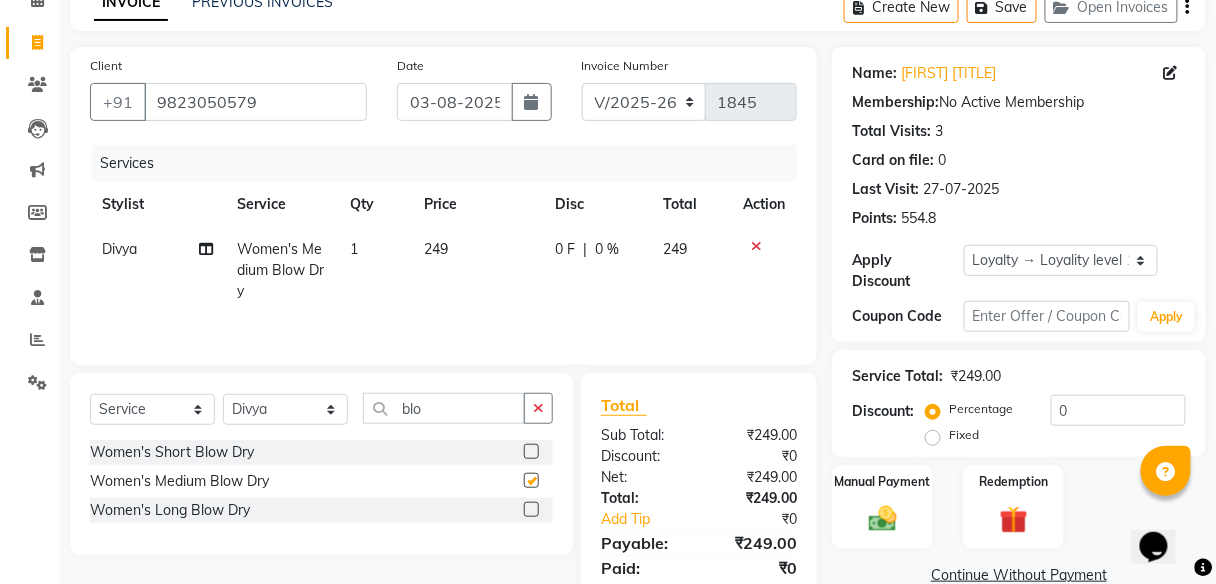 checkbox on "false" 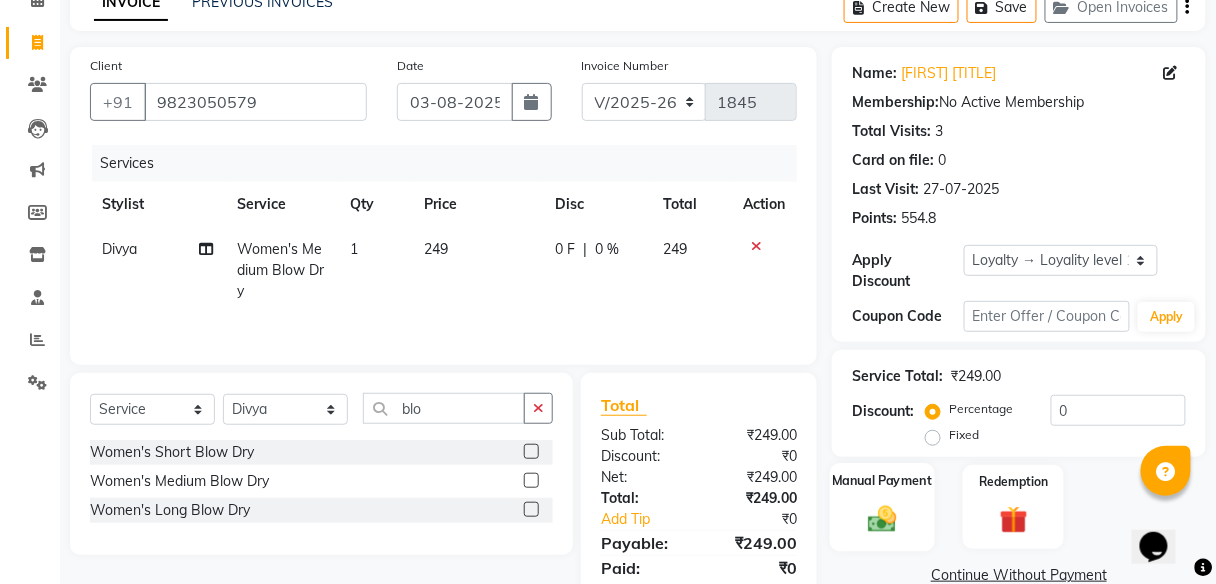 click on "Manual Payment" 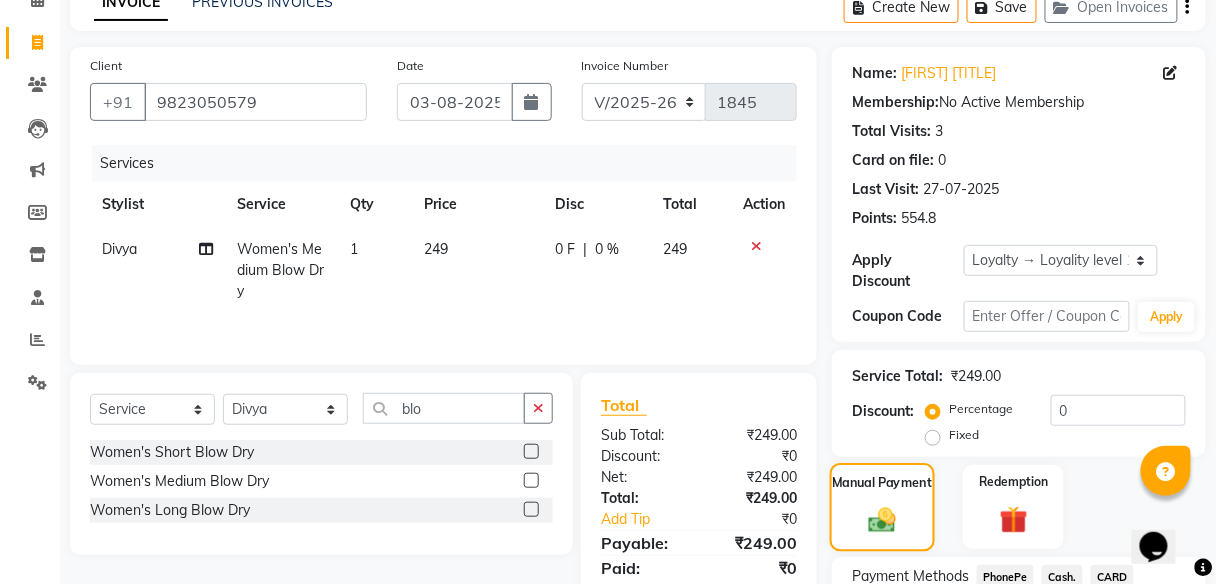 scroll, scrollTop: 267, scrollLeft: 0, axis: vertical 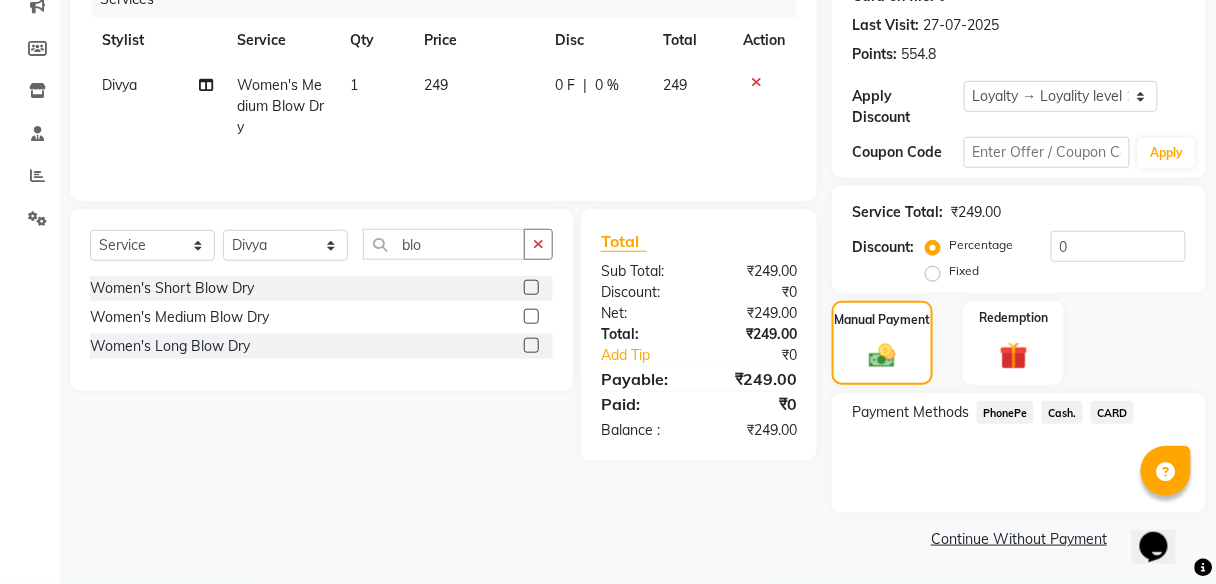 click on "CARD" 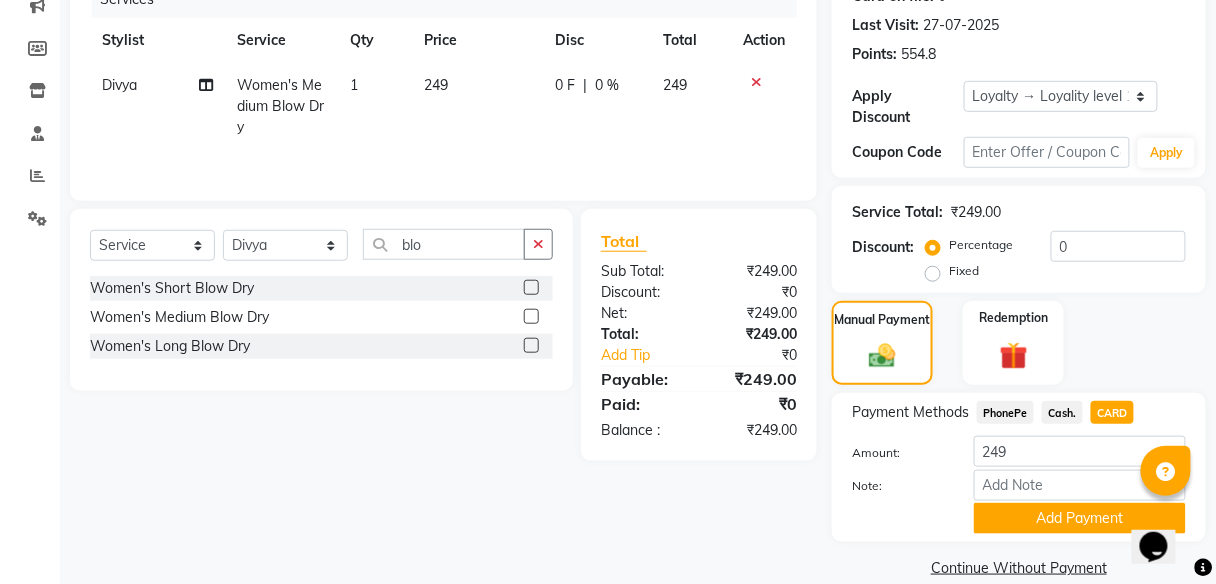scroll, scrollTop: 295, scrollLeft: 0, axis: vertical 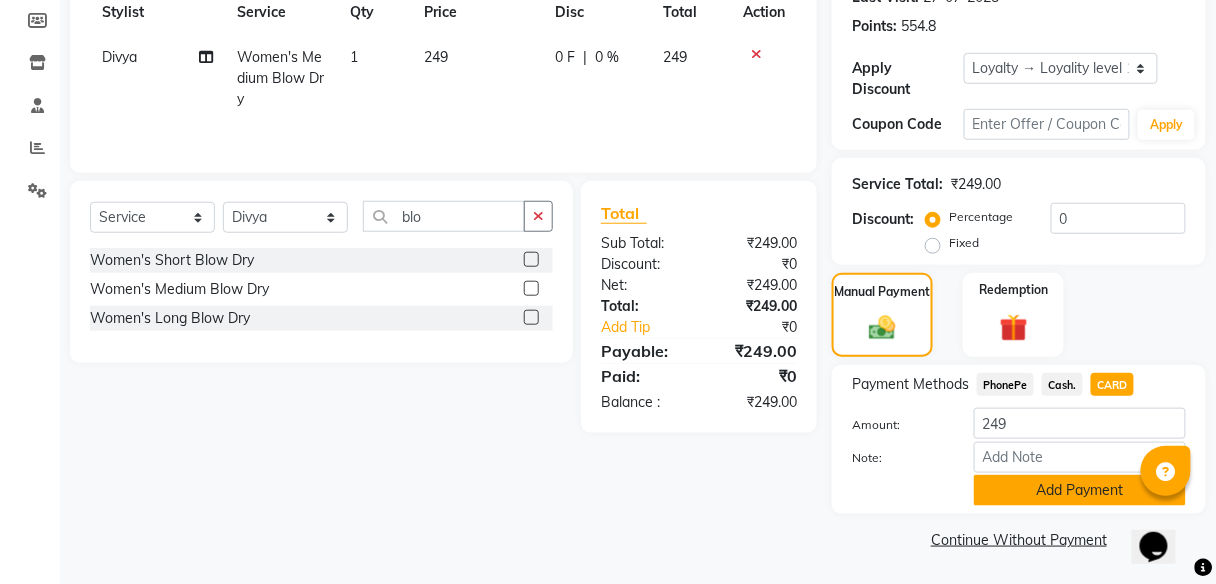 click on "Add Payment" 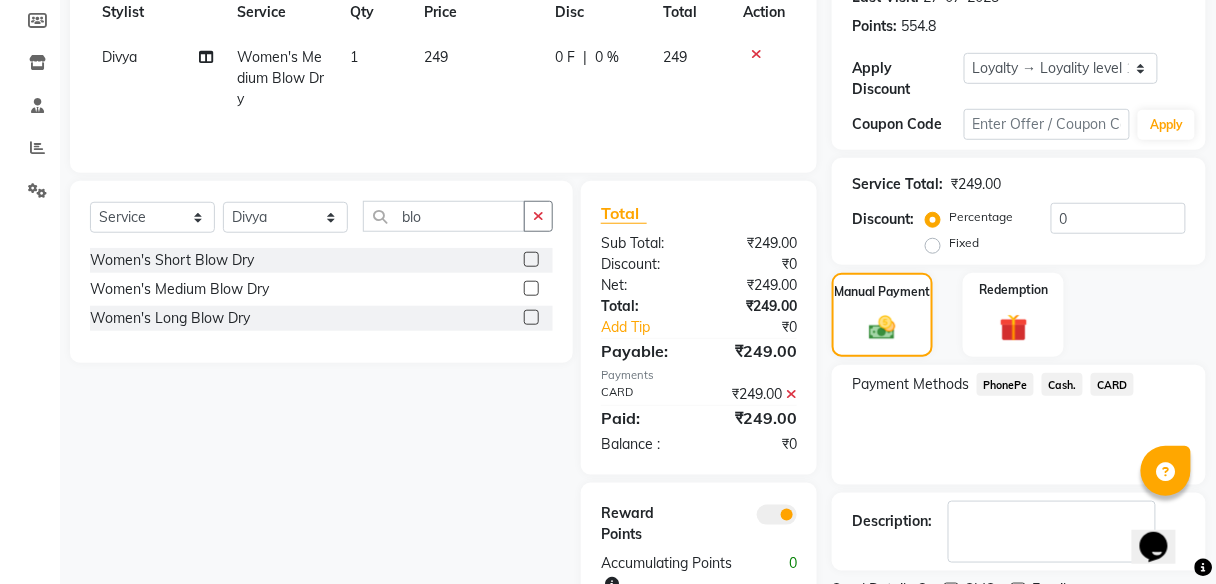 scroll, scrollTop: 378, scrollLeft: 0, axis: vertical 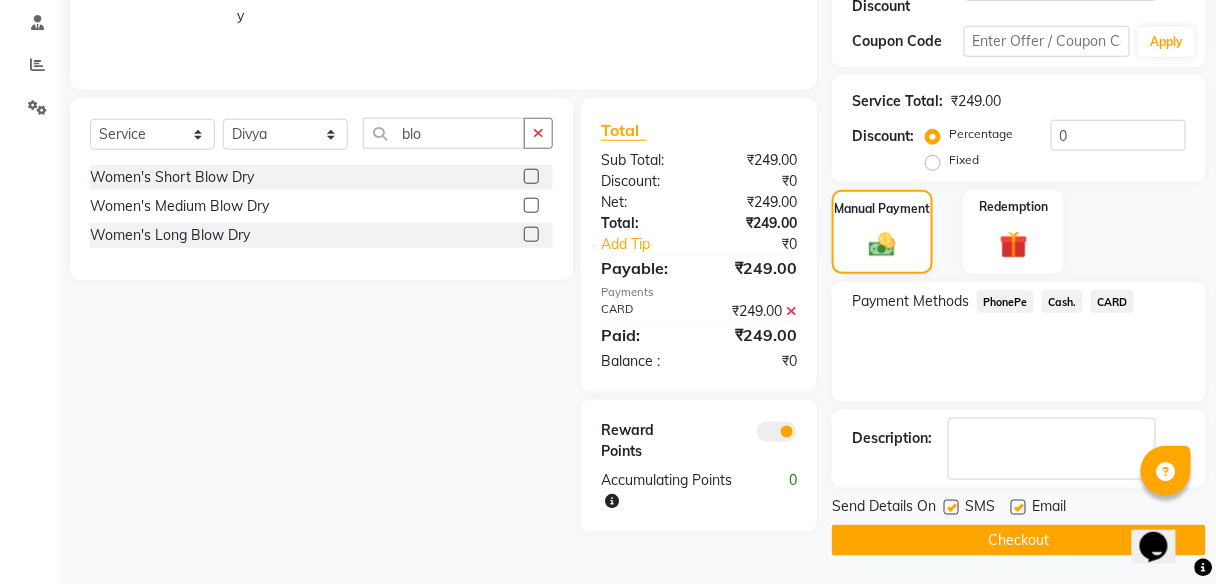 click on "Checkout" 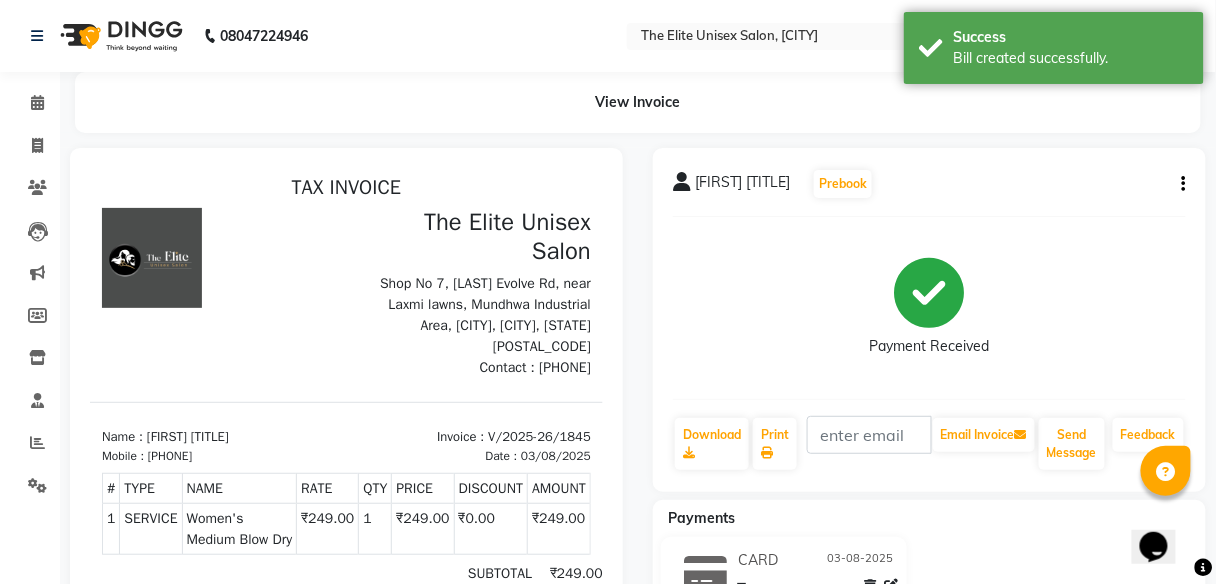 scroll, scrollTop: 0, scrollLeft: 0, axis: both 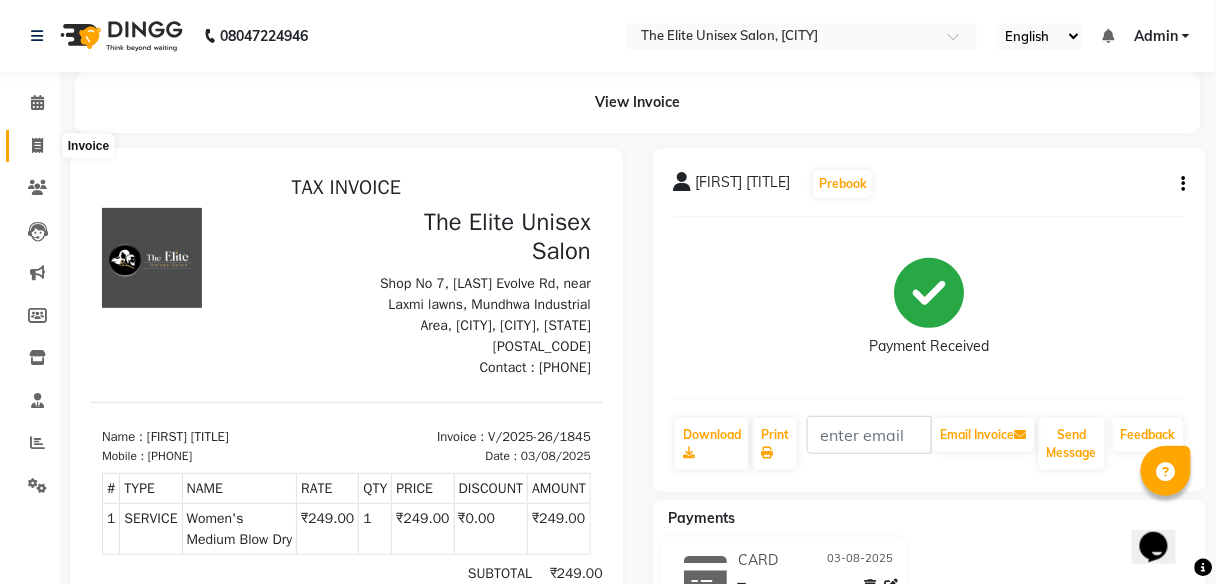 click 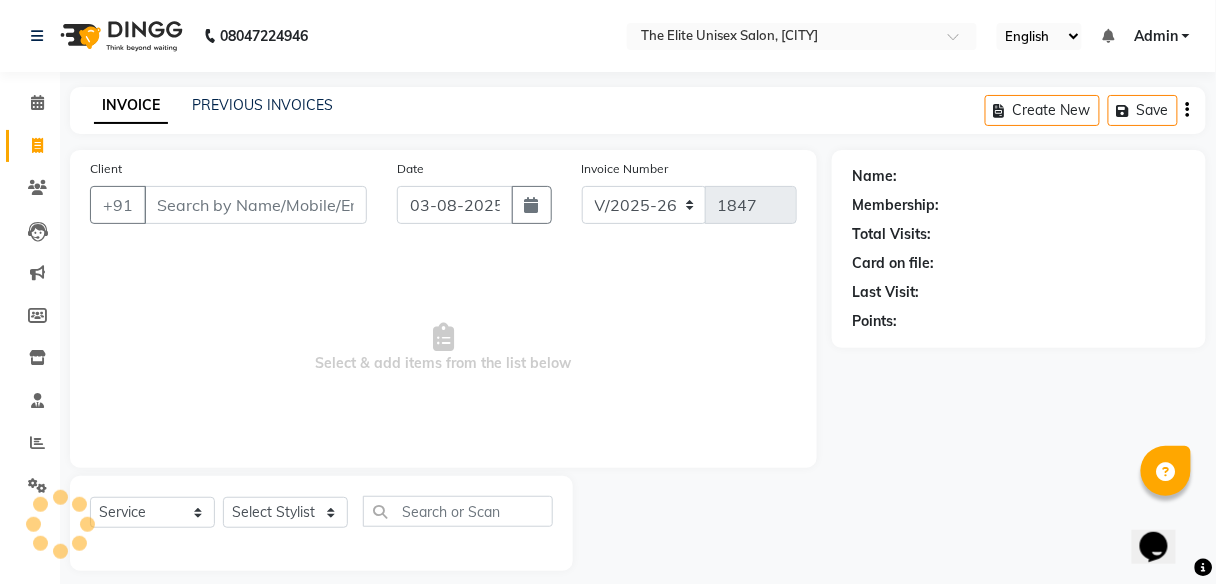 scroll, scrollTop: 16, scrollLeft: 0, axis: vertical 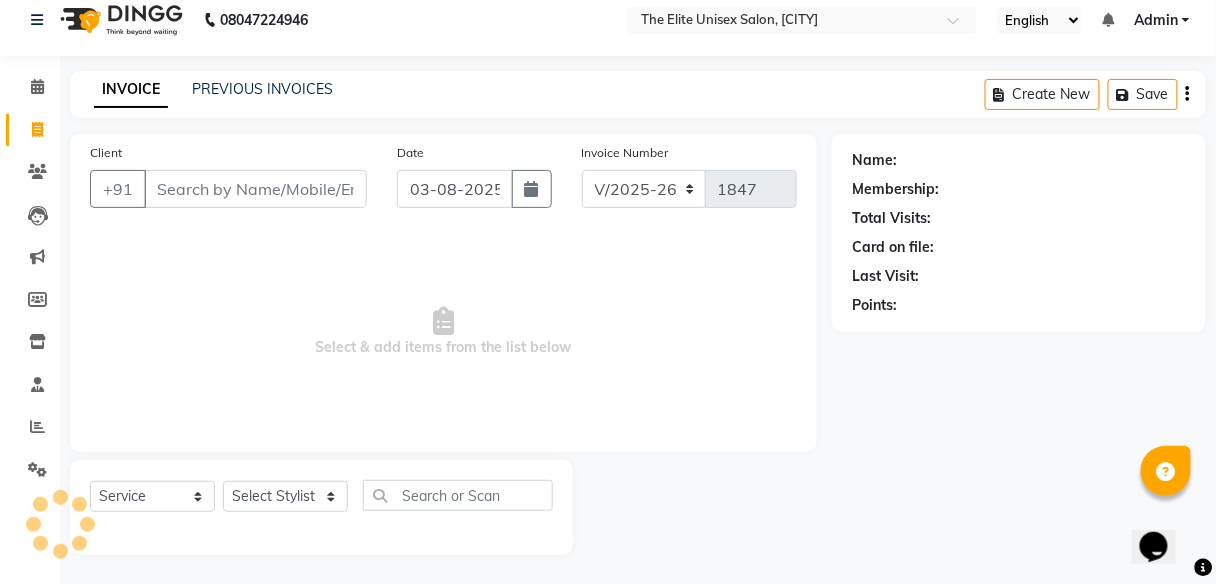 click on "Client" at bounding box center (255, 189) 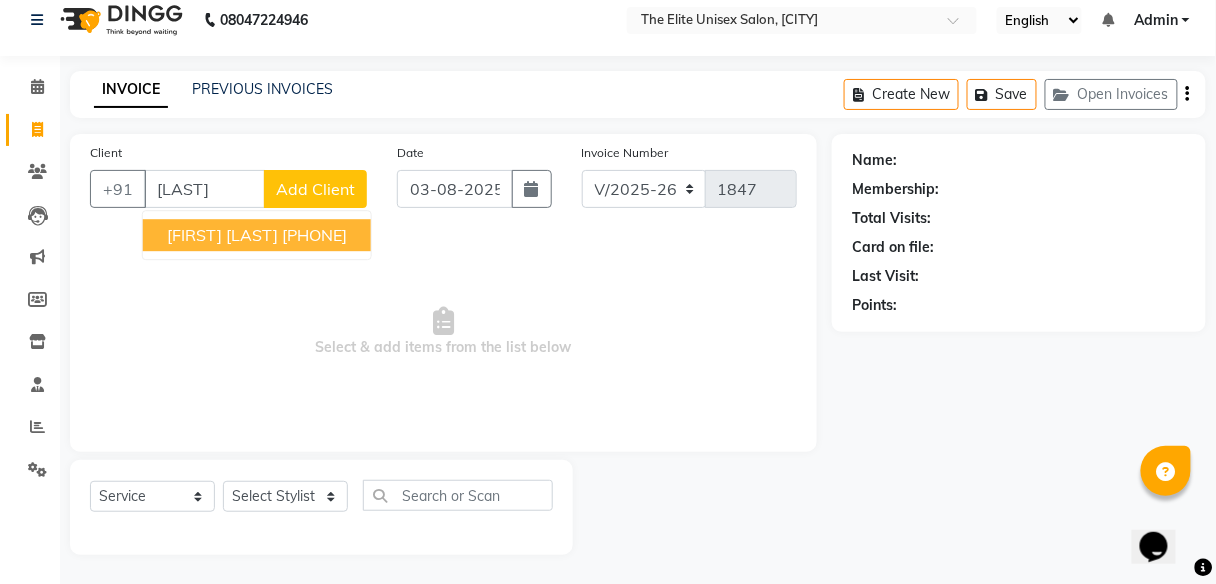 click on "[FIRST] [LAST]" at bounding box center (222, 235) 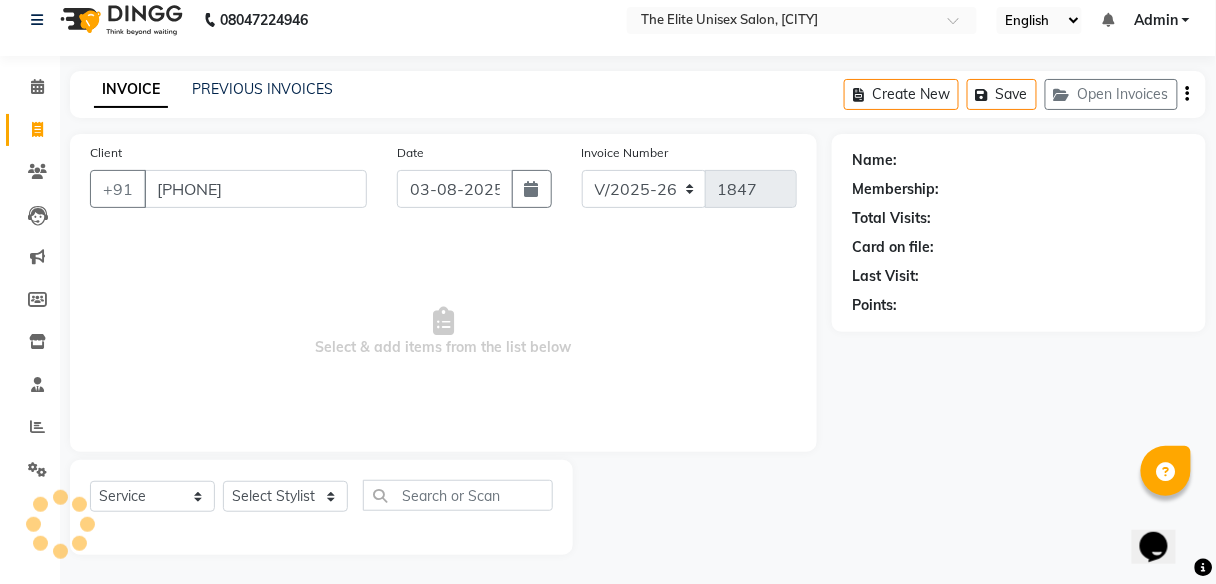 type on "[PHONE]" 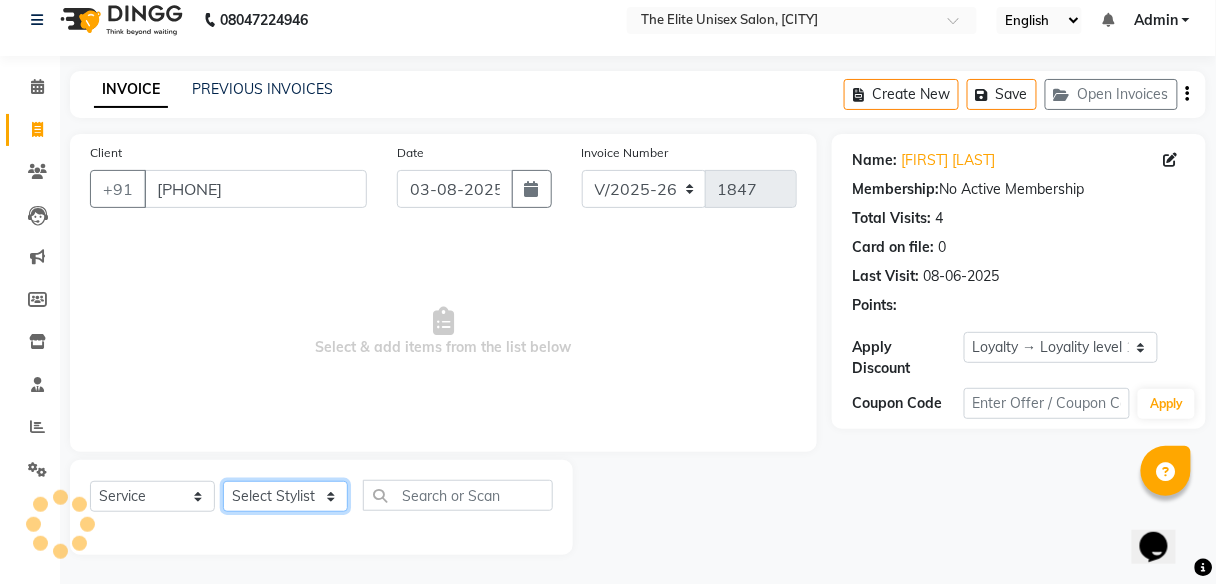 click on "Select Stylist [FIRST] [FIRST]  [FIRST] [FIRST] [FIRST] [FIRST]" 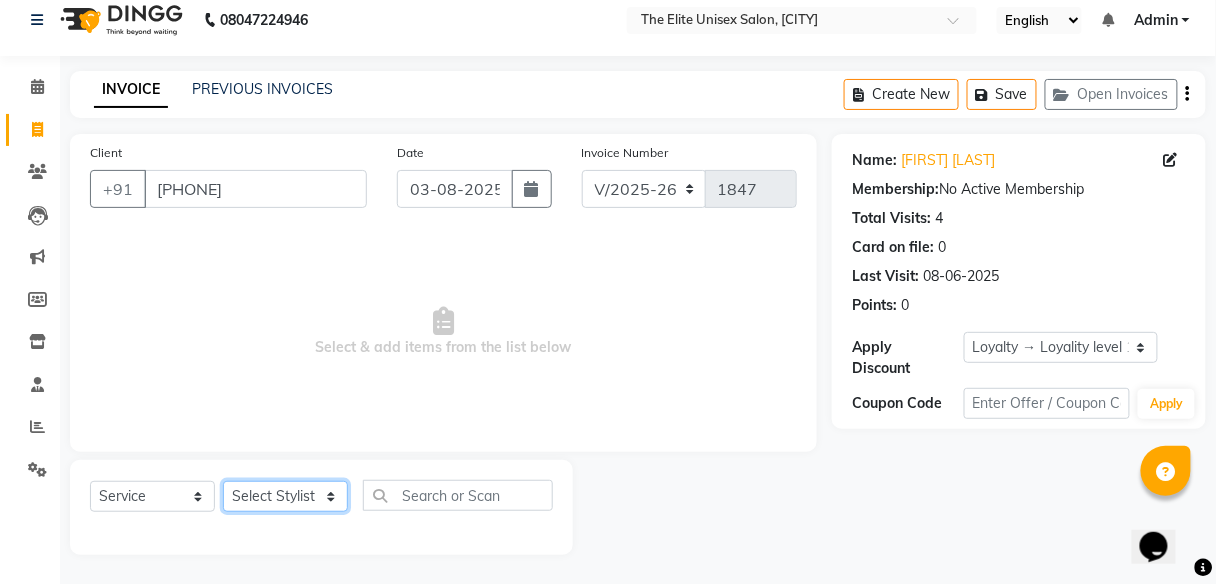 select on "59551" 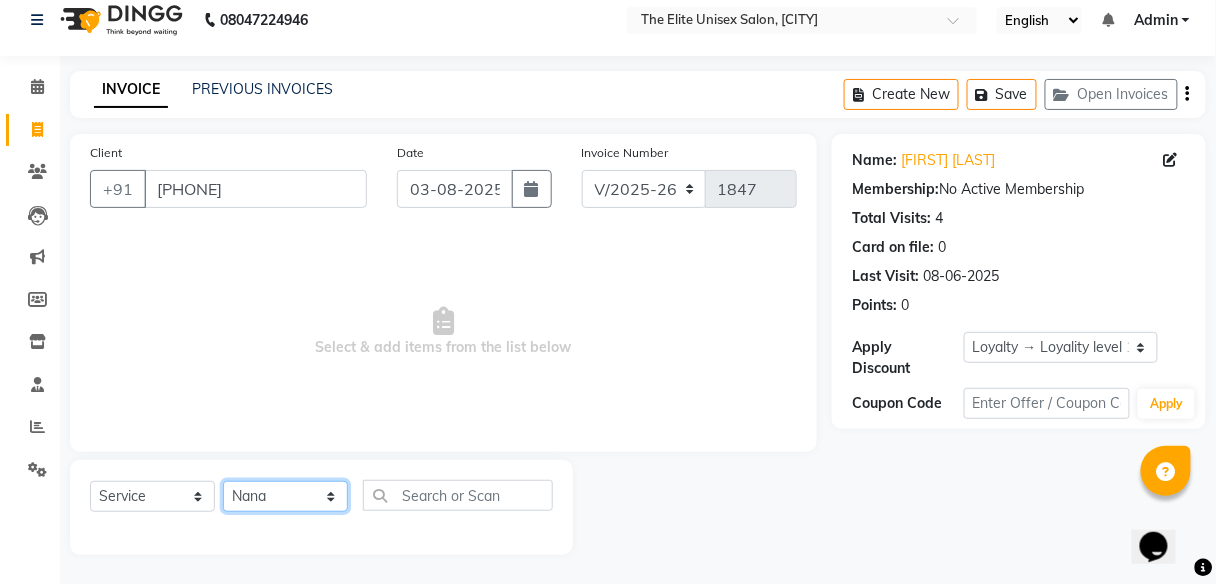 click on "Select Stylist [FIRST] [FIRST]  [FIRST] [FIRST] [FIRST] [FIRST]" 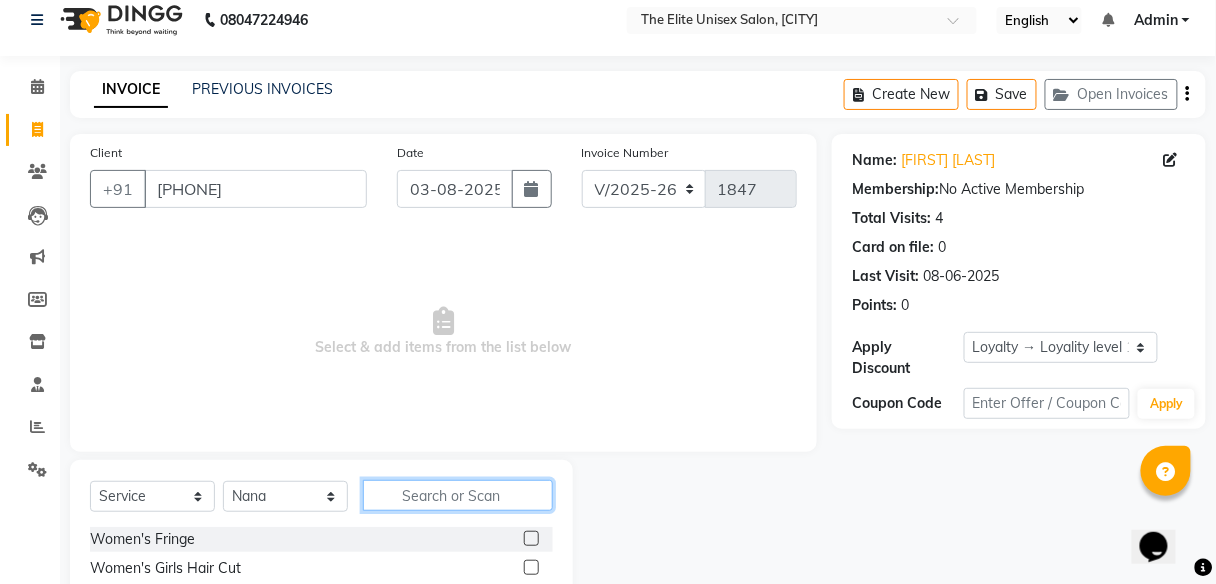 click 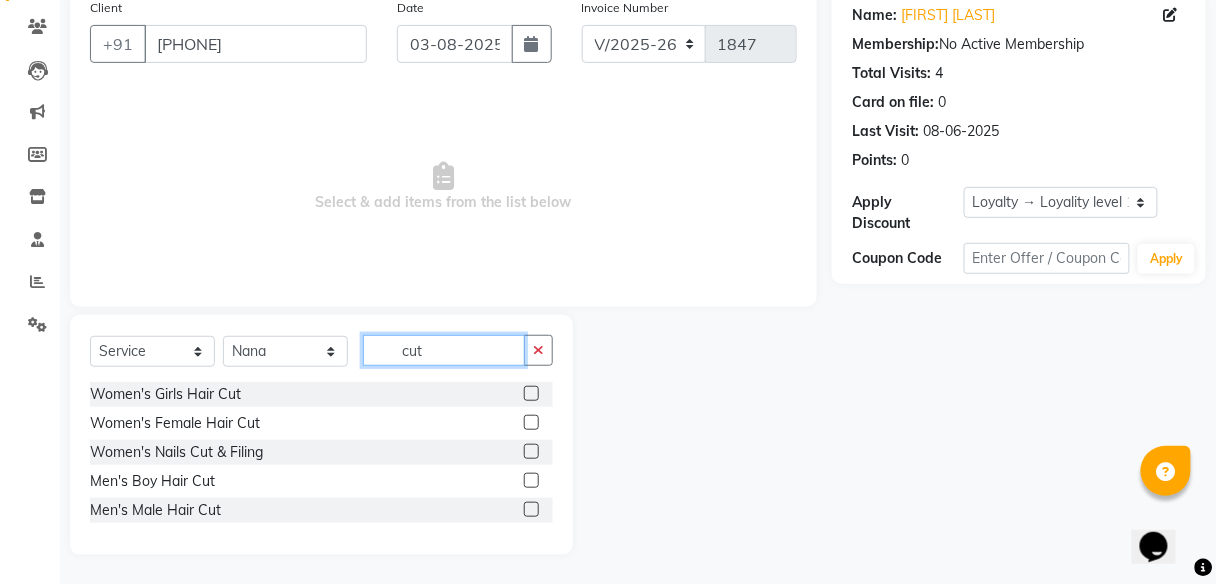scroll, scrollTop: 160, scrollLeft: 0, axis: vertical 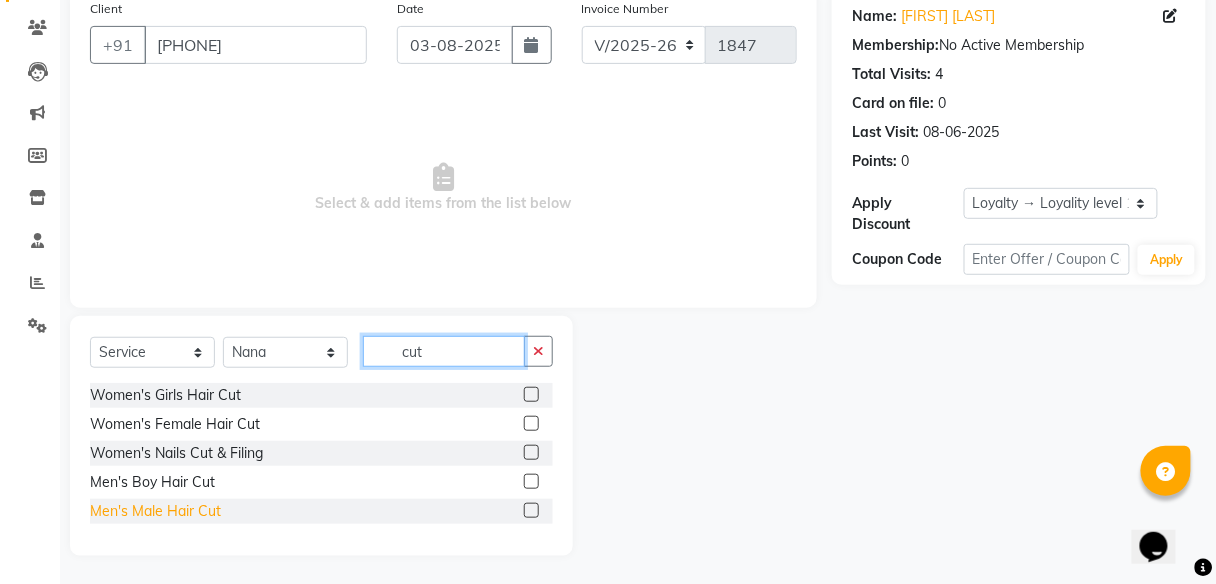 type on "cut" 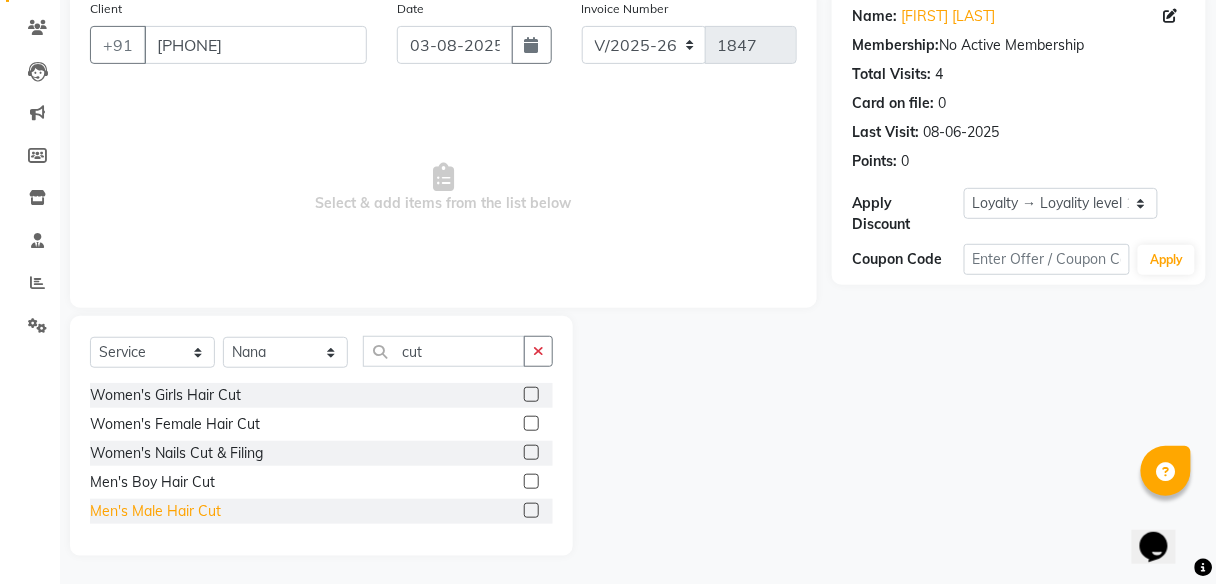 click on "Men's Male Hair Cut" 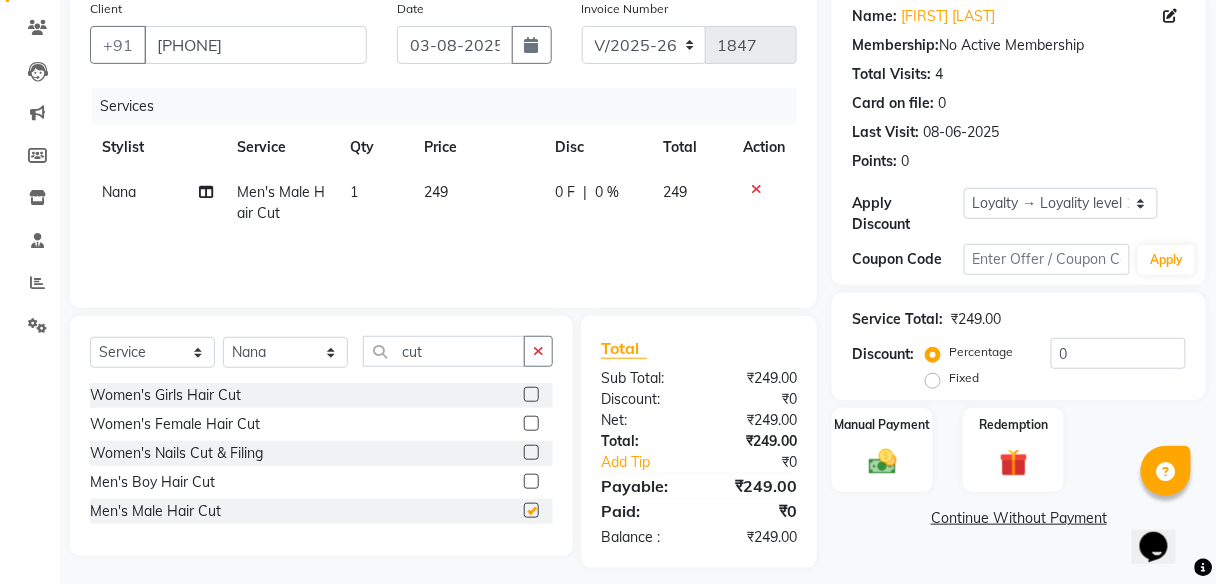 checkbox on "false" 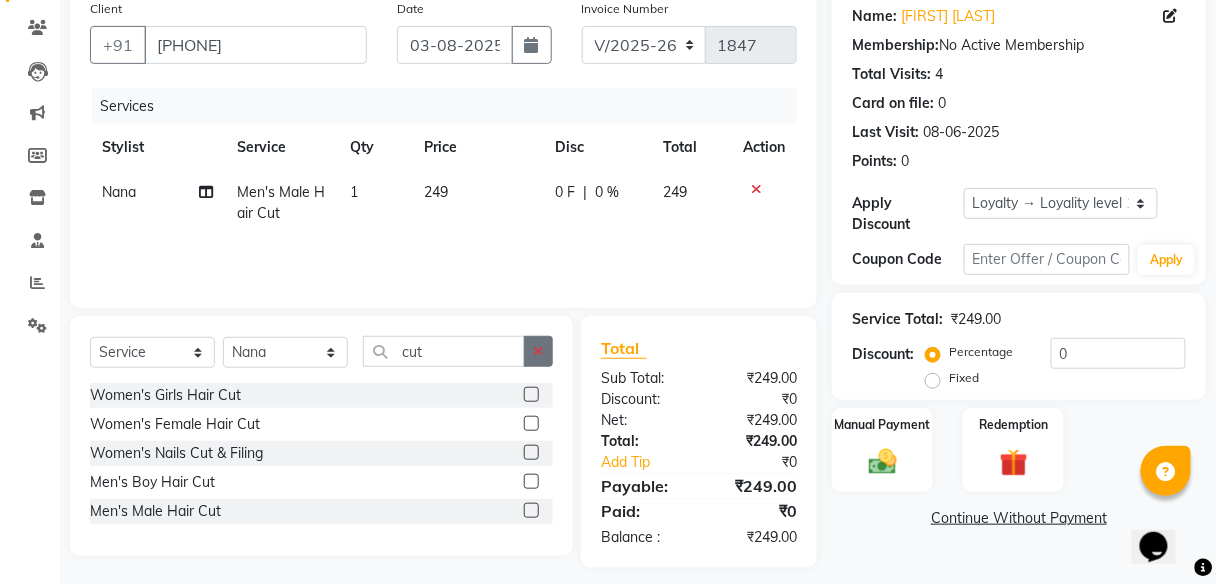 click 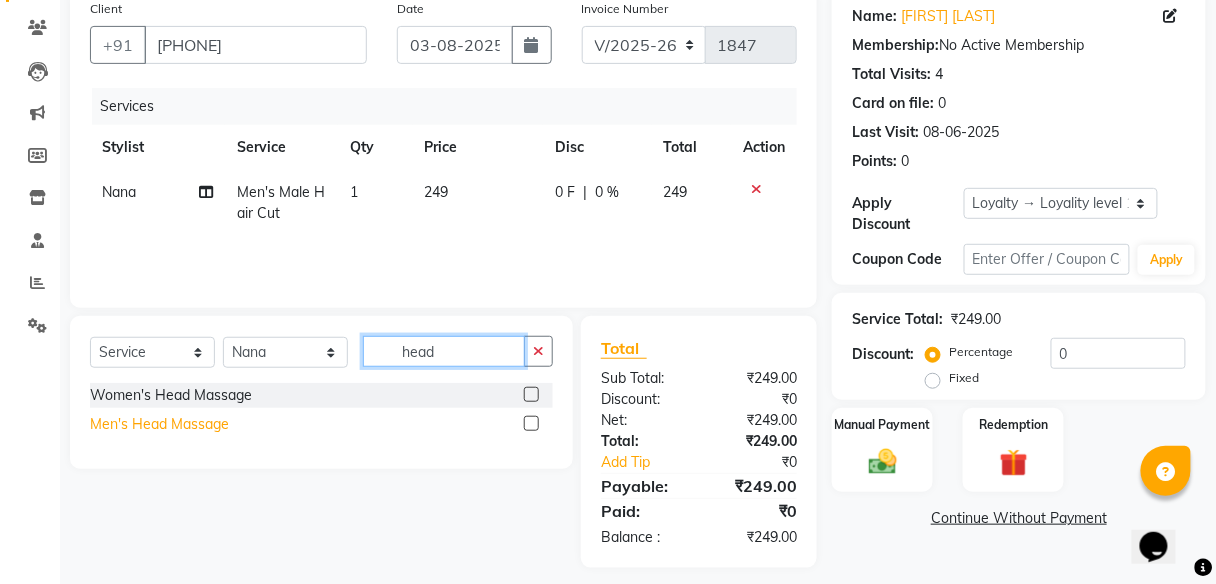 type on "head" 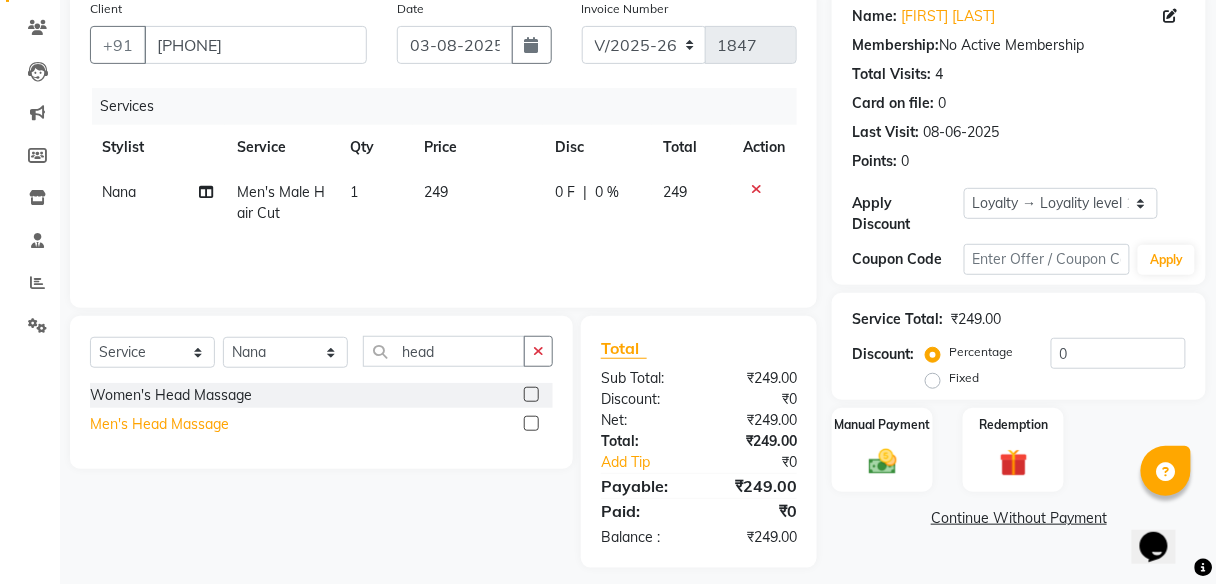 click on "Men's Head Massage" 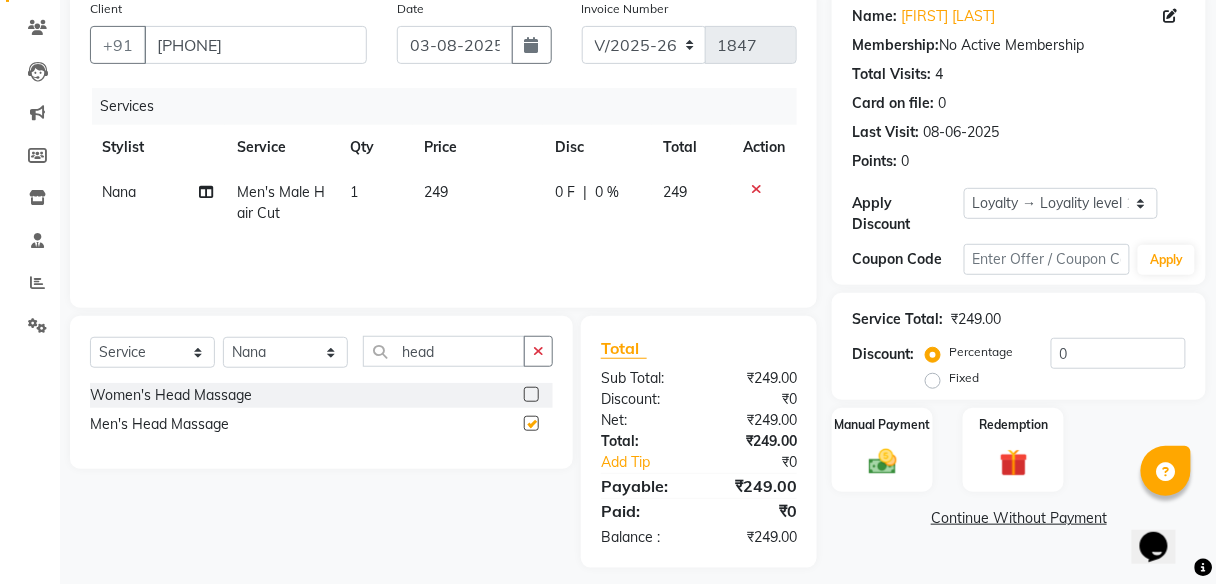 checkbox on "false" 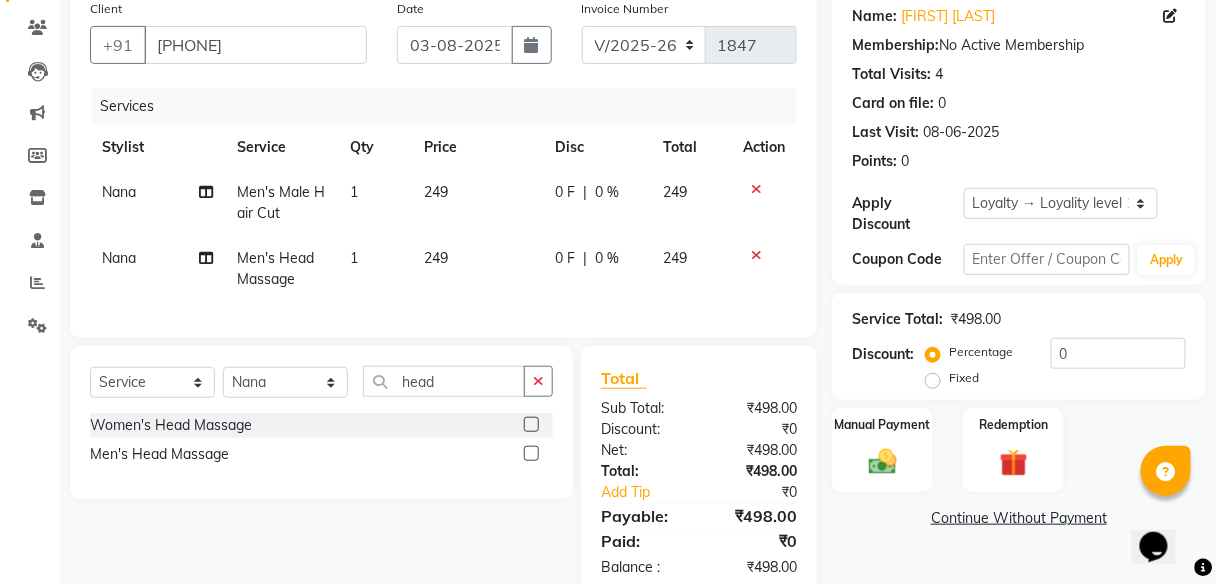 click on "|" 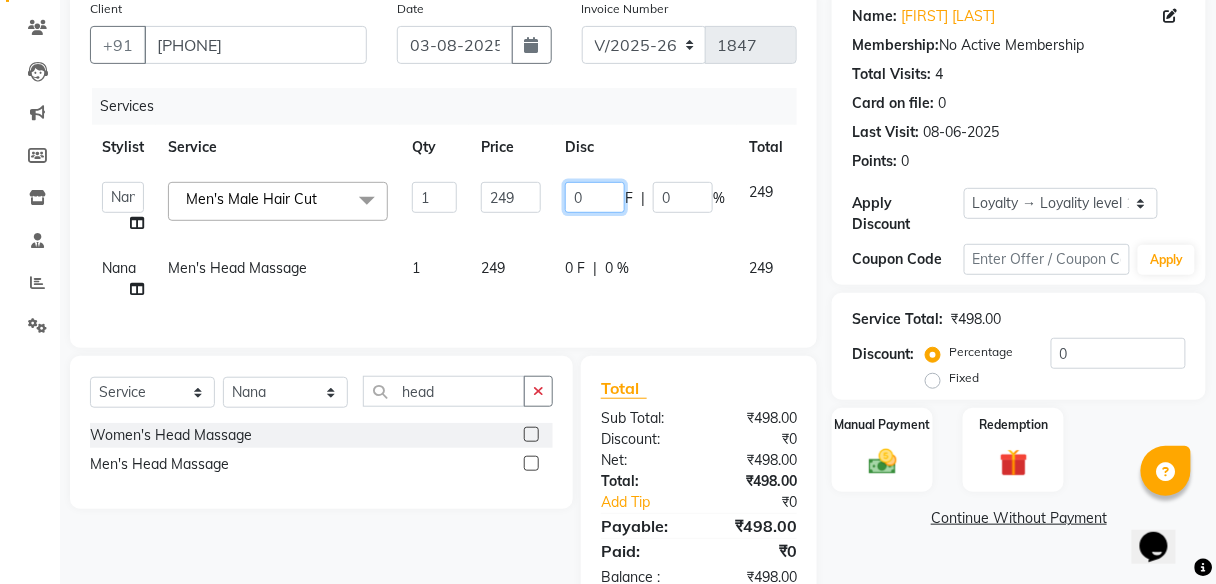 click on "0" 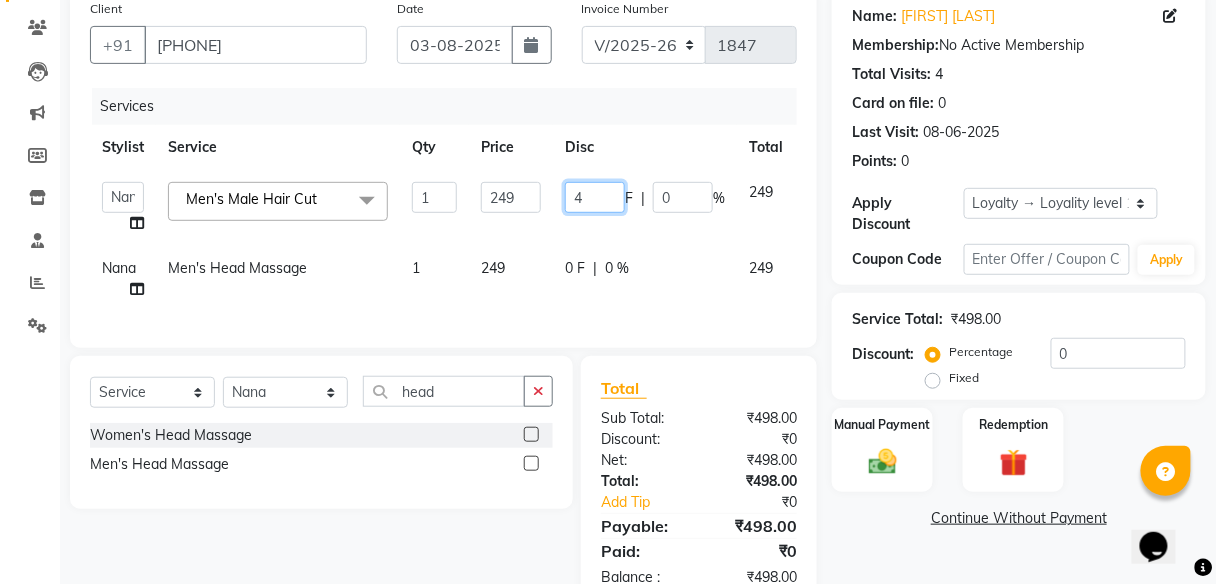 type on "49" 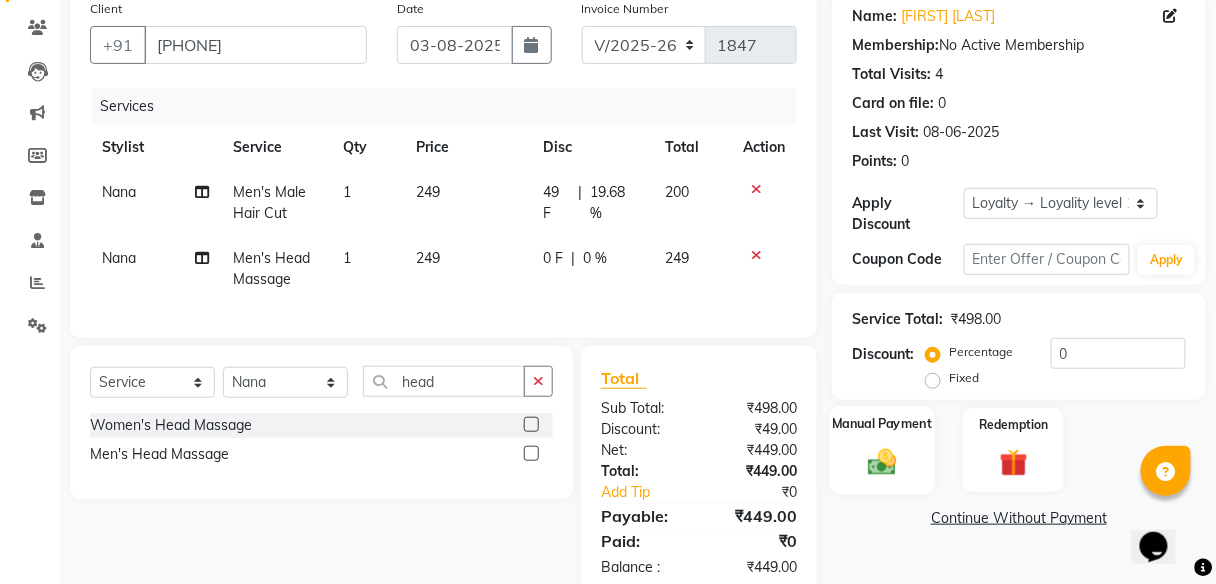 click 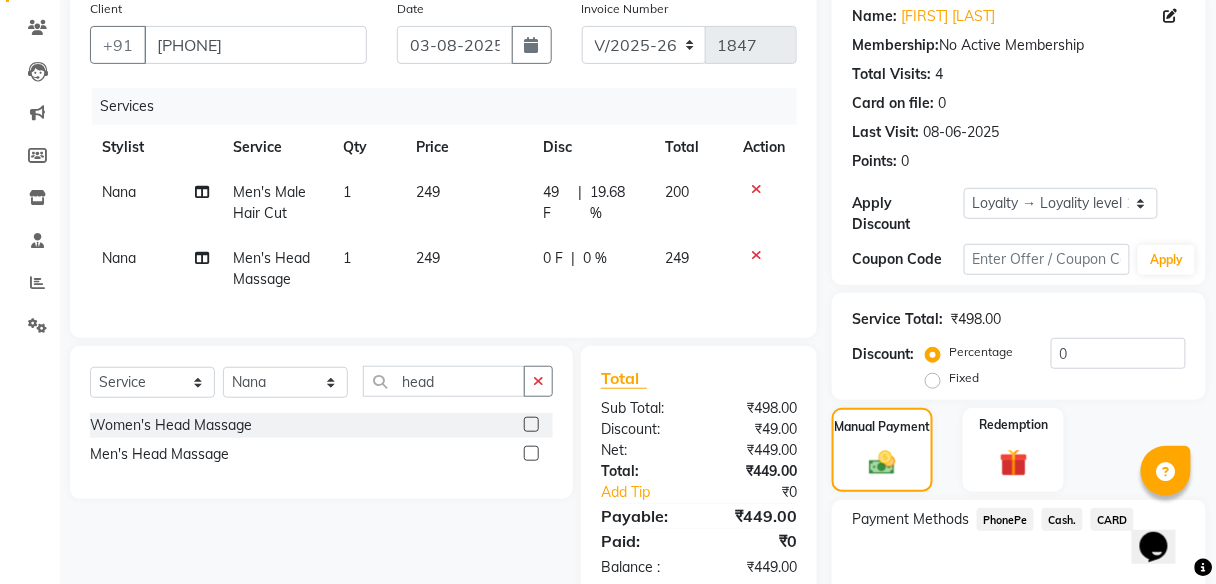 click on "PhonePe" 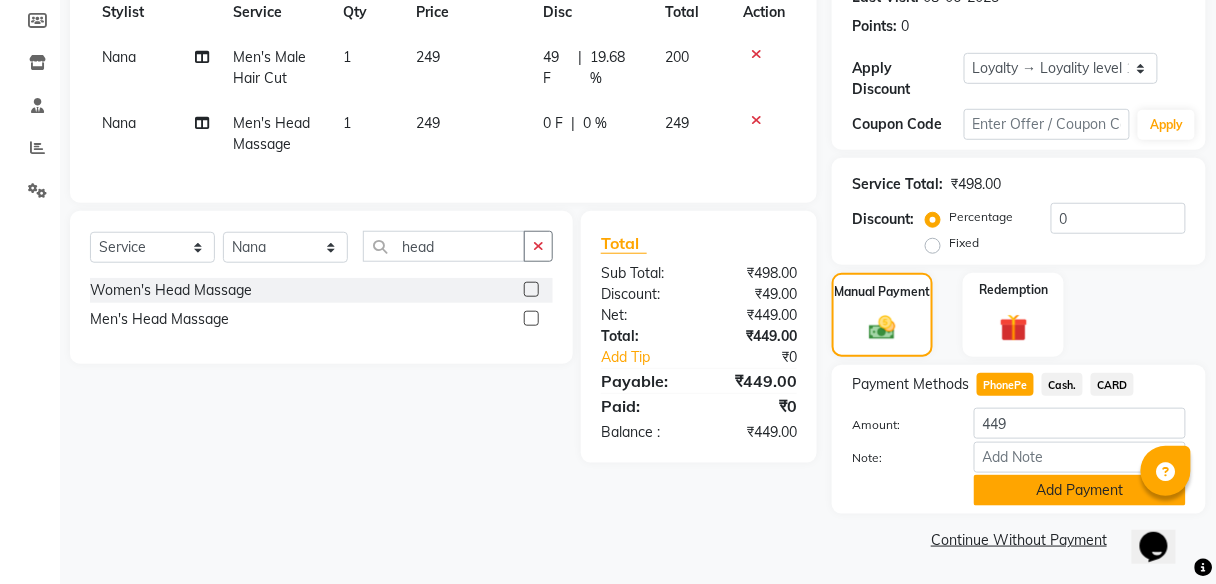 click on "Add Payment" 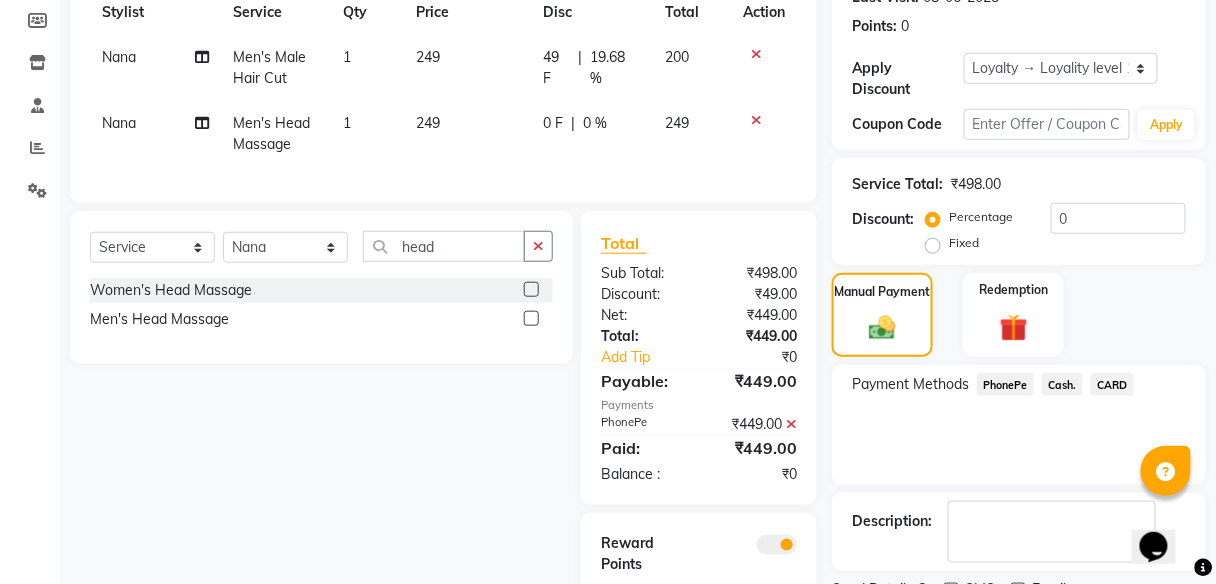 scroll, scrollTop: 396, scrollLeft: 0, axis: vertical 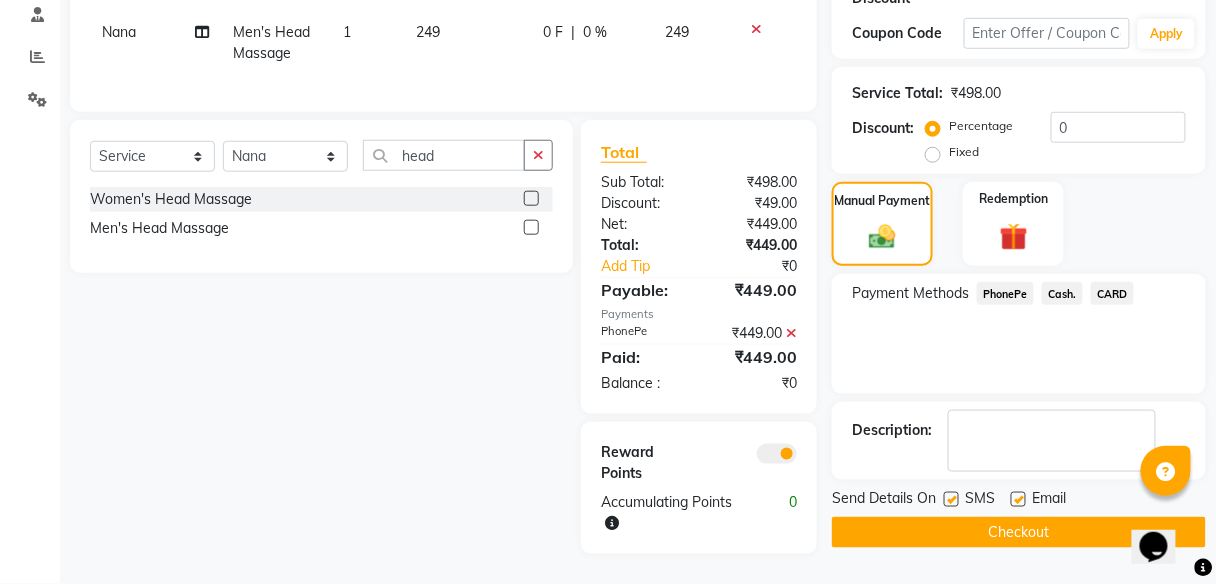 click on "Checkout" 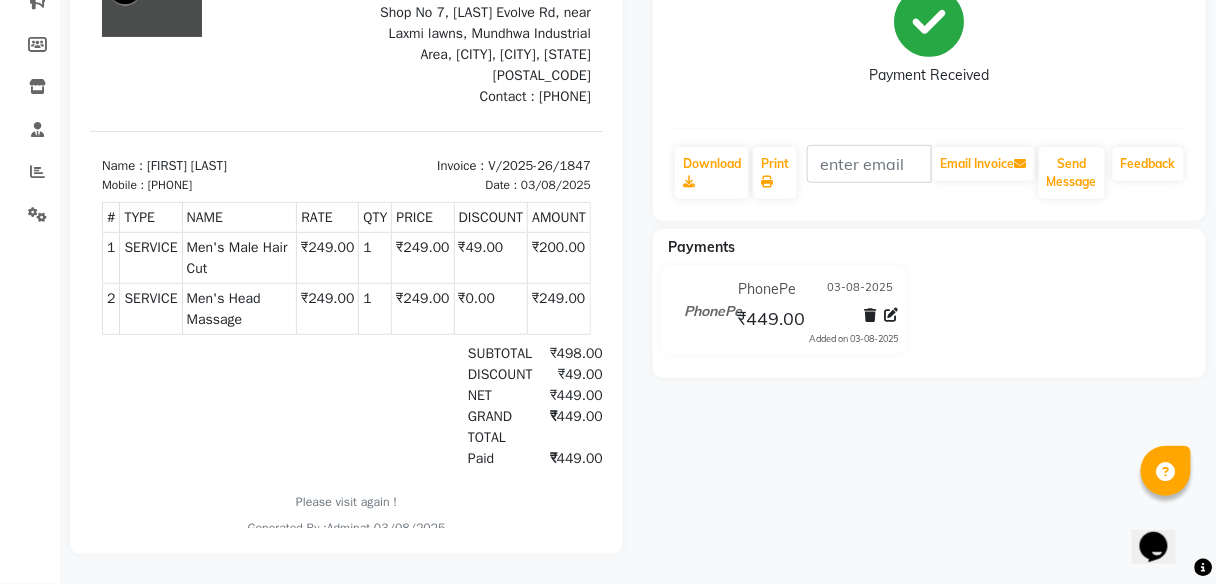 scroll, scrollTop: 0, scrollLeft: 0, axis: both 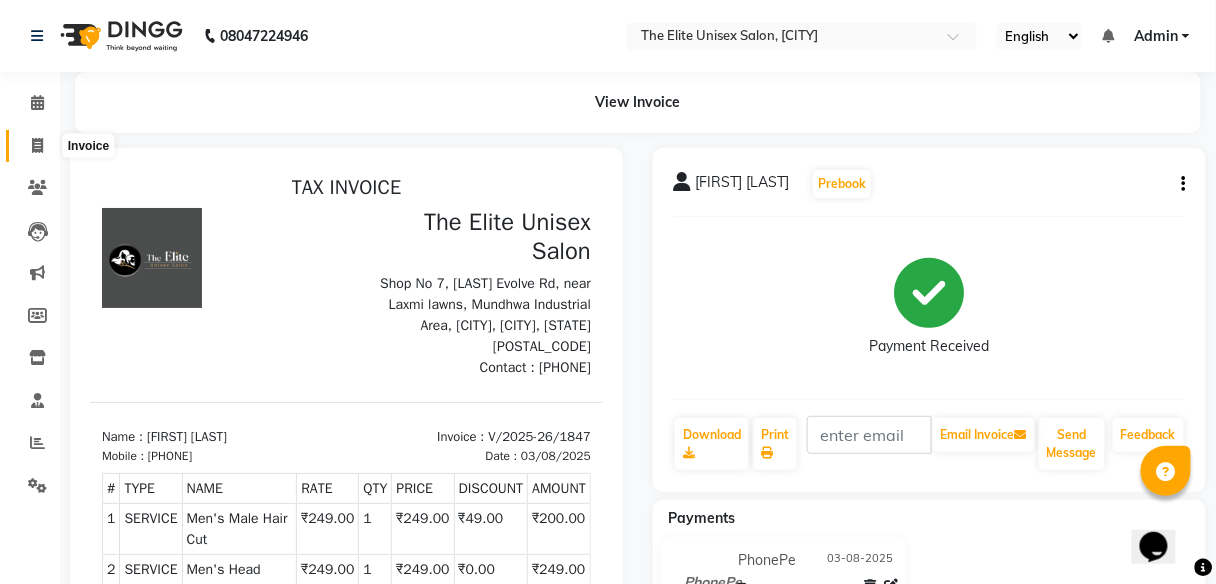 click 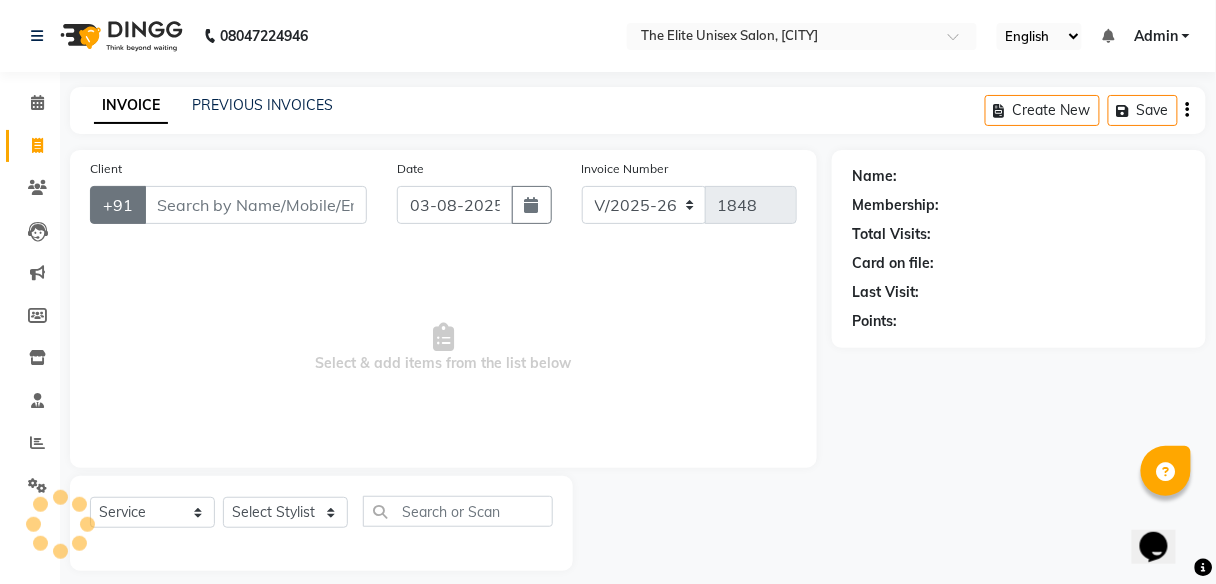 scroll, scrollTop: 16, scrollLeft: 0, axis: vertical 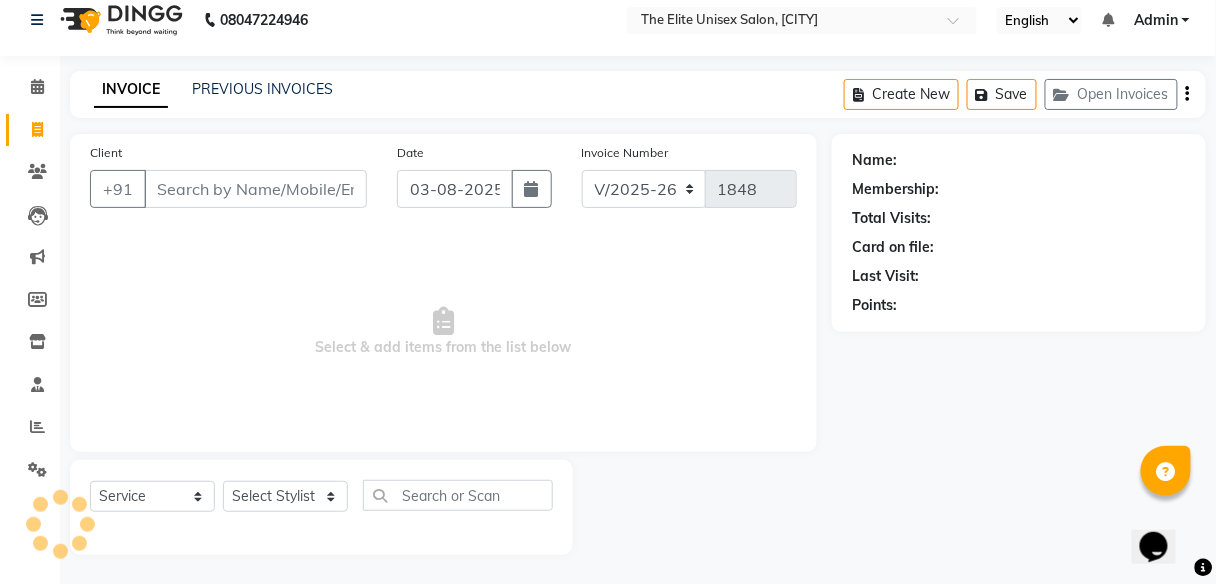 click on "Client" at bounding box center (255, 189) 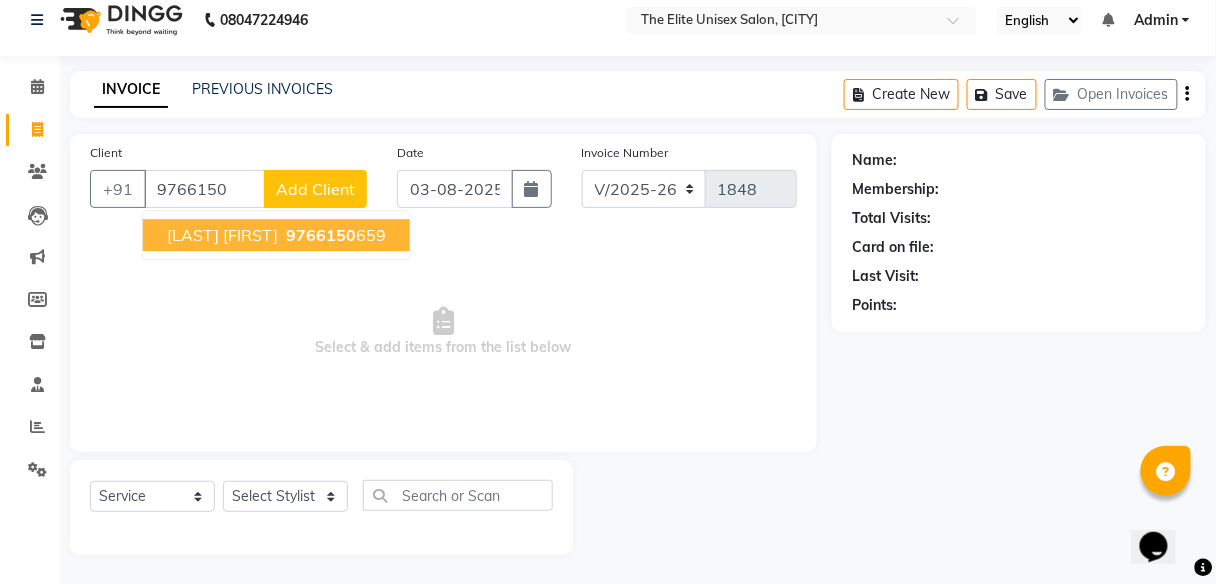click on "9766150" at bounding box center [321, 235] 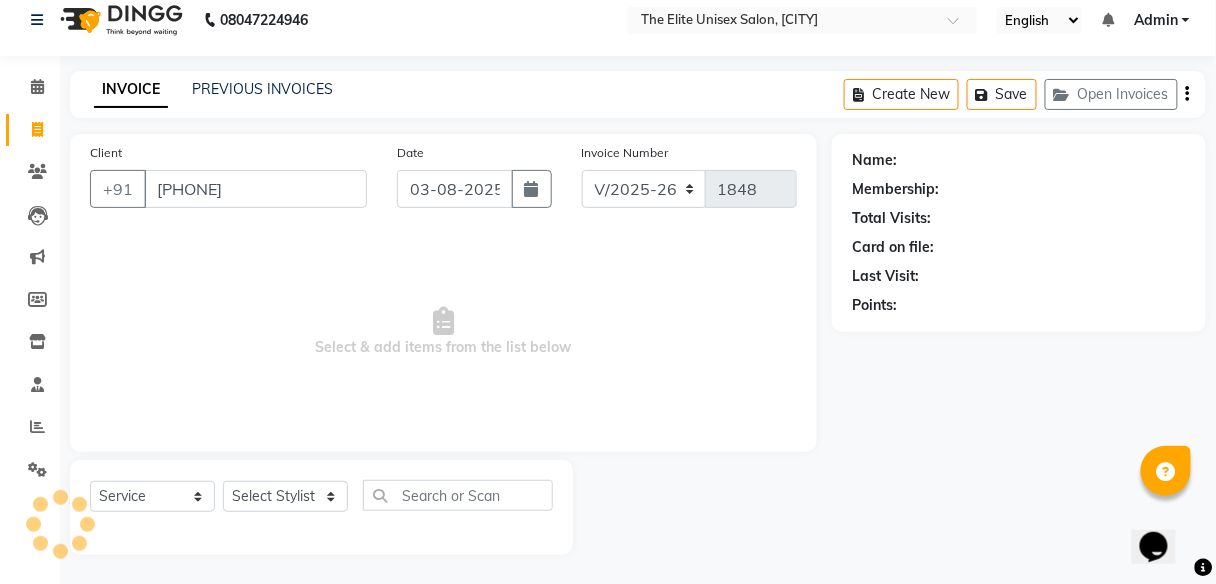 type on "[PHONE]" 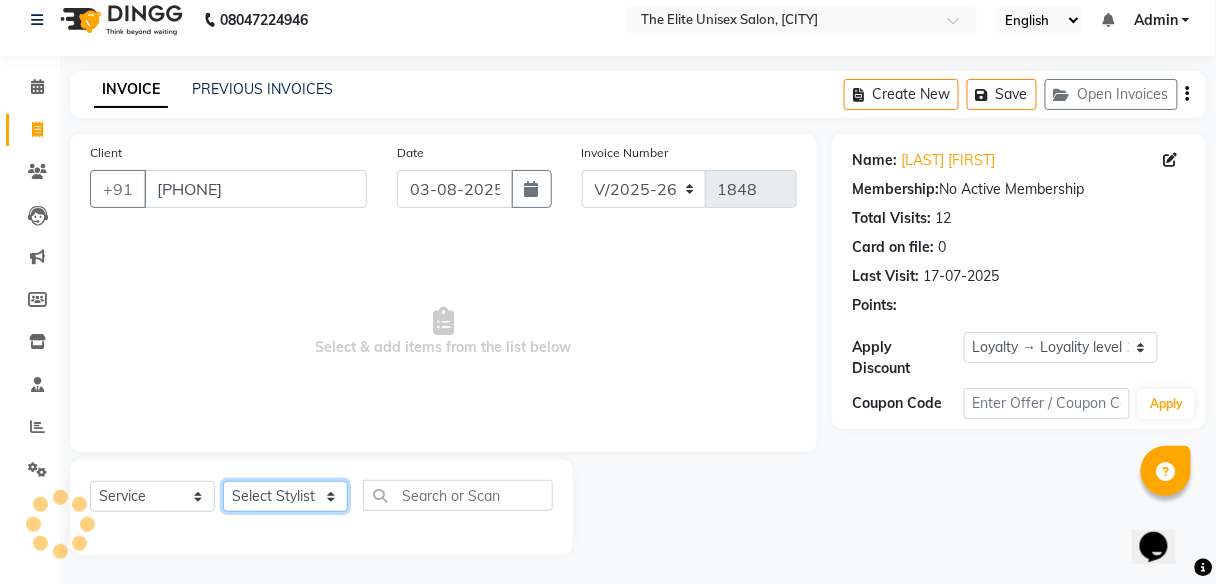 click on "Select Stylist [FIRST] [FIRST]  [FIRST] [FIRST] [FIRST] [FIRST]" 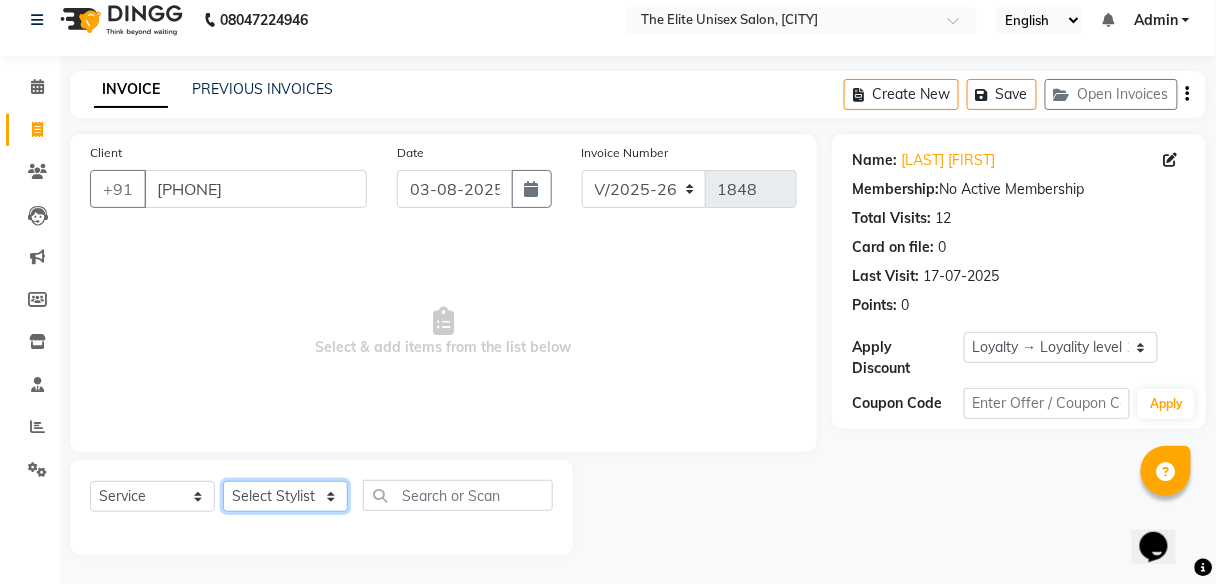 select on "59553" 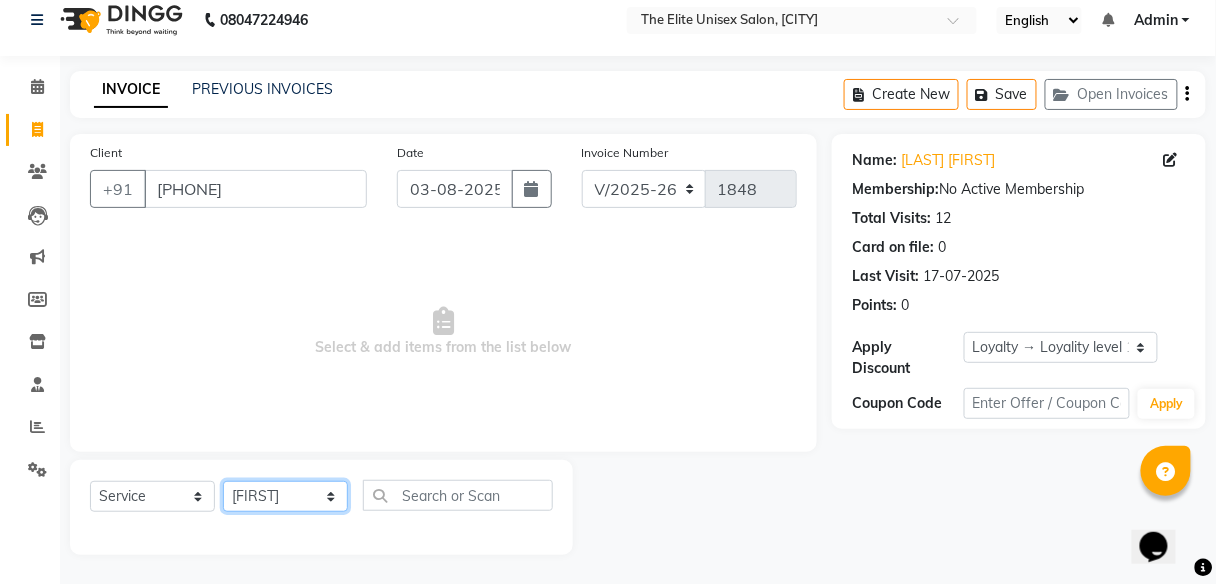 click on "Select Stylist [FIRST] [FIRST]  [FIRST] [FIRST] [FIRST] [FIRST]" 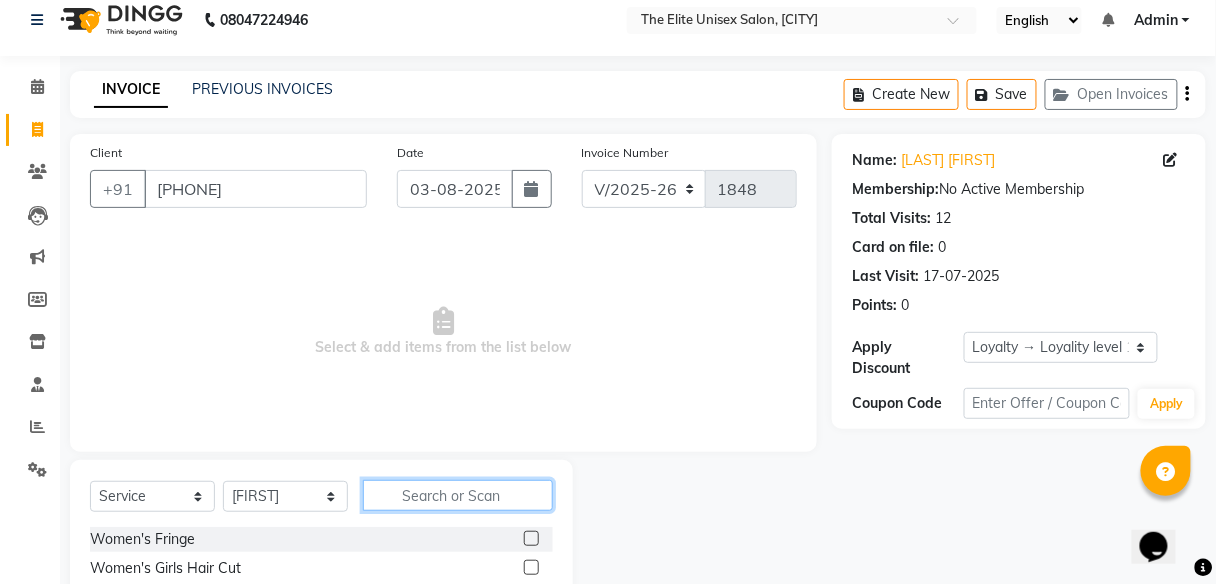click 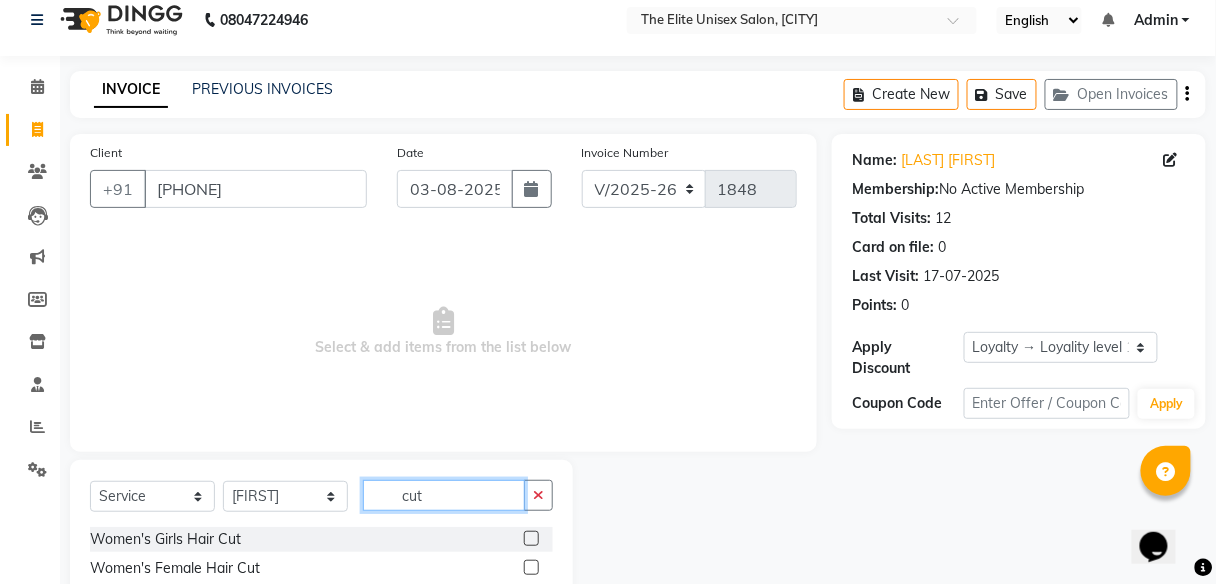 scroll, scrollTop: 161, scrollLeft: 0, axis: vertical 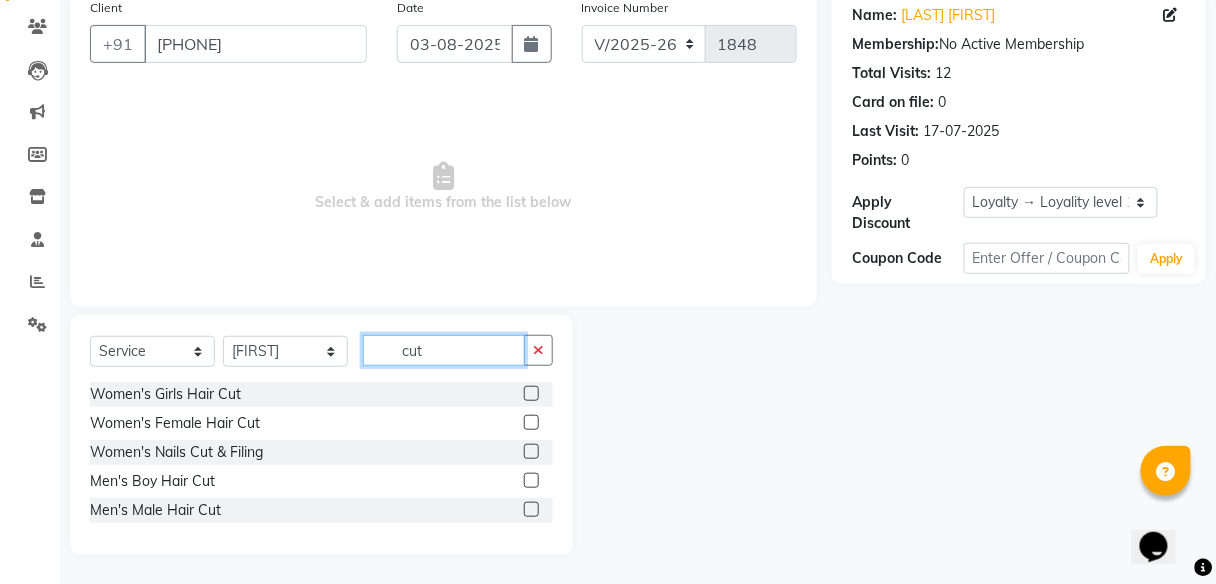 type on "cut" 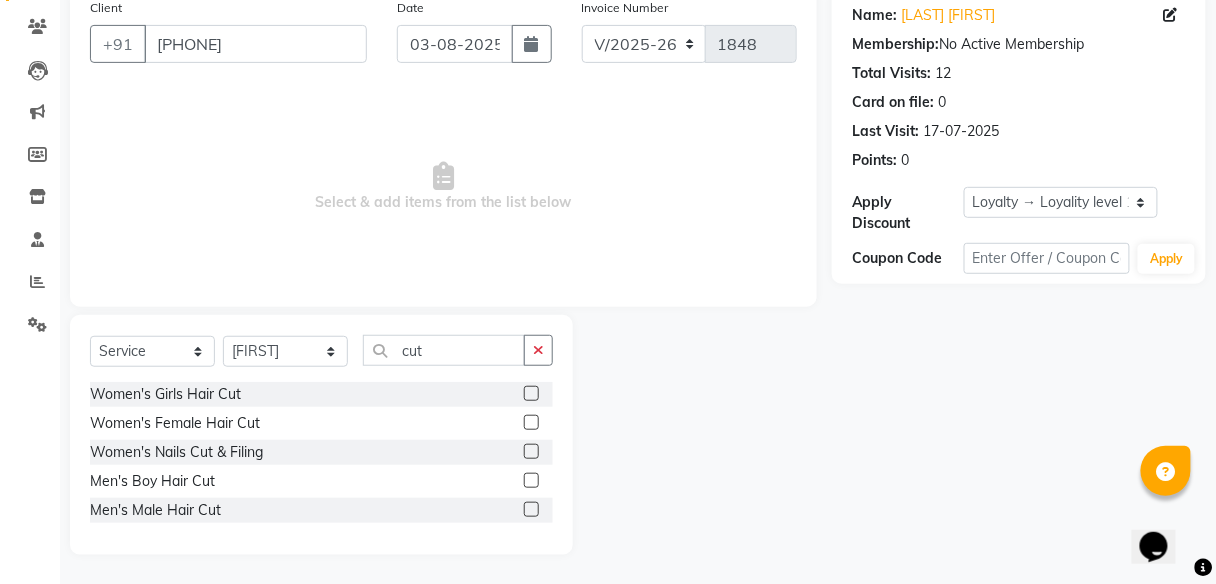 click 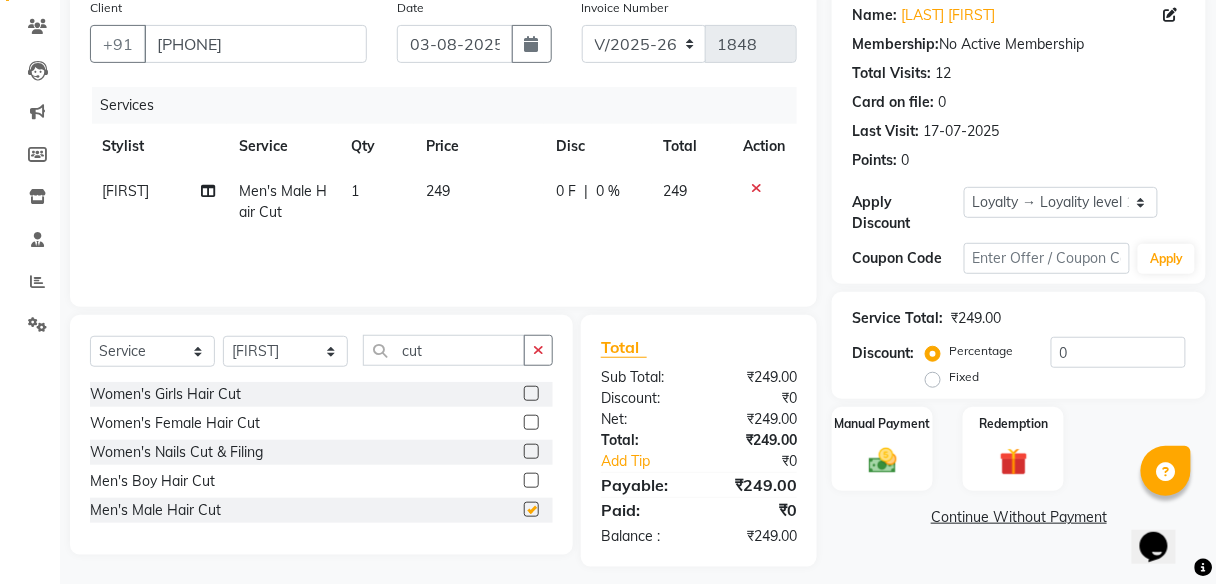 checkbox on "false" 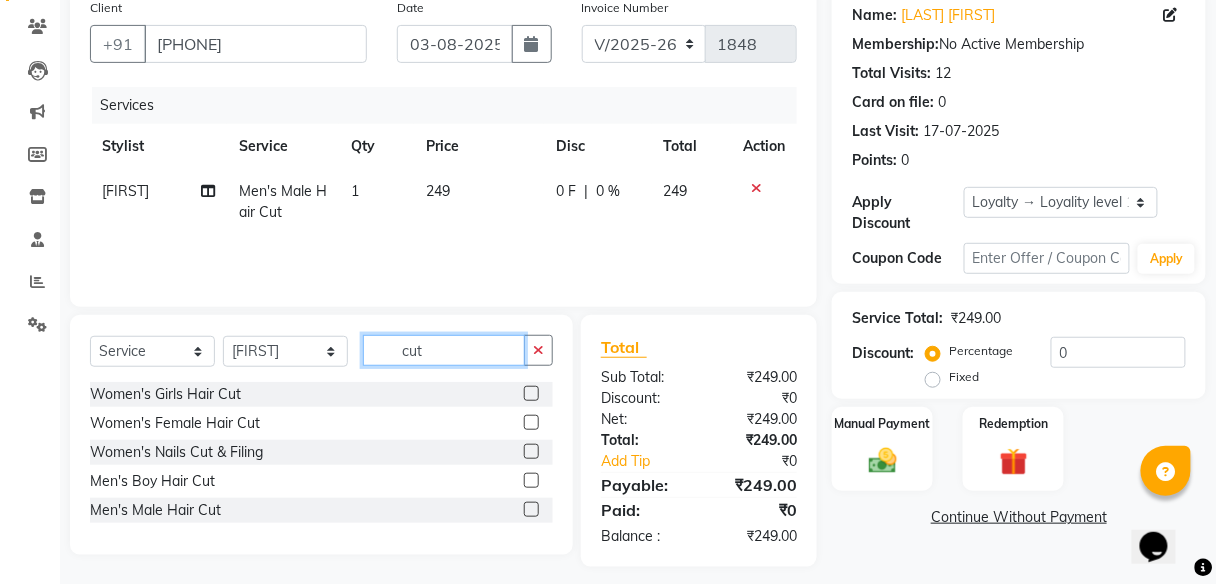 click on "cut" 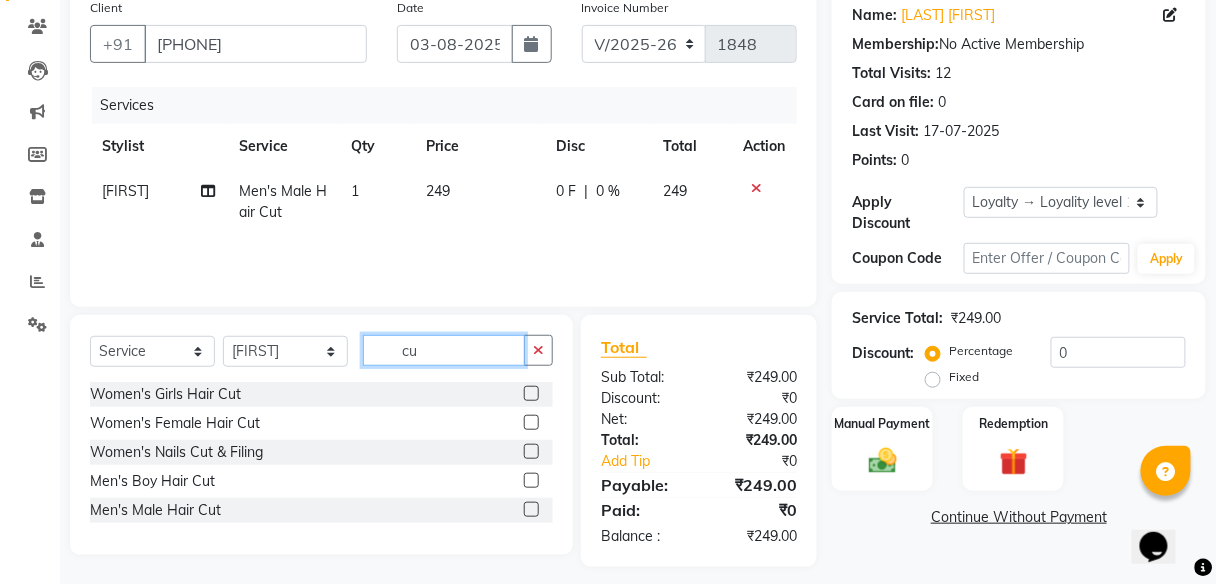 type on "c" 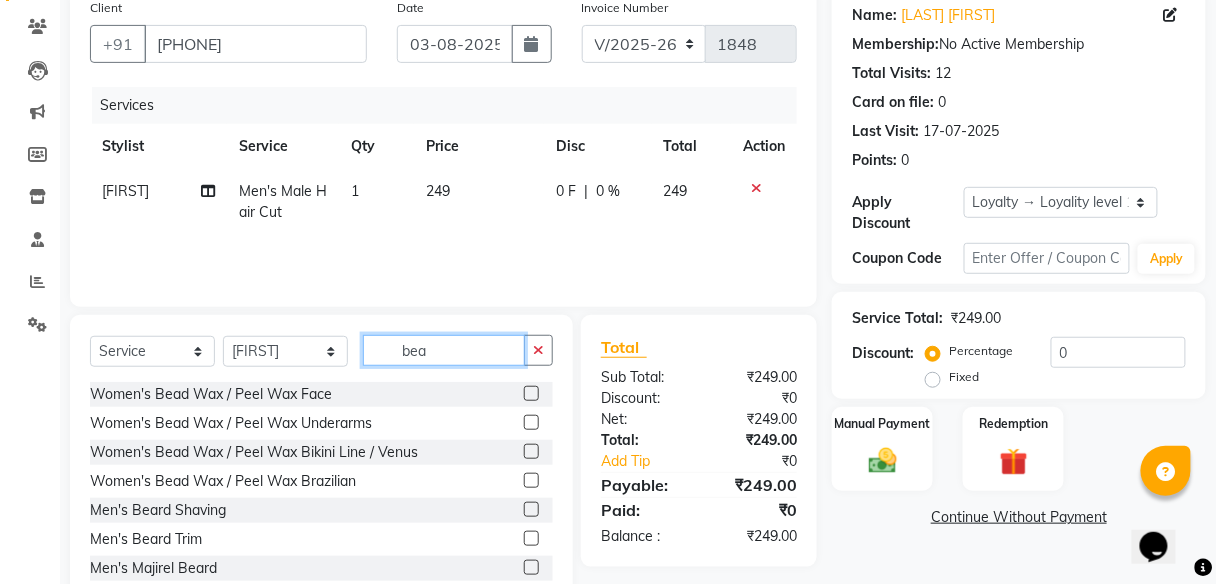 scroll, scrollTop: 216, scrollLeft: 0, axis: vertical 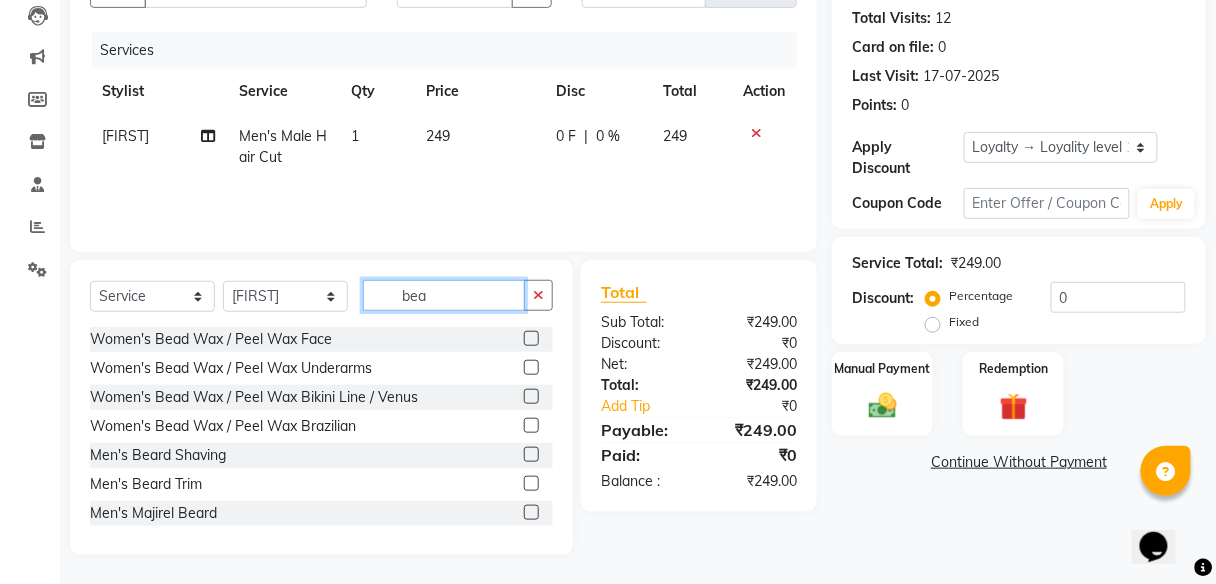 type on "bea" 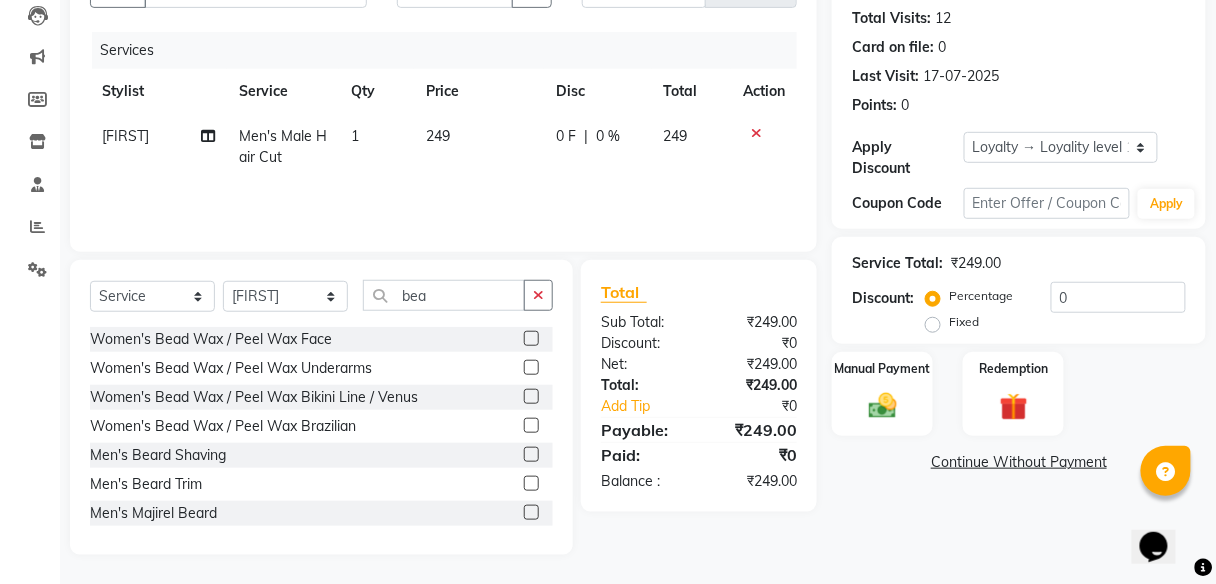 click 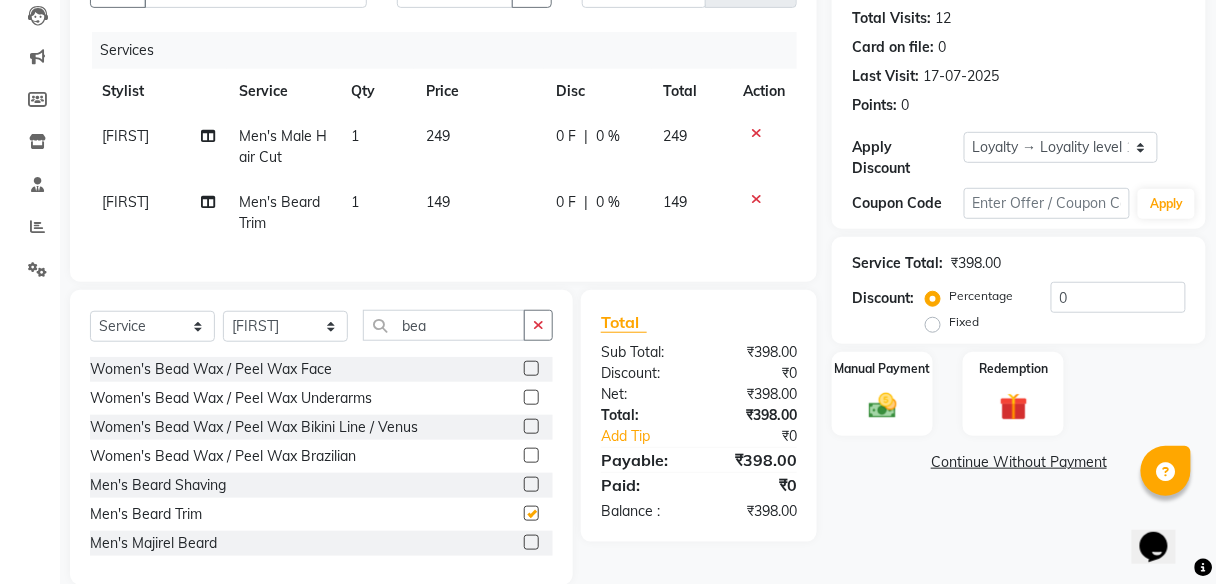 checkbox on "false" 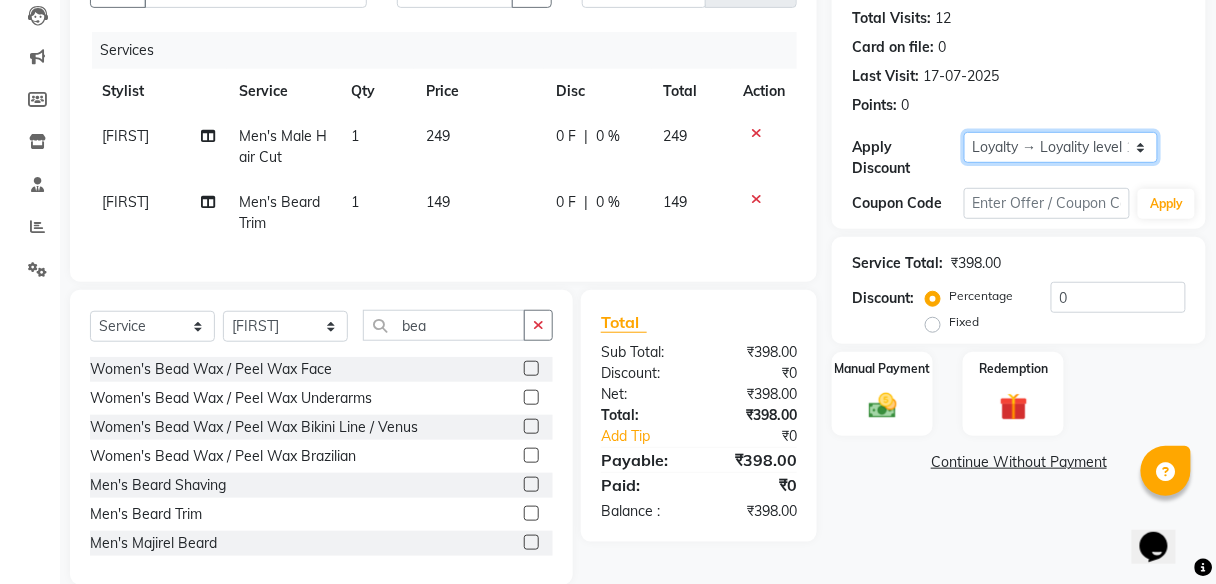 click on "Select  Loyalty → Loyality level 1" 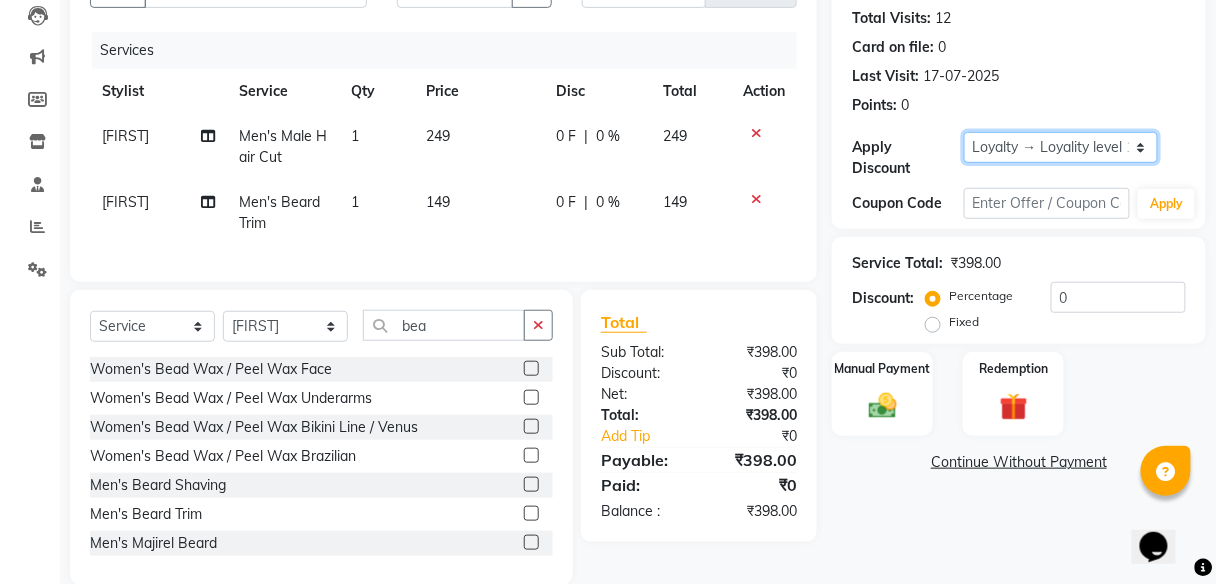 select on "0:" 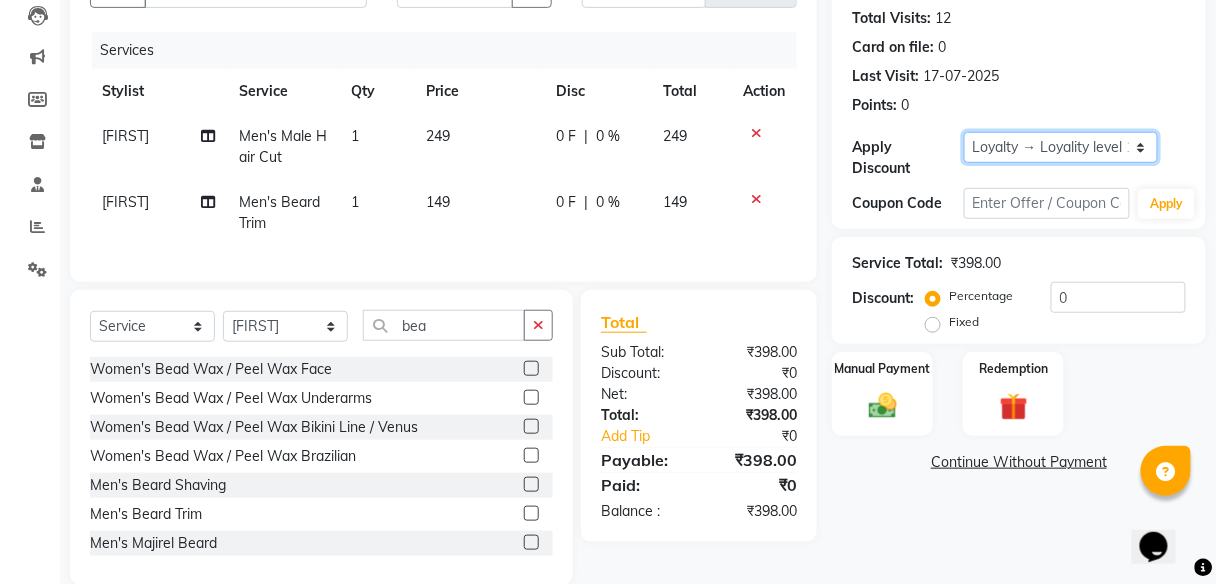 click on "Select  Loyalty → Loyality level 1" 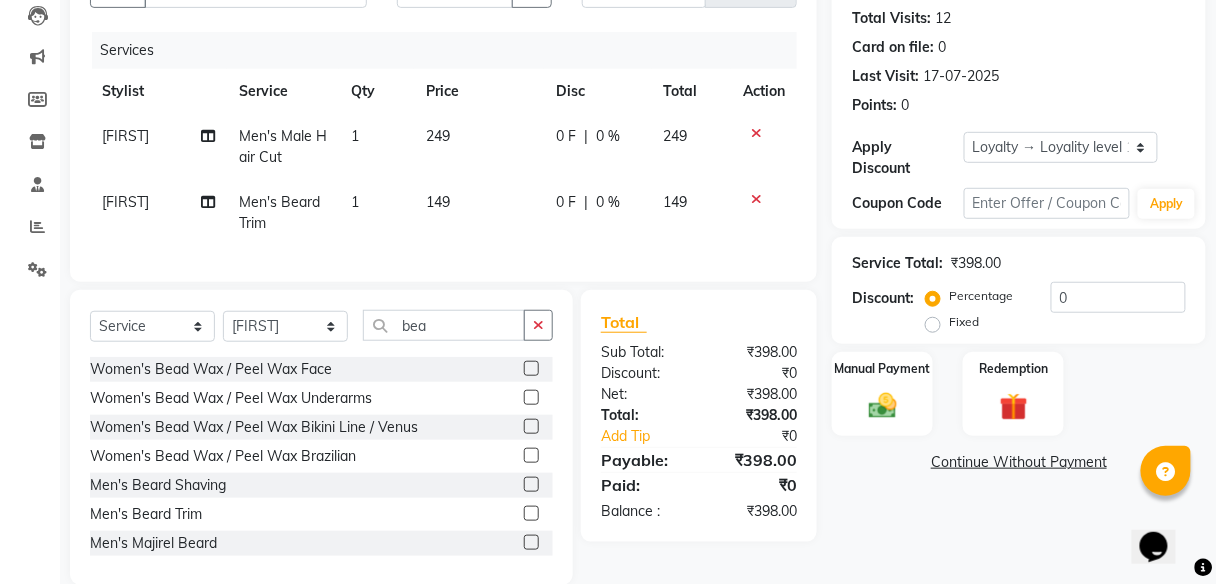click on "0 F | 0 %" 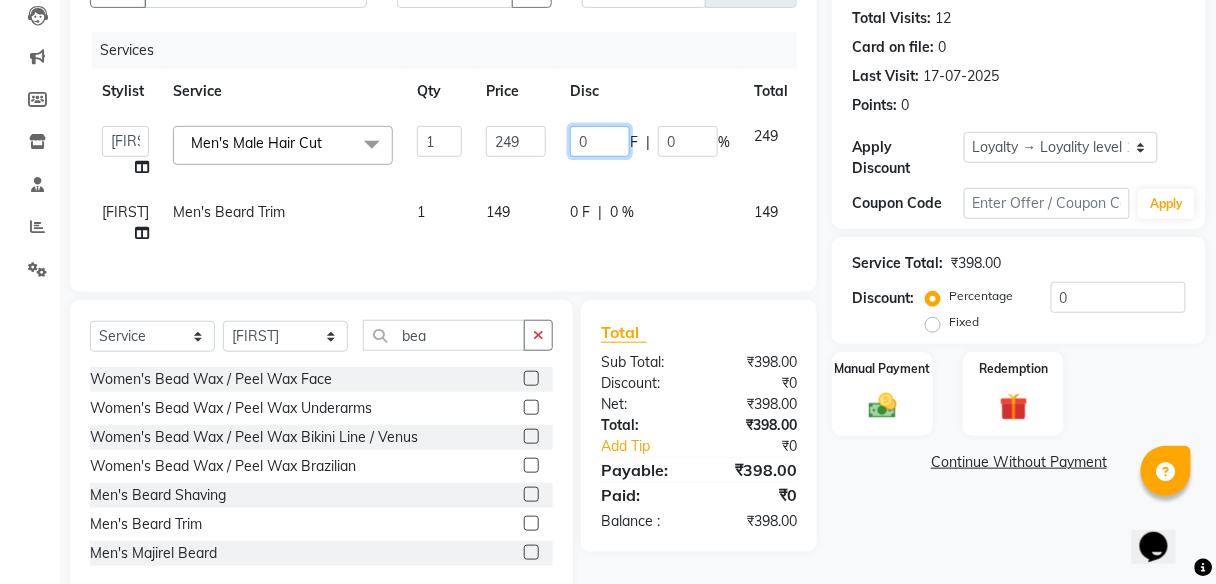 click on "0" 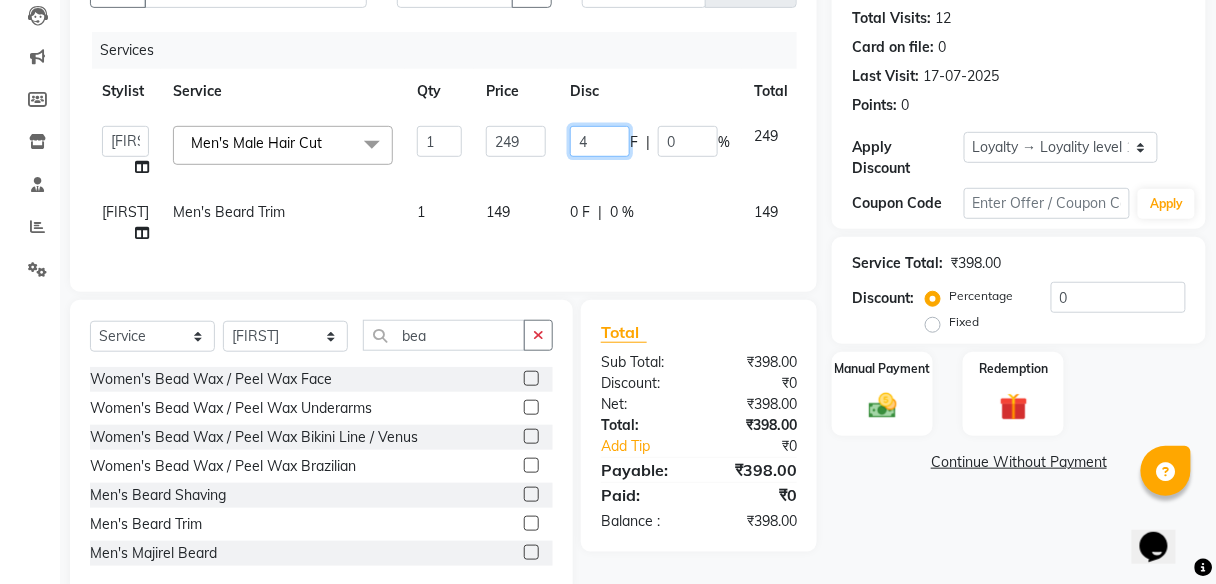 type on "48" 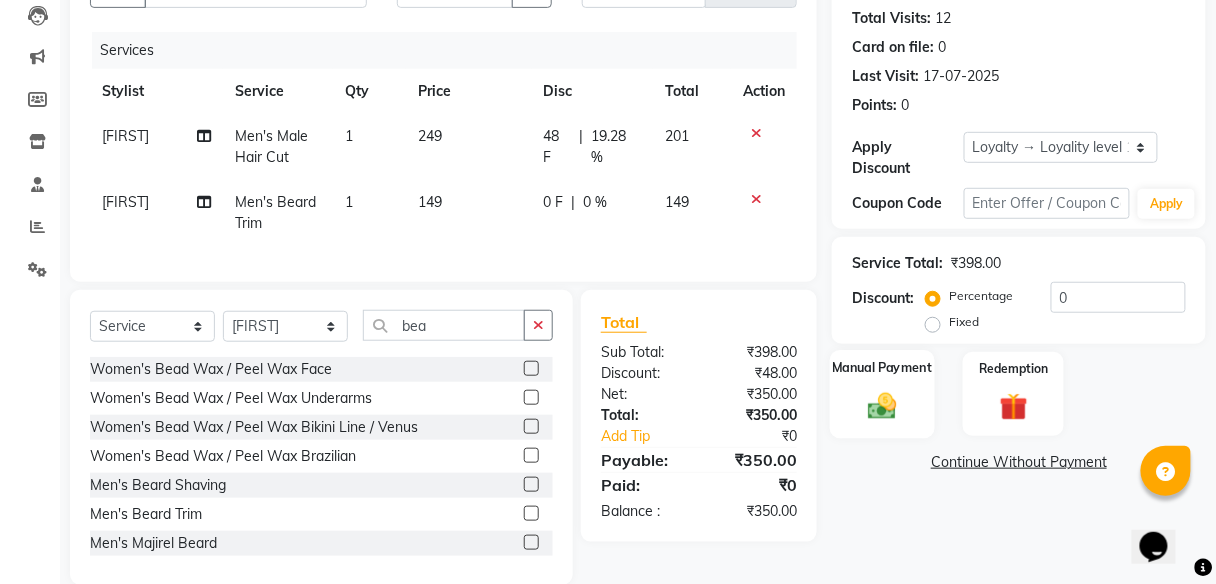 click 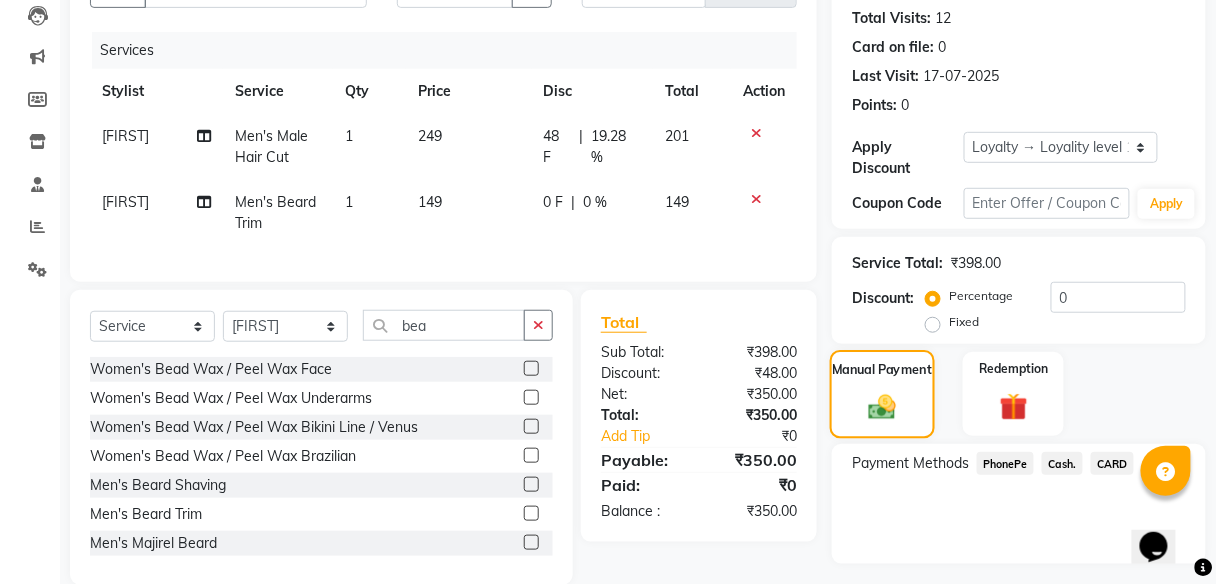 scroll, scrollTop: 267, scrollLeft: 0, axis: vertical 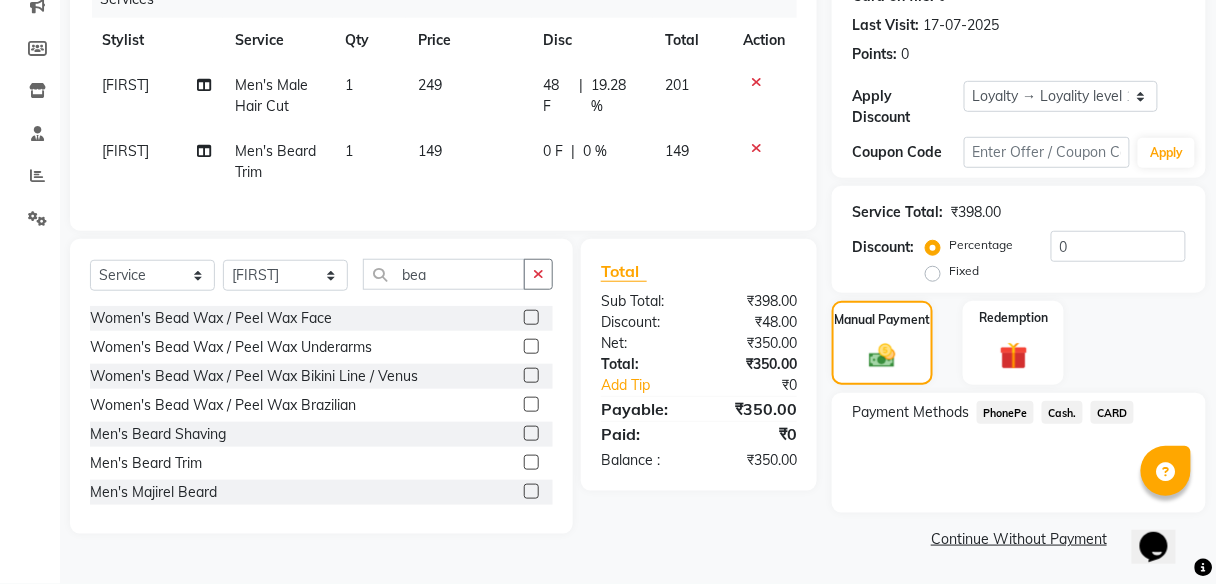 click on "PhonePe" 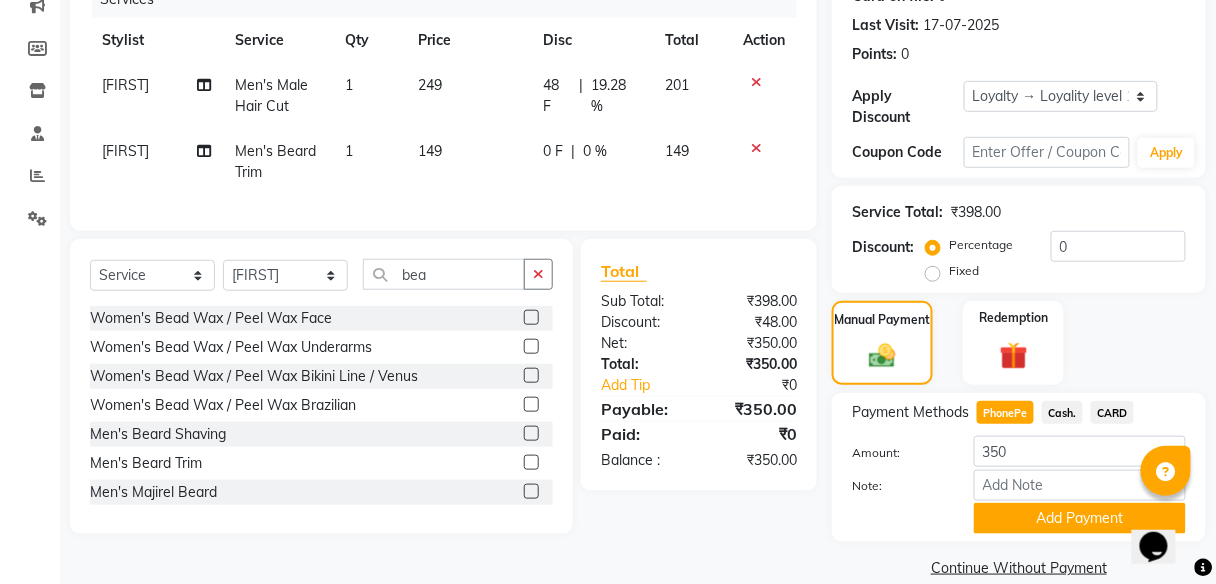 scroll, scrollTop: 295, scrollLeft: 0, axis: vertical 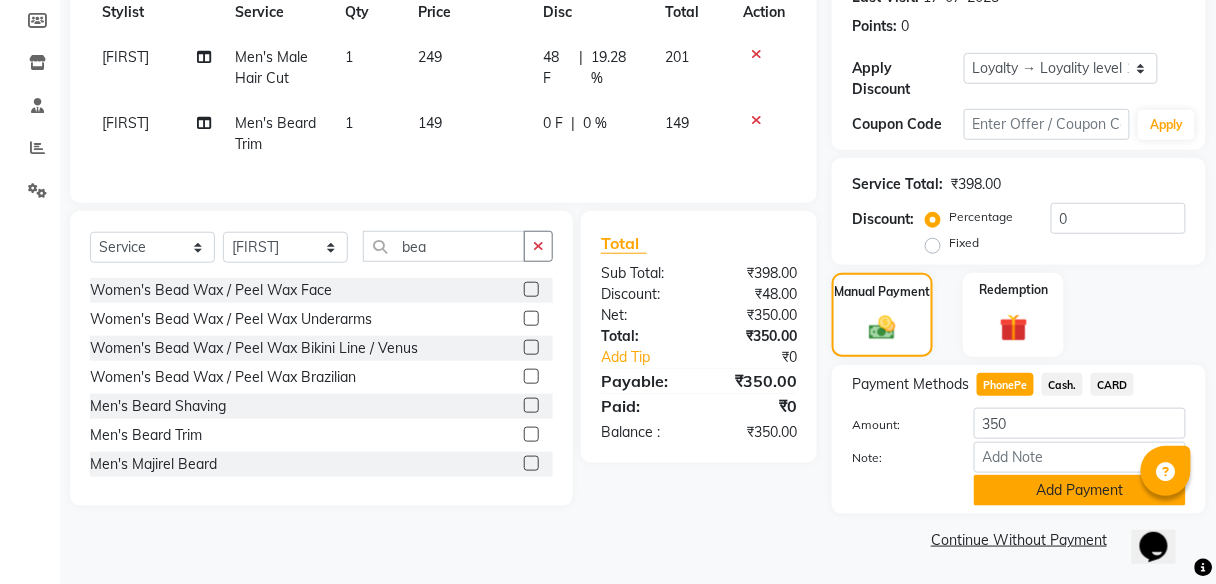 click on "Add Payment" 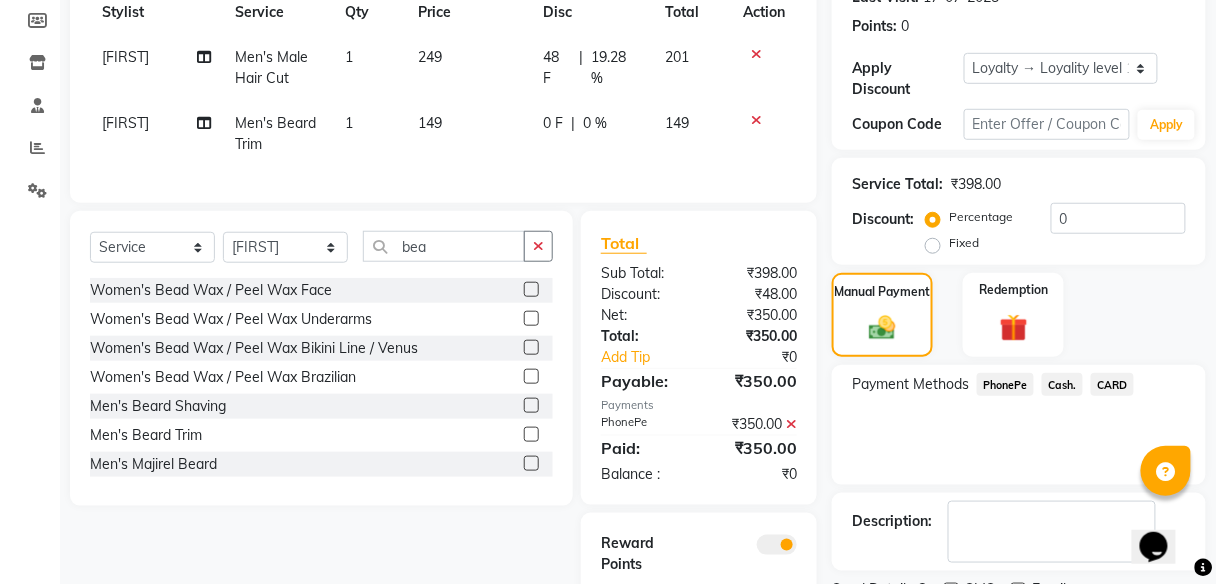 scroll, scrollTop: 396, scrollLeft: 0, axis: vertical 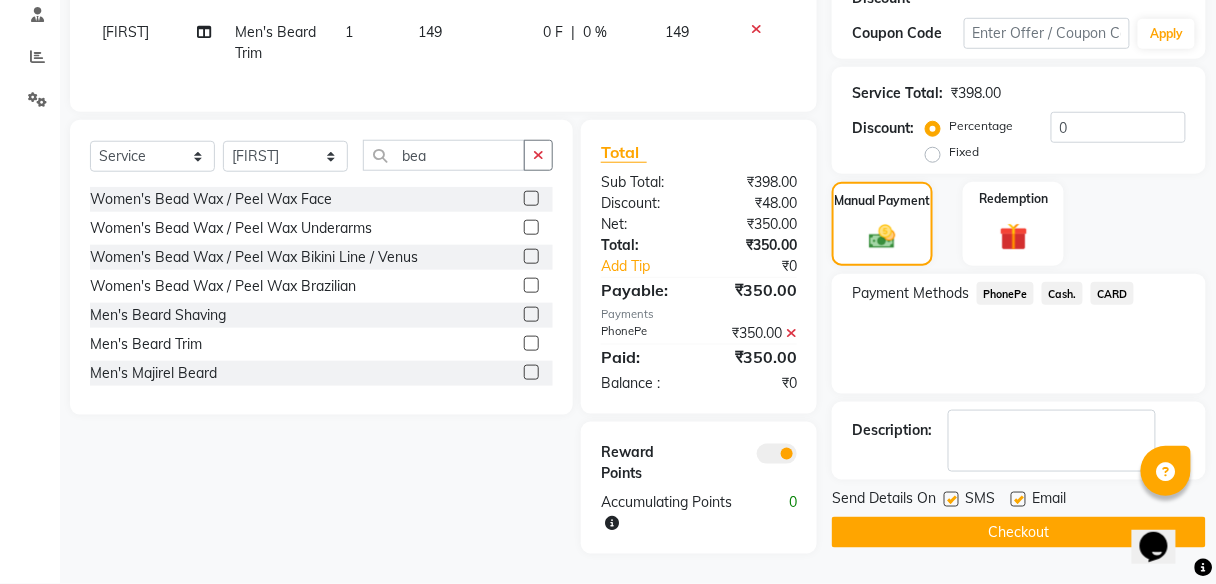 click on "Checkout" 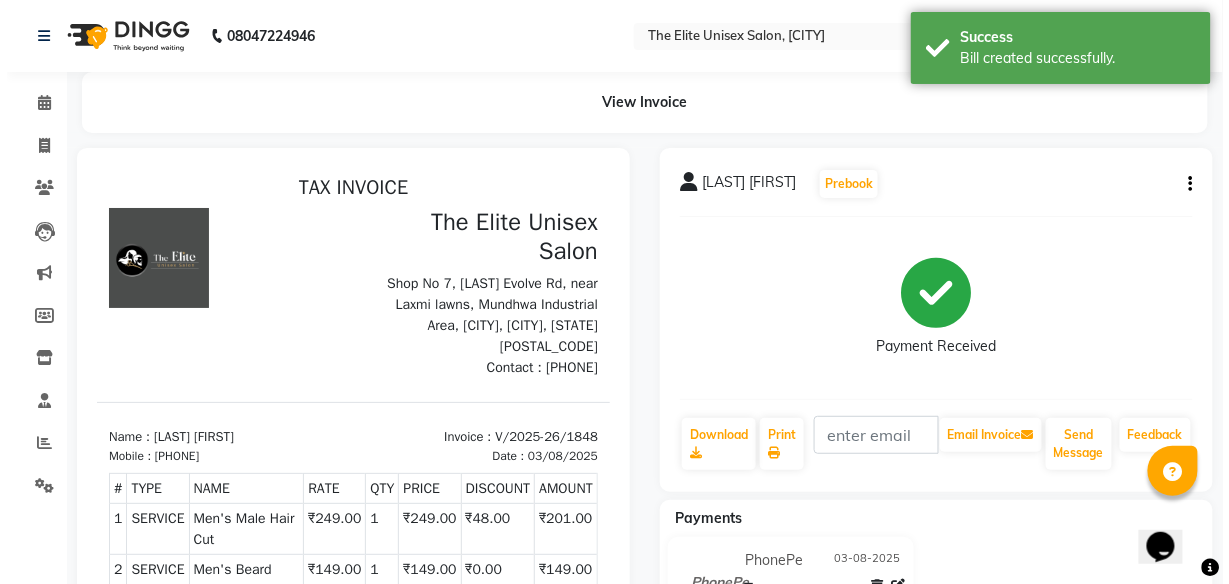 scroll, scrollTop: 0, scrollLeft: 0, axis: both 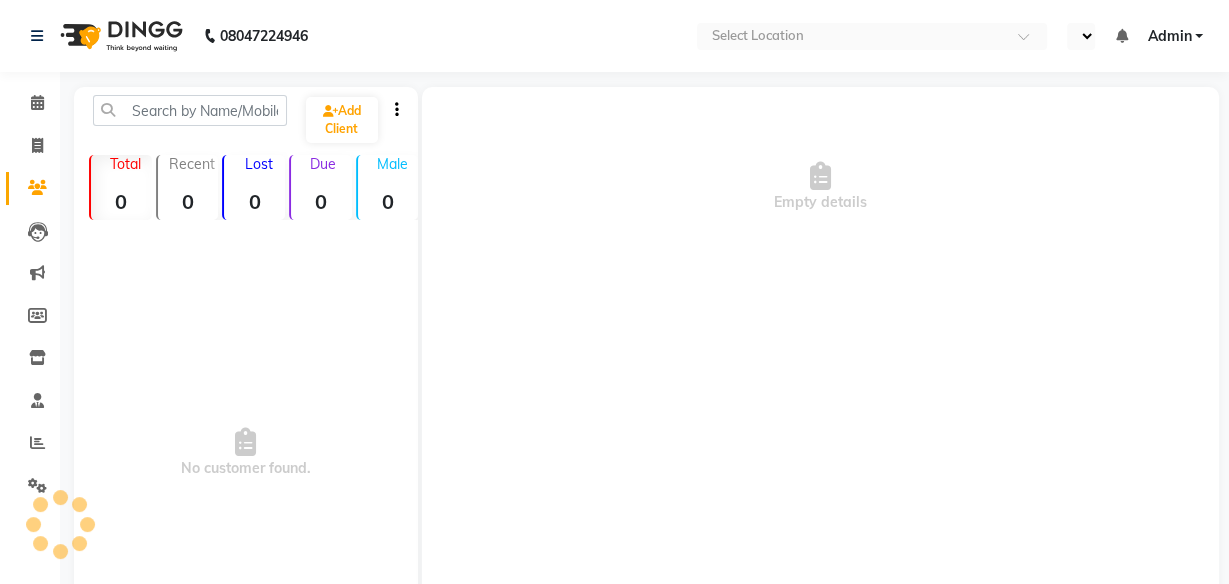 select on "en" 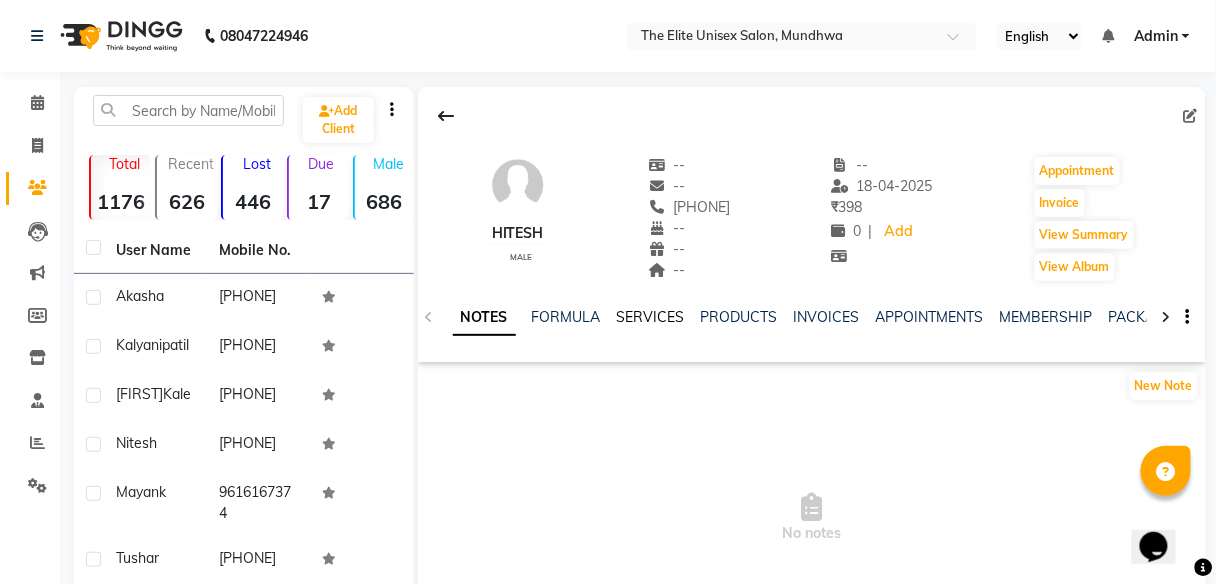 scroll, scrollTop: 0, scrollLeft: 0, axis: both 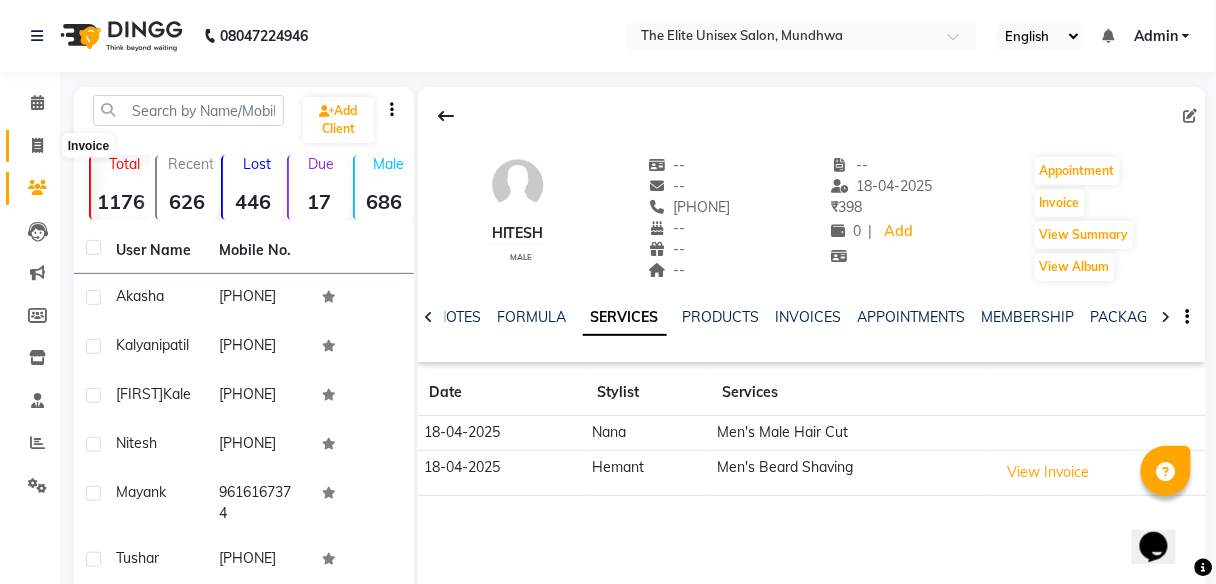click 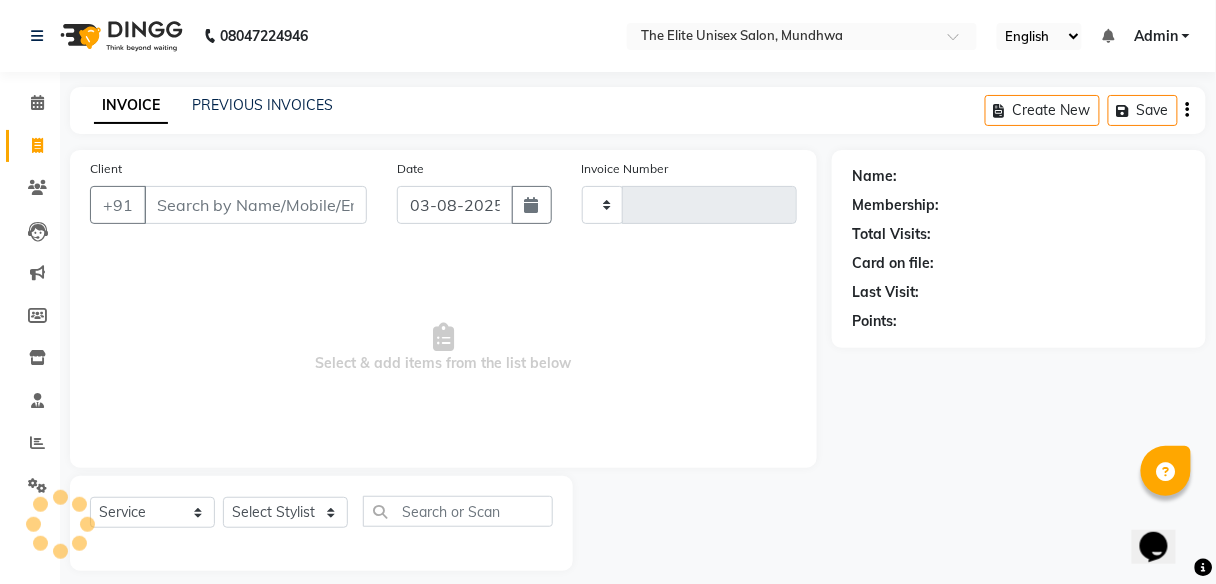 scroll, scrollTop: 16, scrollLeft: 0, axis: vertical 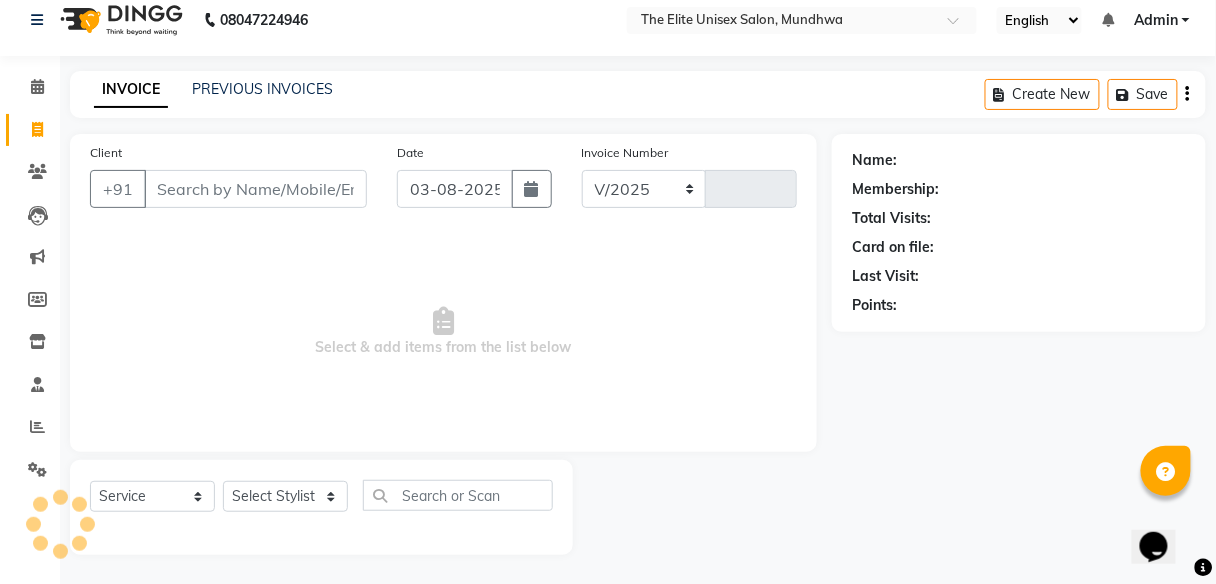 select on "7086" 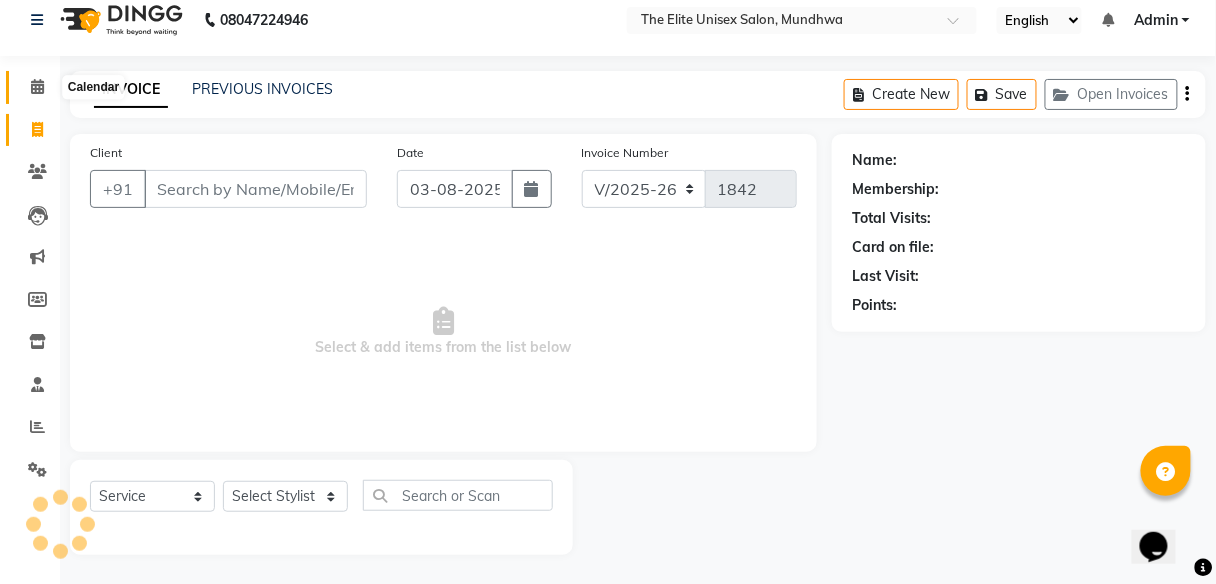 click 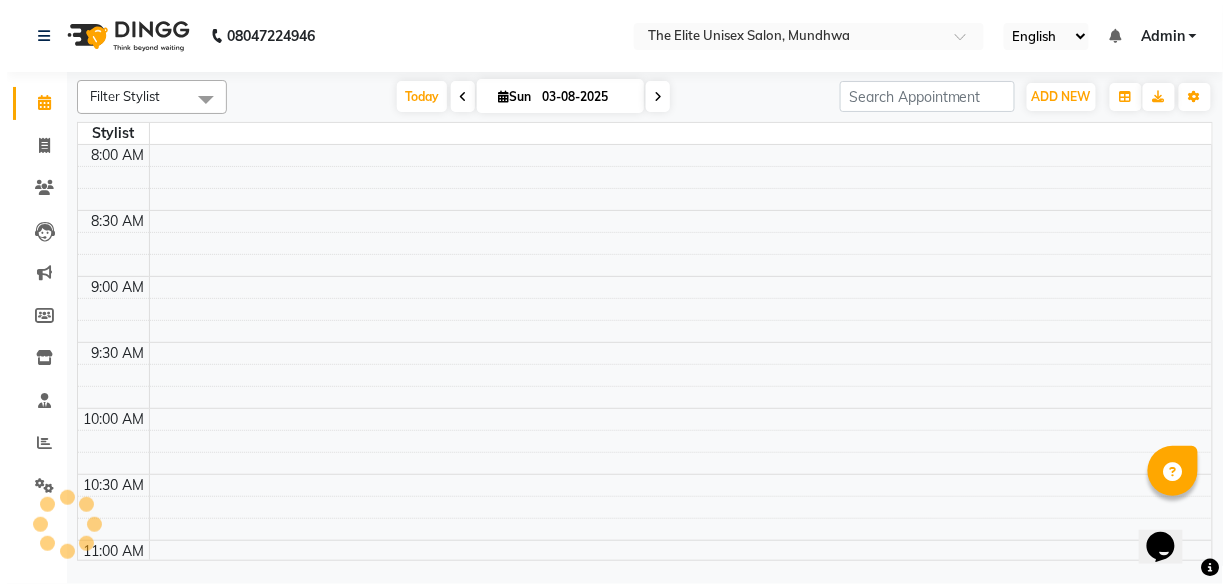 scroll, scrollTop: 0, scrollLeft: 0, axis: both 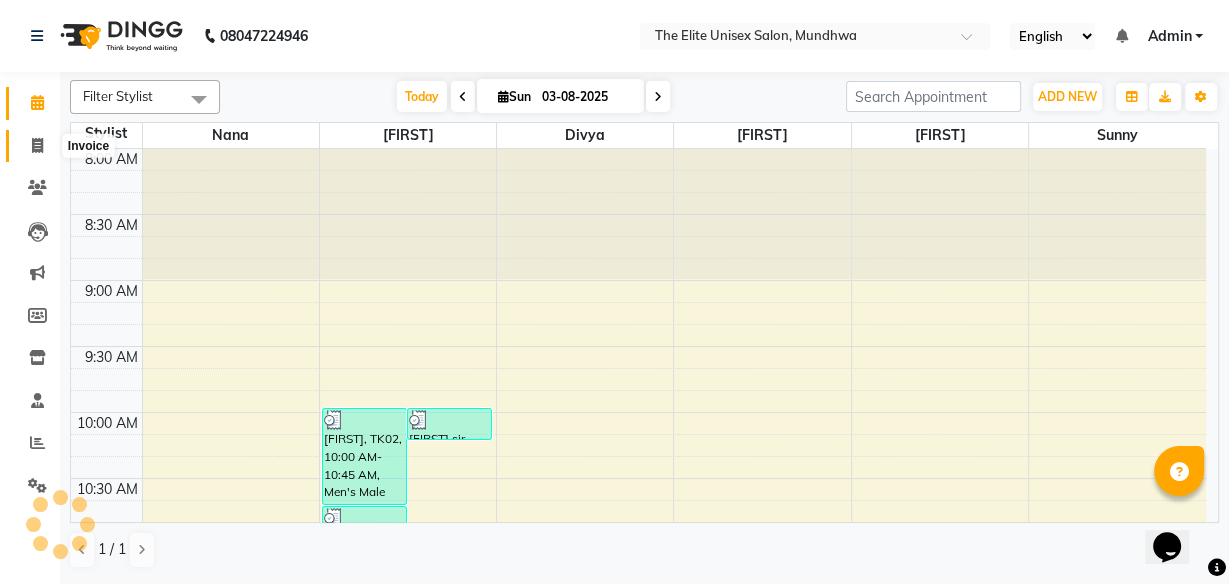 click 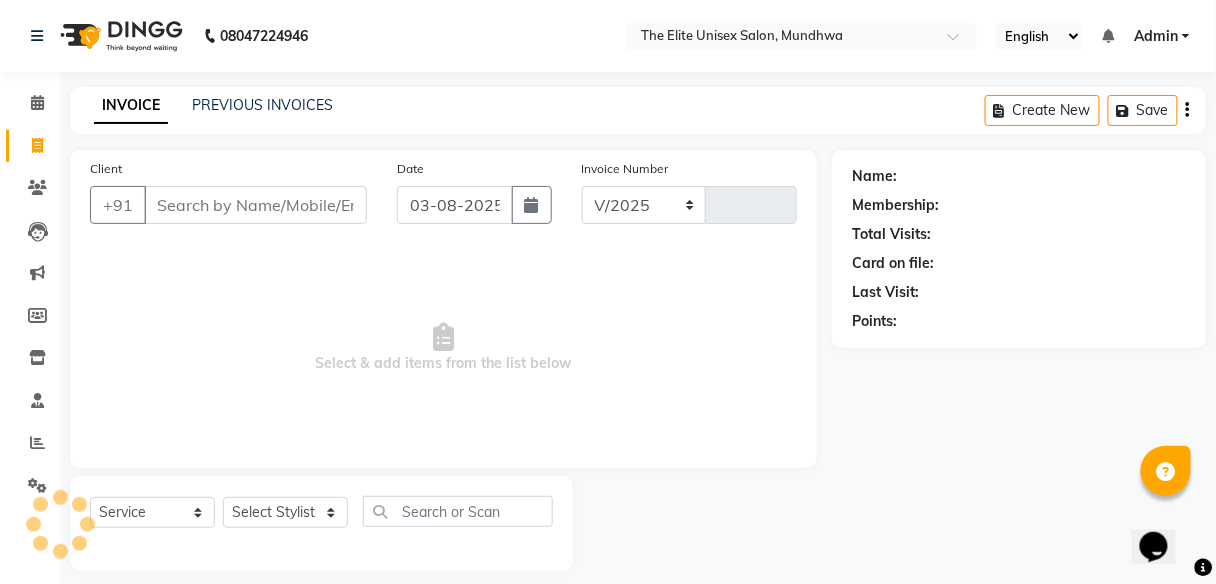 select on "7086" 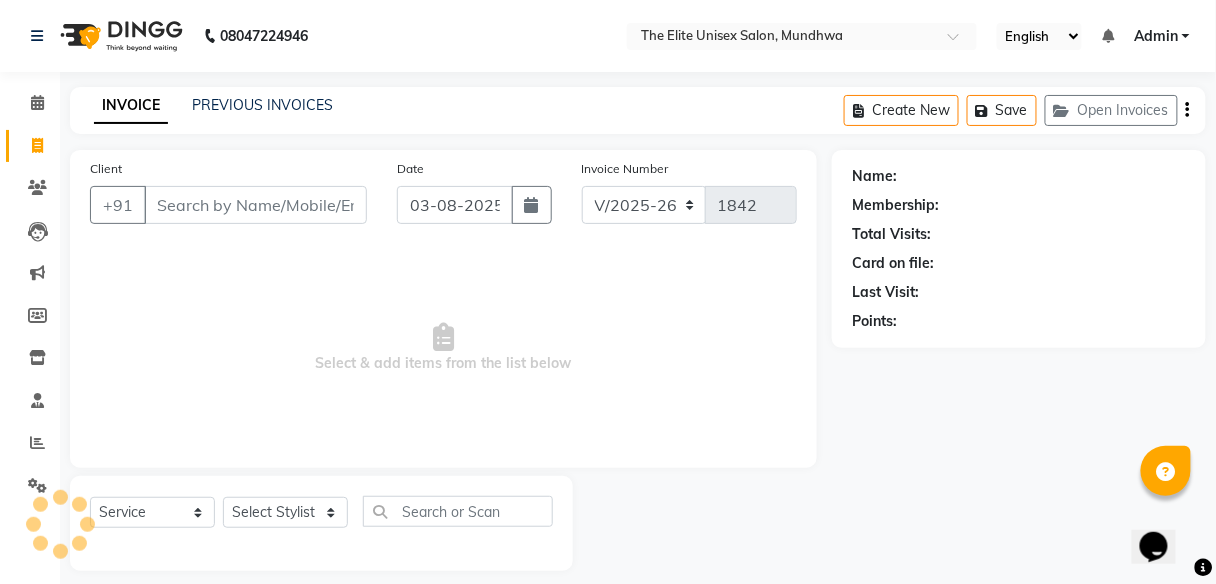 click on "Client" at bounding box center (255, 205) 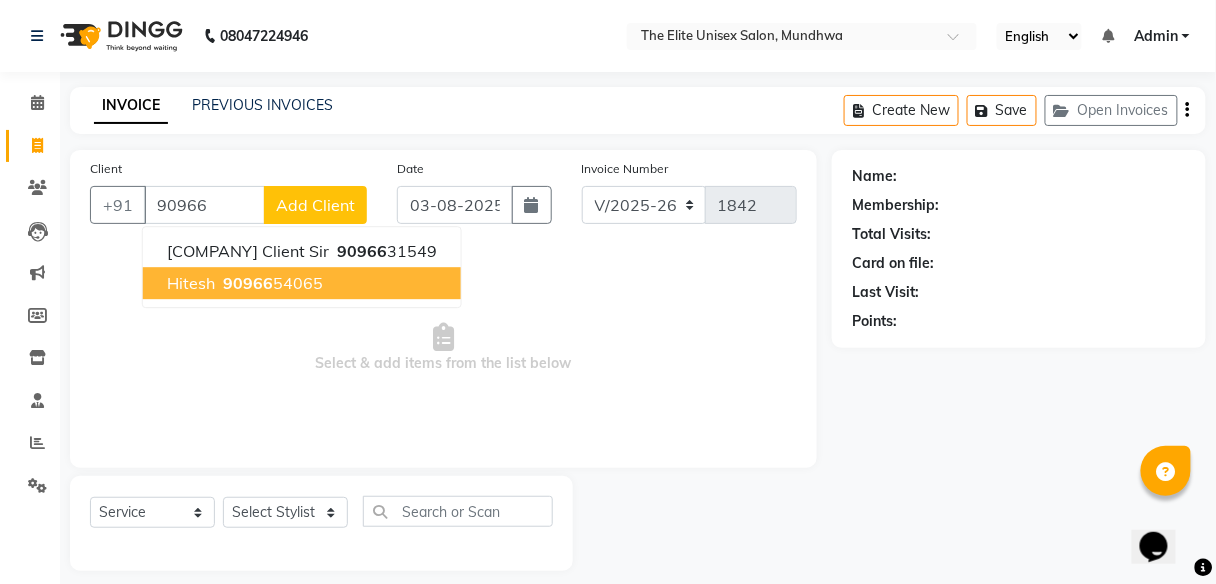 click on "90966" at bounding box center (248, 283) 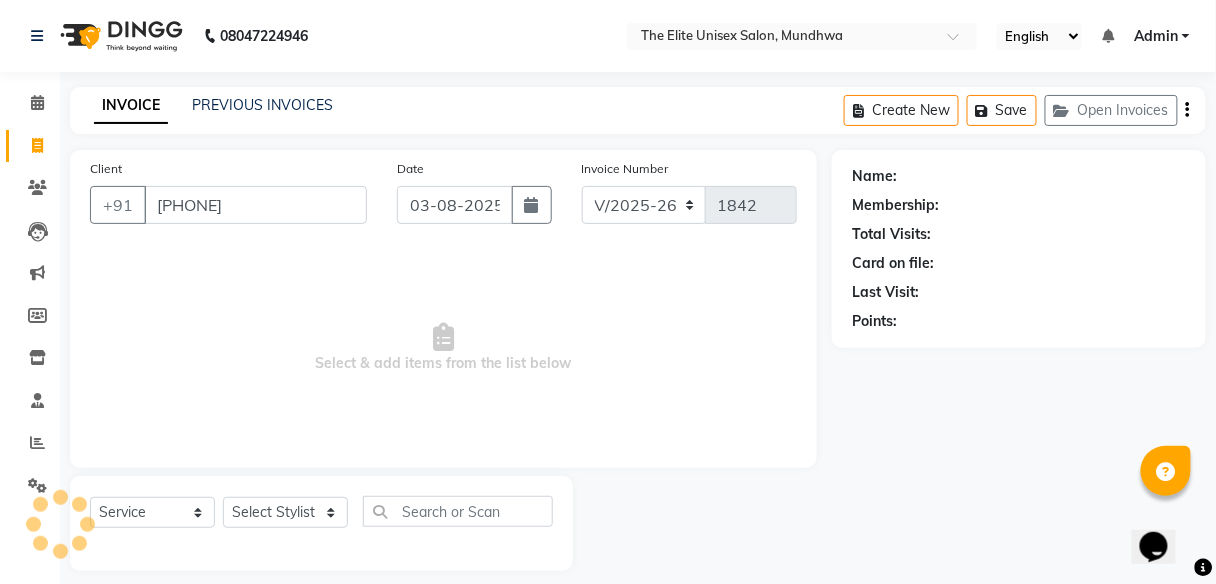 type on "[PHONE]" 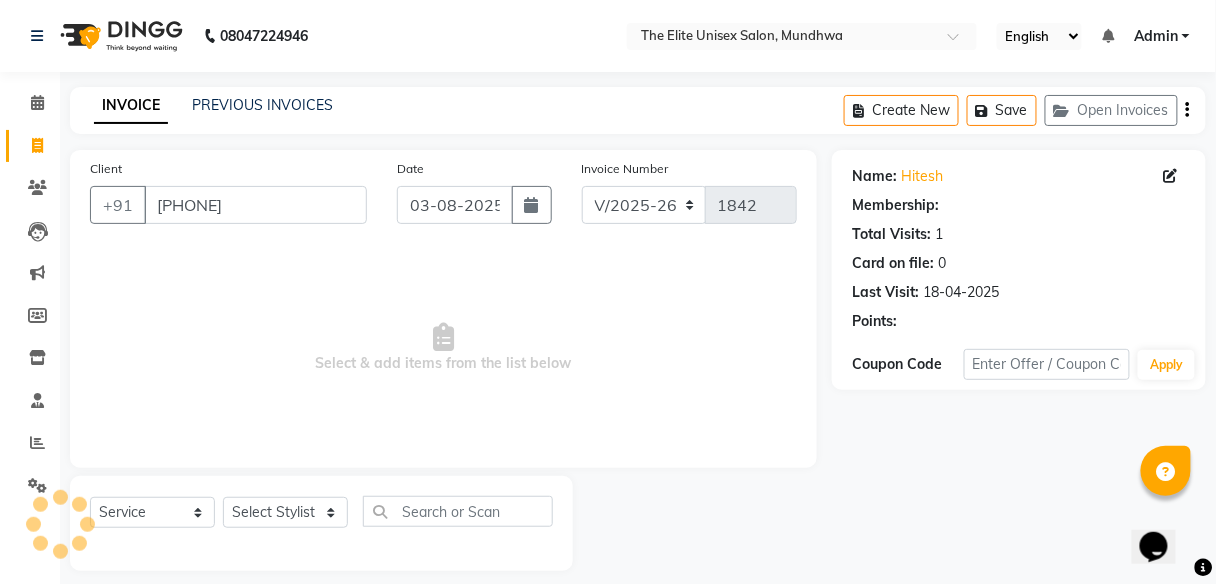select on "1: Object" 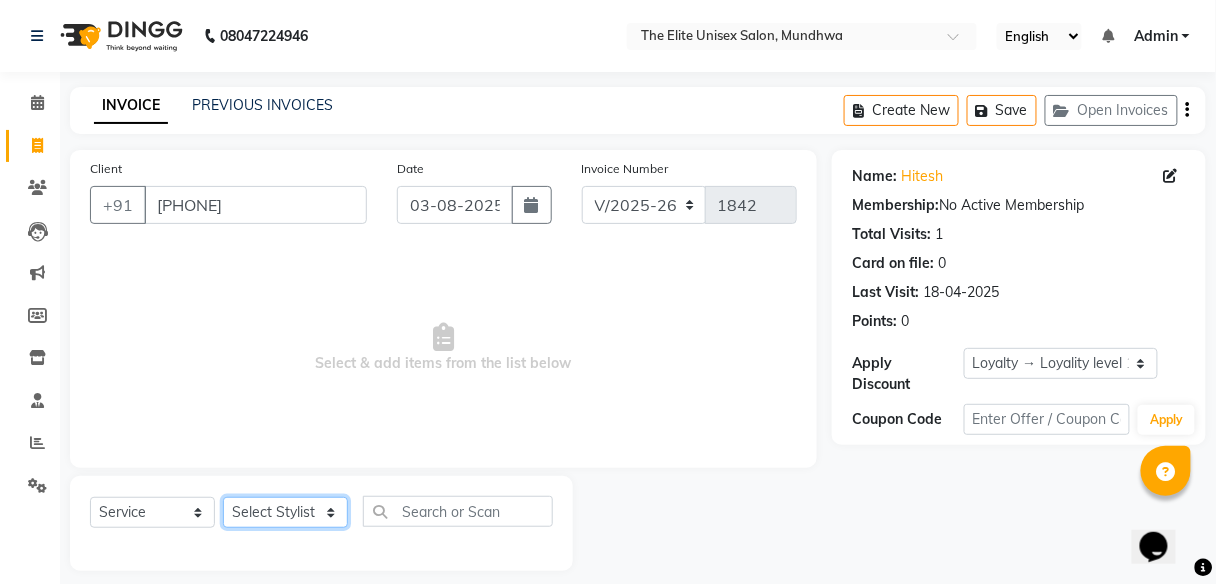 click on "Select Stylist [FIRST] [FIRST]  [FIRST] [FIRST] [FIRST] [FIRST]" 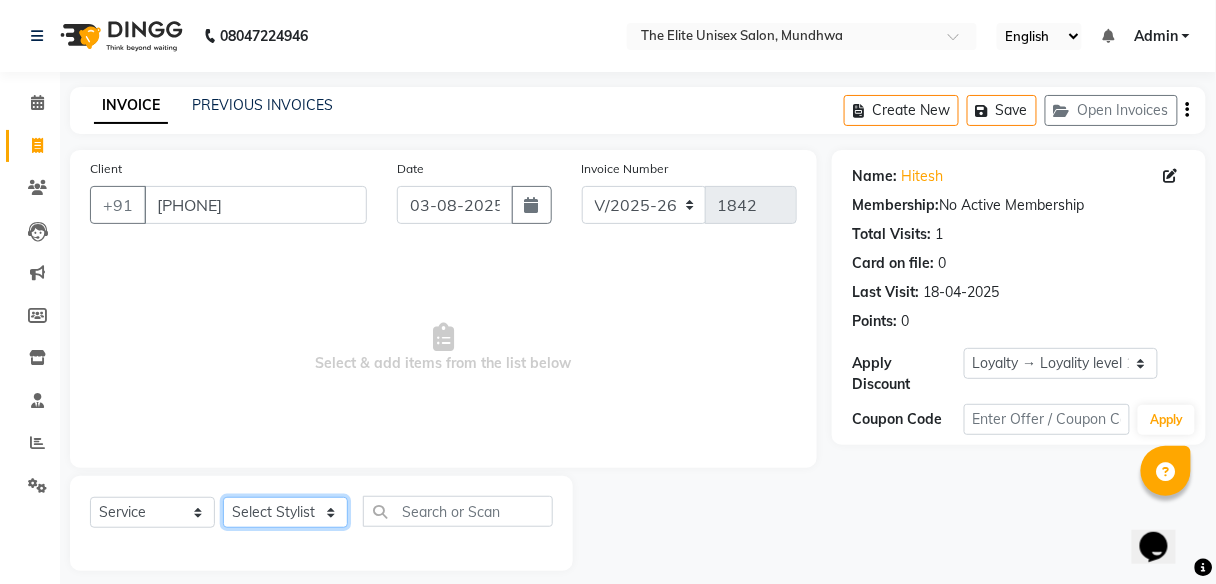 select on "59553" 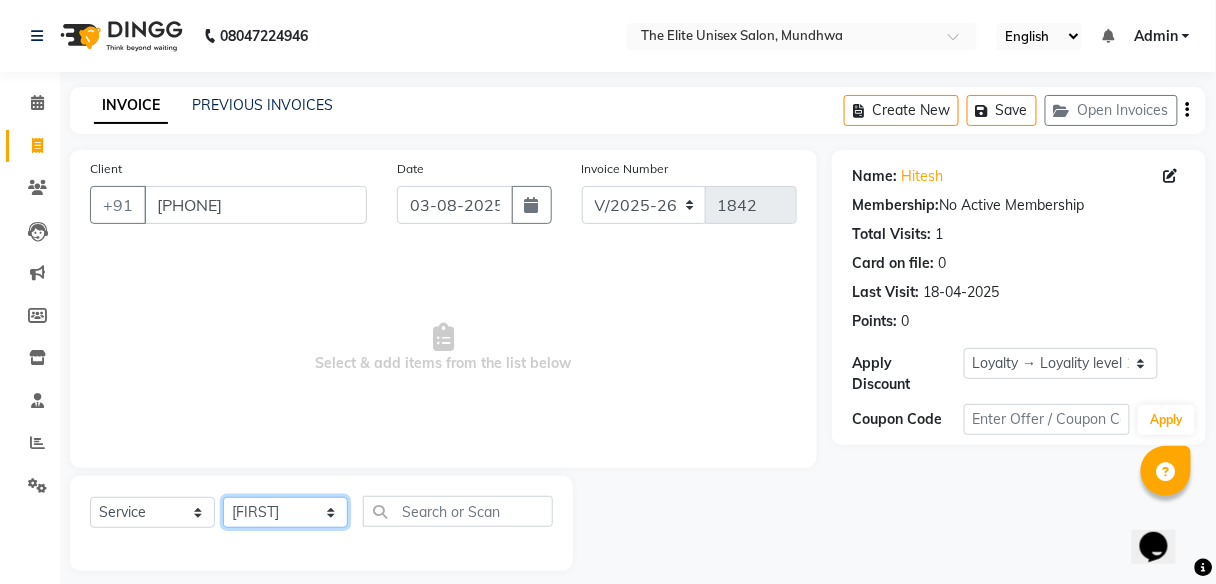 click on "Select Stylist [FIRST] [FIRST]  [FIRST] [FIRST] [FIRST] [FIRST]" 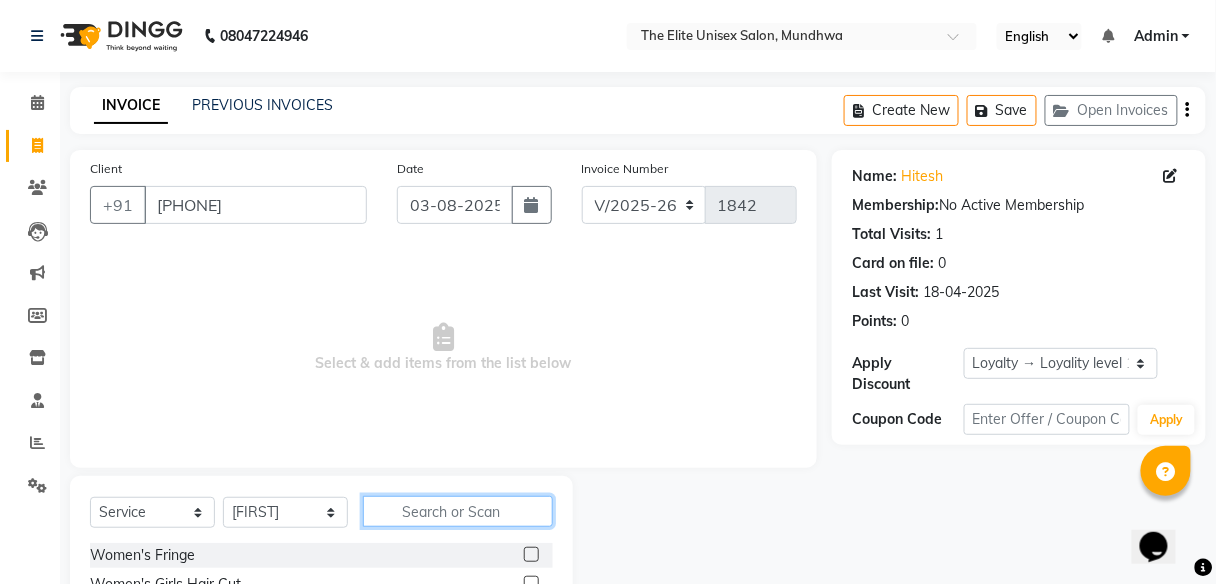 click 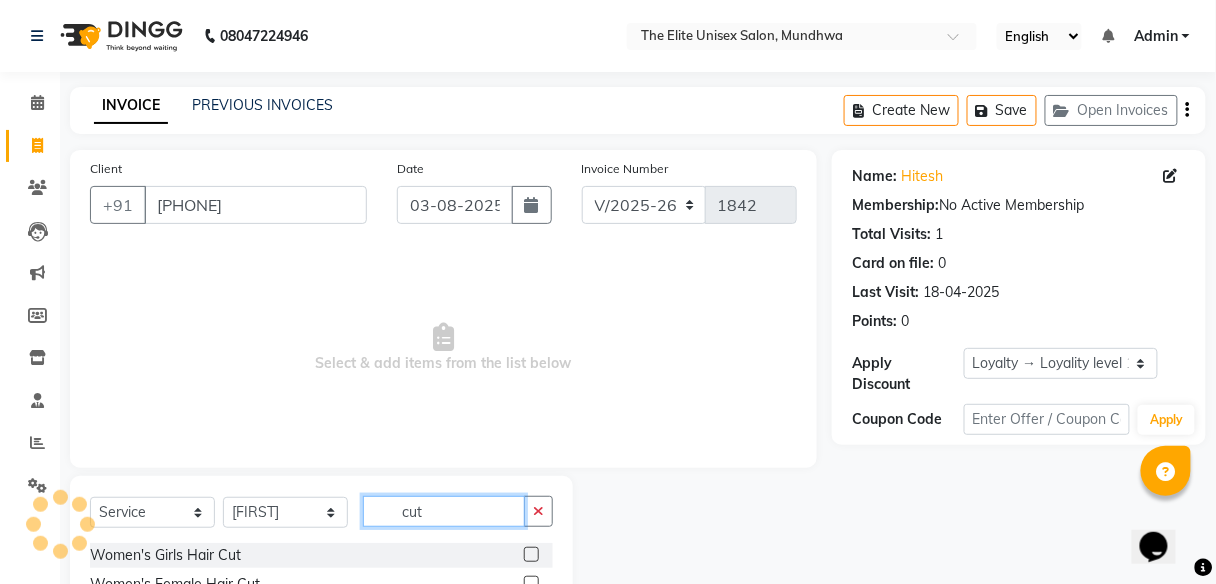 scroll, scrollTop: 161, scrollLeft: 0, axis: vertical 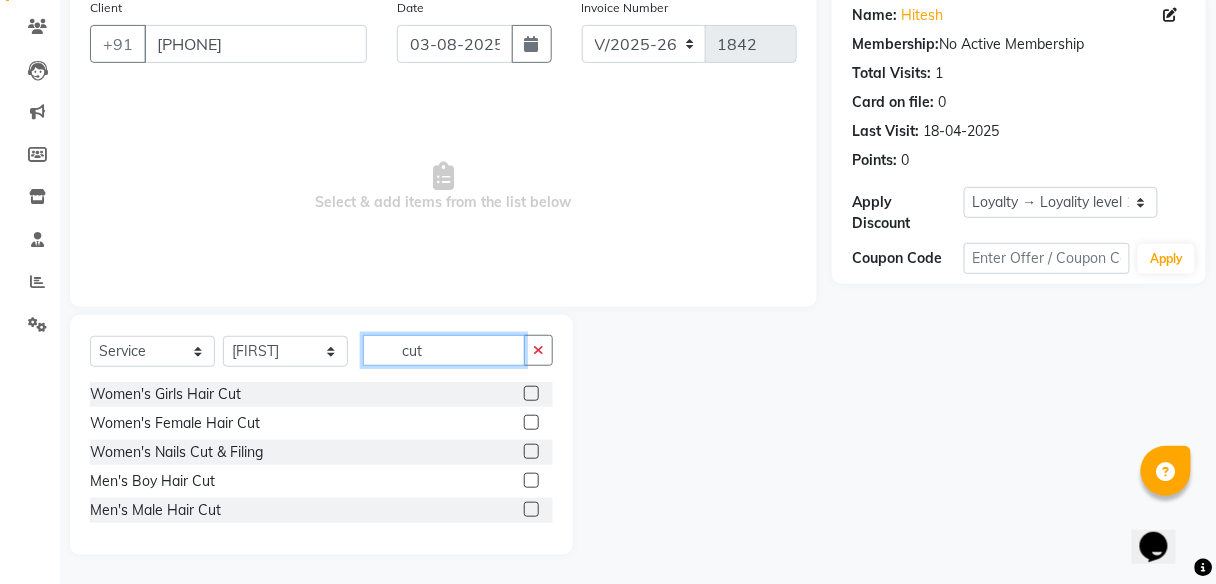 type on "cut" 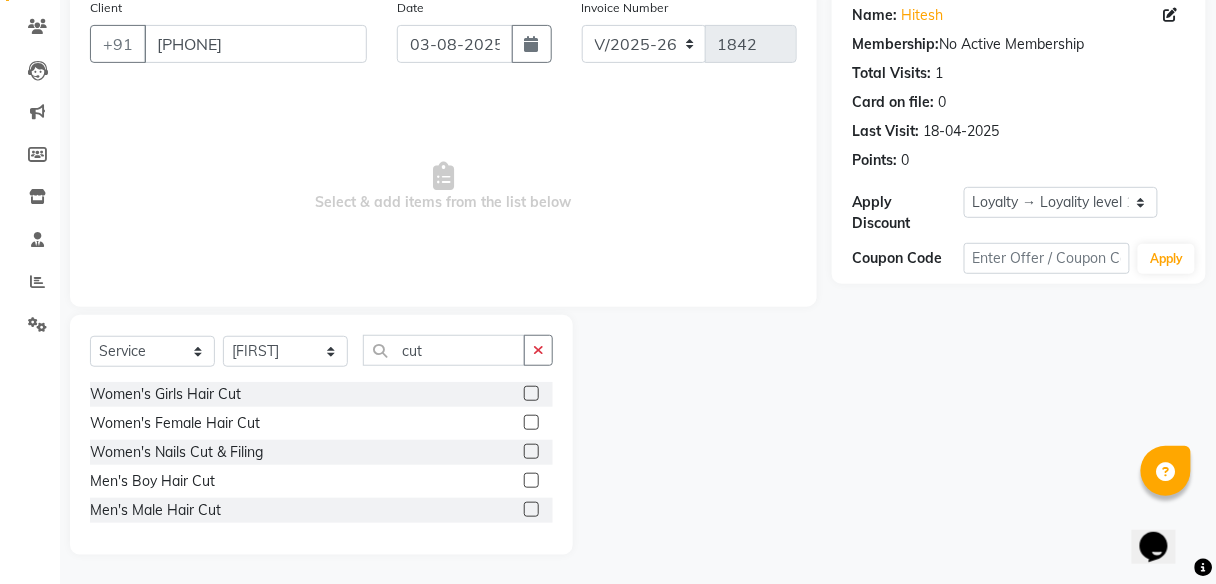 click 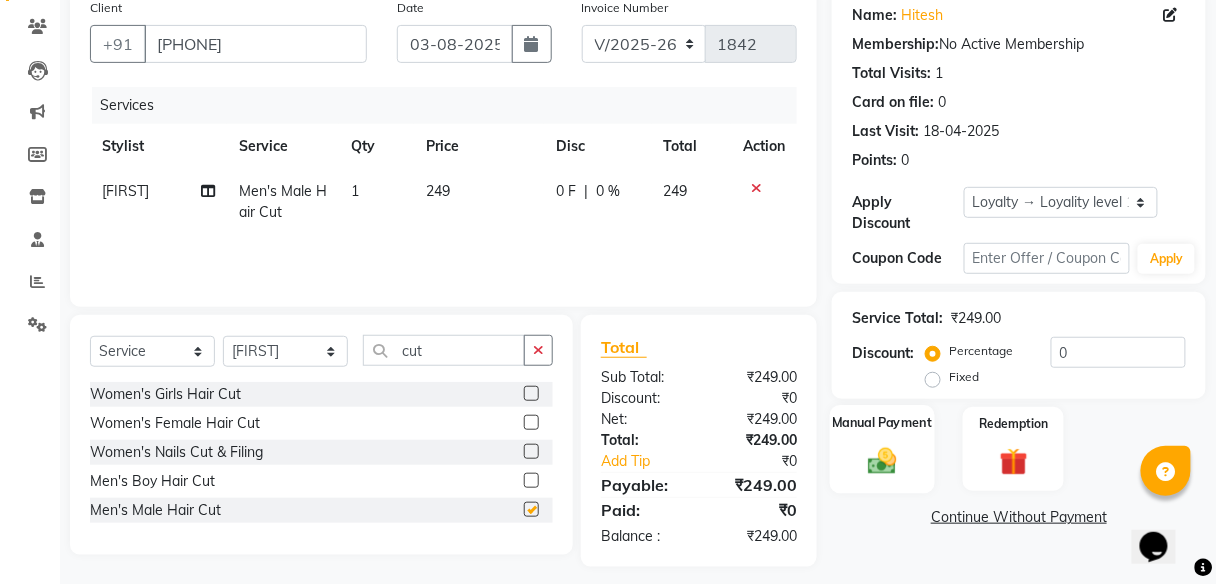 checkbox on "false" 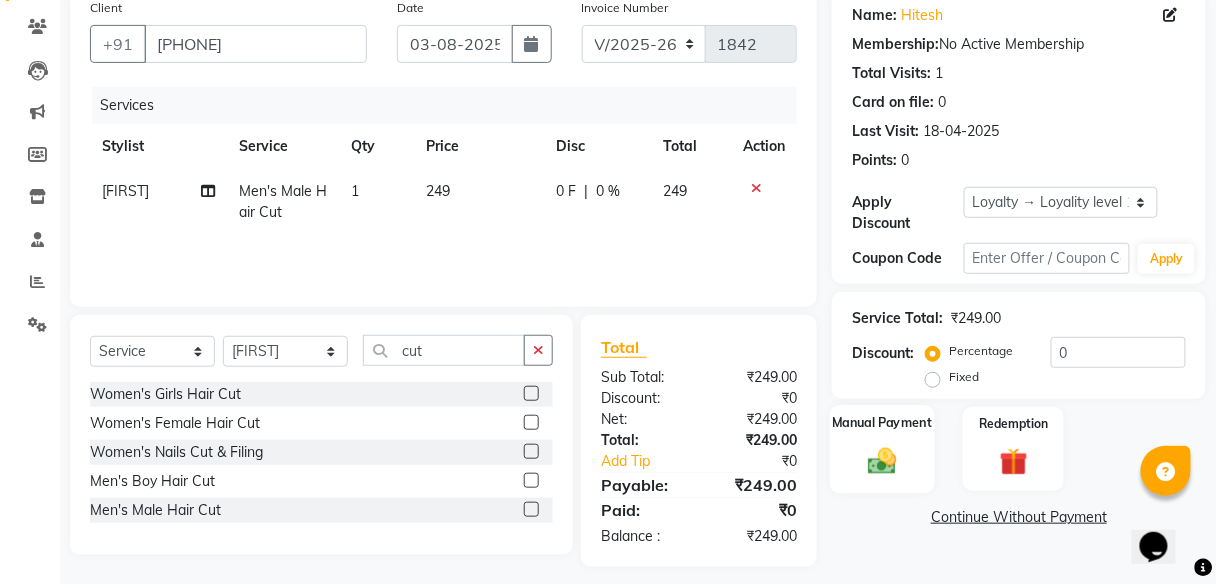 click on "Manual Payment" 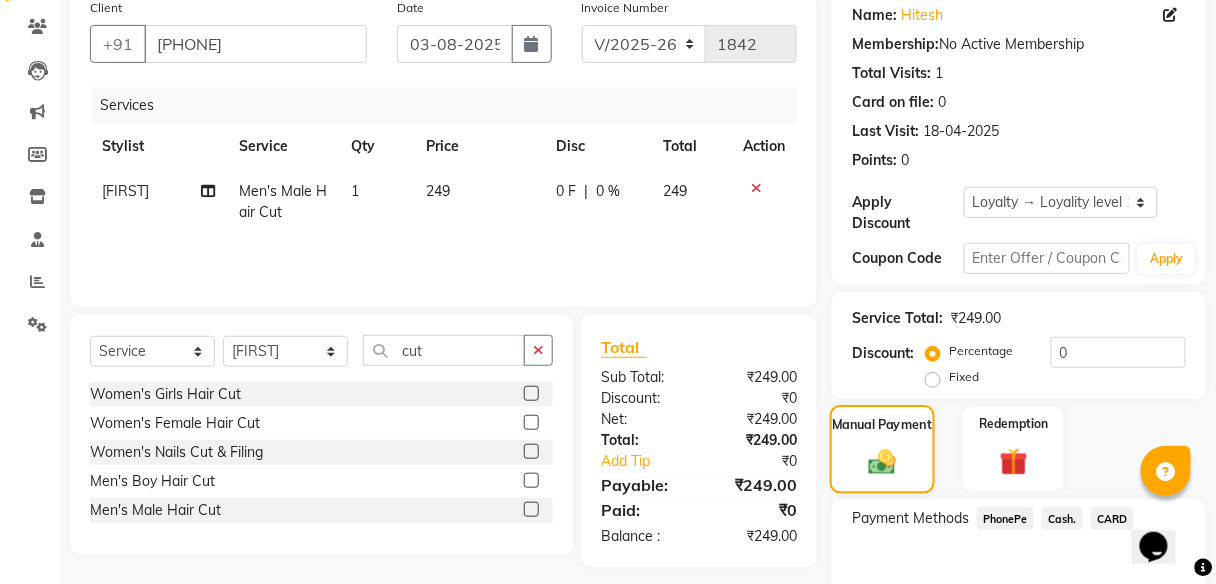scroll, scrollTop: 267, scrollLeft: 0, axis: vertical 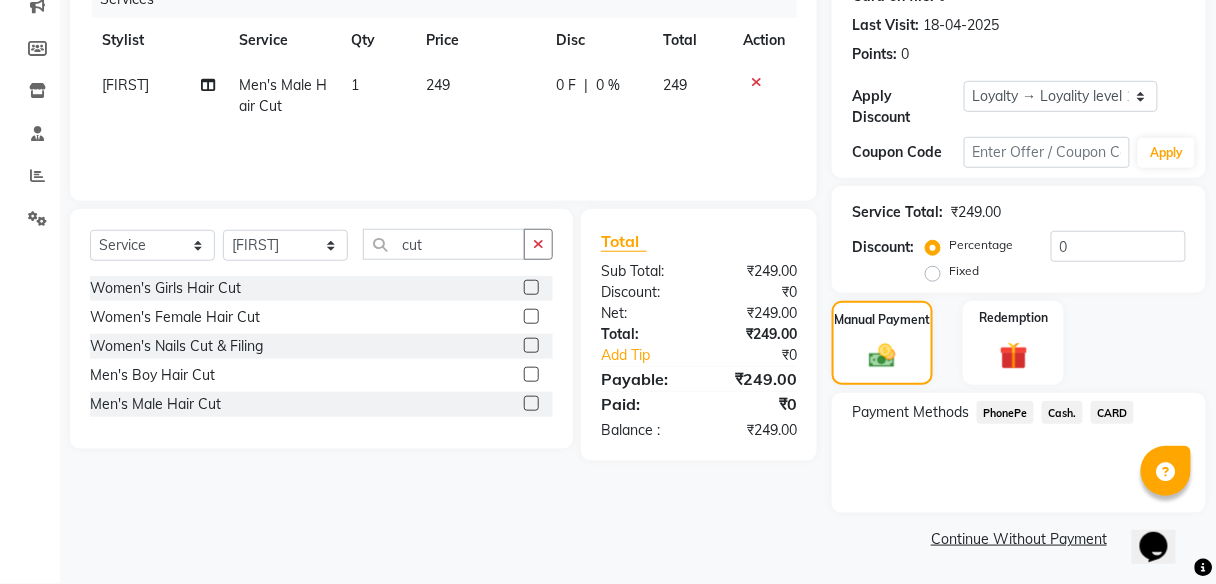 click on "Cash." 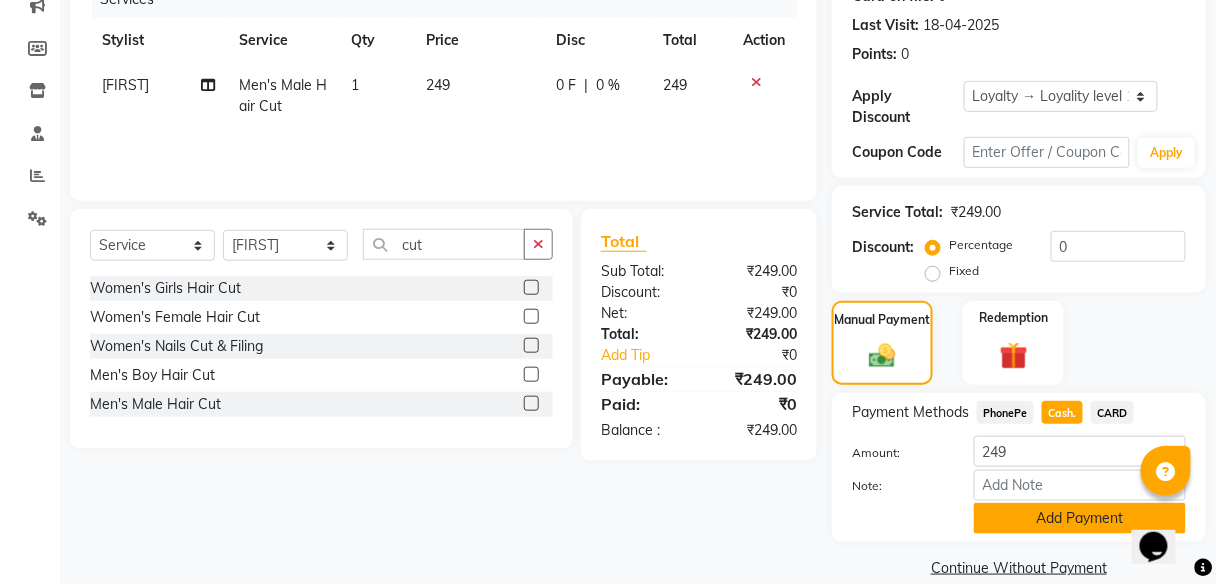 click on "Add Payment" 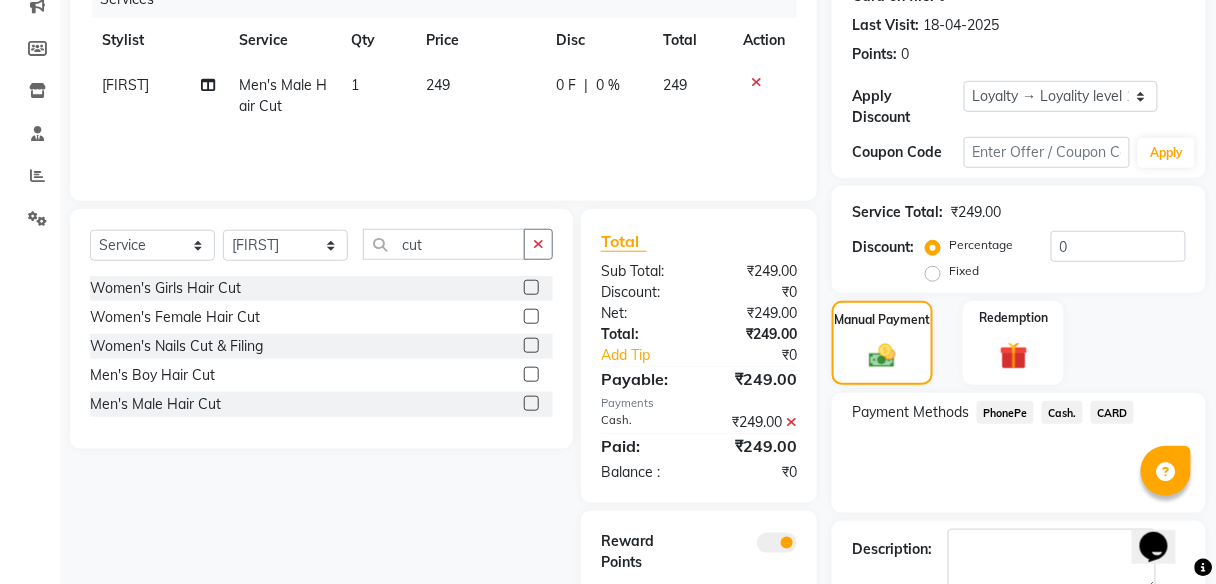 scroll, scrollTop: 378, scrollLeft: 0, axis: vertical 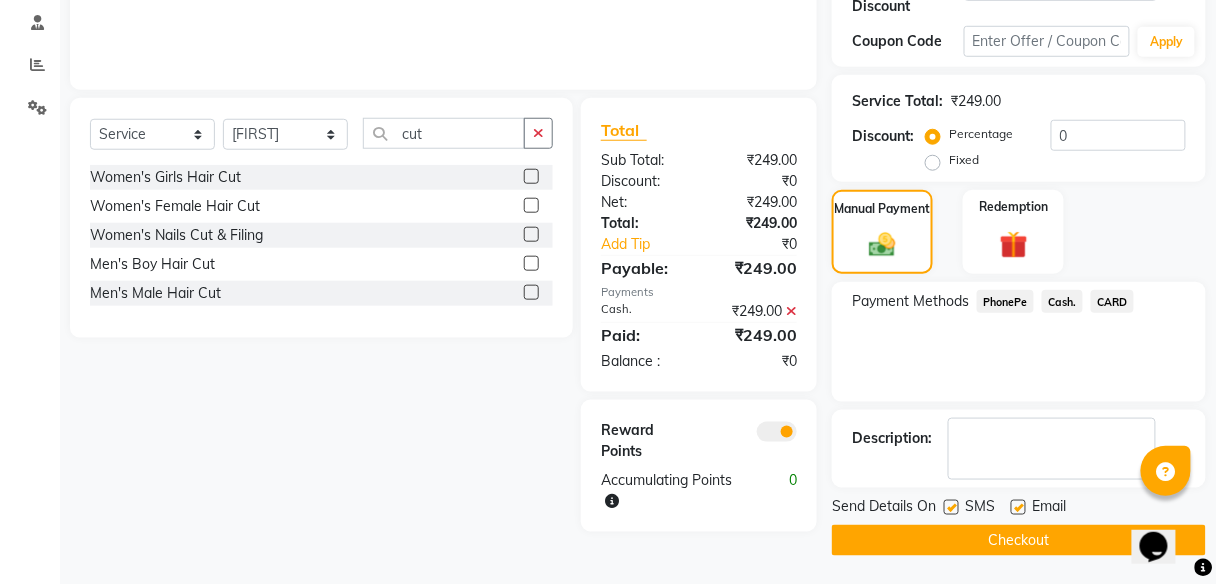 click on "Checkout" 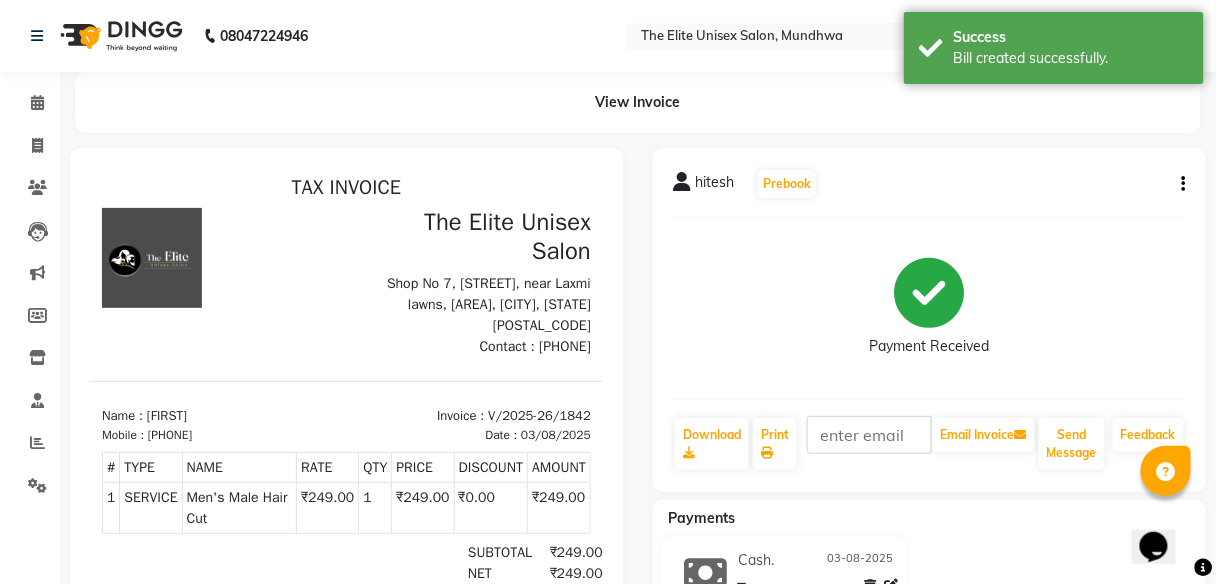 scroll, scrollTop: 0, scrollLeft: 0, axis: both 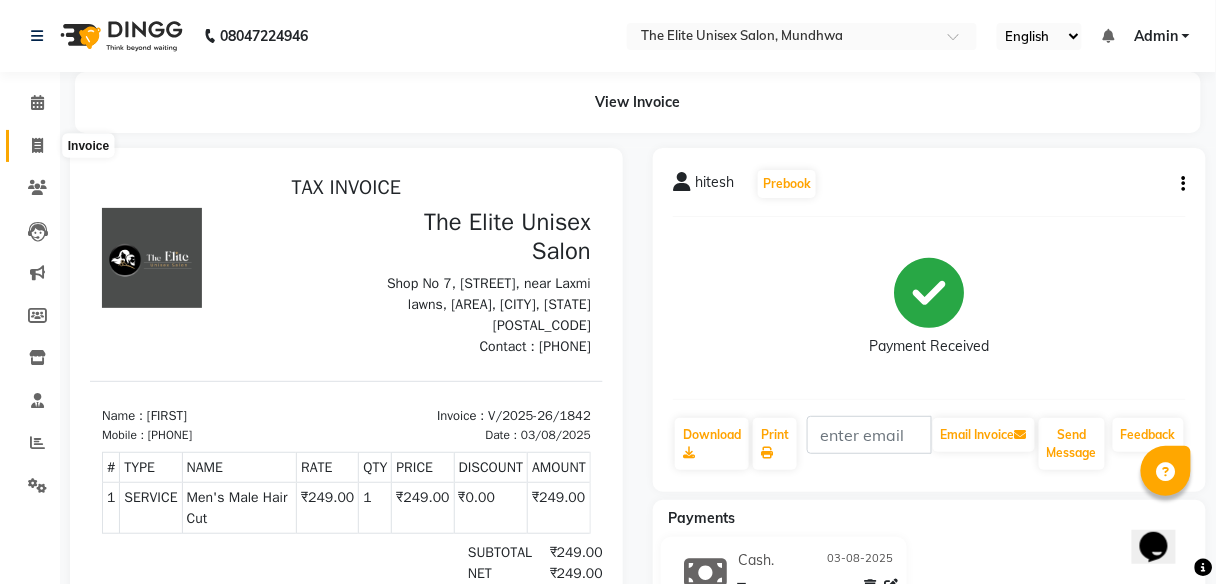 click 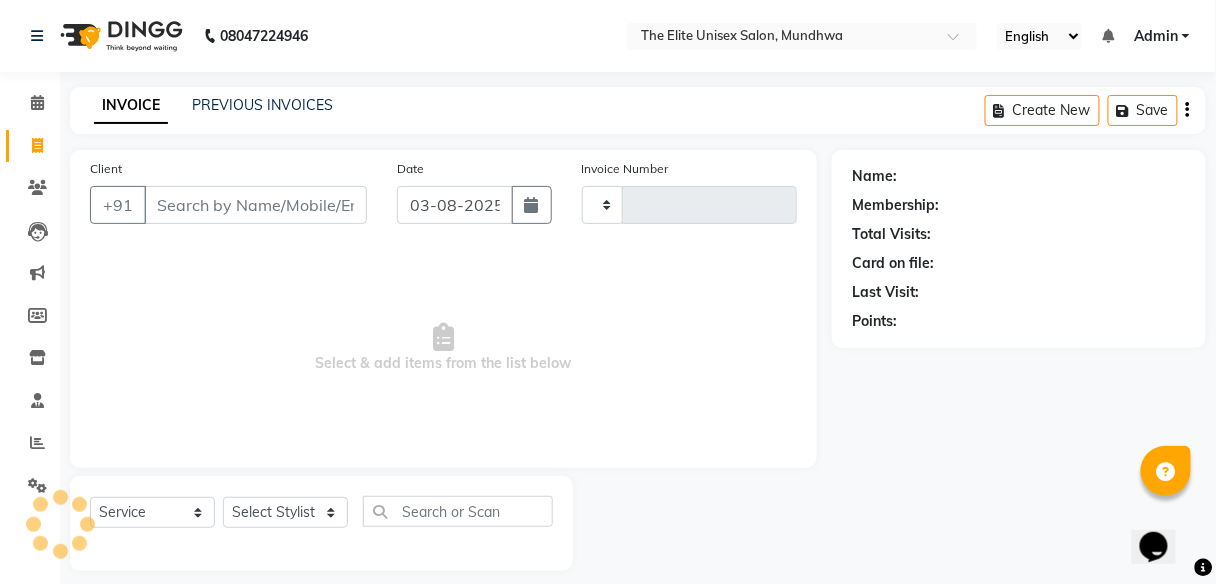 scroll, scrollTop: 16, scrollLeft: 0, axis: vertical 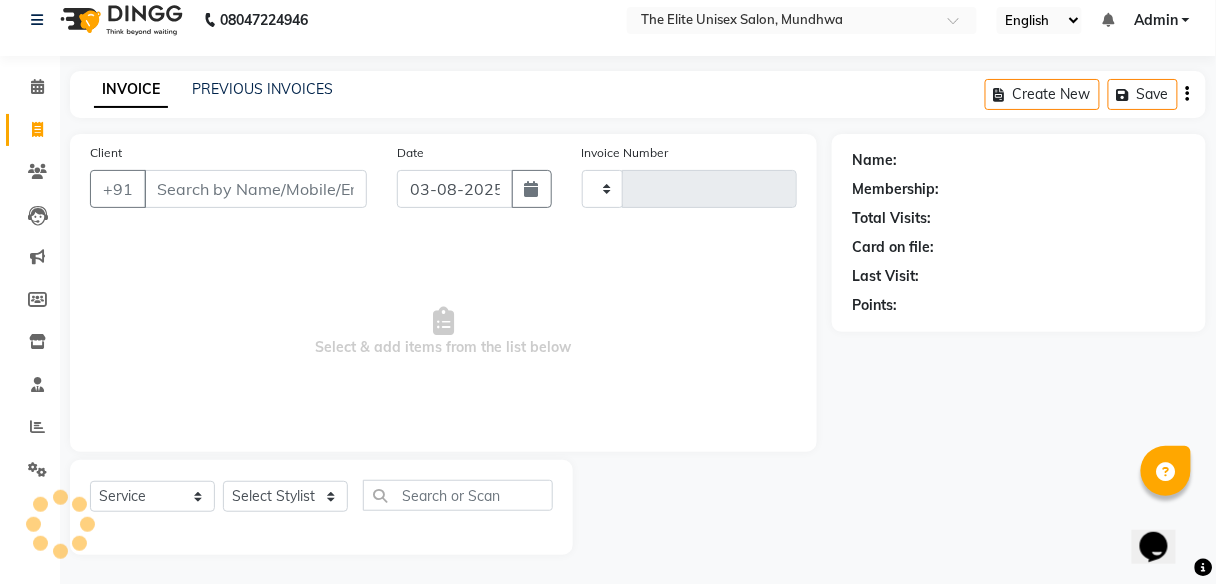type on "1843" 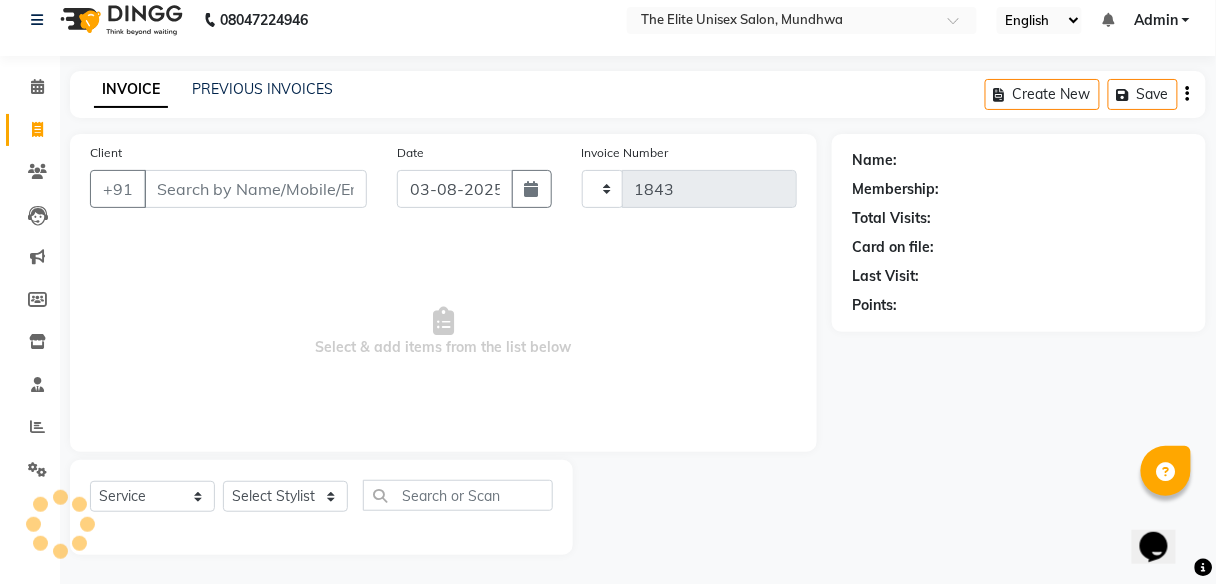 select on "7086" 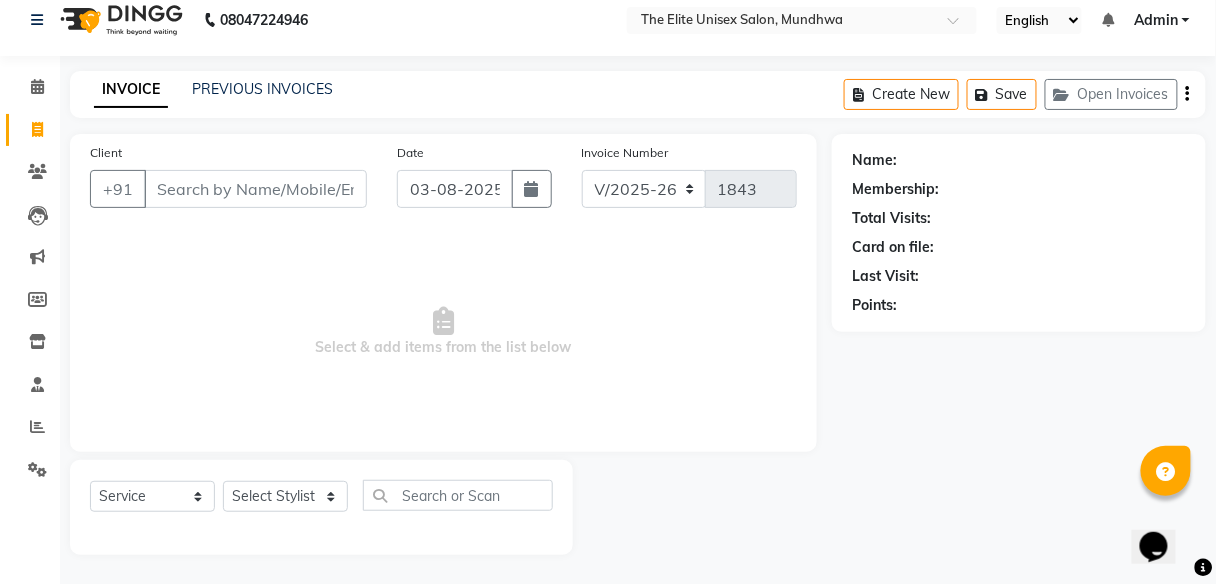 click on "Client" at bounding box center [255, 189] 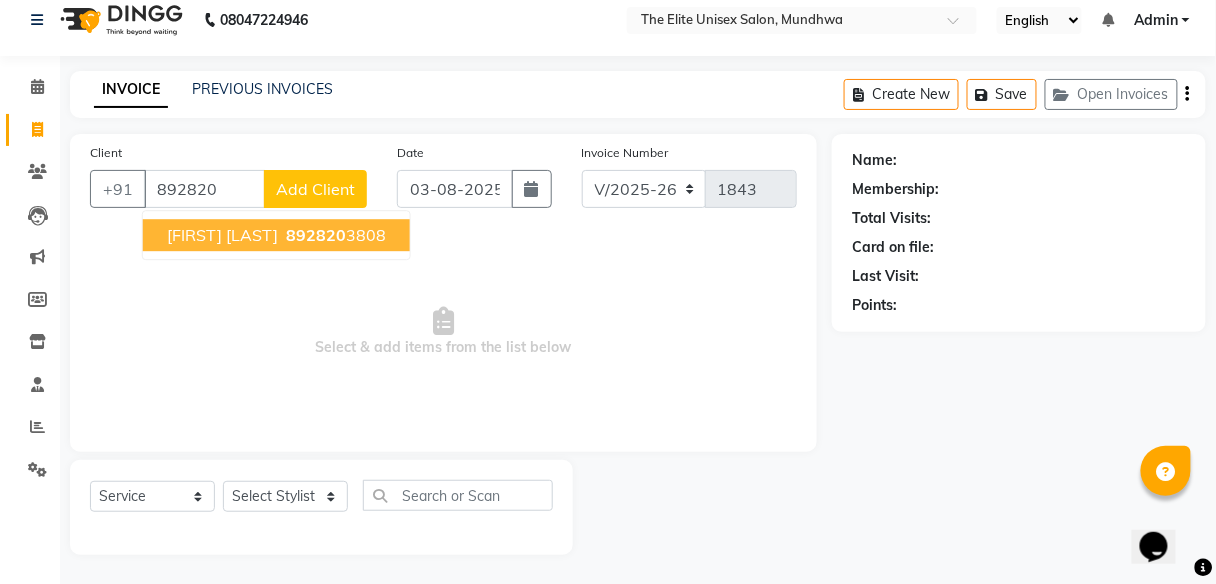 click on "megha anand" at bounding box center [222, 235] 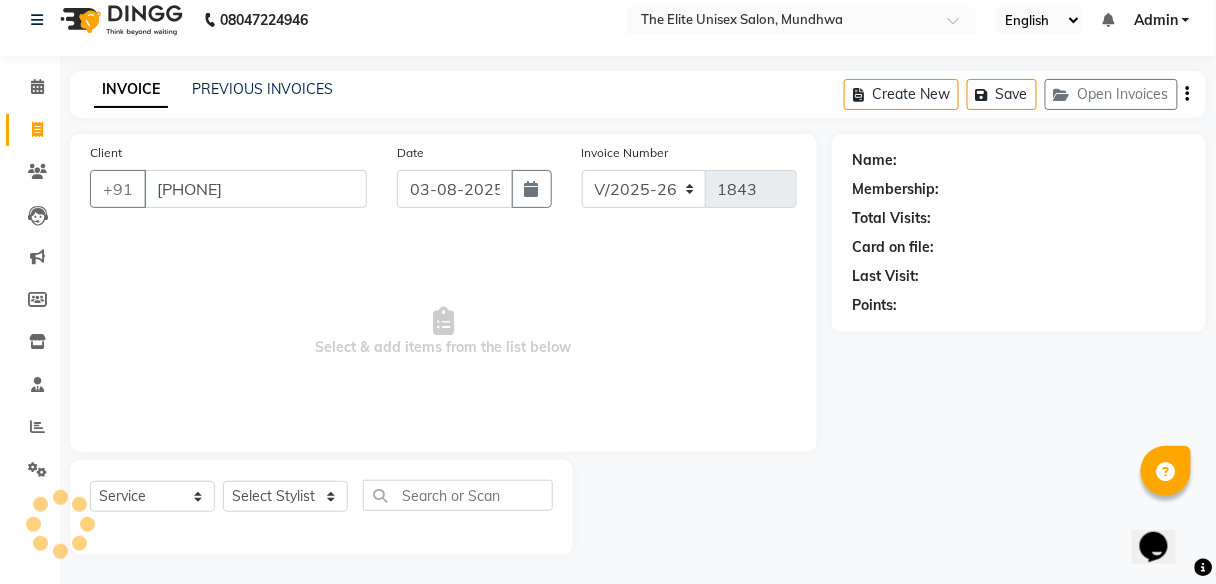 type on "8928203808" 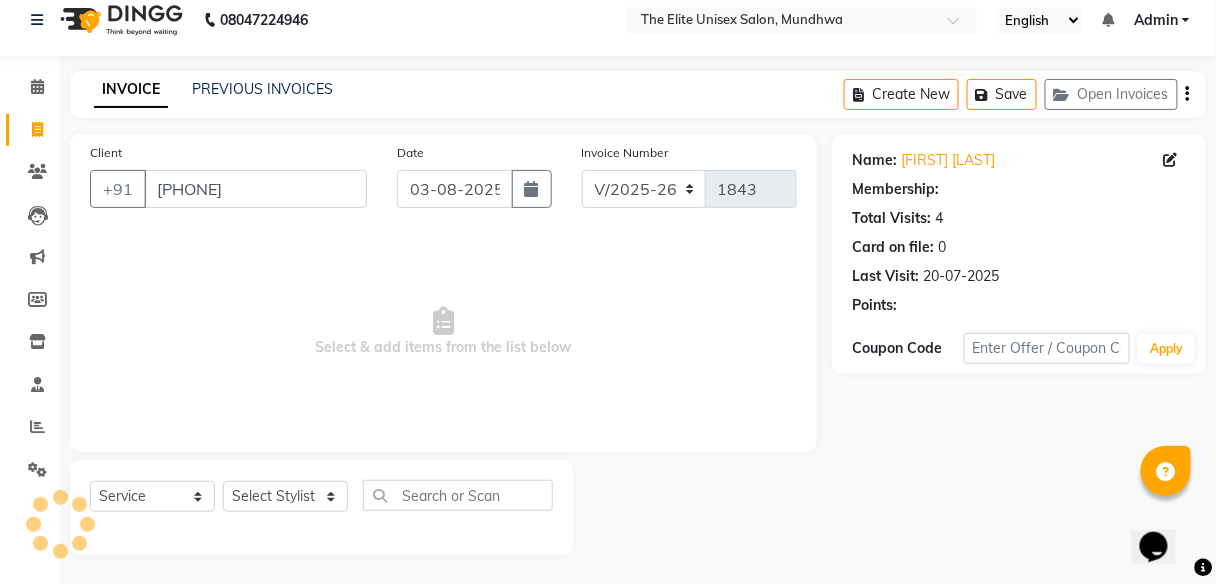 select on "1: Object" 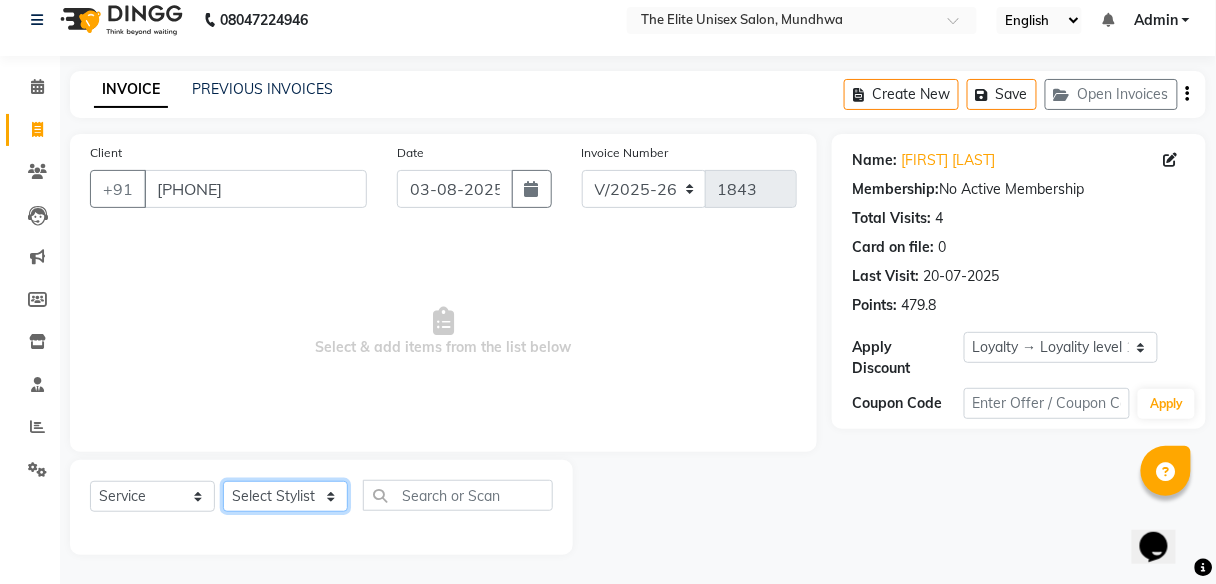 click on "Select Stylist [FIRST] [FIRST]  [FIRST] [FIRST] [FIRST] [FIRST]" 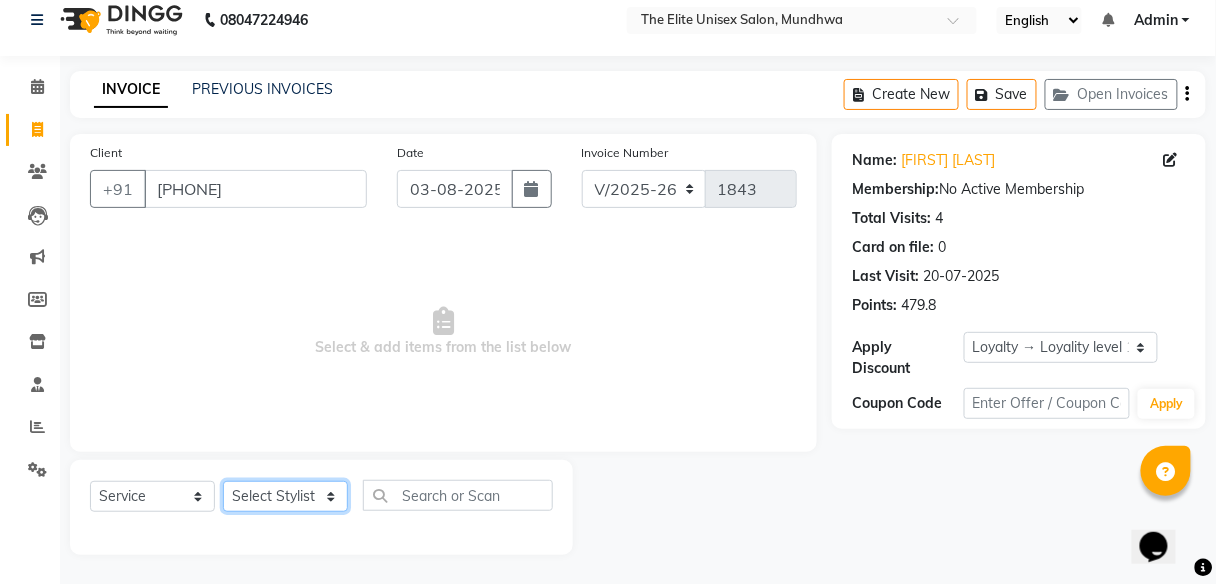 select on "59555" 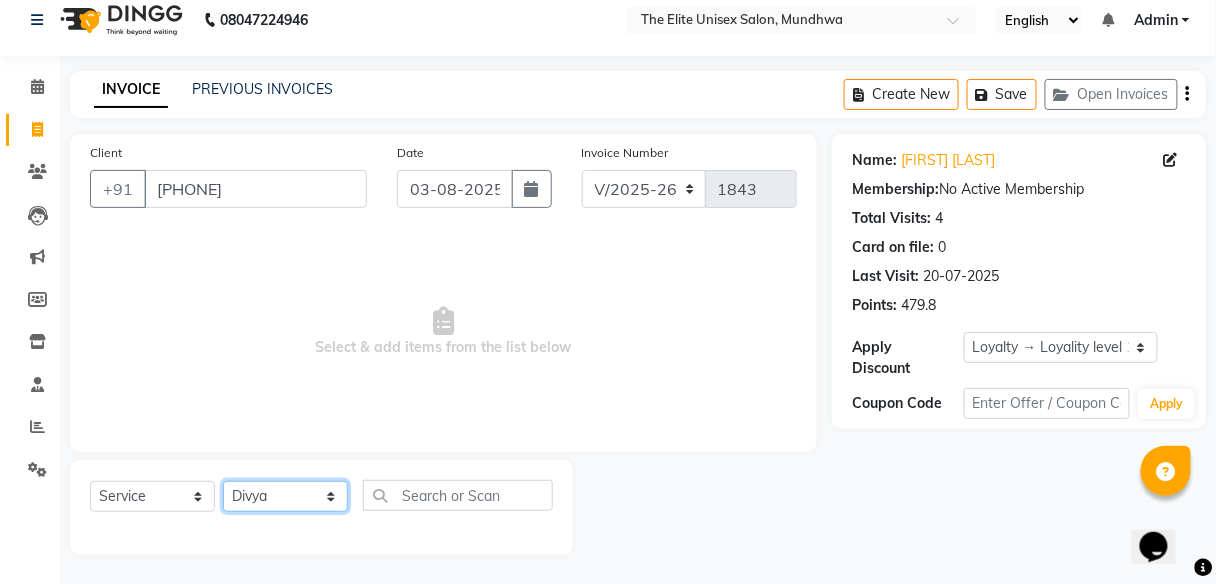 click on "Select Stylist [FIRST] [FIRST]  [FIRST] [FIRST] [FIRST] [FIRST]" 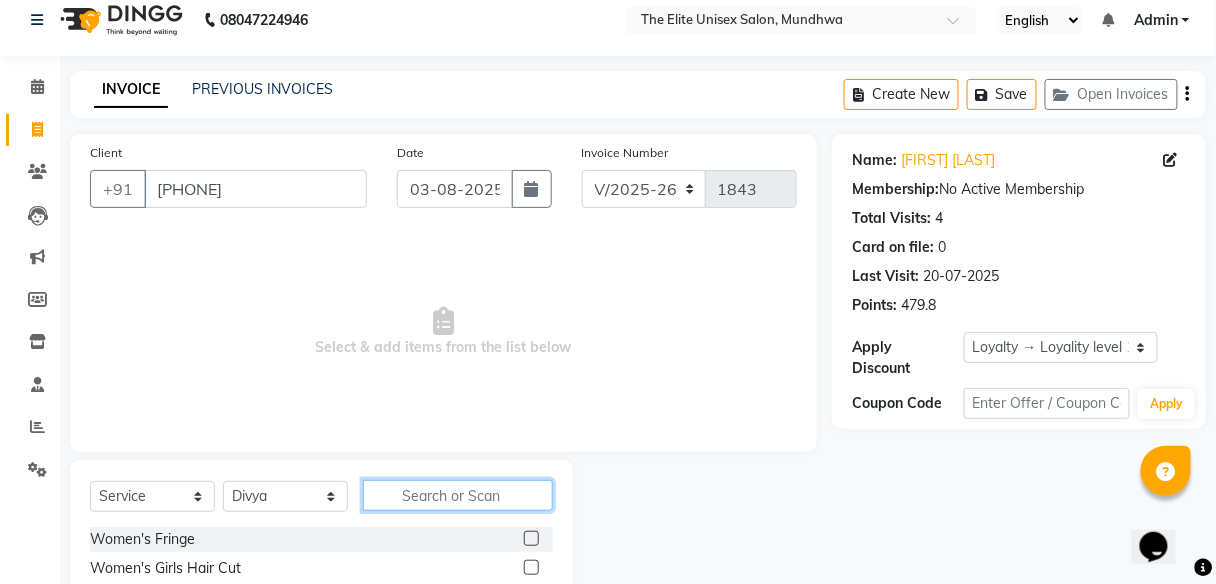 click 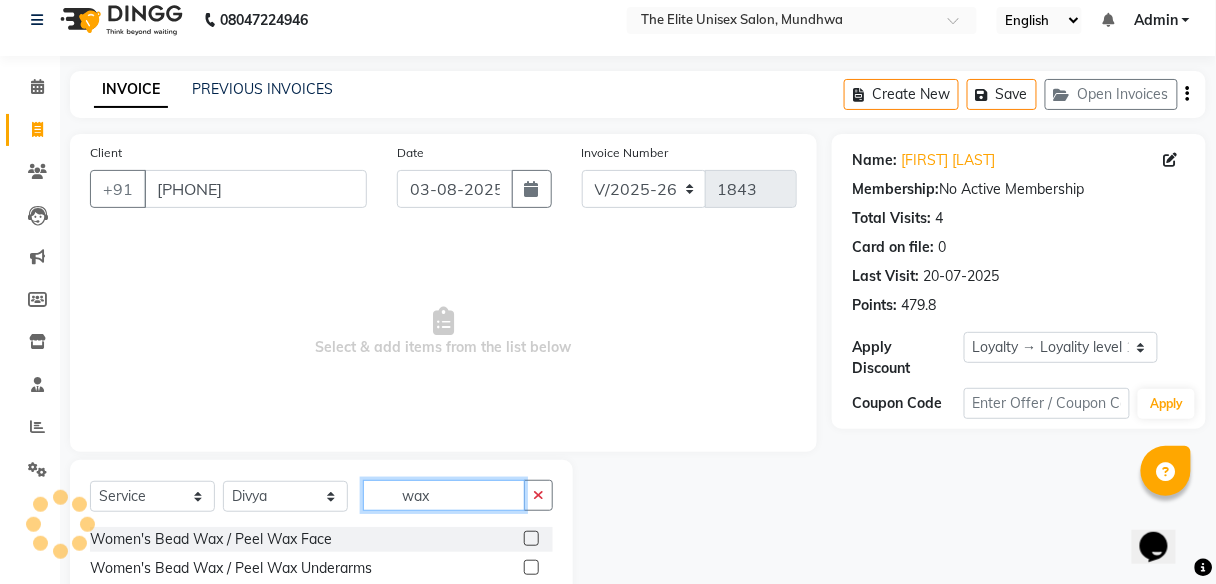 scroll, scrollTop: 216, scrollLeft: 0, axis: vertical 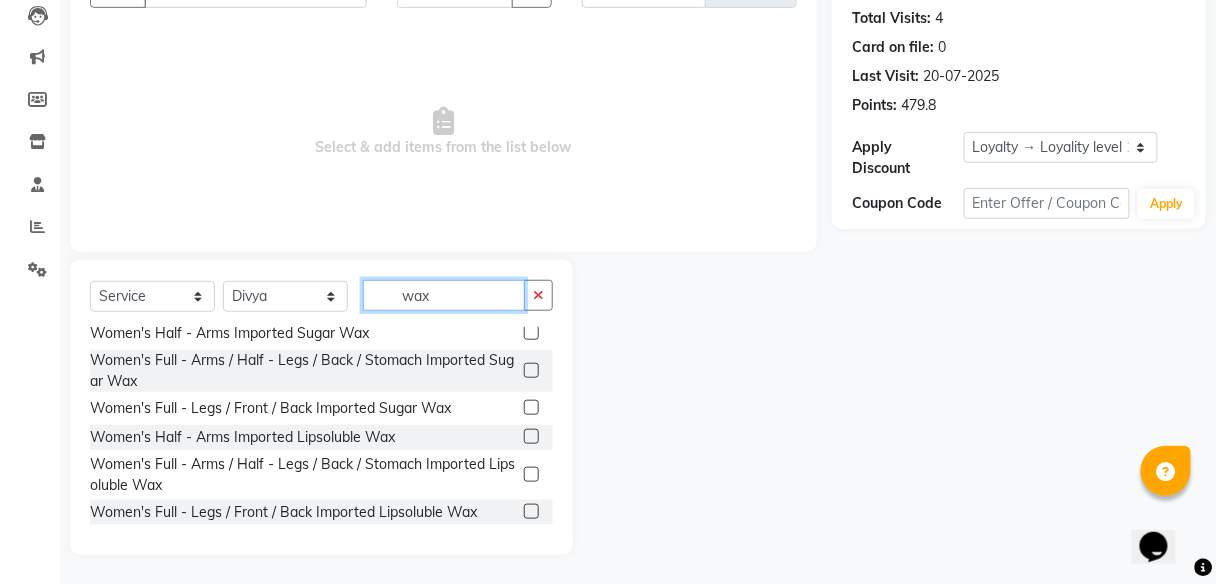 type on "wax" 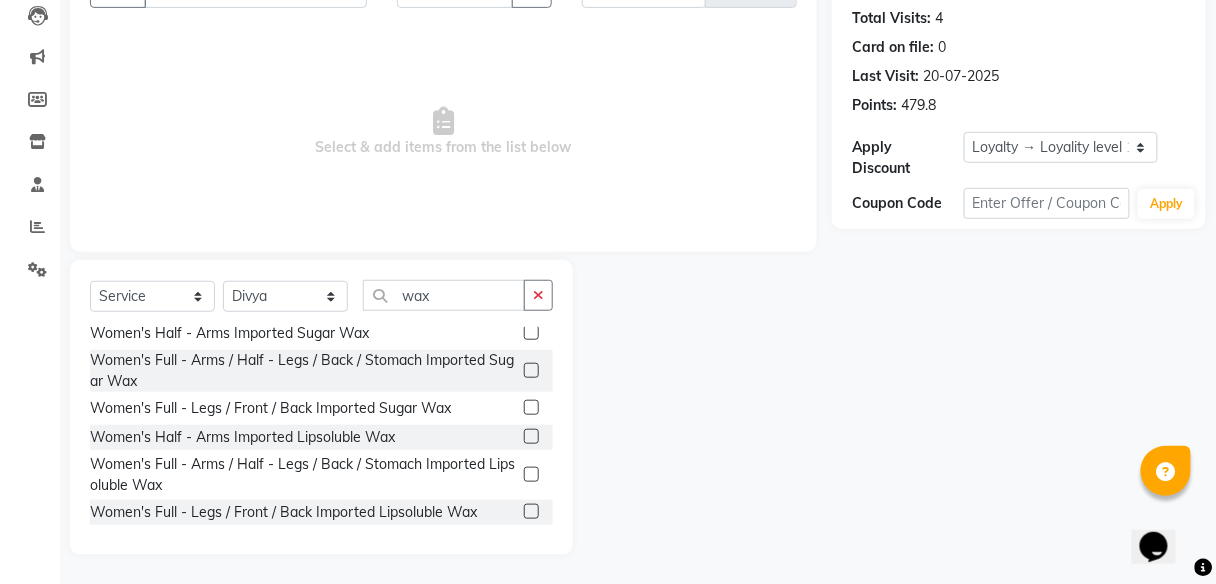 click 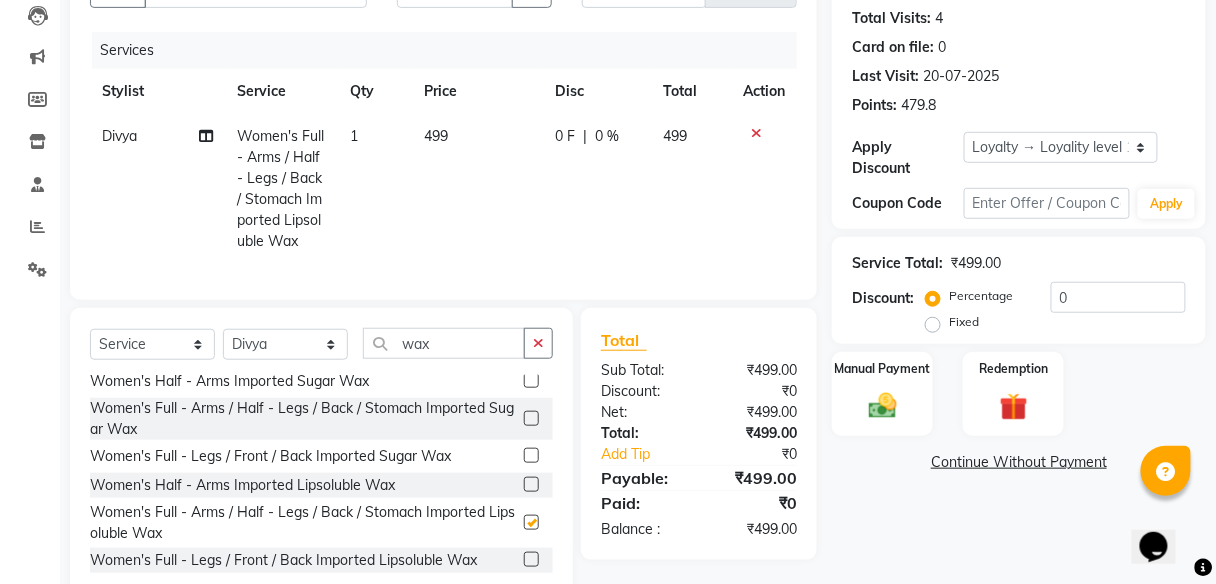 checkbox on "false" 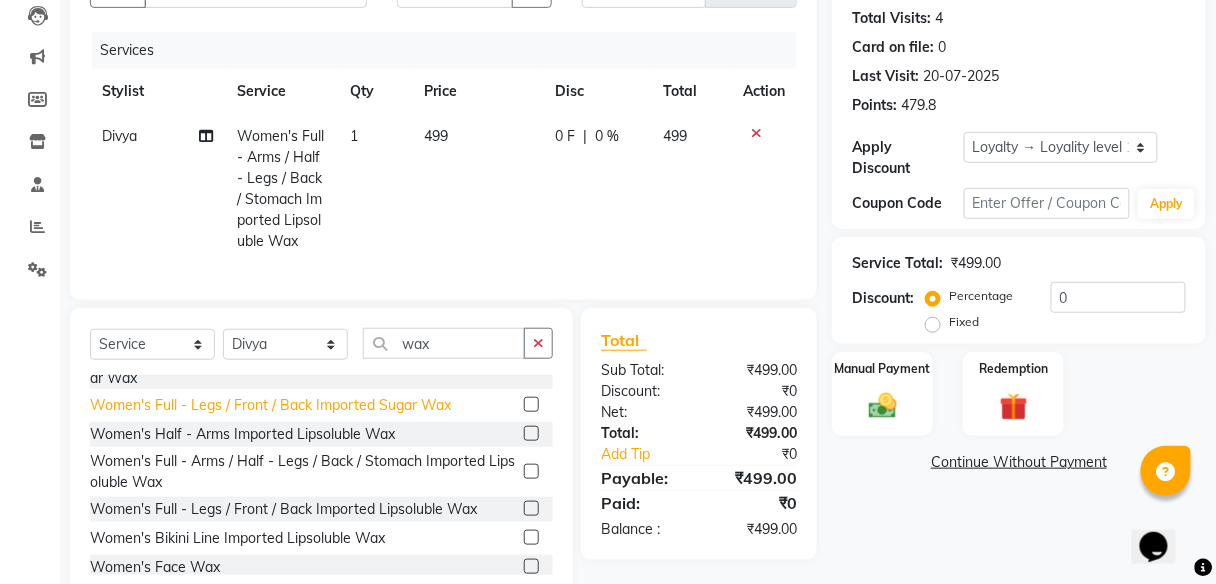 scroll, scrollTop: 222, scrollLeft: 0, axis: vertical 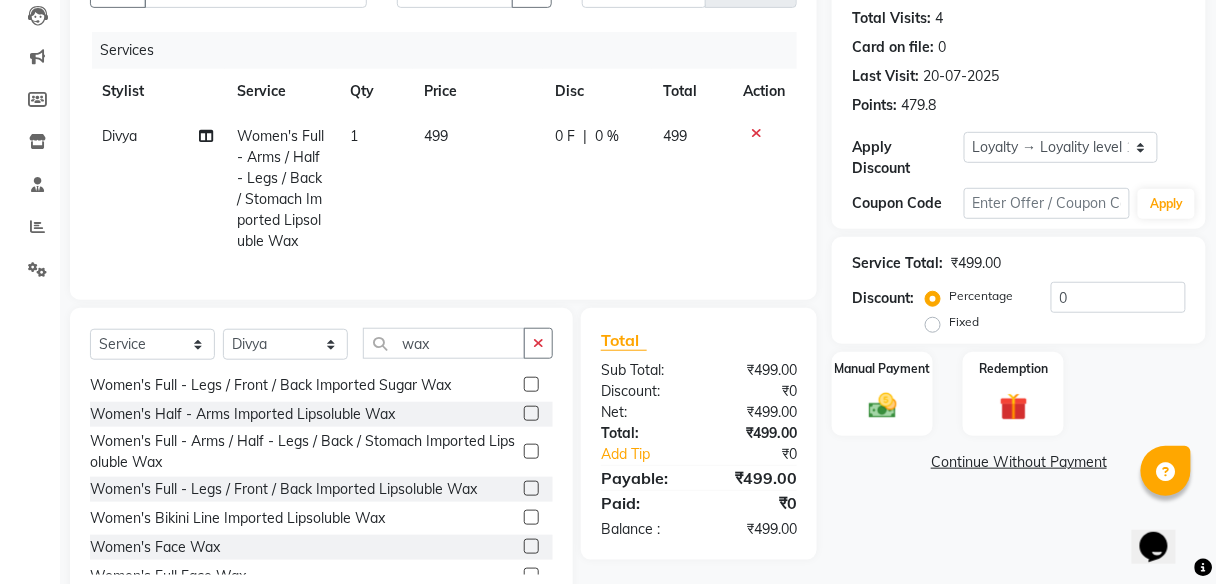 click 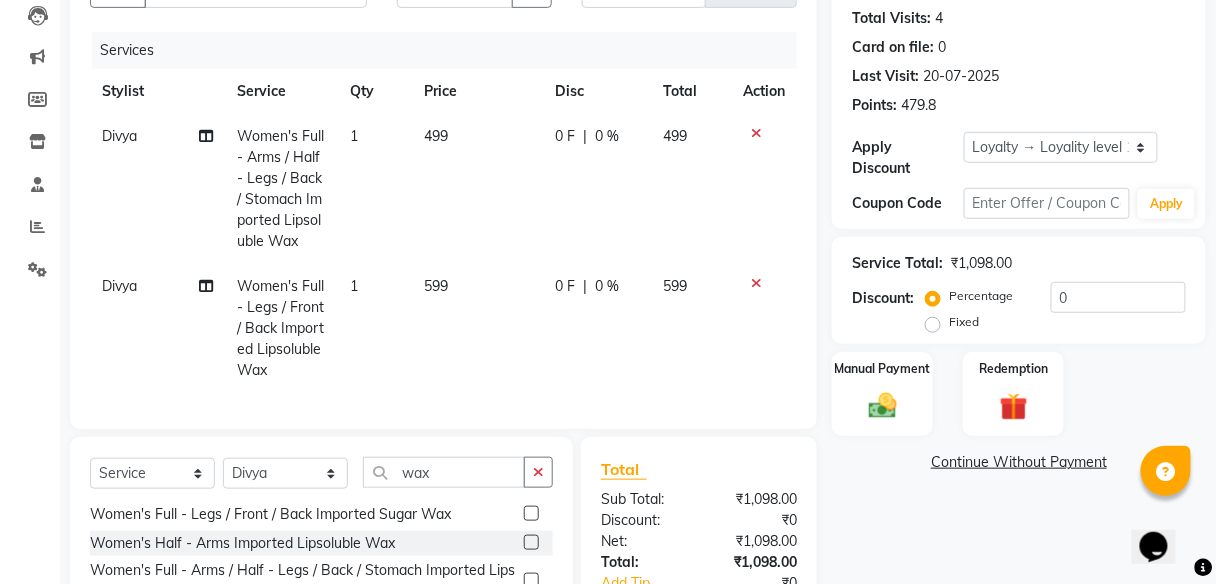 checkbox on "false" 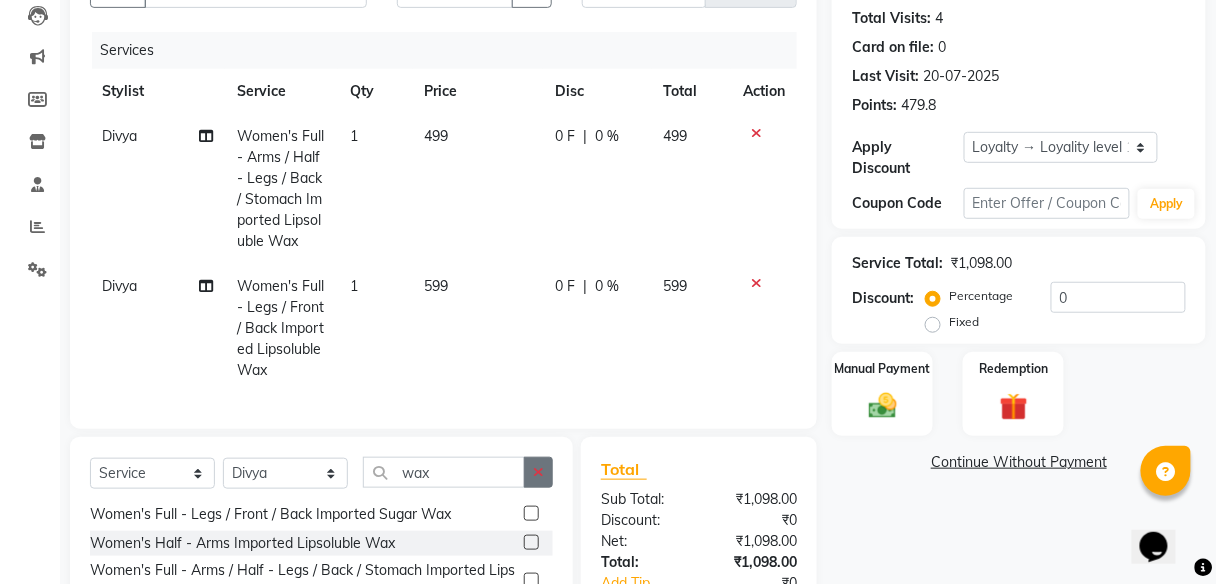 click 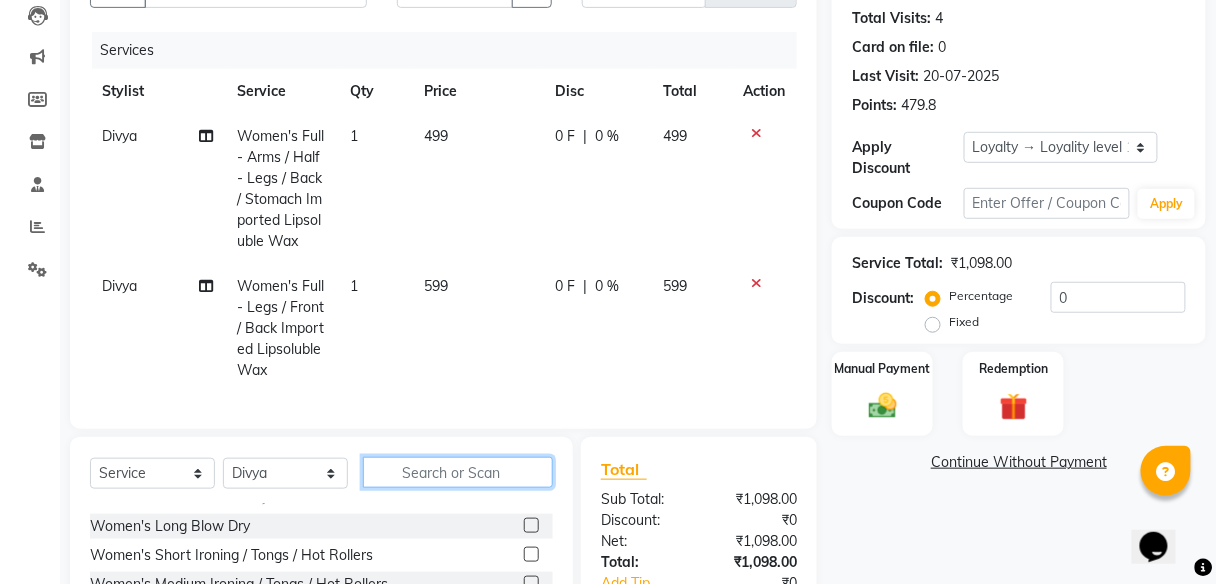 click 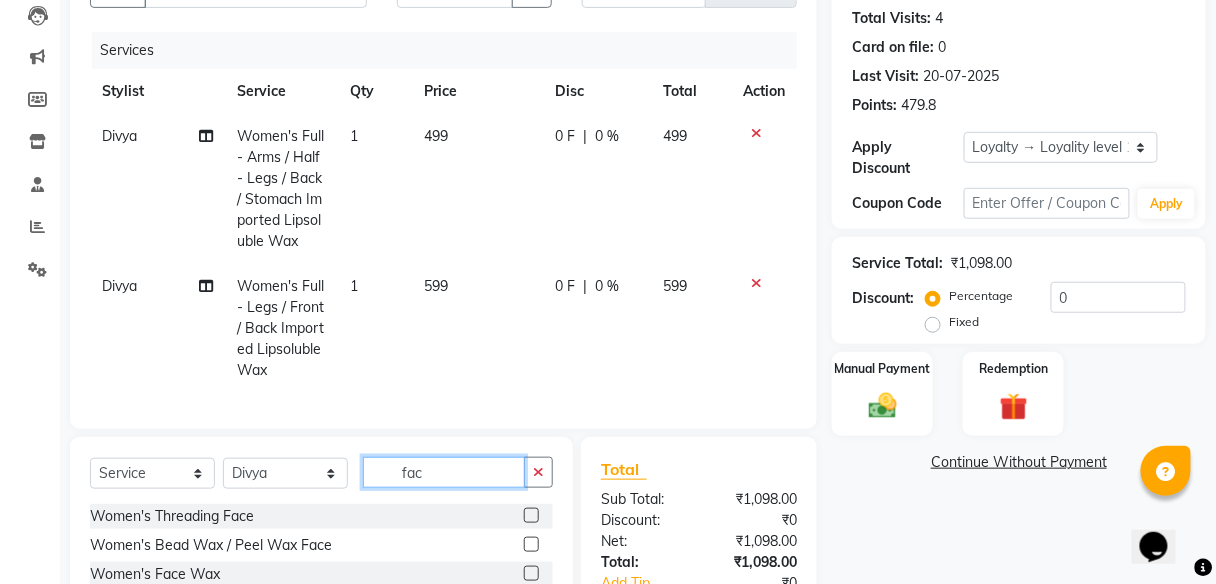 scroll, scrollTop: 0, scrollLeft: 0, axis: both 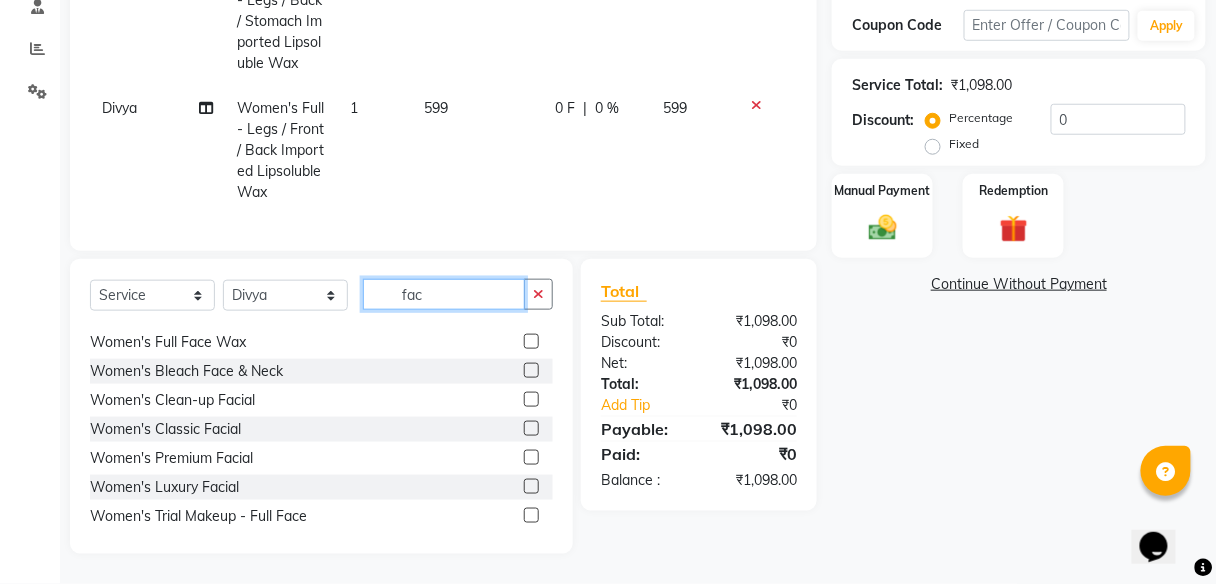 type on "fac" 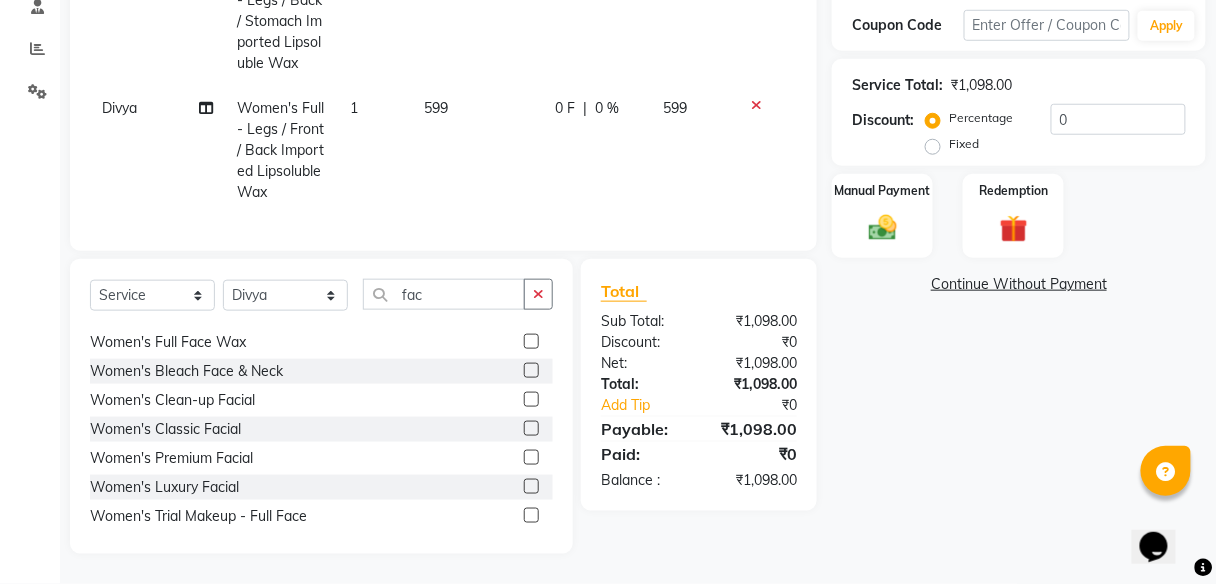 click 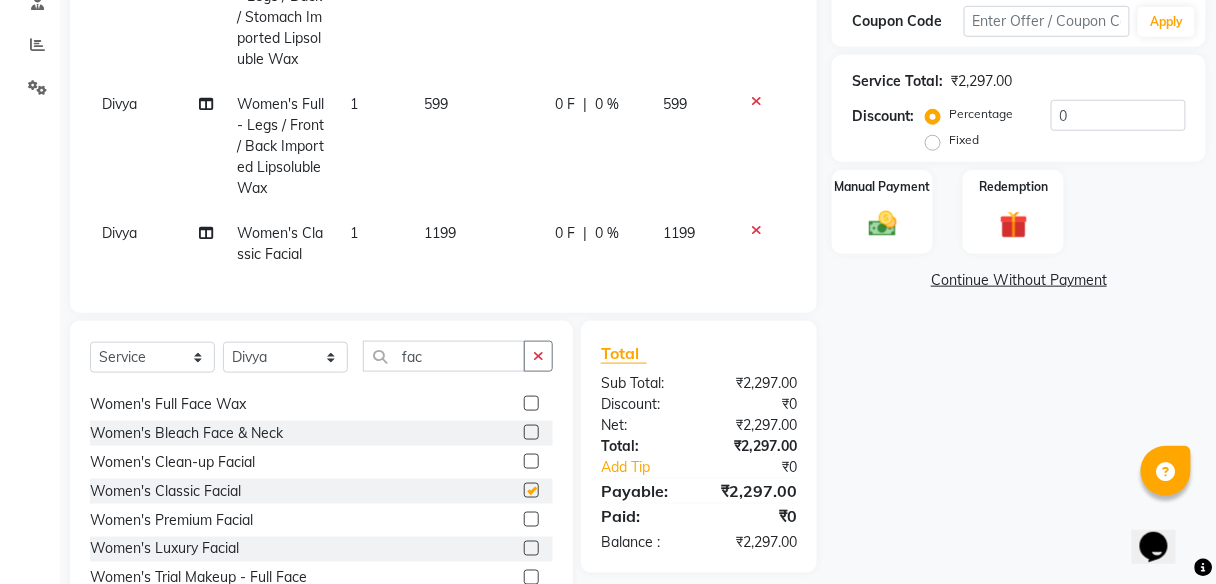 checkbox on "false" 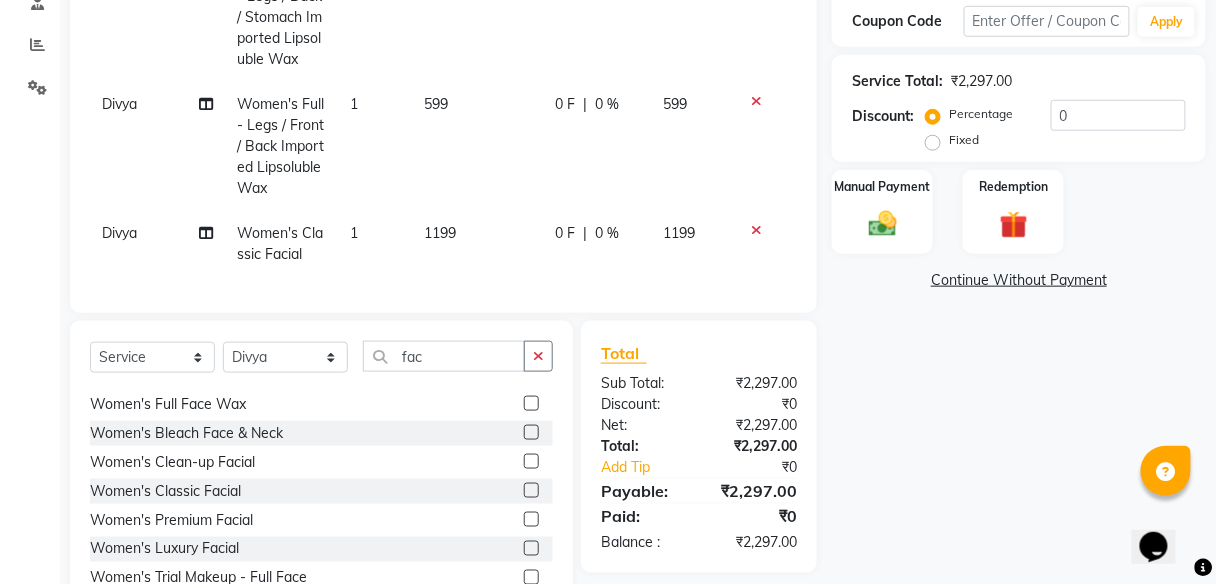 scroll, scrollTop: 205, scrollLeft: 0, axis: vertical 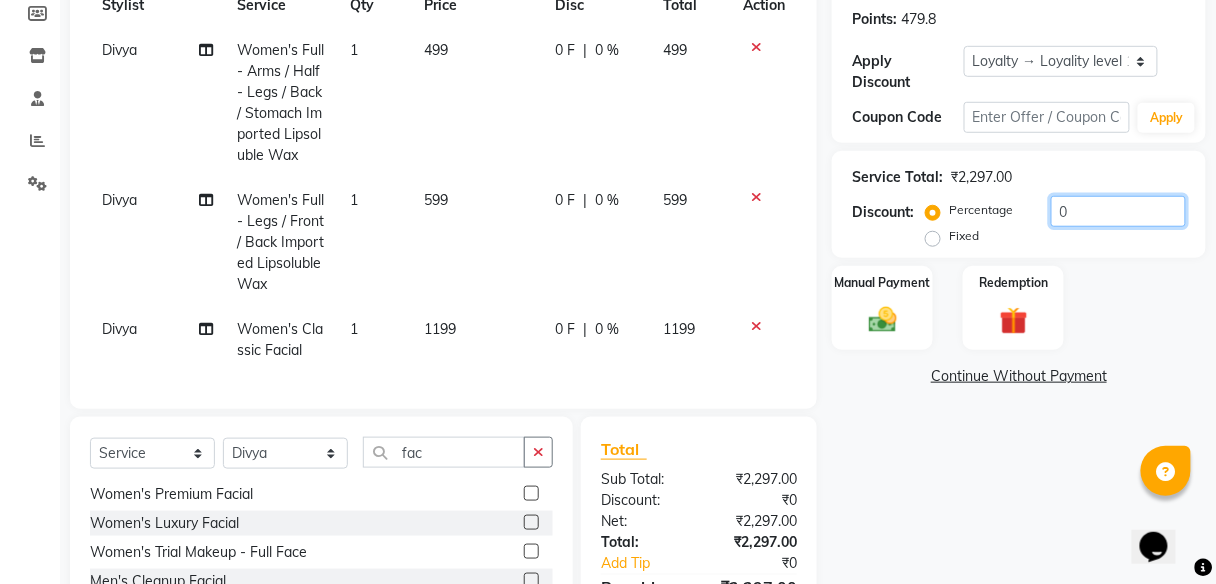 click on "0" 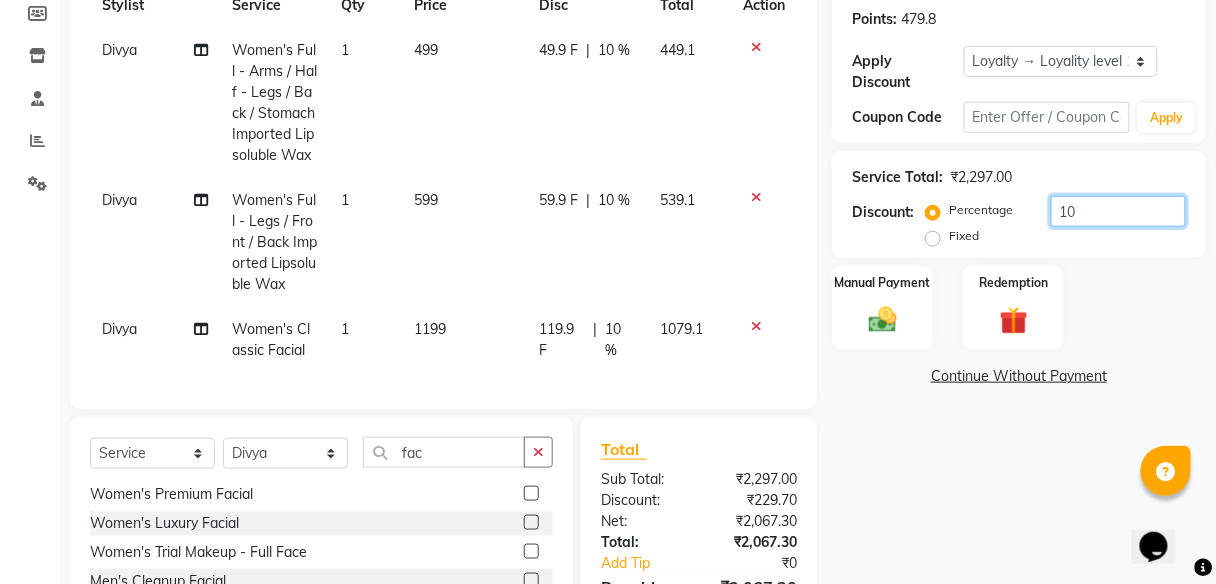 scroll, scrollTop: 471, scrollLeft: 0, axis: vertical 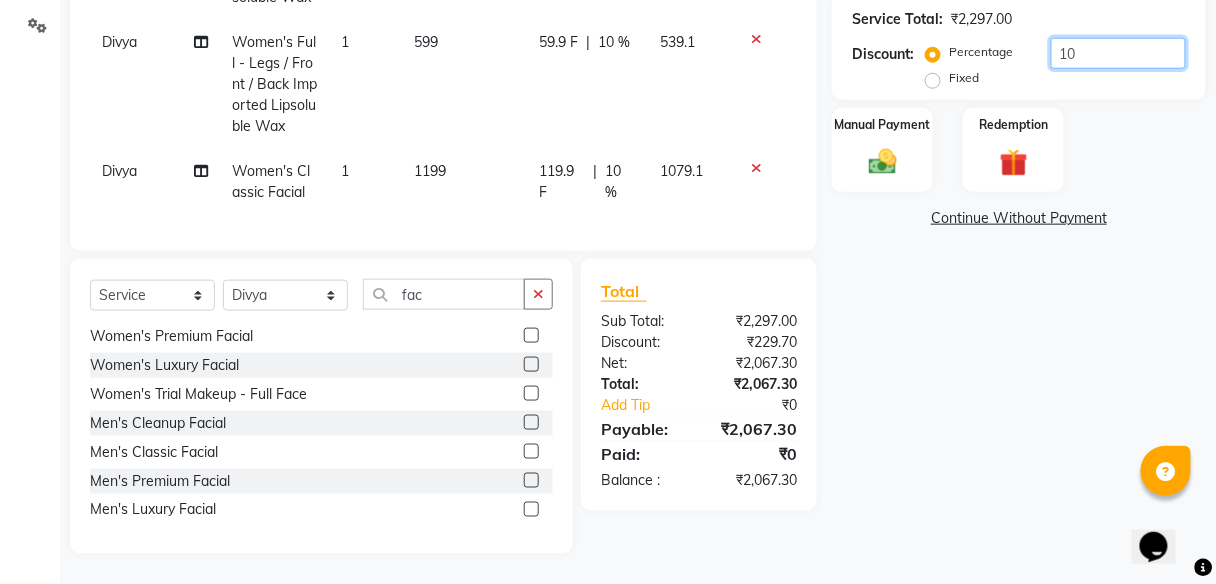 type on "1" 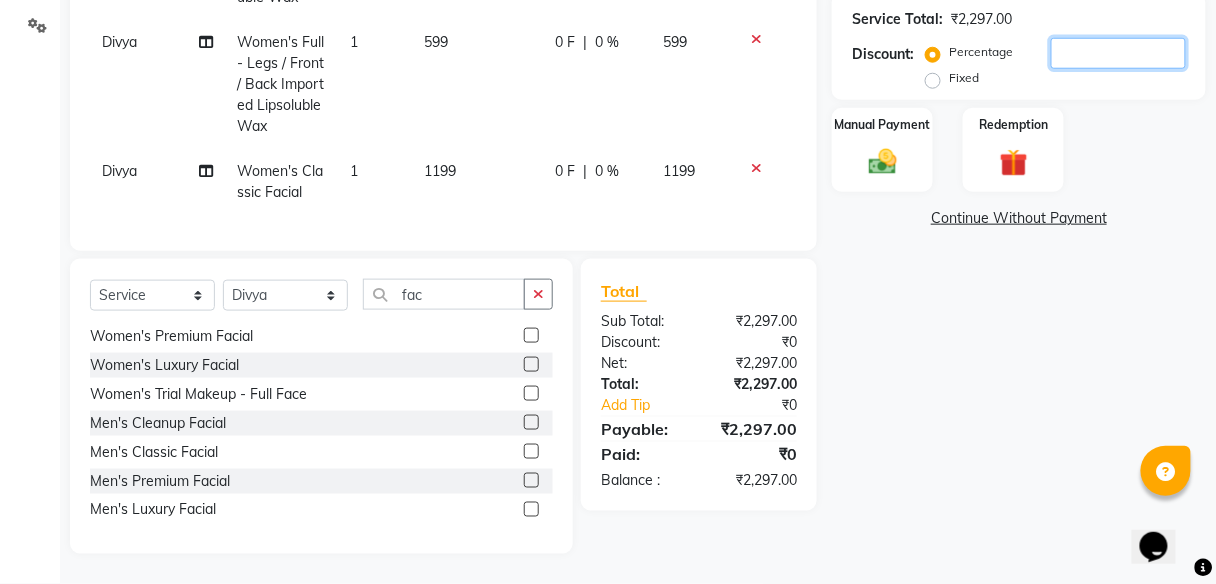 type 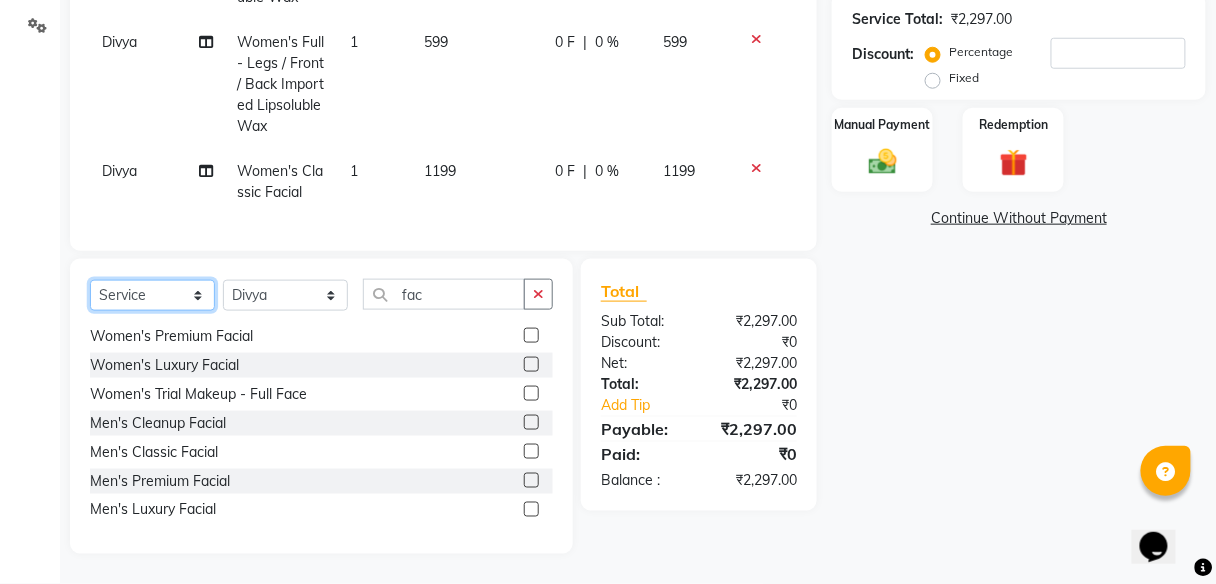 click on "Select  Service  Product  Membership  Package Voucher Prepaid Gift Card" 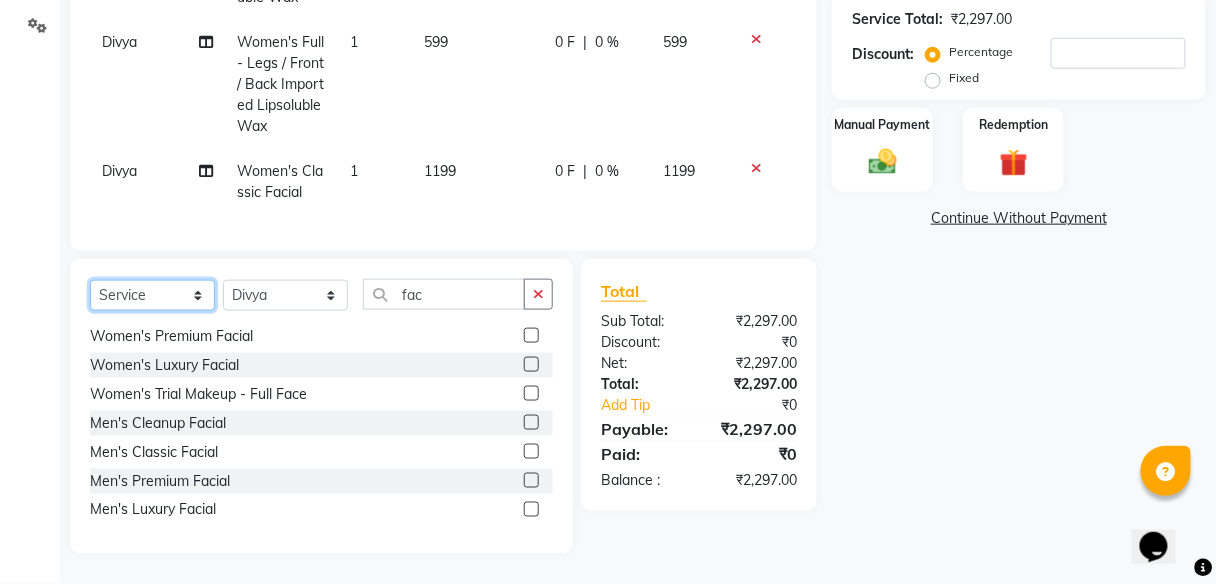 select on "product" 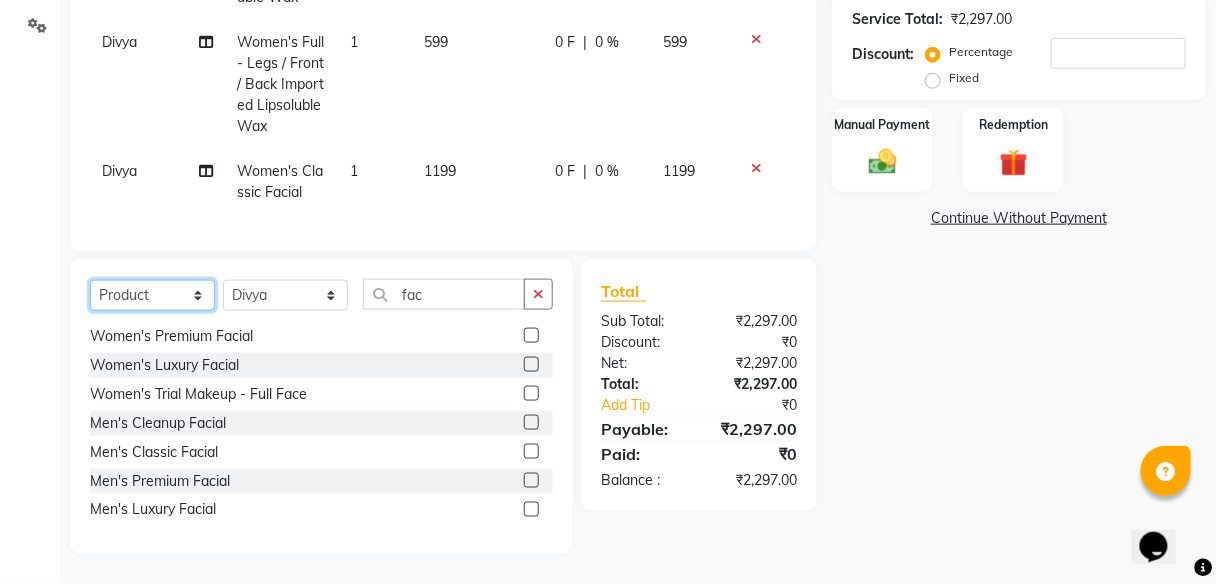 click on "Select  Service  Product  Membership  Package Voucher Prepaid Gift Card" 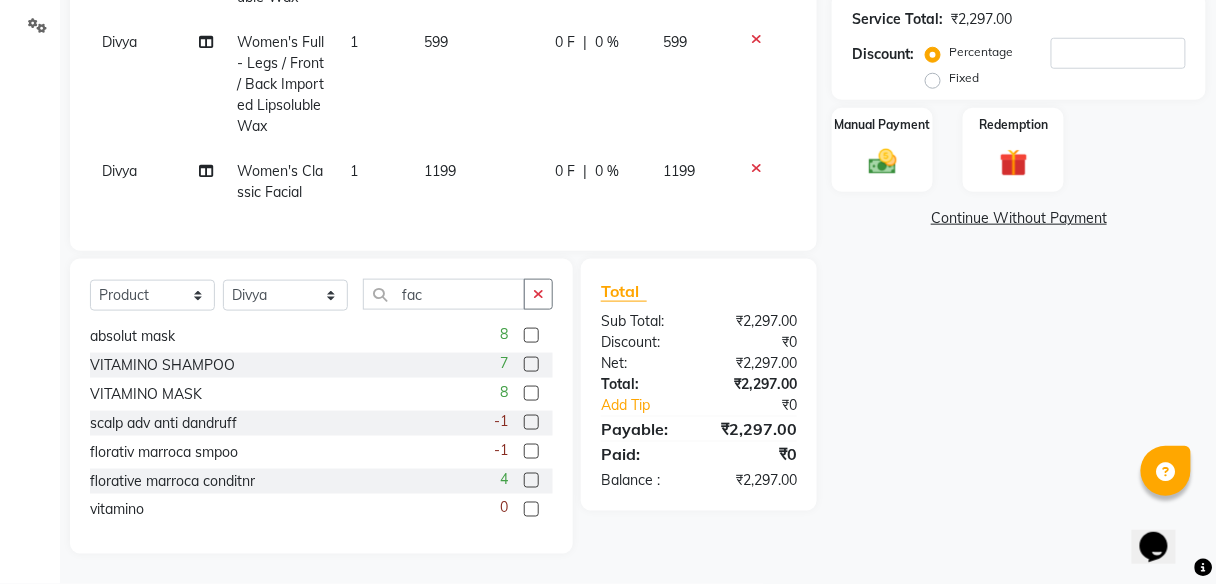 click 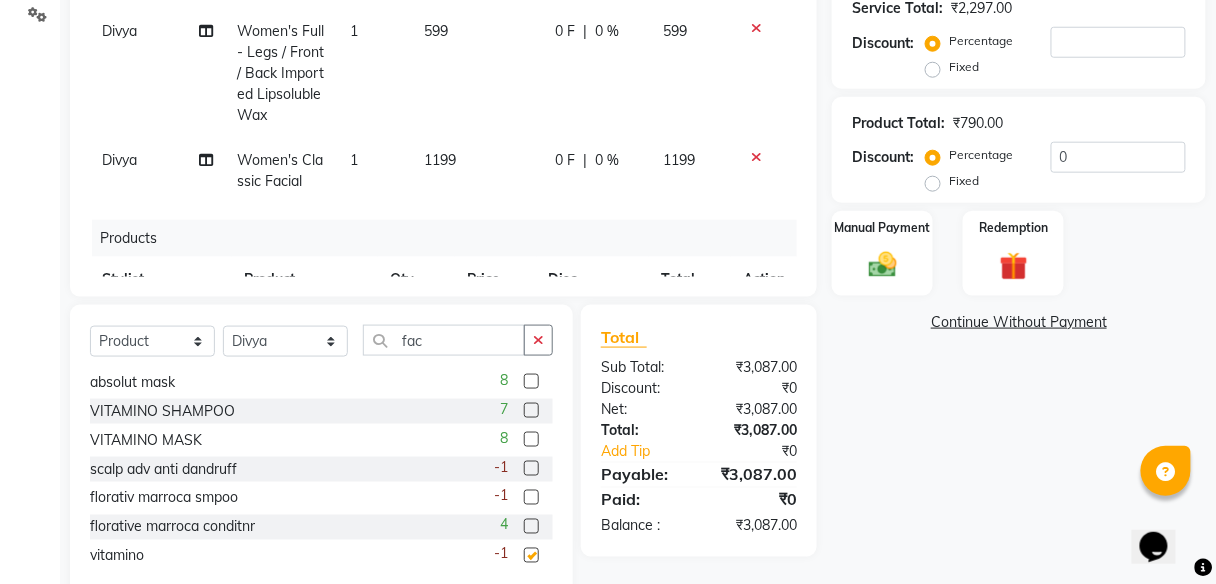 checkbox on "false" 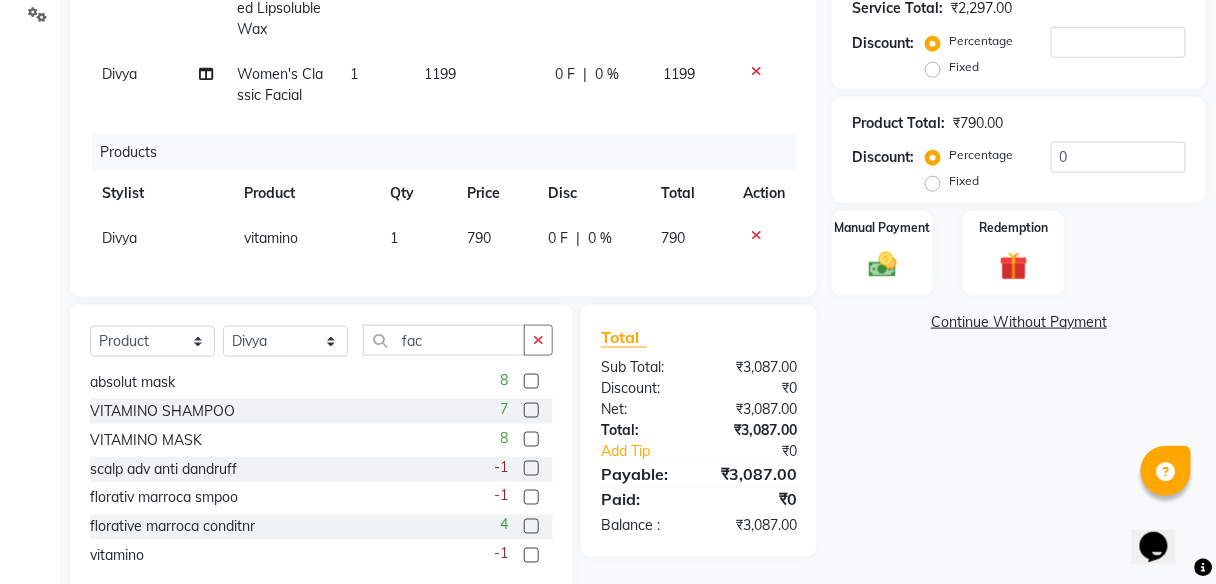 scroll, scrollTop: 0, scrollLeft: 0, axis: both 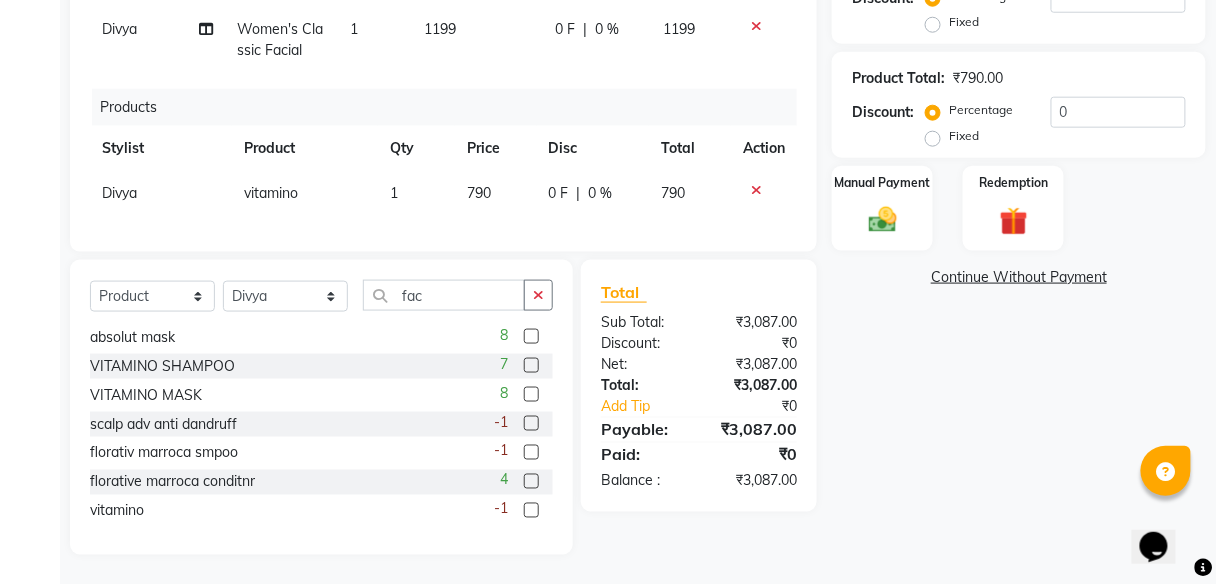 click on "0 F | 0 %" 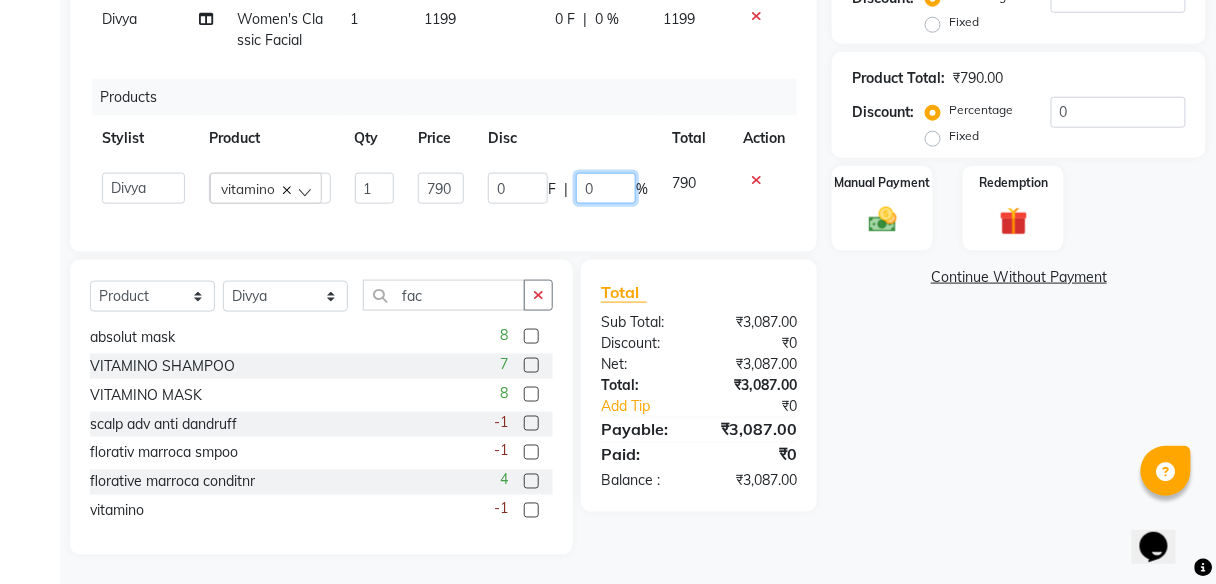 click on "0" 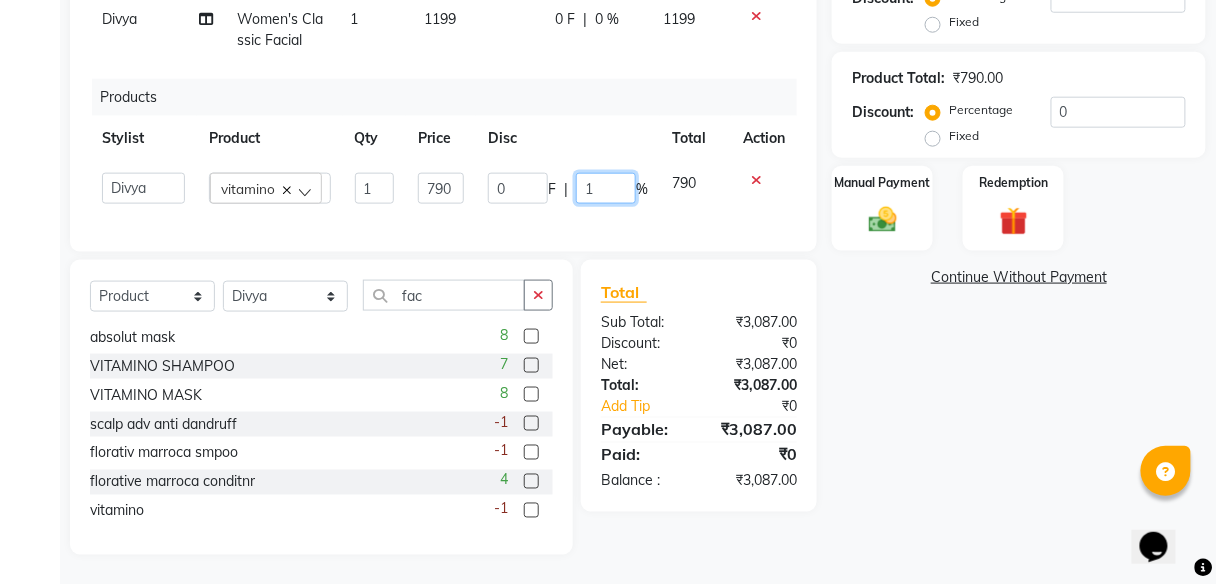 type on "15" 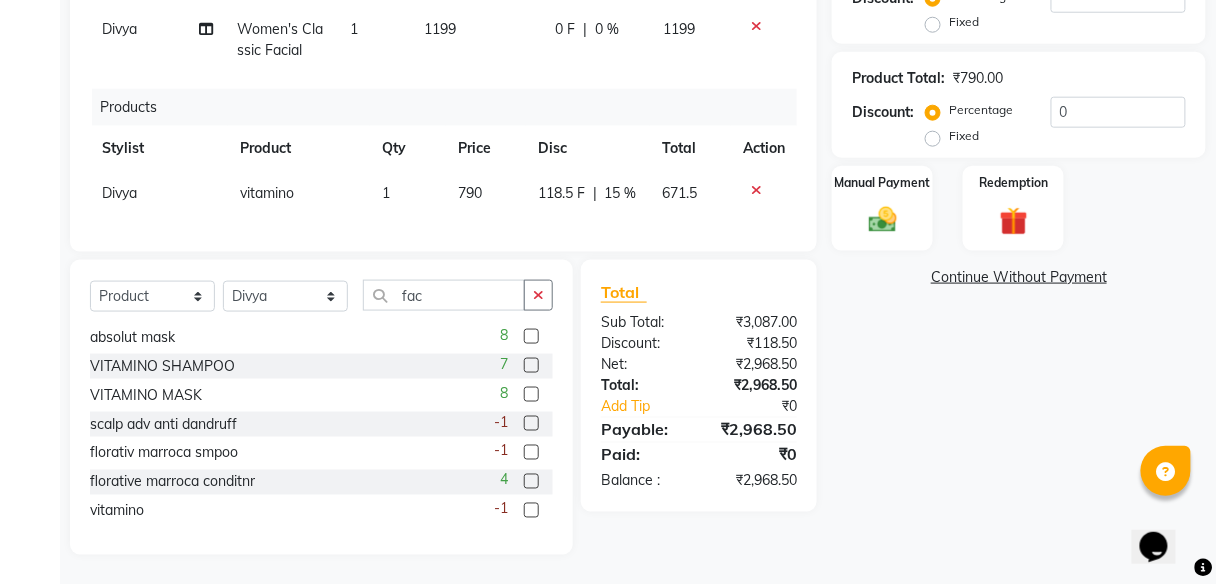 click on "Name: Megha Anand Membership:  No Active Membership  Total Visits:  4 Card on file:  0 Last Visit:   20-07-2025 Points:   479.8  Apply Discount Select  Loyalty → Loyality level 1  Coupon Code Apply Service Total:  ₹2,297.00  Discount:  Percentage   Fixed  Product Total:  ₹790.00  Discount:  Percentage   Fixed  0 Manual Payment Redemption  Continue Without Payment" 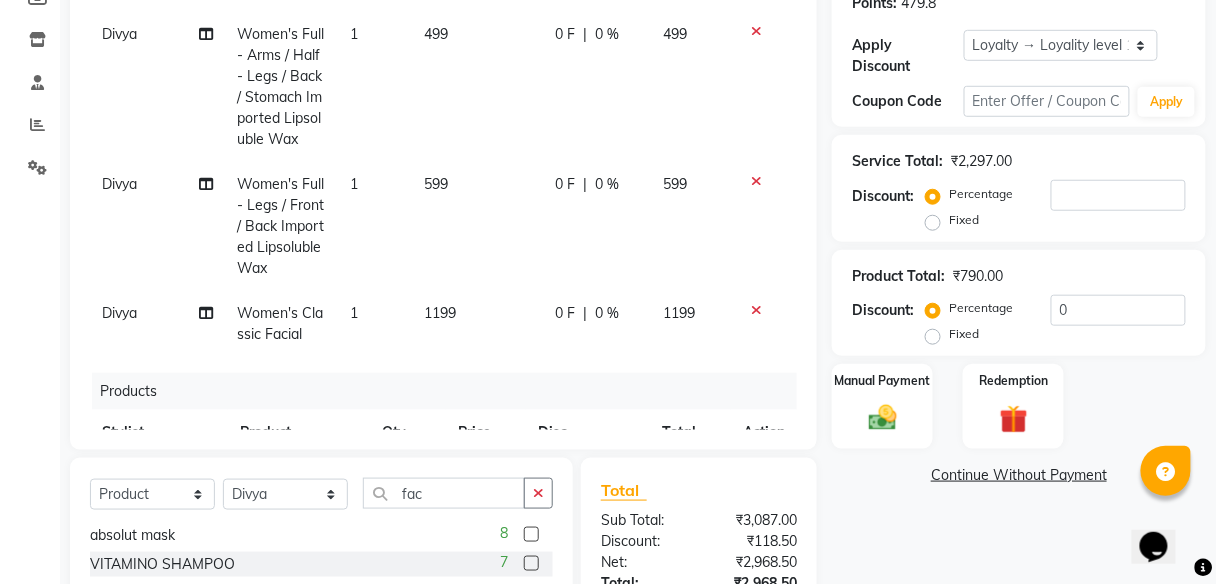 scroll, scrollTop: 317, scrollLeft: 0, axis: vertical 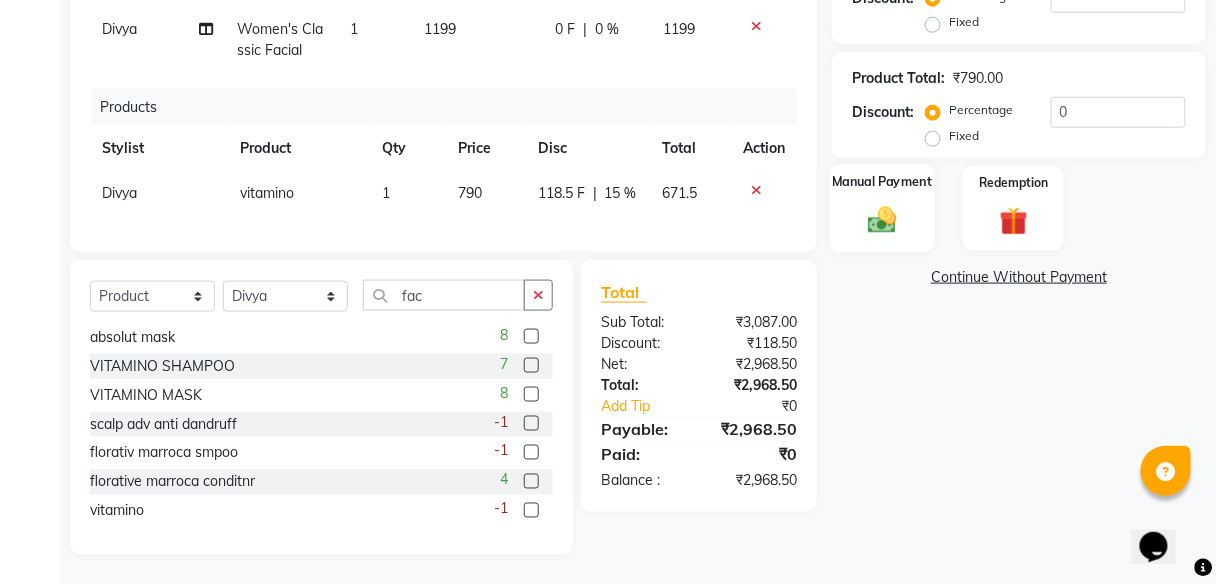 click 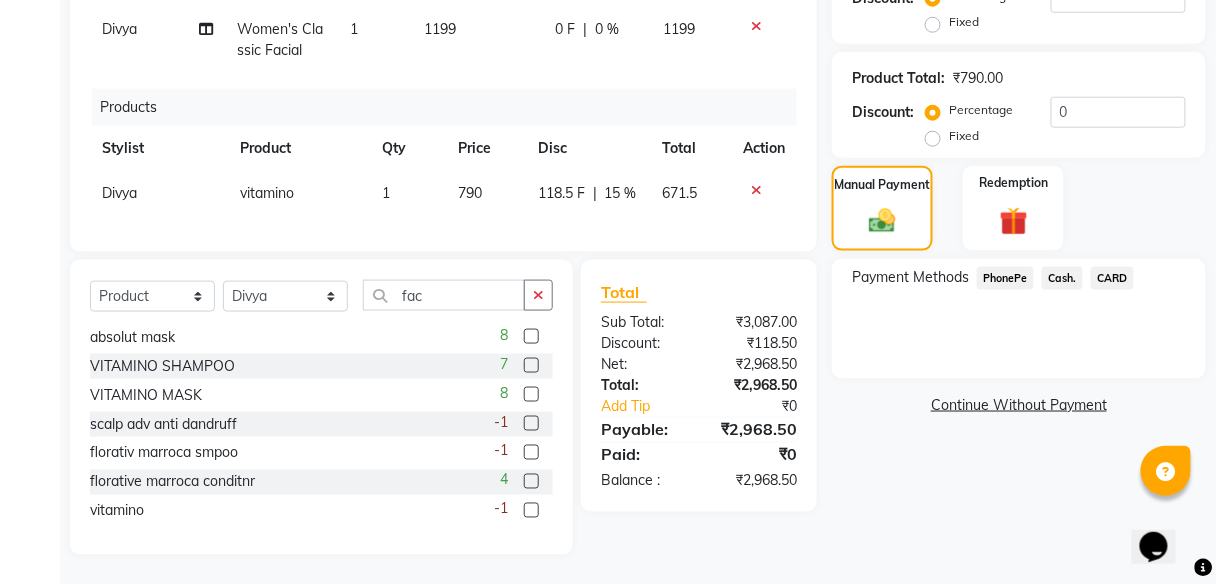 click on "PhonePe" 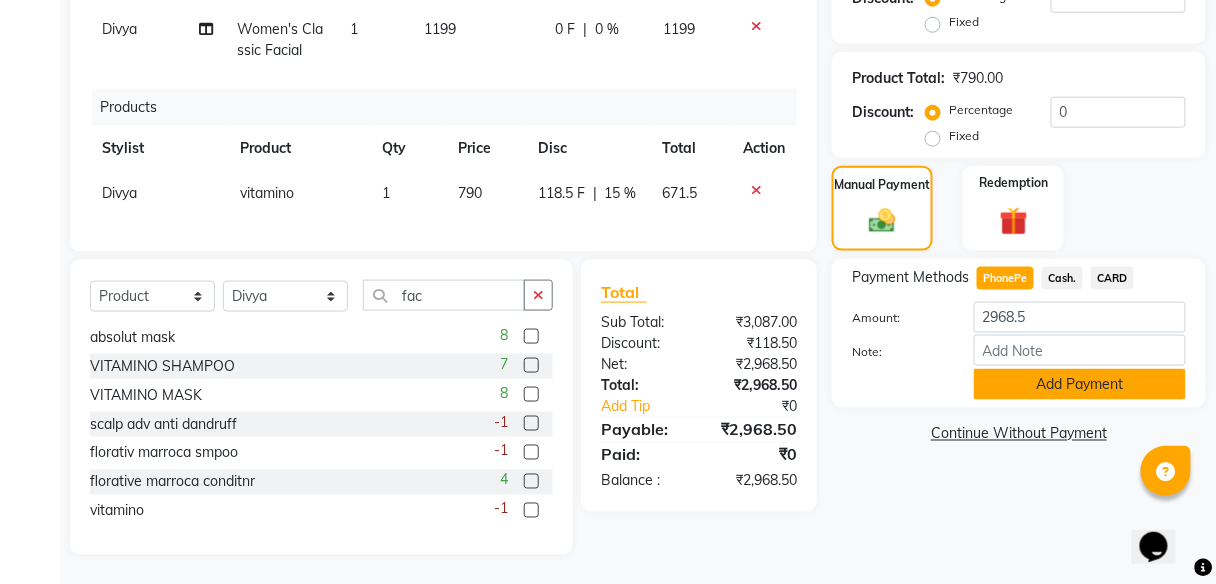click on "Add Payment" 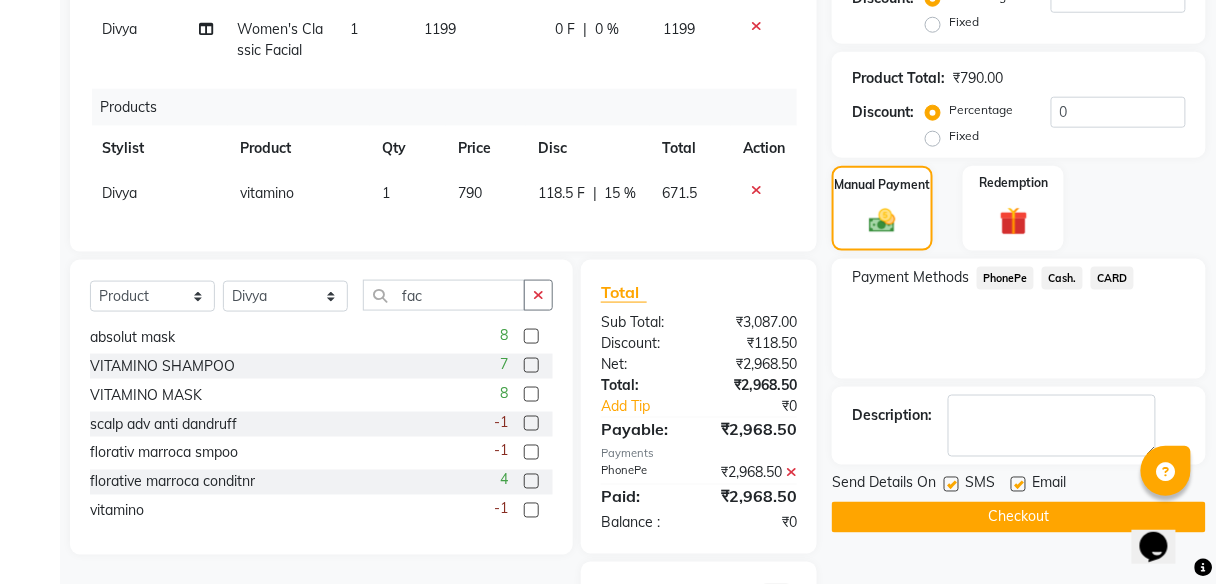 scroll, scrollTop: 696, scrollLeft: 0, axis: vertical 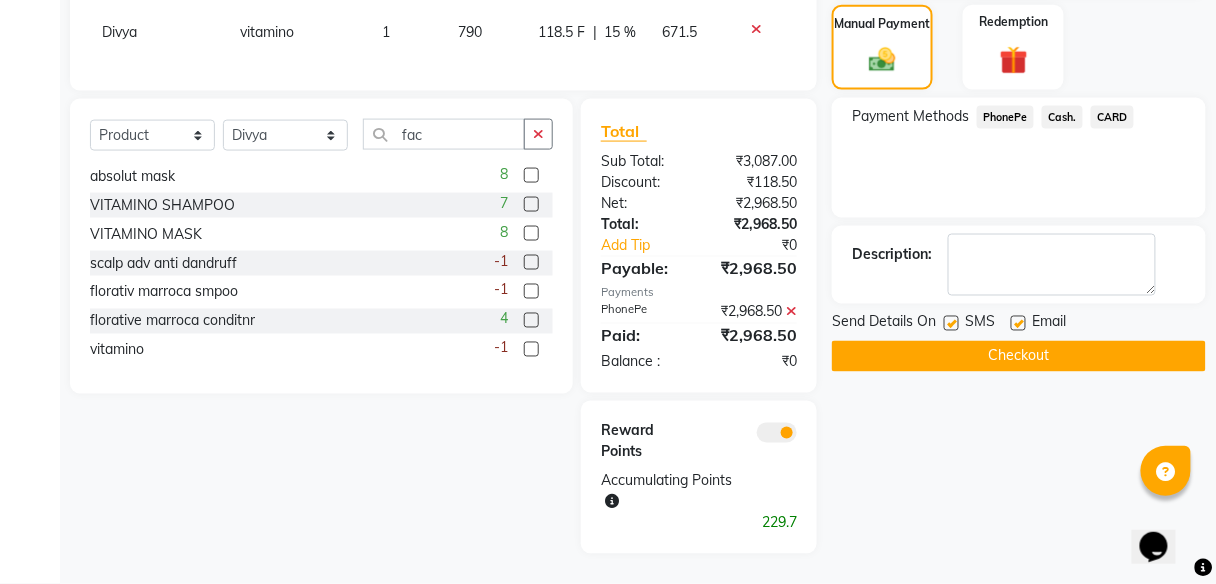 click on "Checkout" 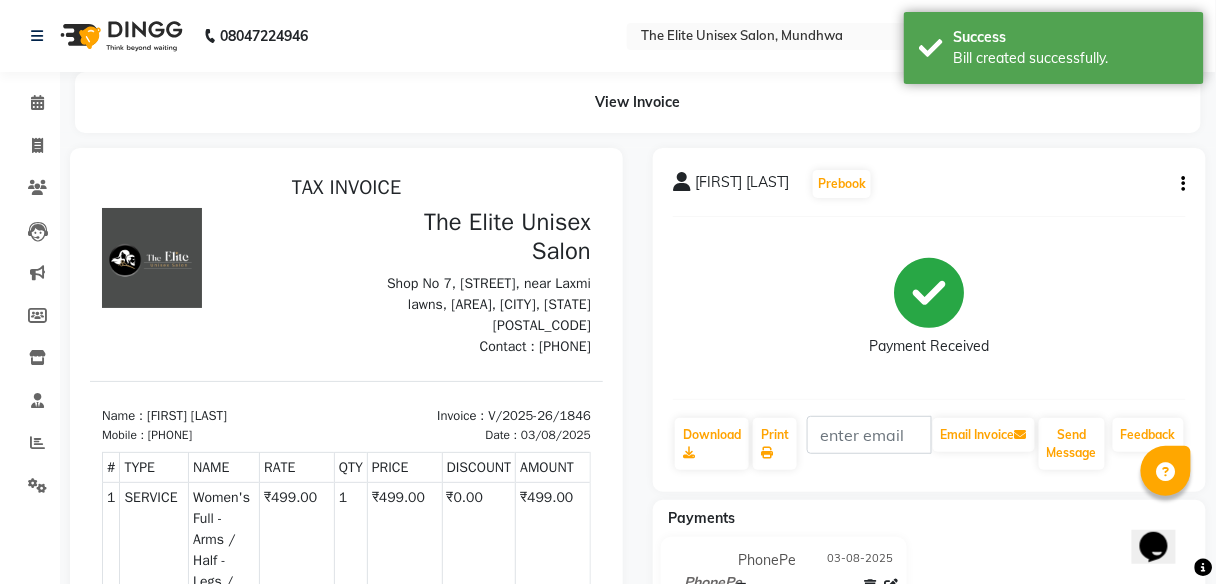 scroll, scrollTop: 0, scrollLeft: 0, axis: both 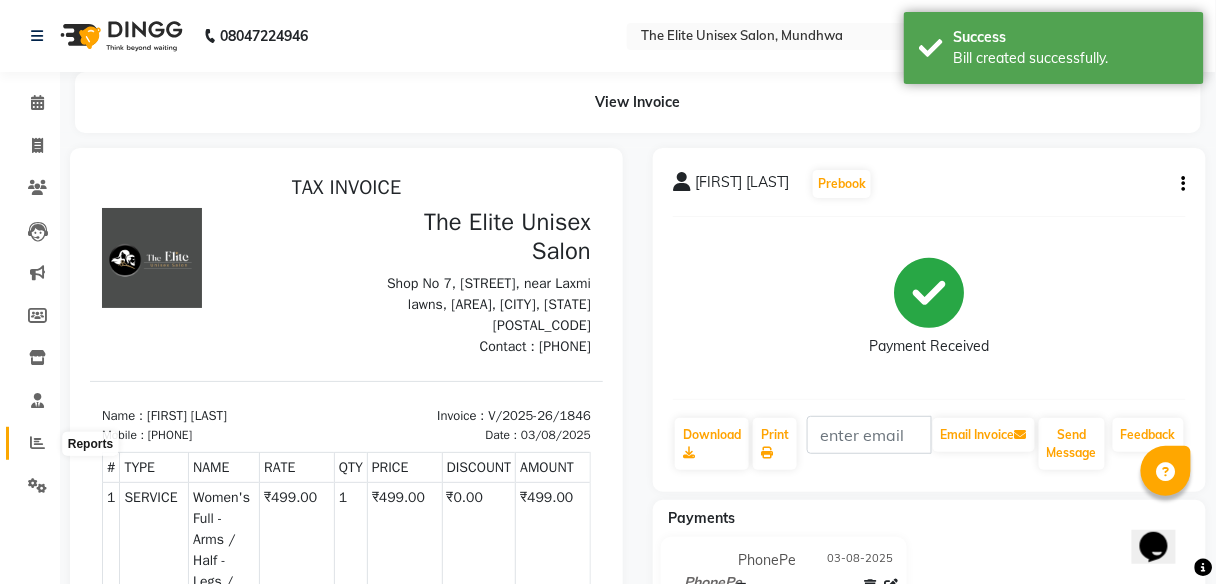 click 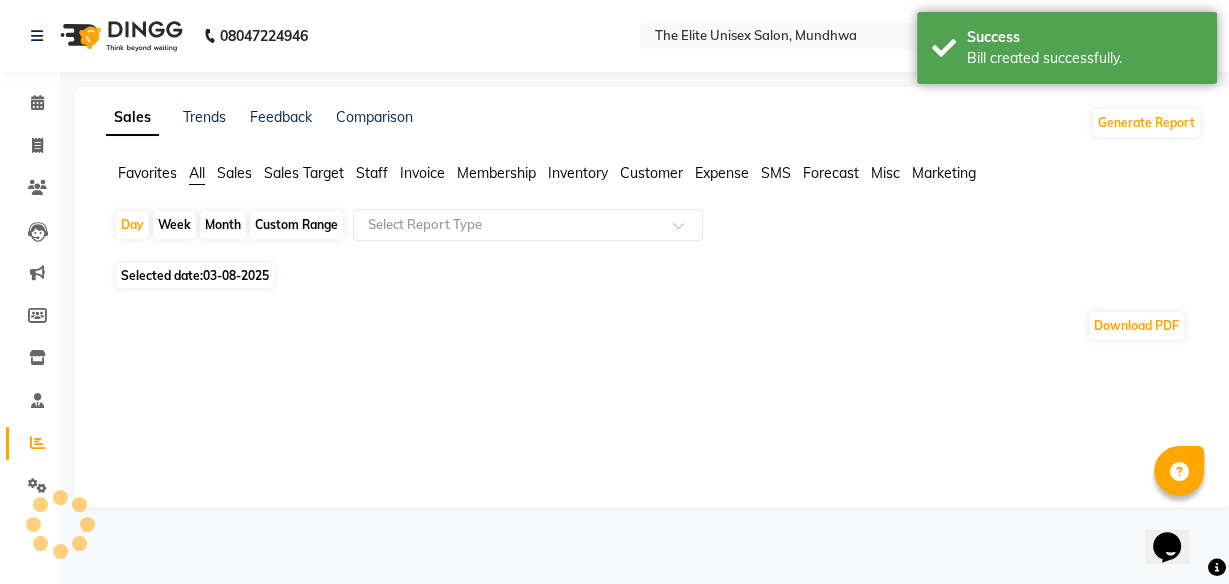 click on "Staff" 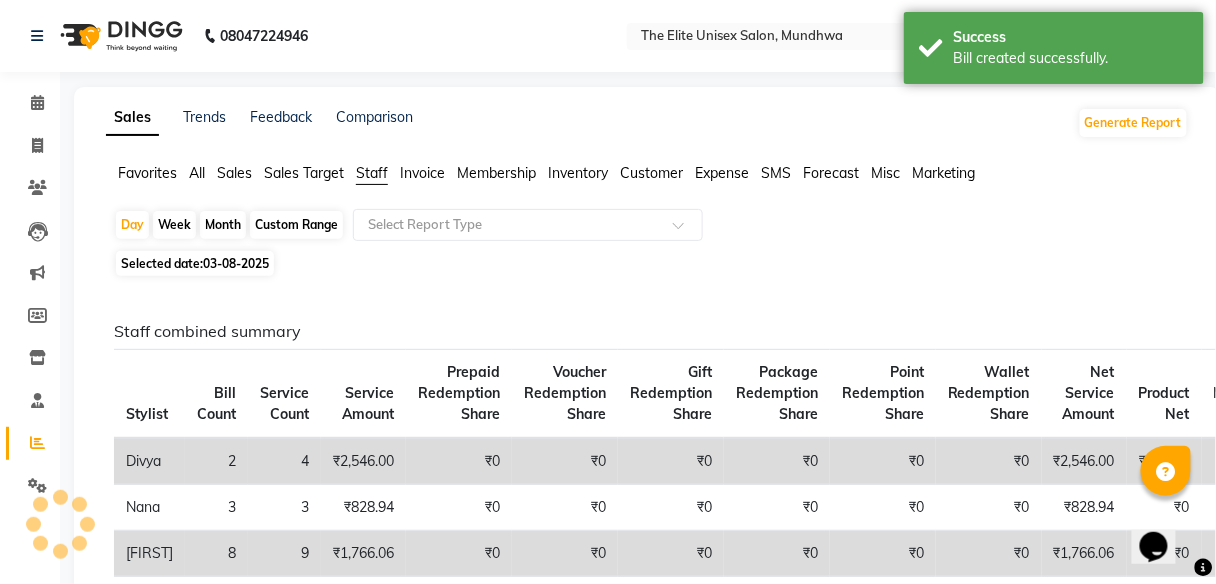 click on "Month" 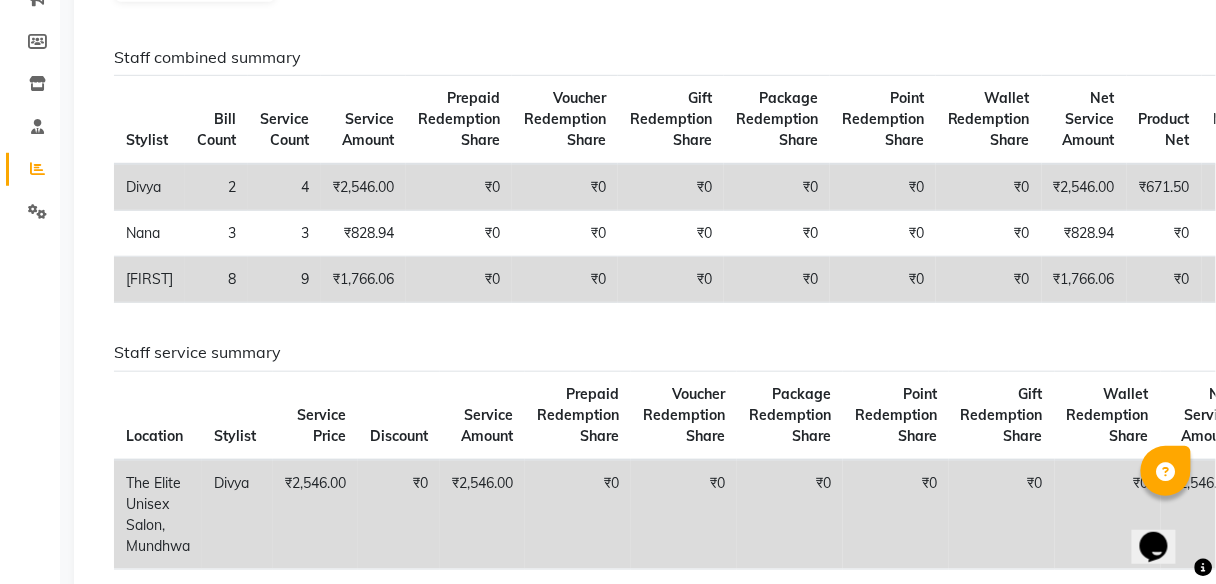 scroll, scrollTop: 0, scrollLeft: 0, axis: both 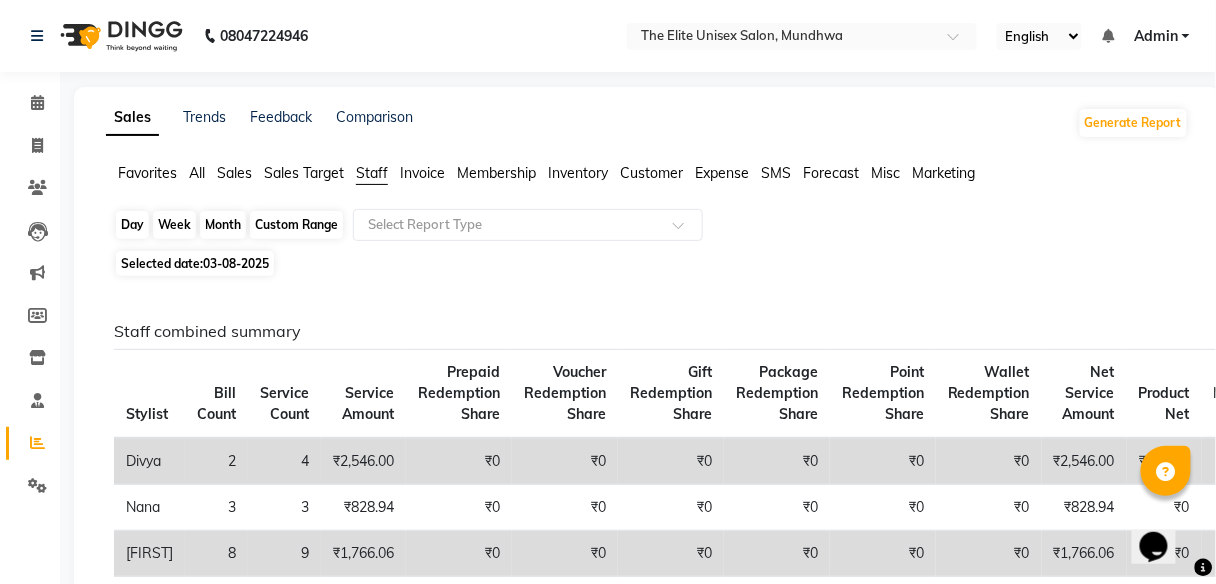click on "Month" 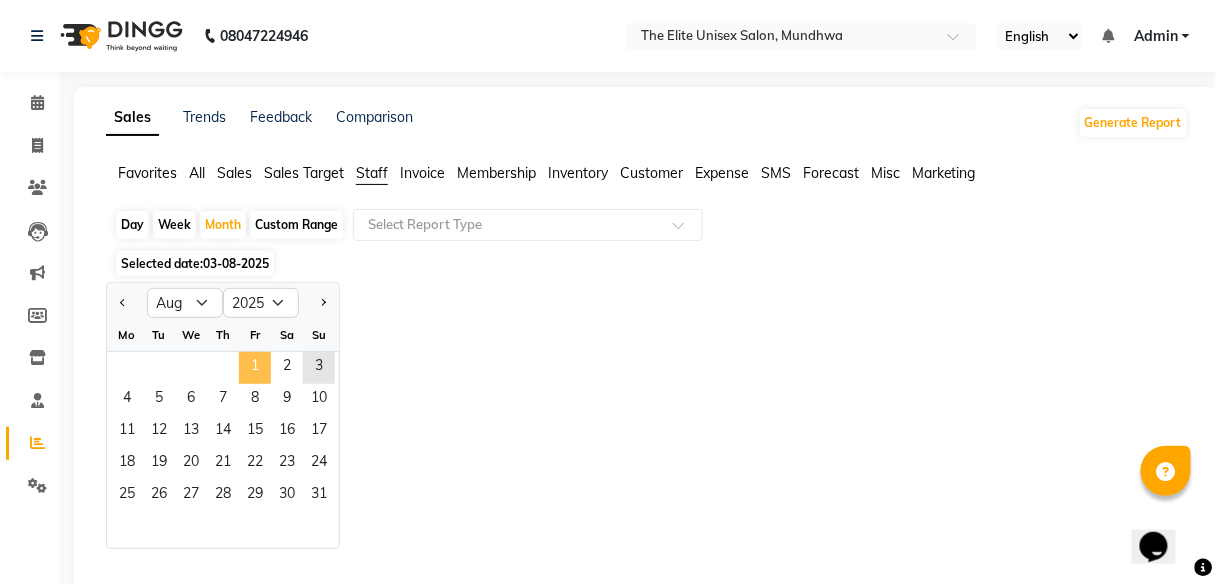 click on "1" 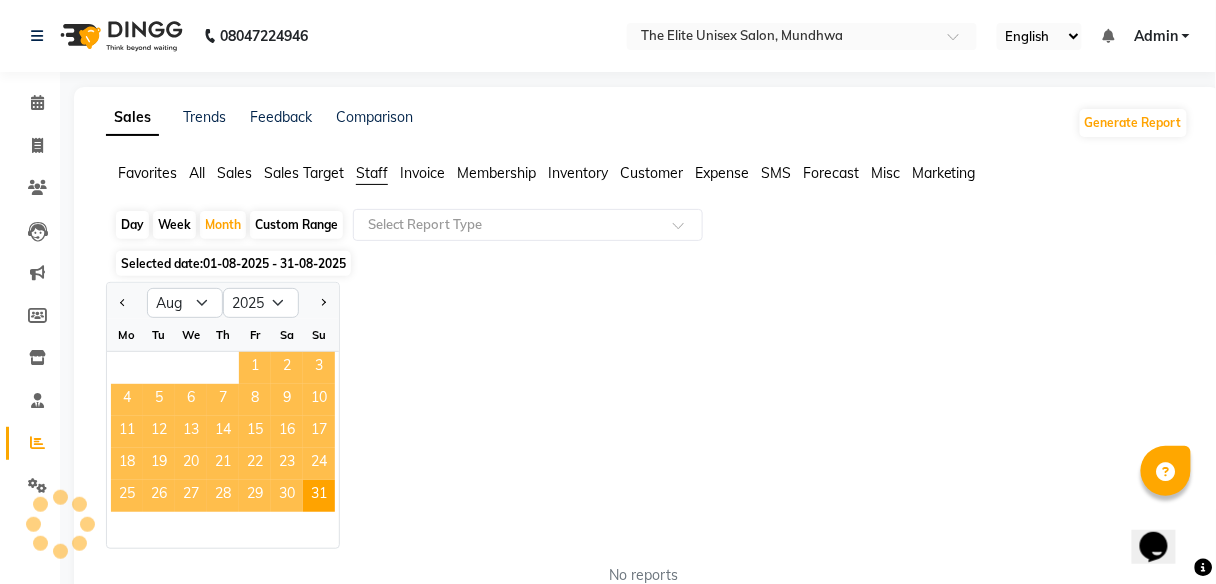 click on "1" 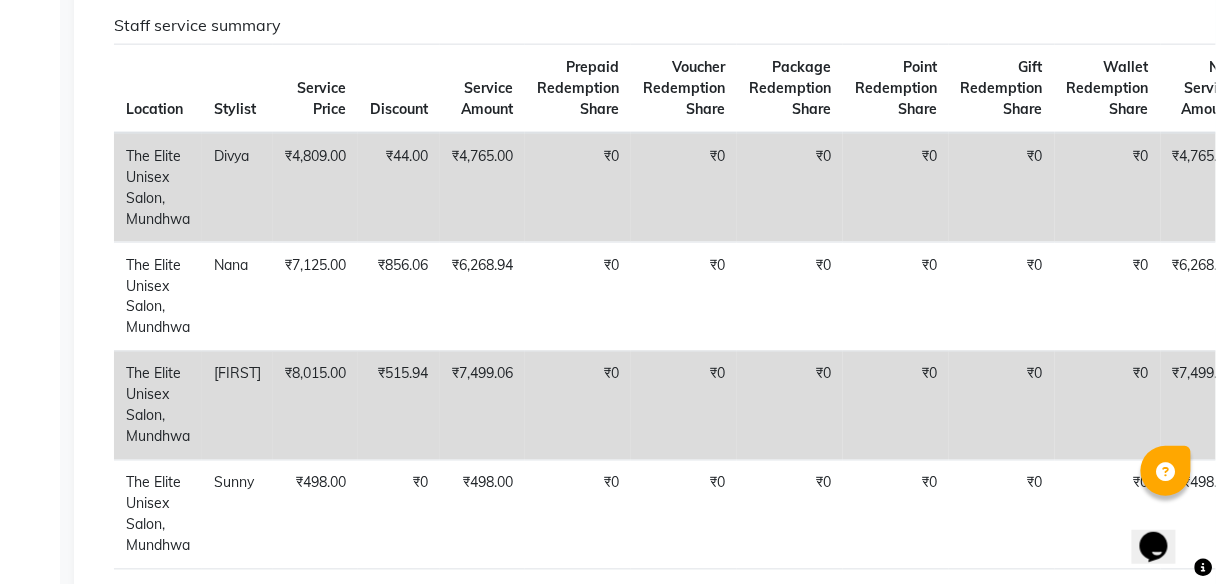 scroll, scrollTop: 0, scrollLeft: 0, axis: both 